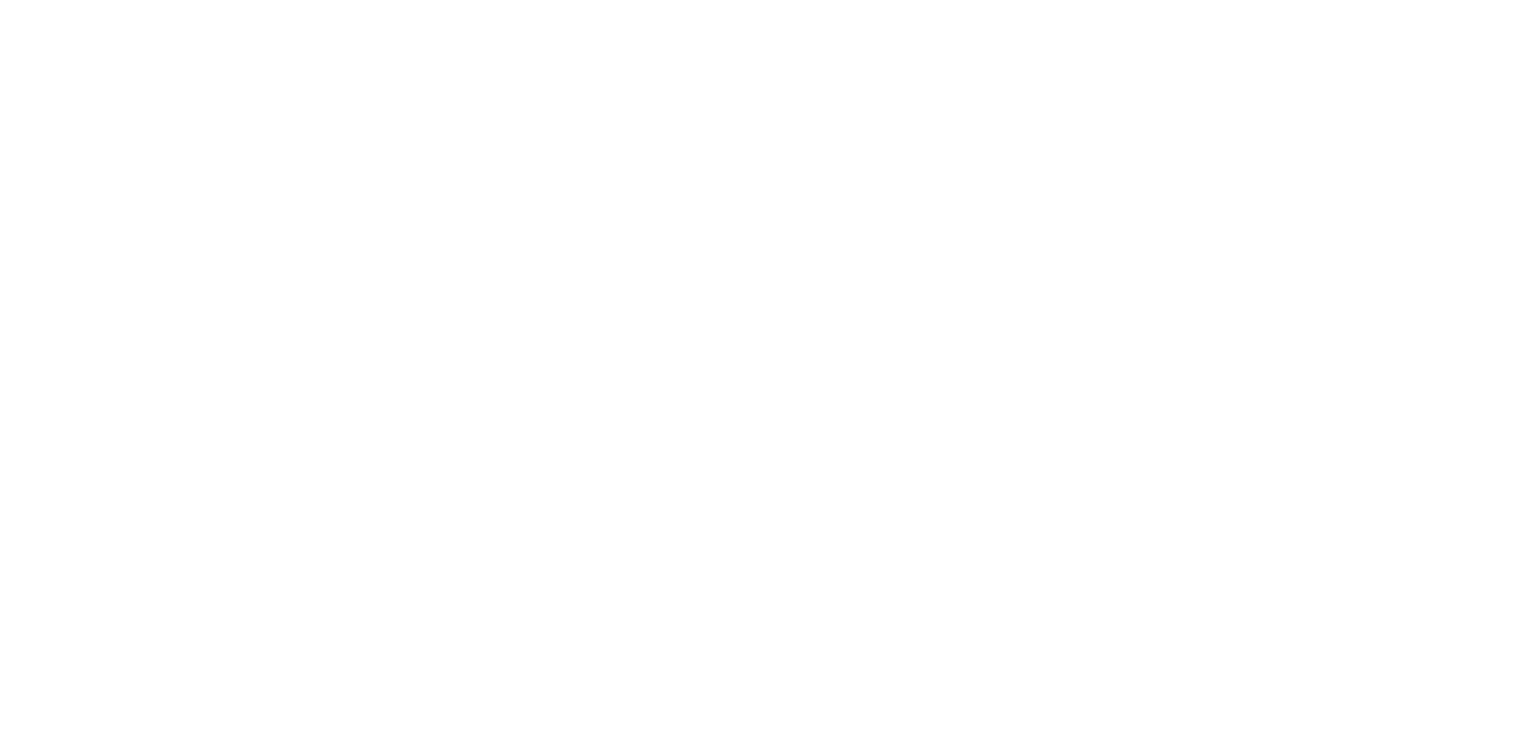 scroll, scrollTop: 0, scrollLeft: 0, axis: both 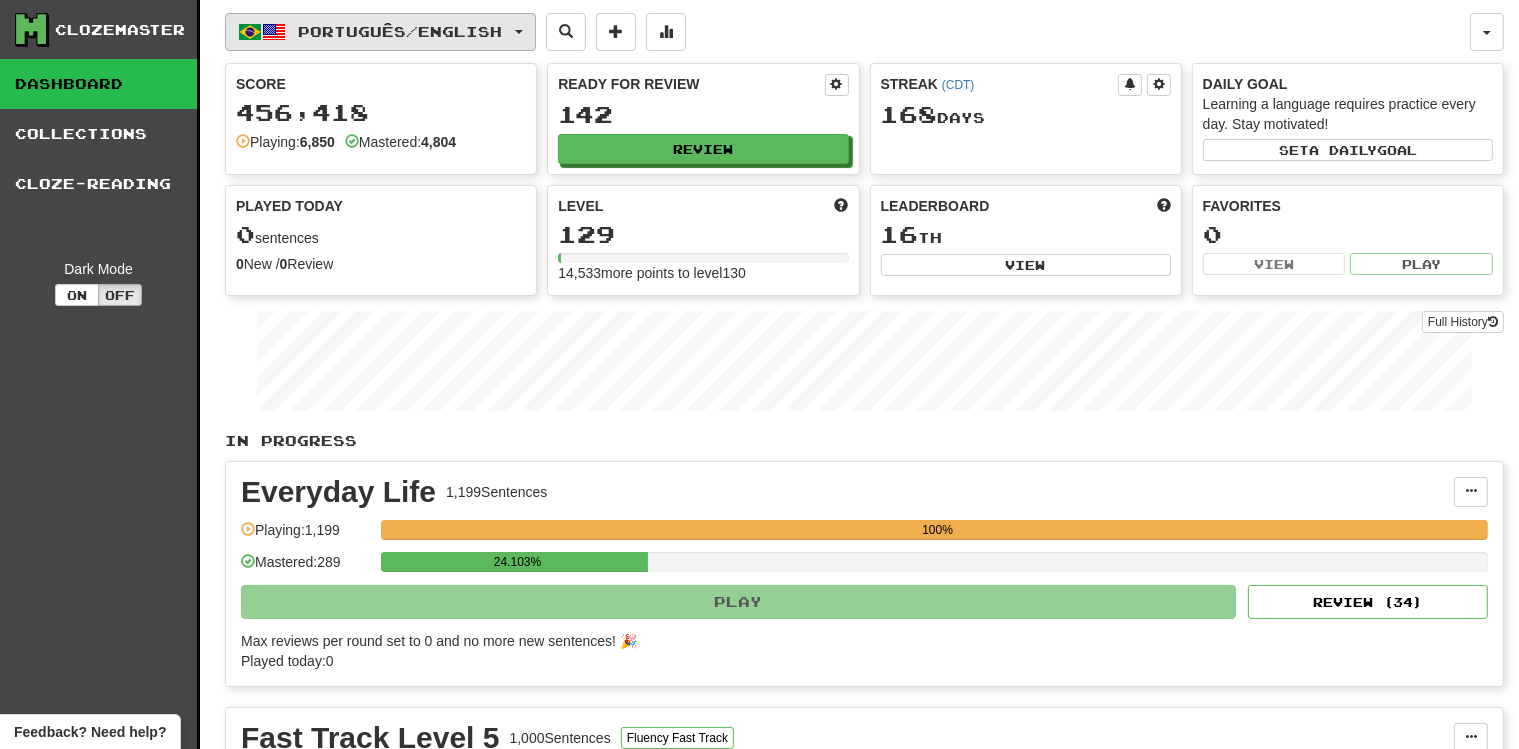 click on "Português  /  English" at bounding box center [380, 32] 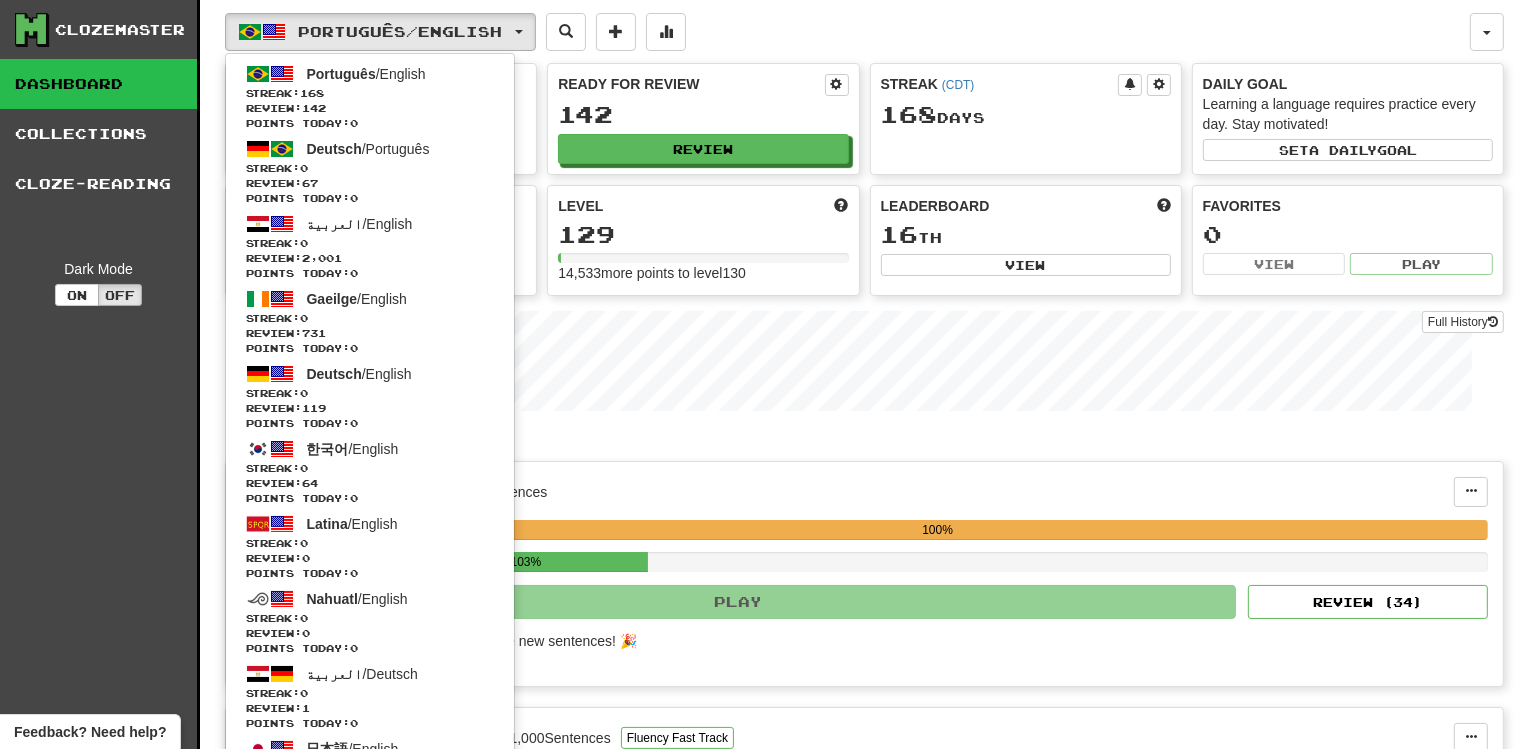 click on "Clozemaster Dashboard Collections Cloze-Reading Dark Mode On Off" at bounding box center [100, 750] 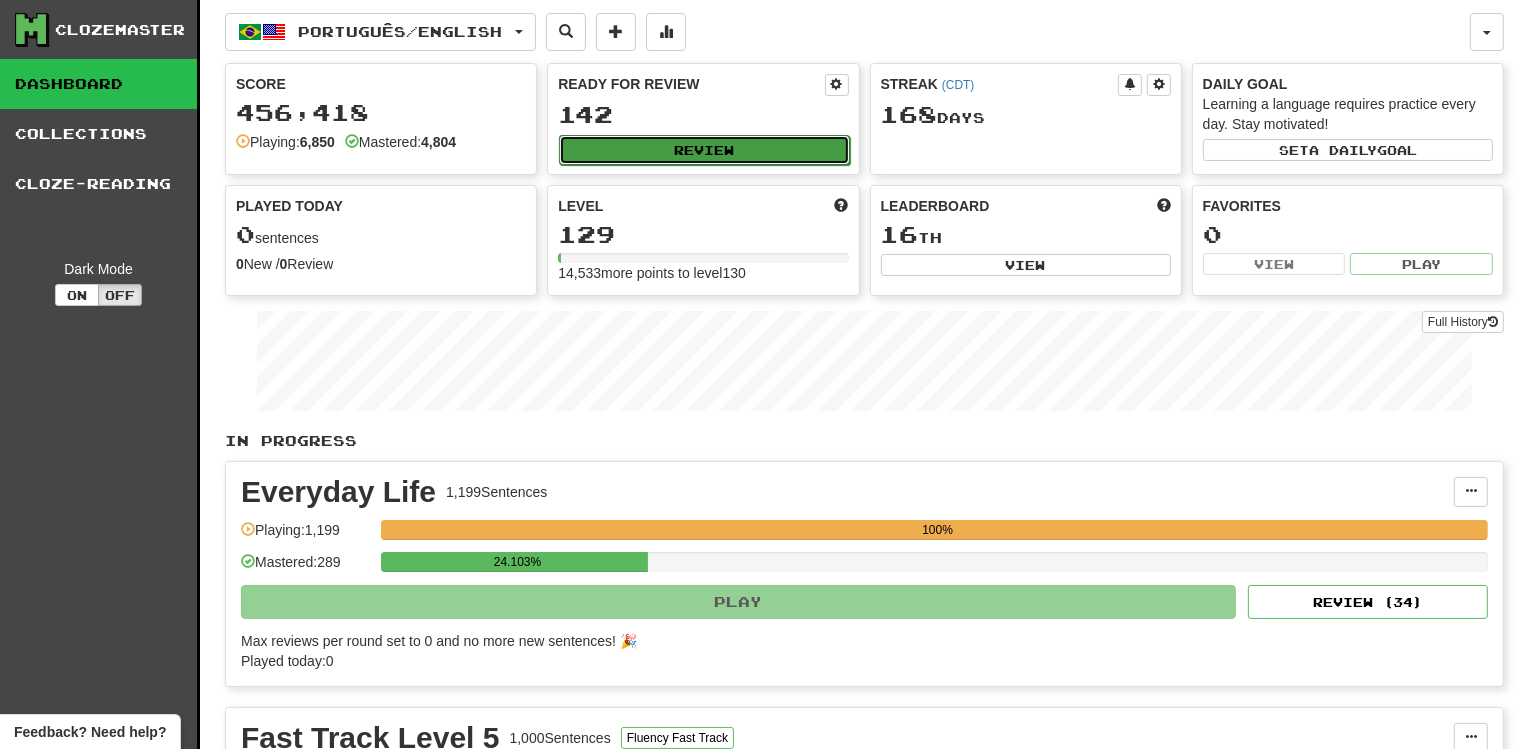 click on "Review" at bounding box center [704, 150] 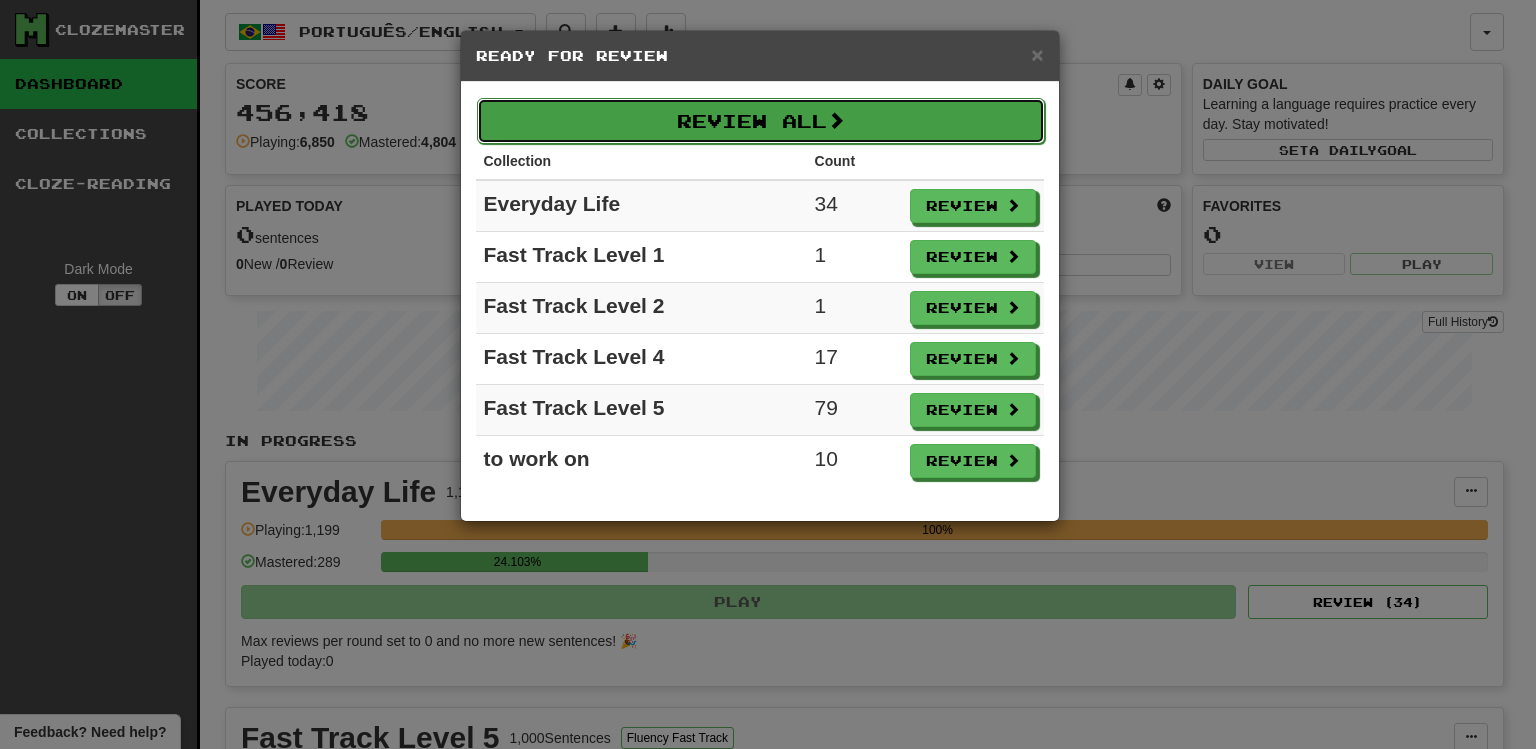 click on "Review All" at bounding box center (761, 121) 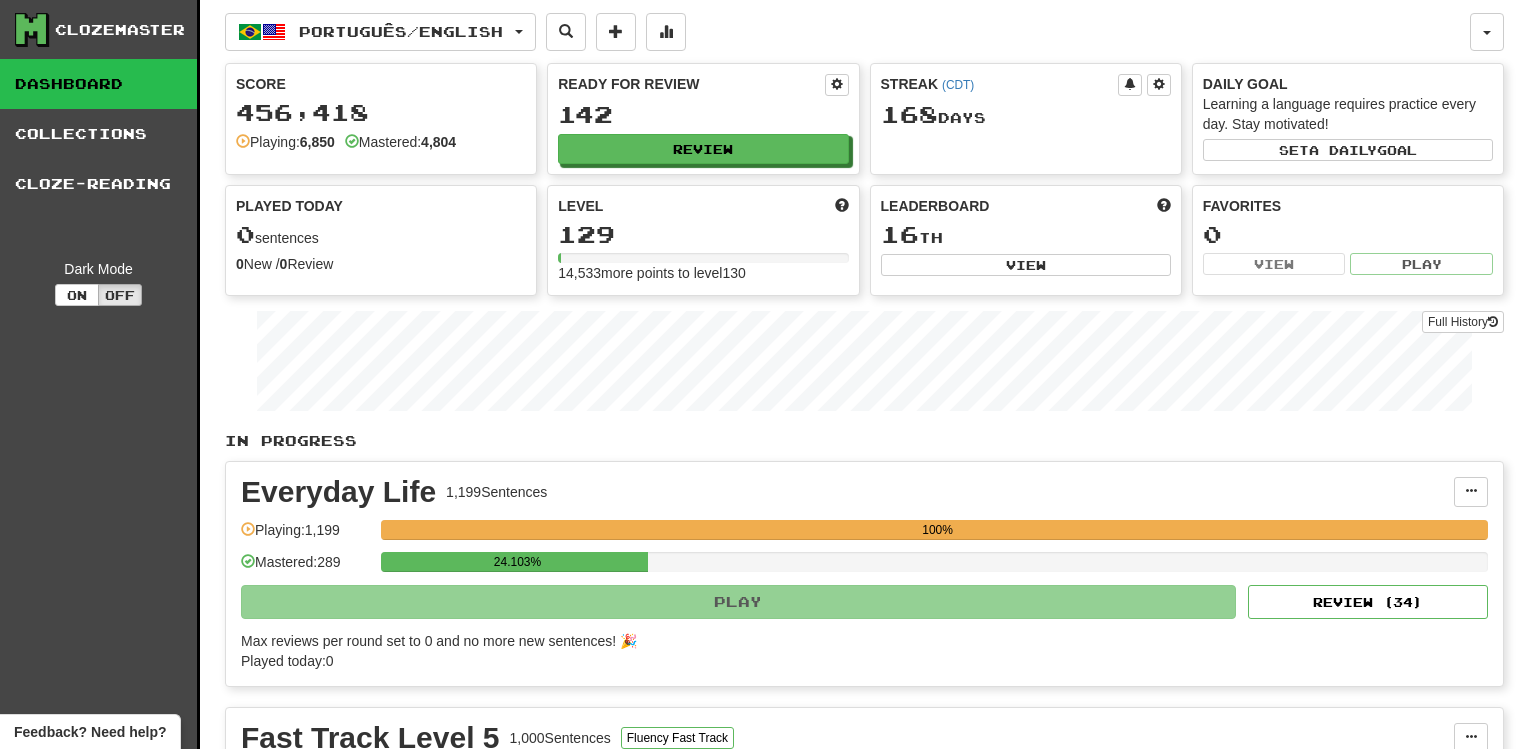 select on "**" 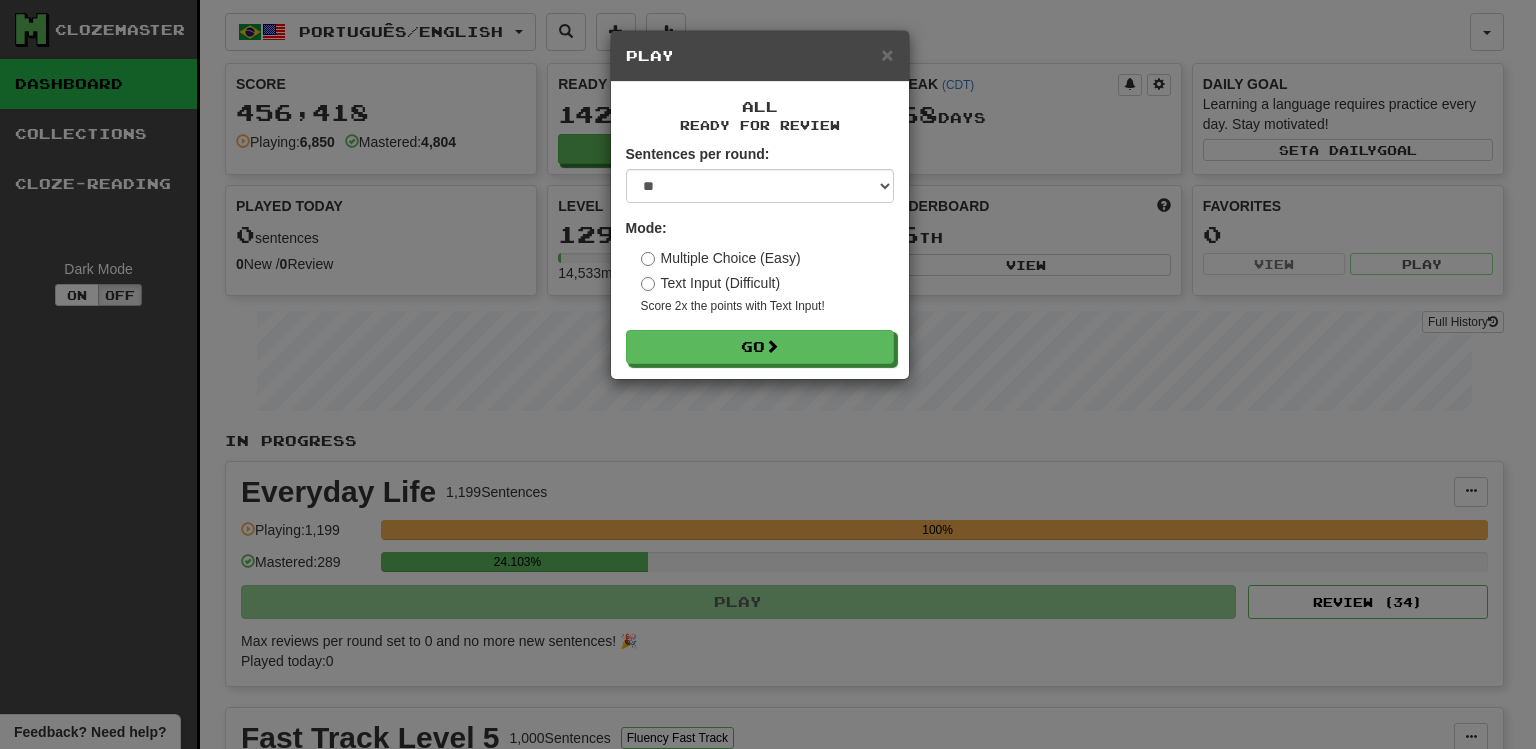 click on "Text Input (Difficult)" at bounding box center (711, 283) 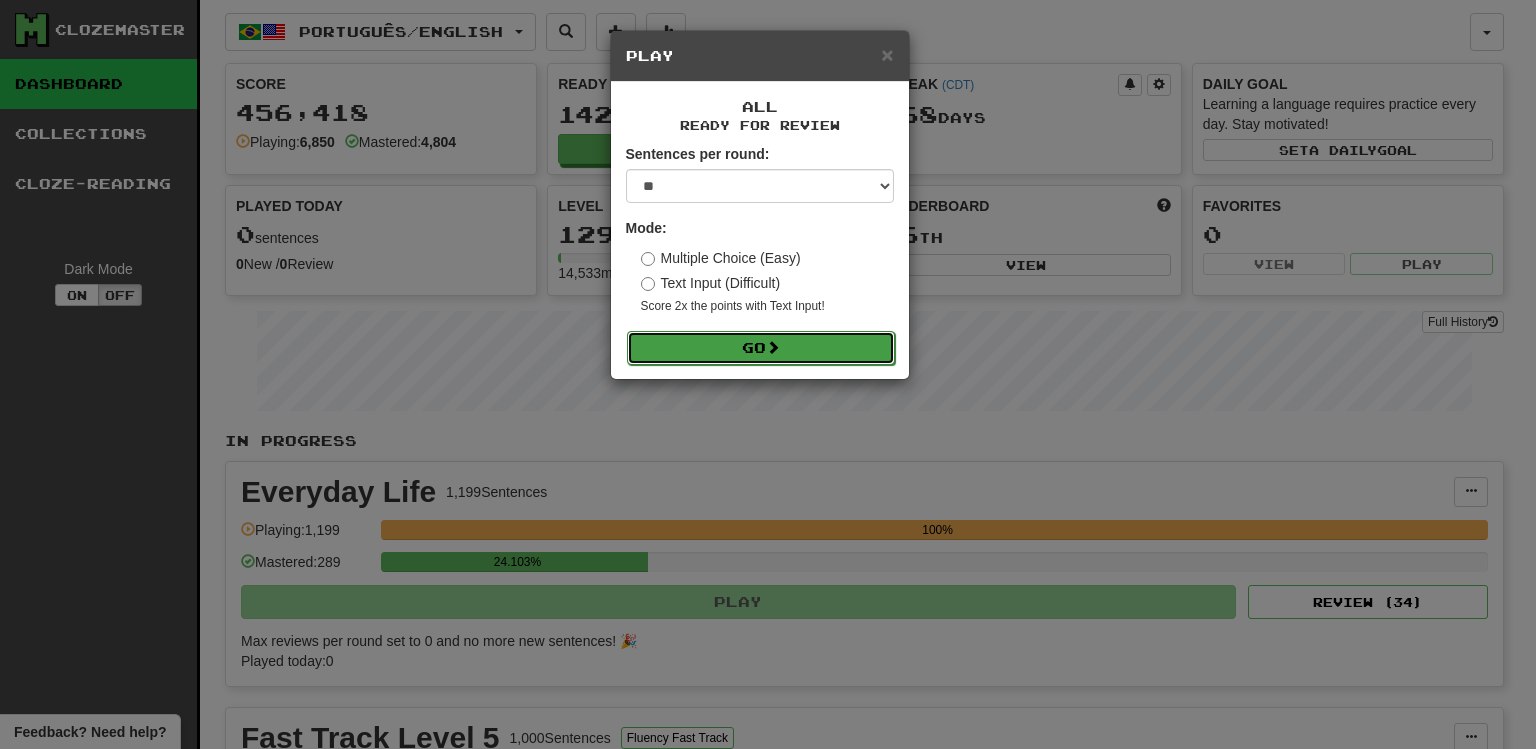 click on "Go" at bounding box center (761, 348) 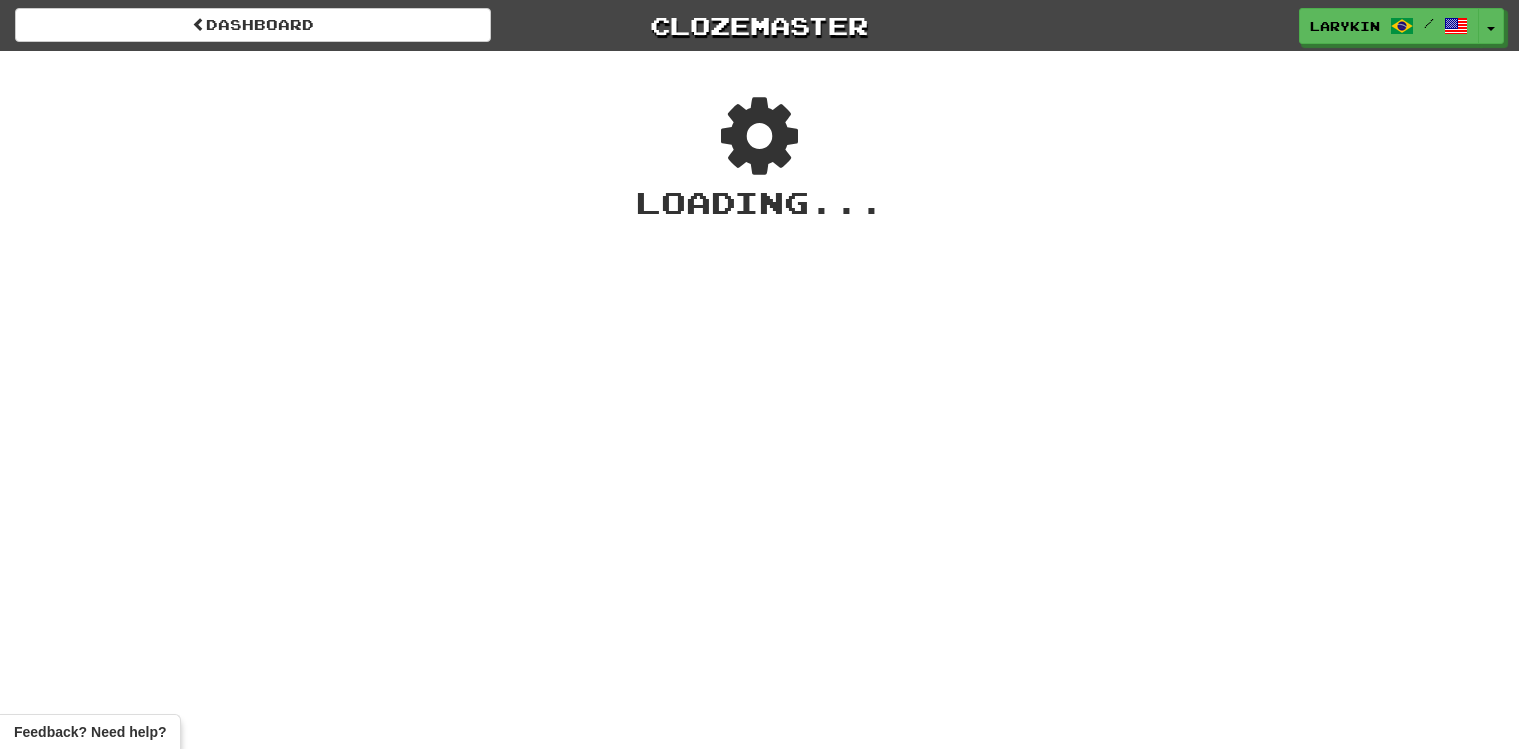 scroll, scrollTop: 0, scrollLeft: 0, axis: both 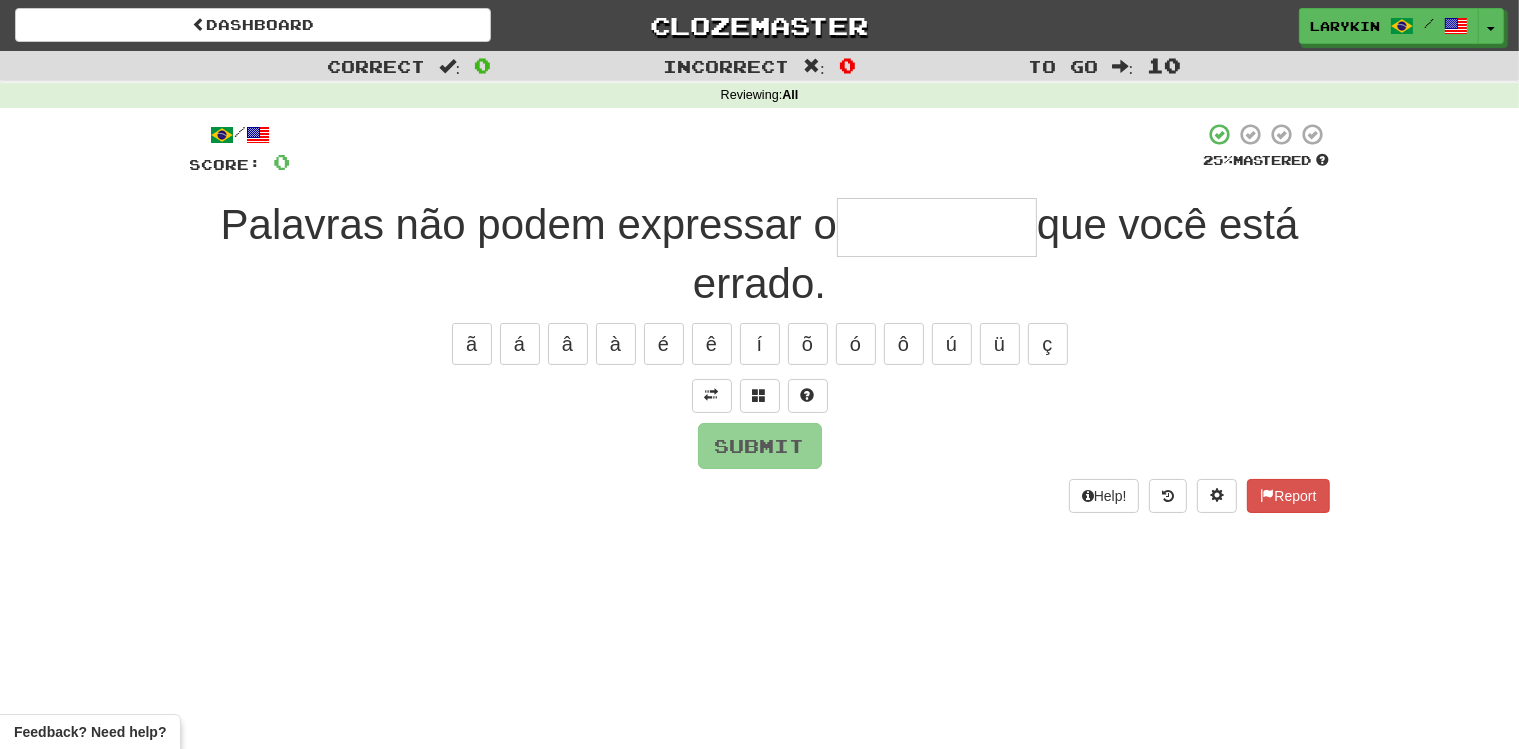 type on "*" 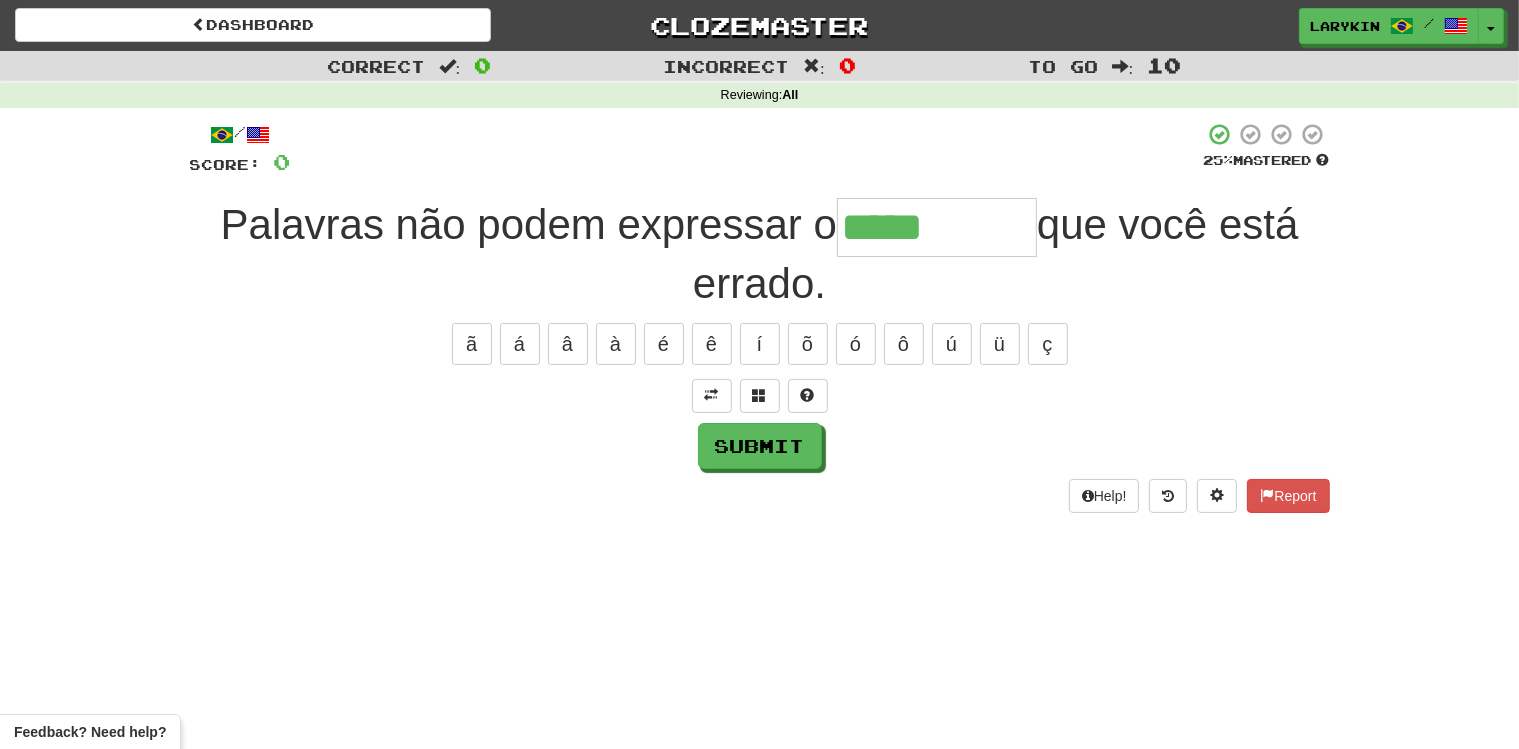 type on "*****" 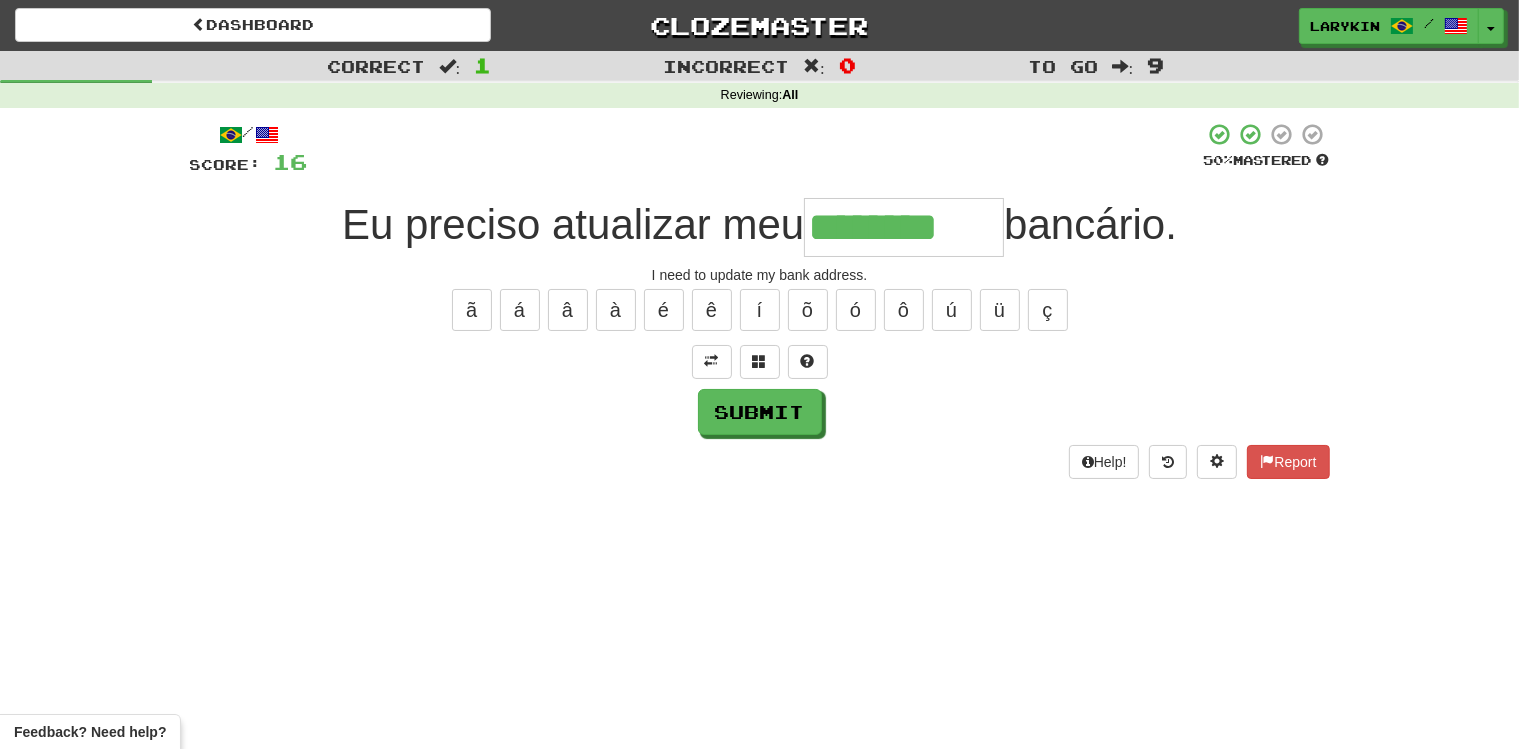 type on "********" 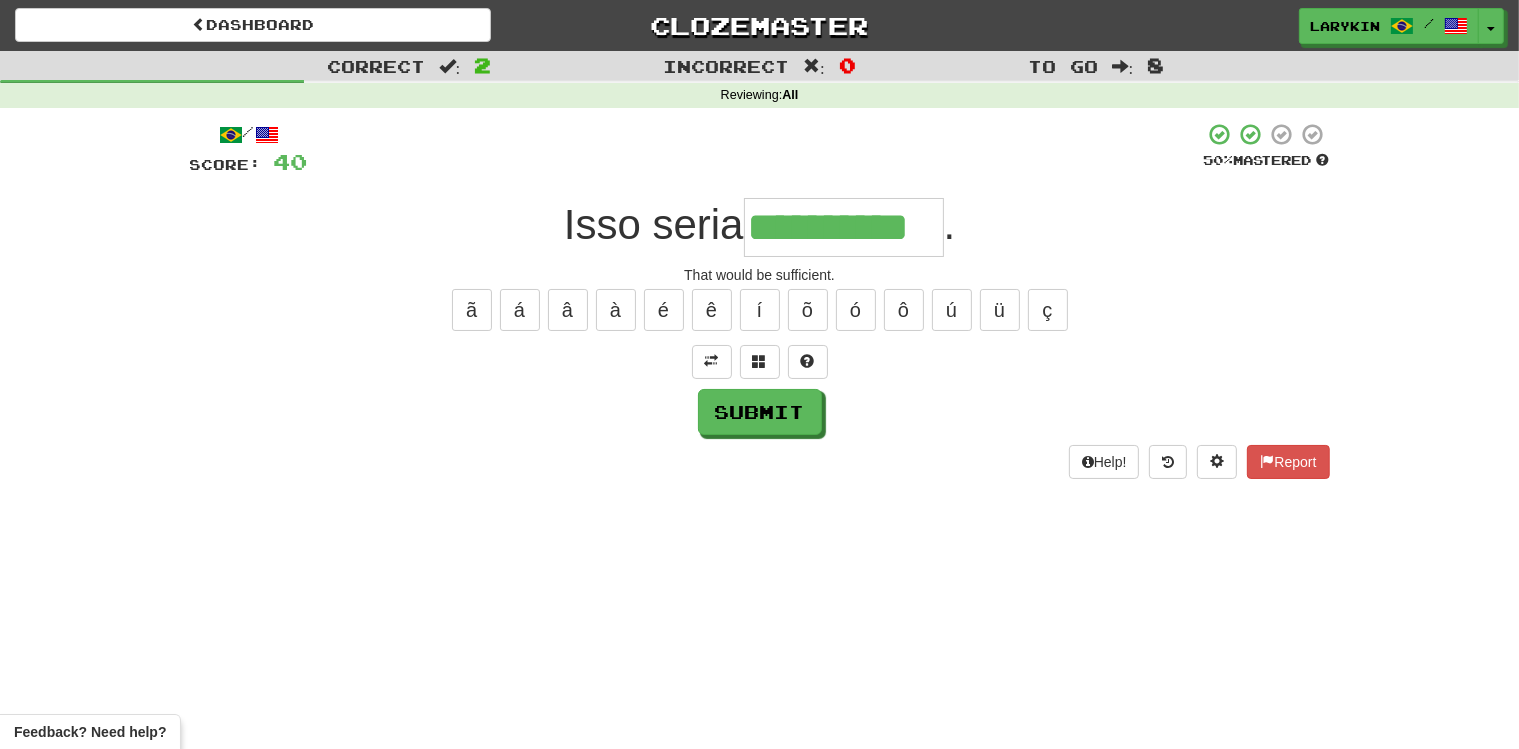 type on "**********" 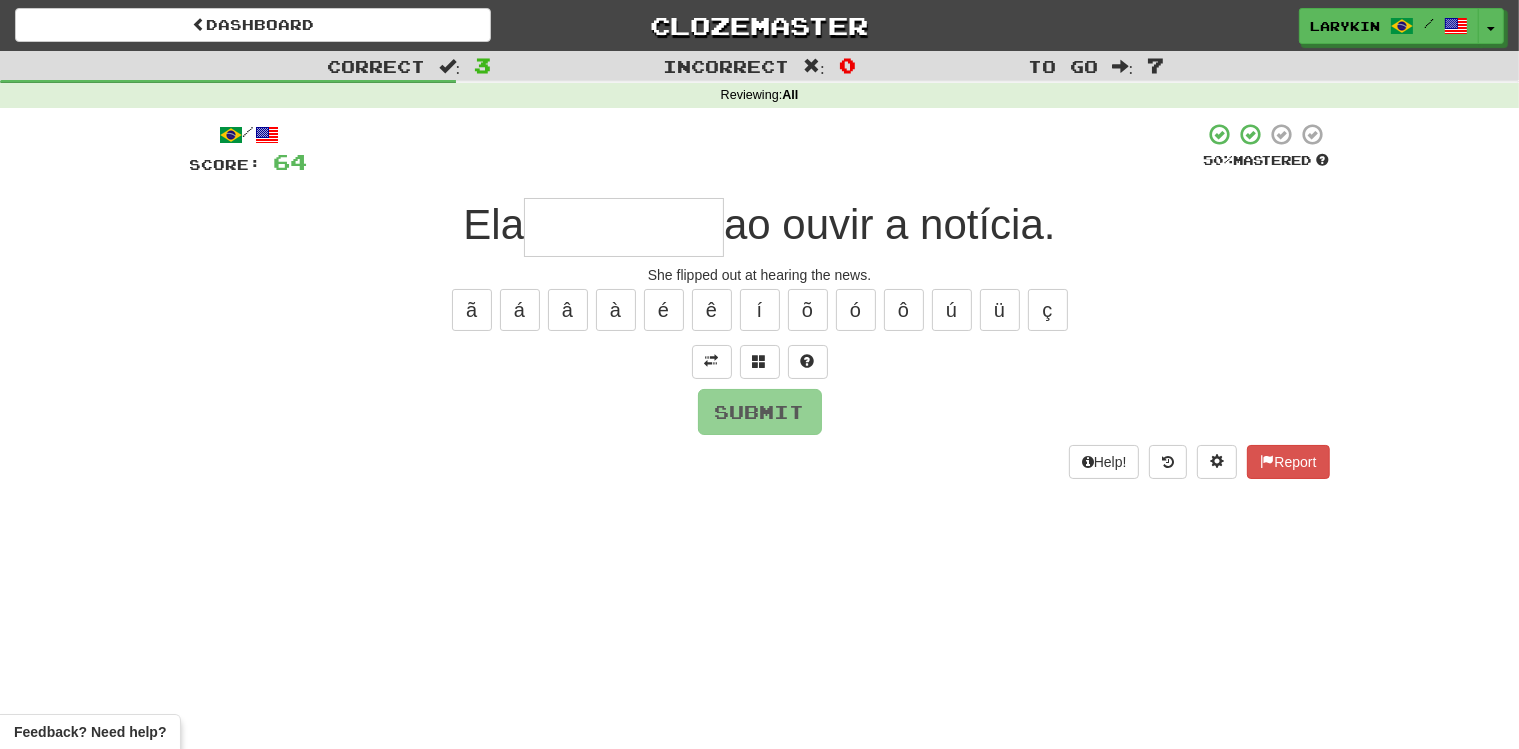 type on "*" 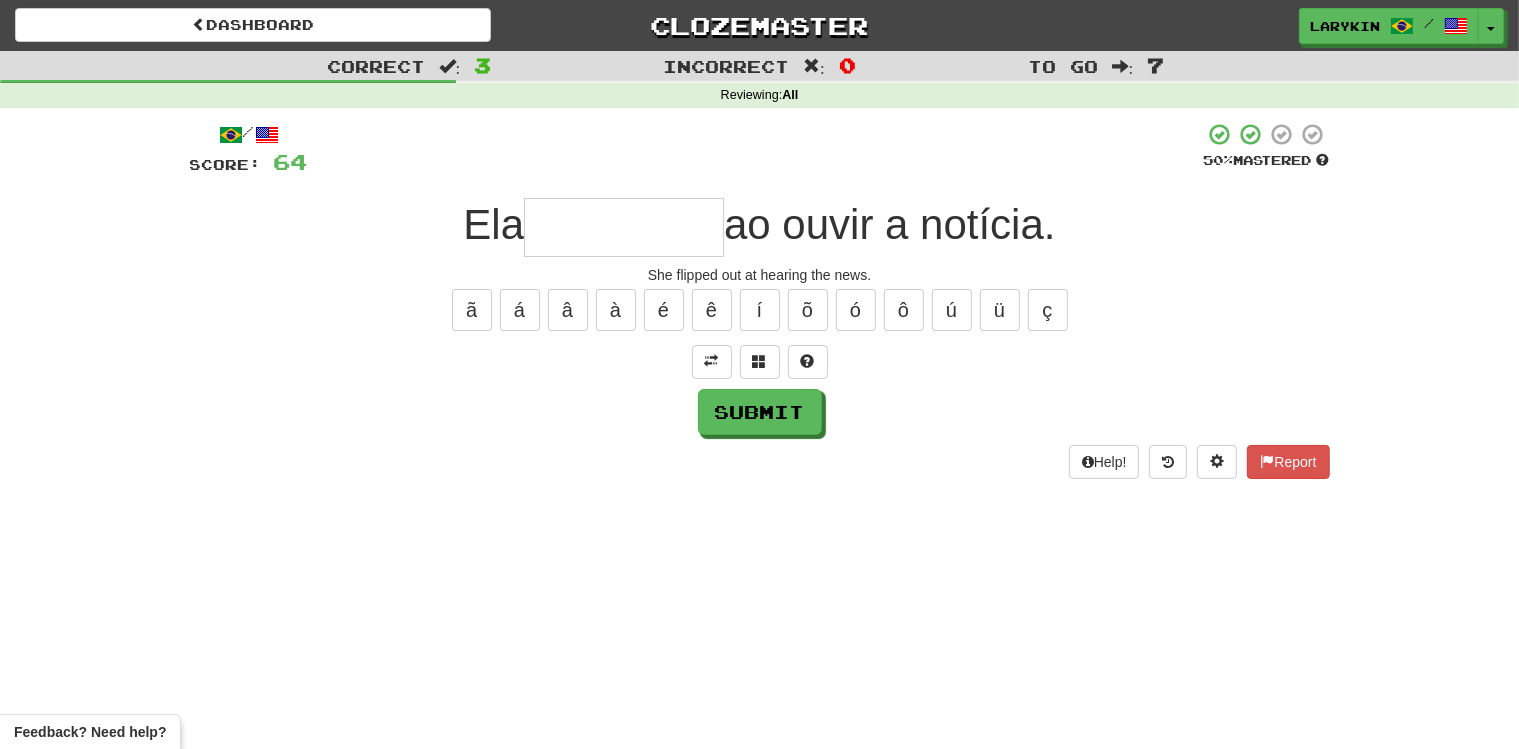 type on "*" 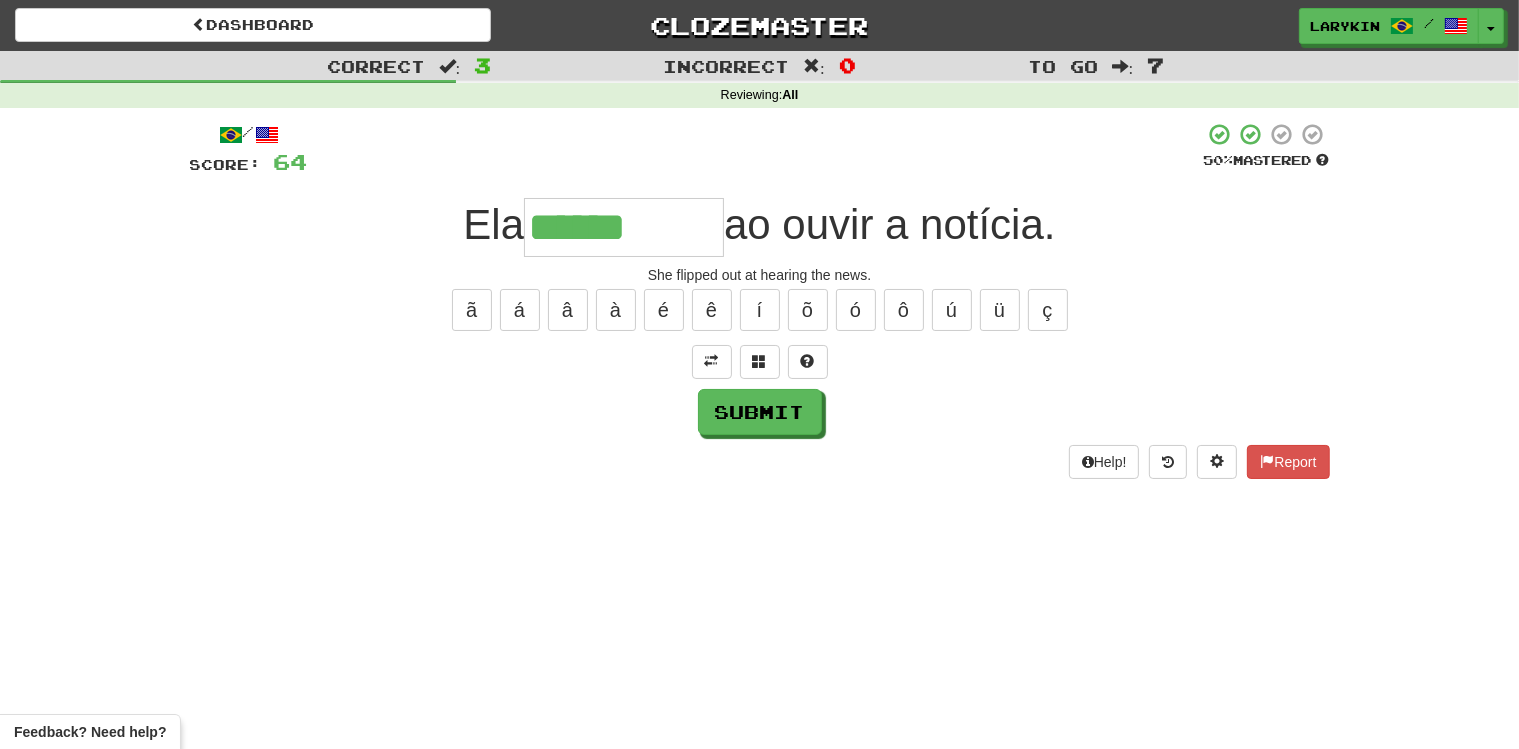 type on "******" 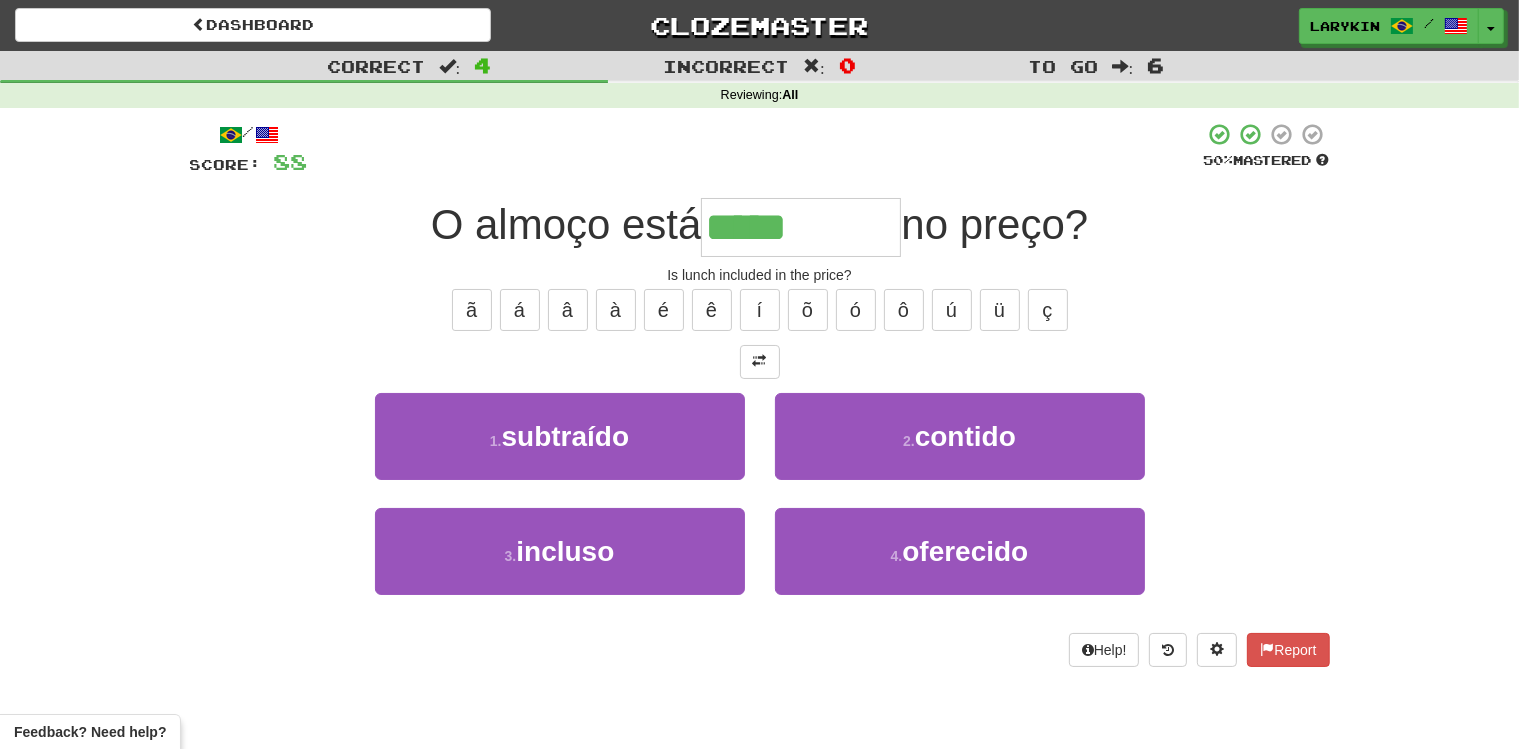 type on "*******" 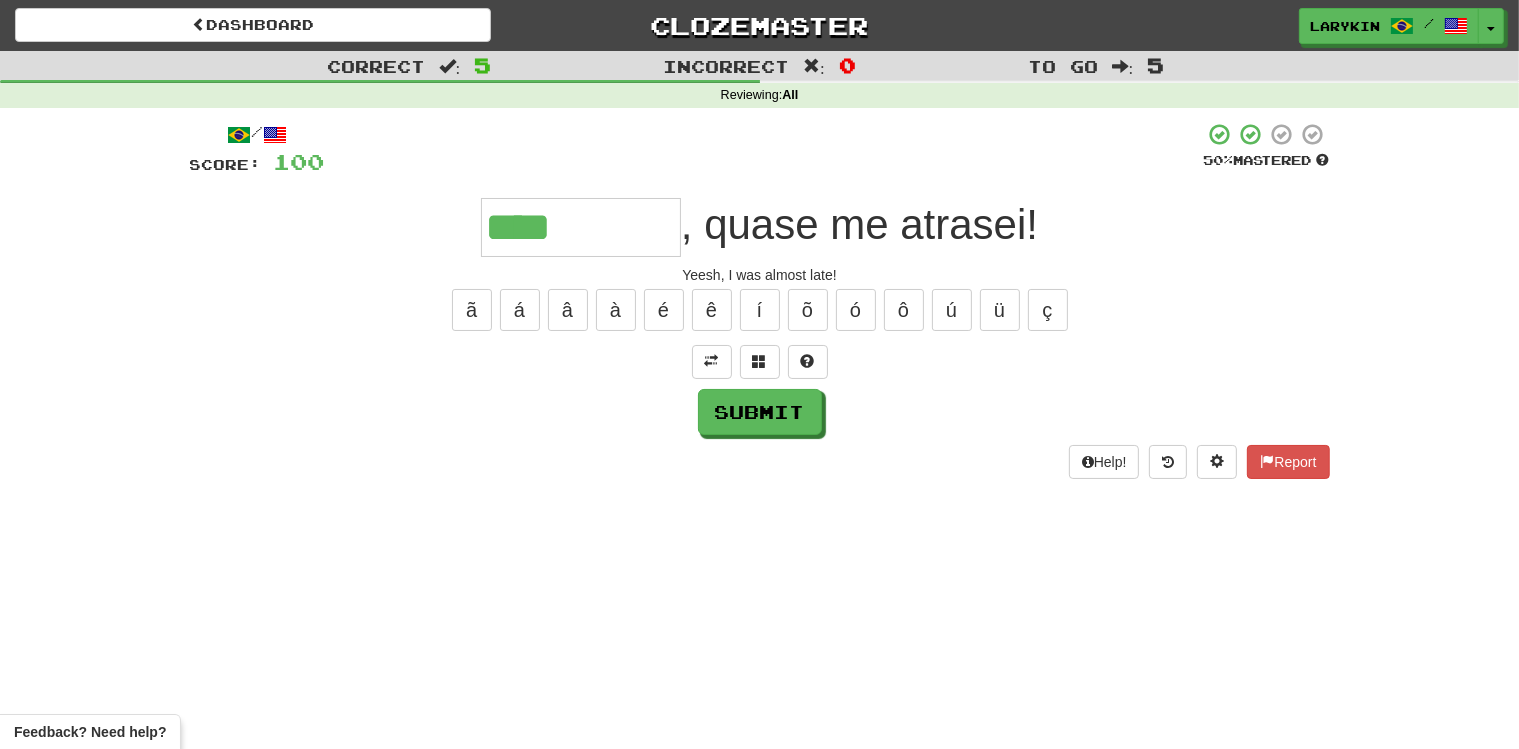 type on "****" 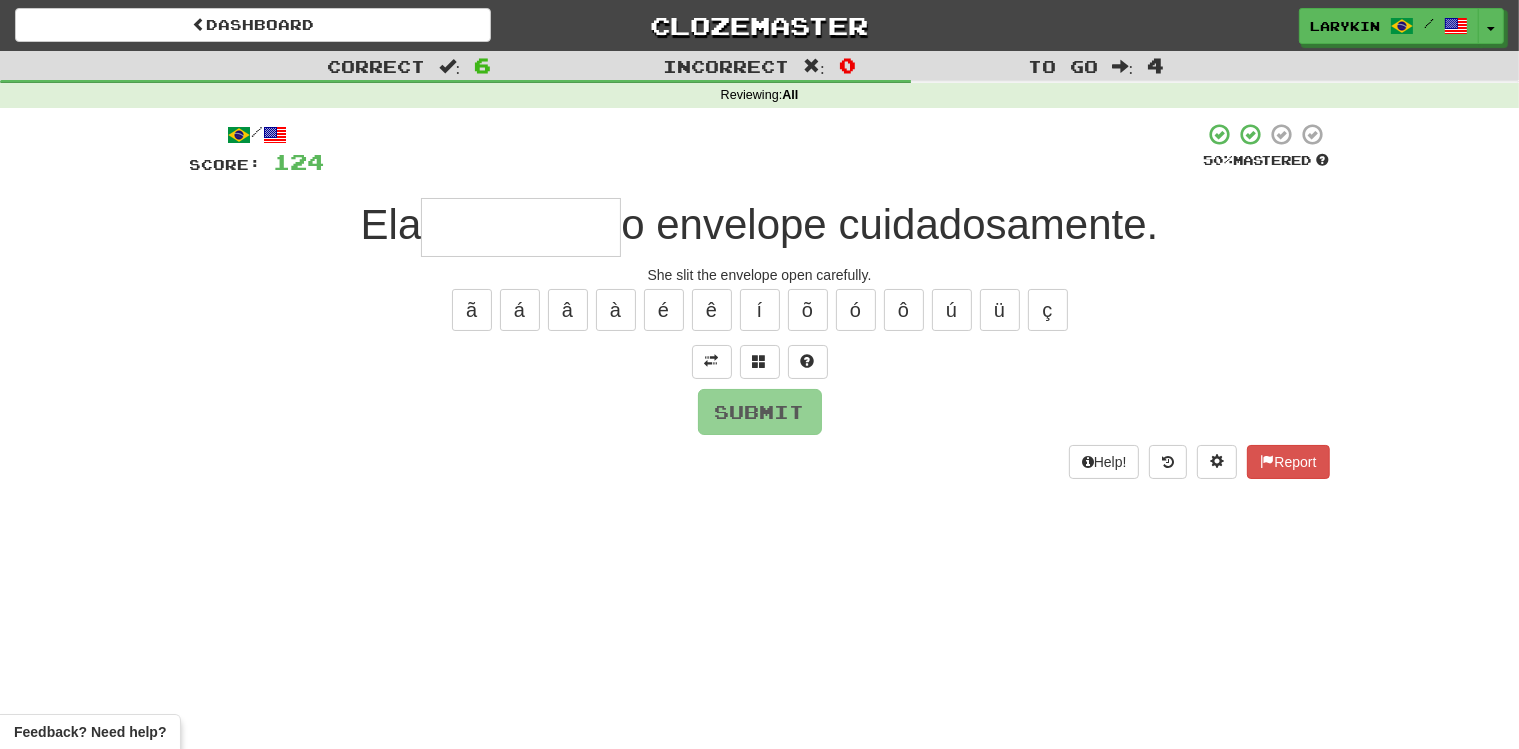 type on "*" 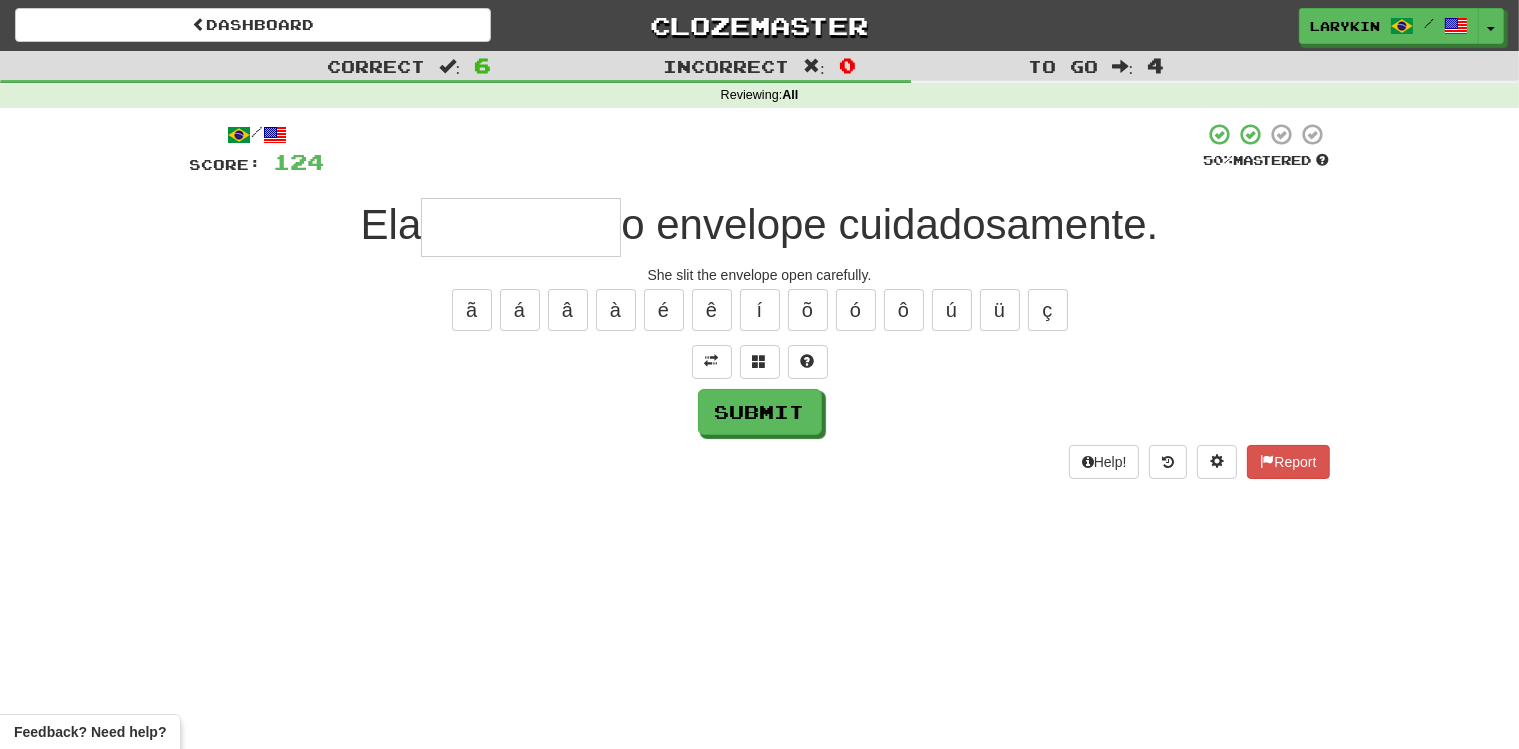 type on "*" 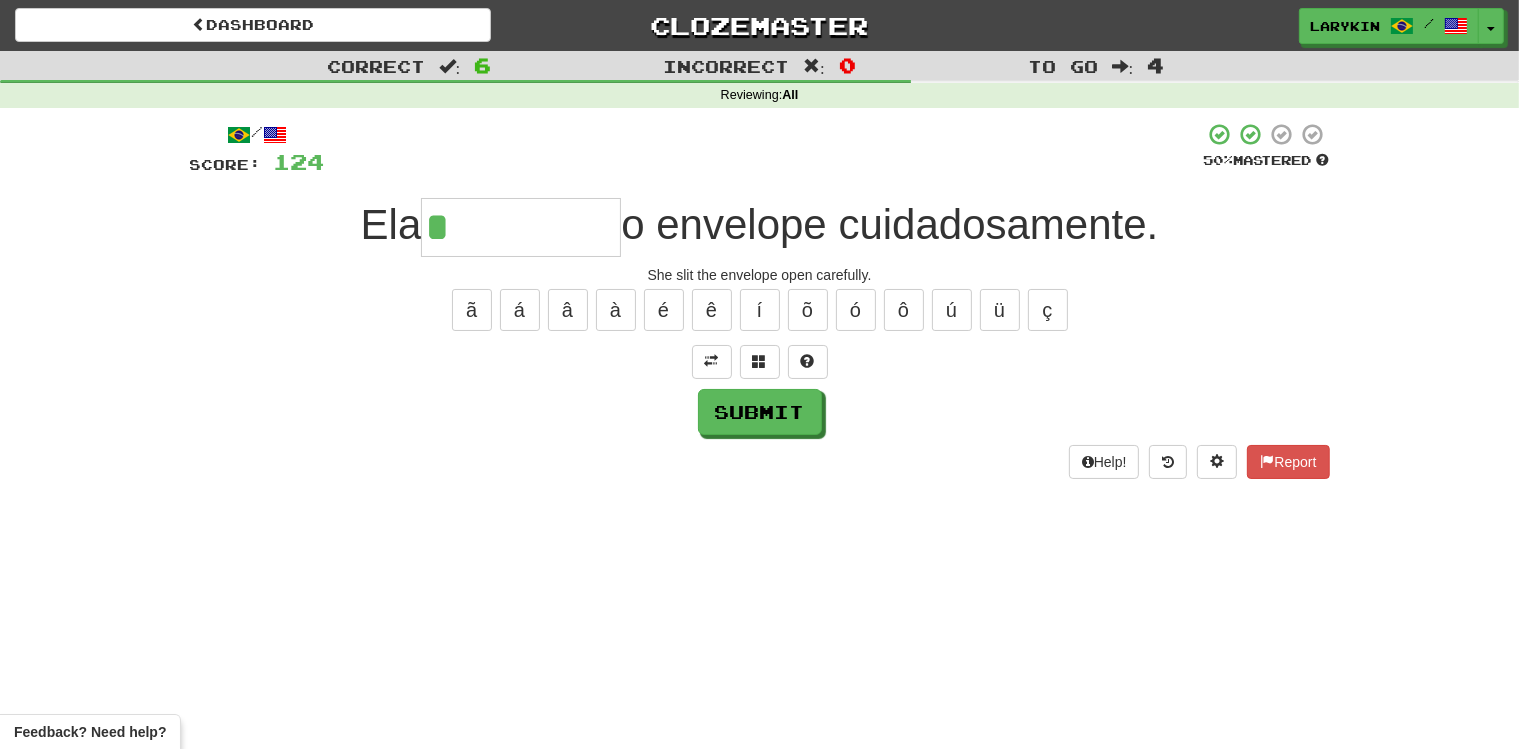 type on "*****" 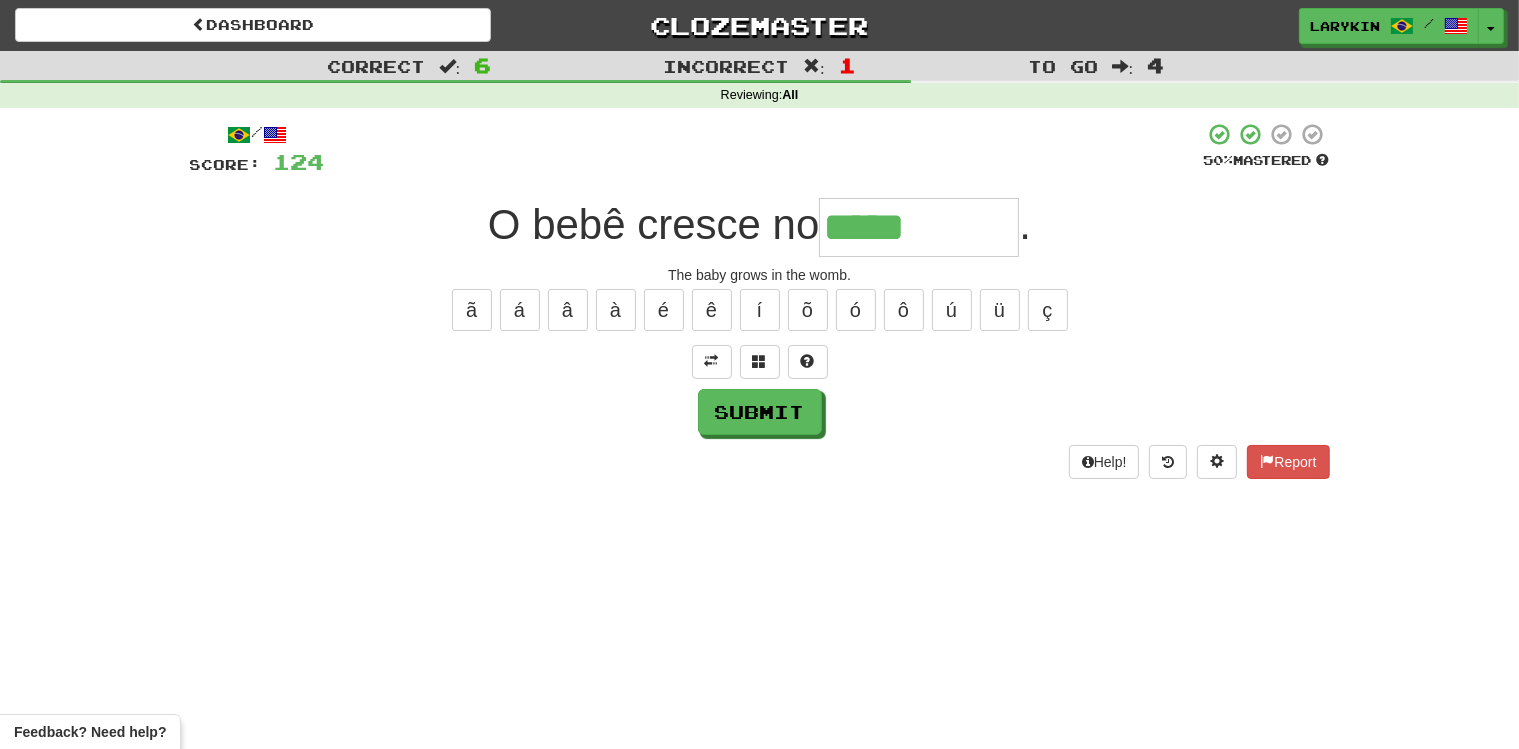 type on "*****" 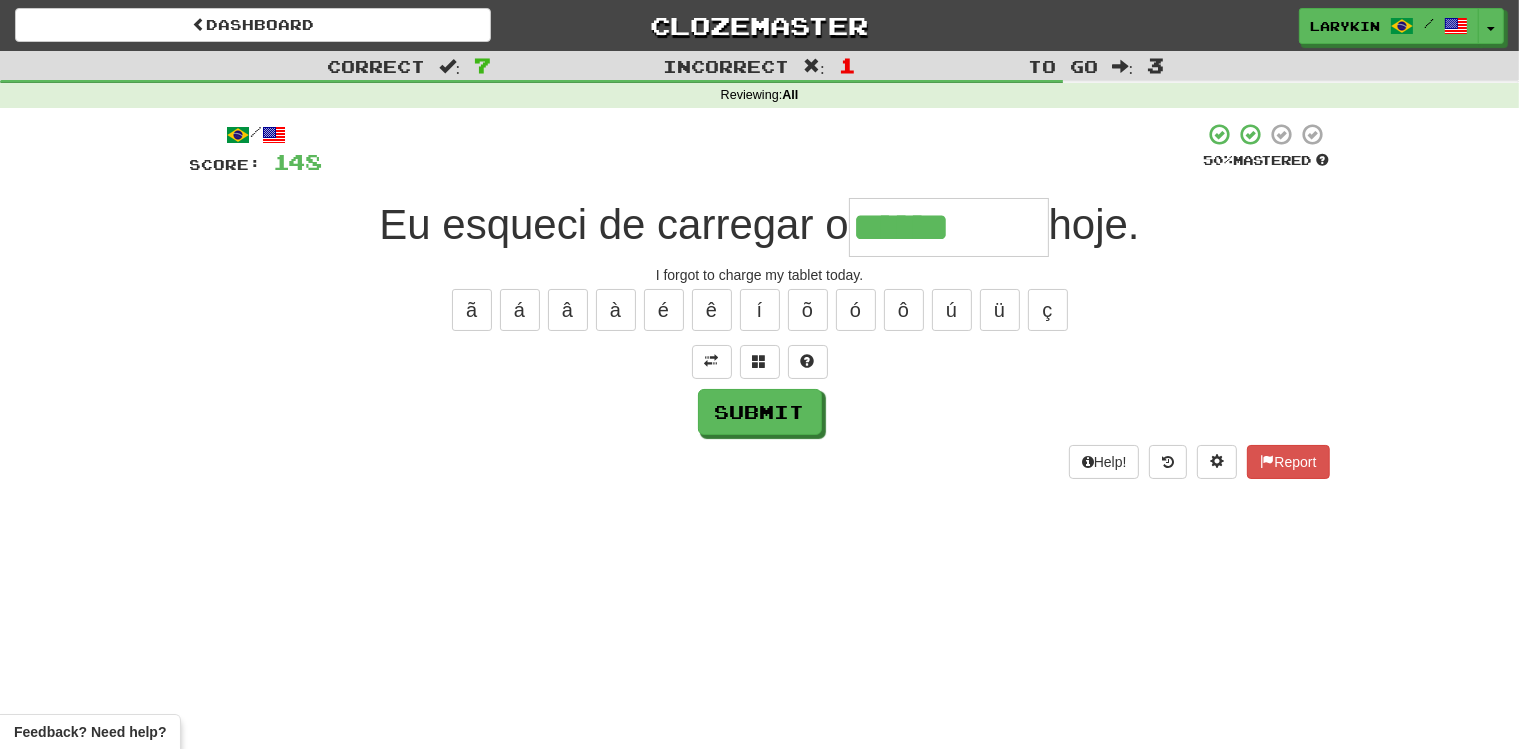 type on "******" 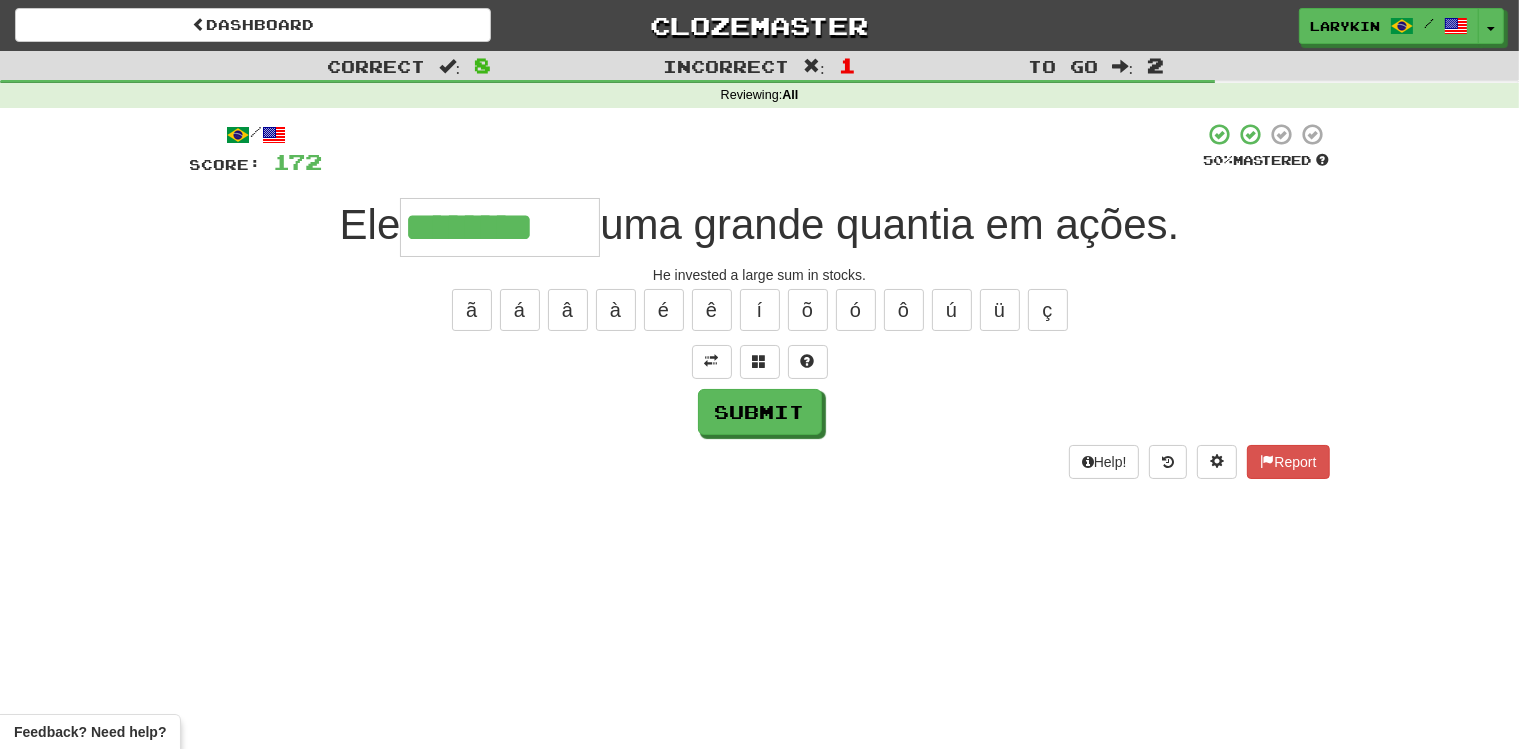 type on "********" 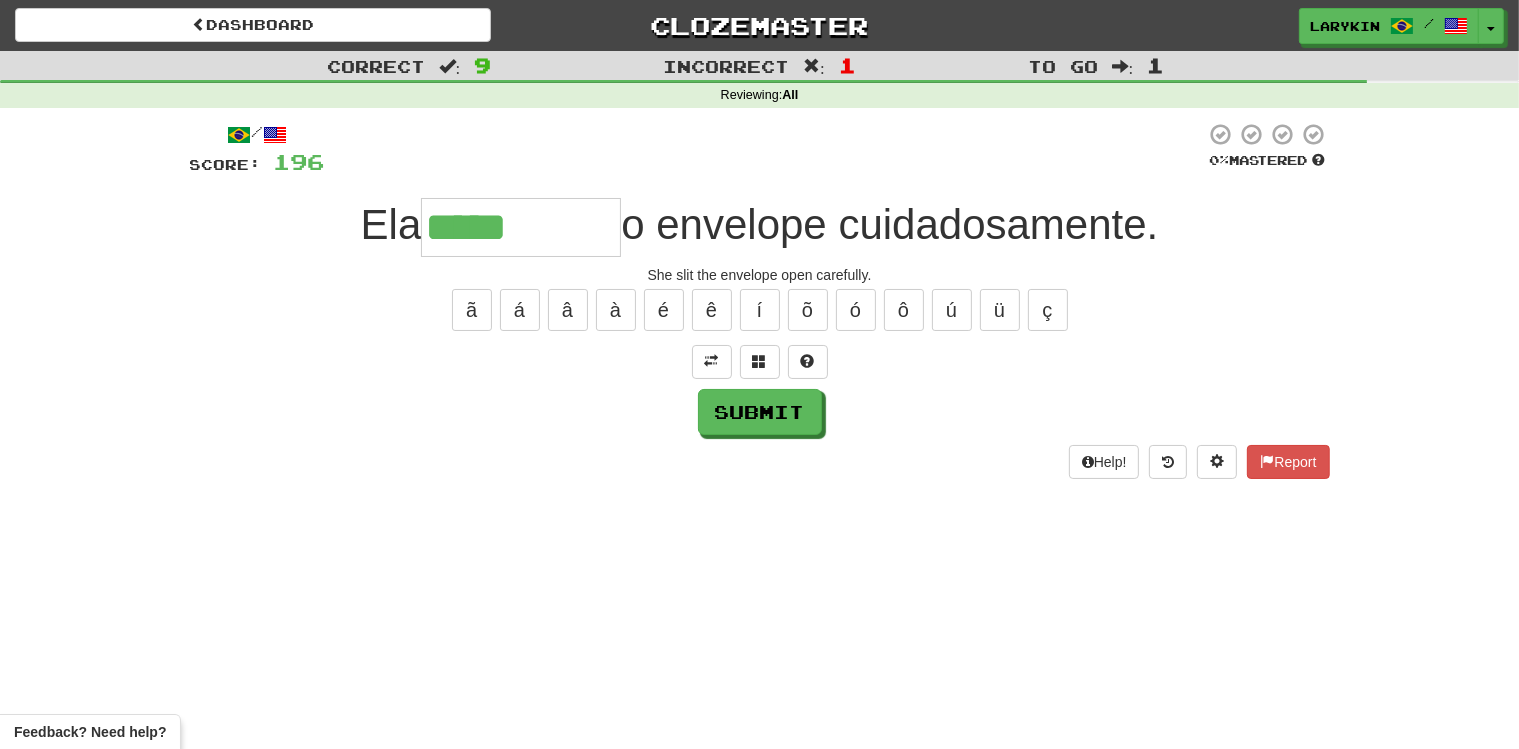 type on "*****" 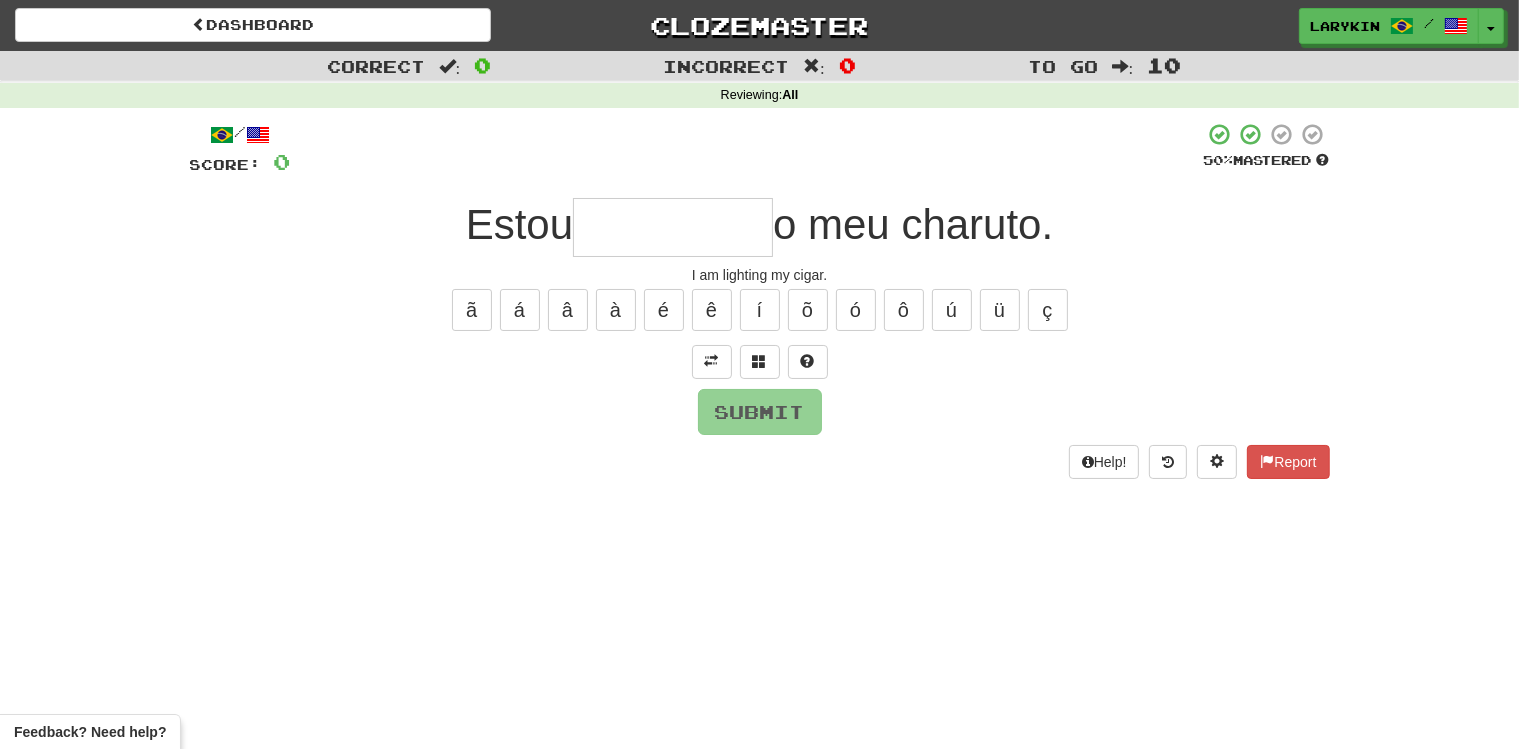 type on "*" 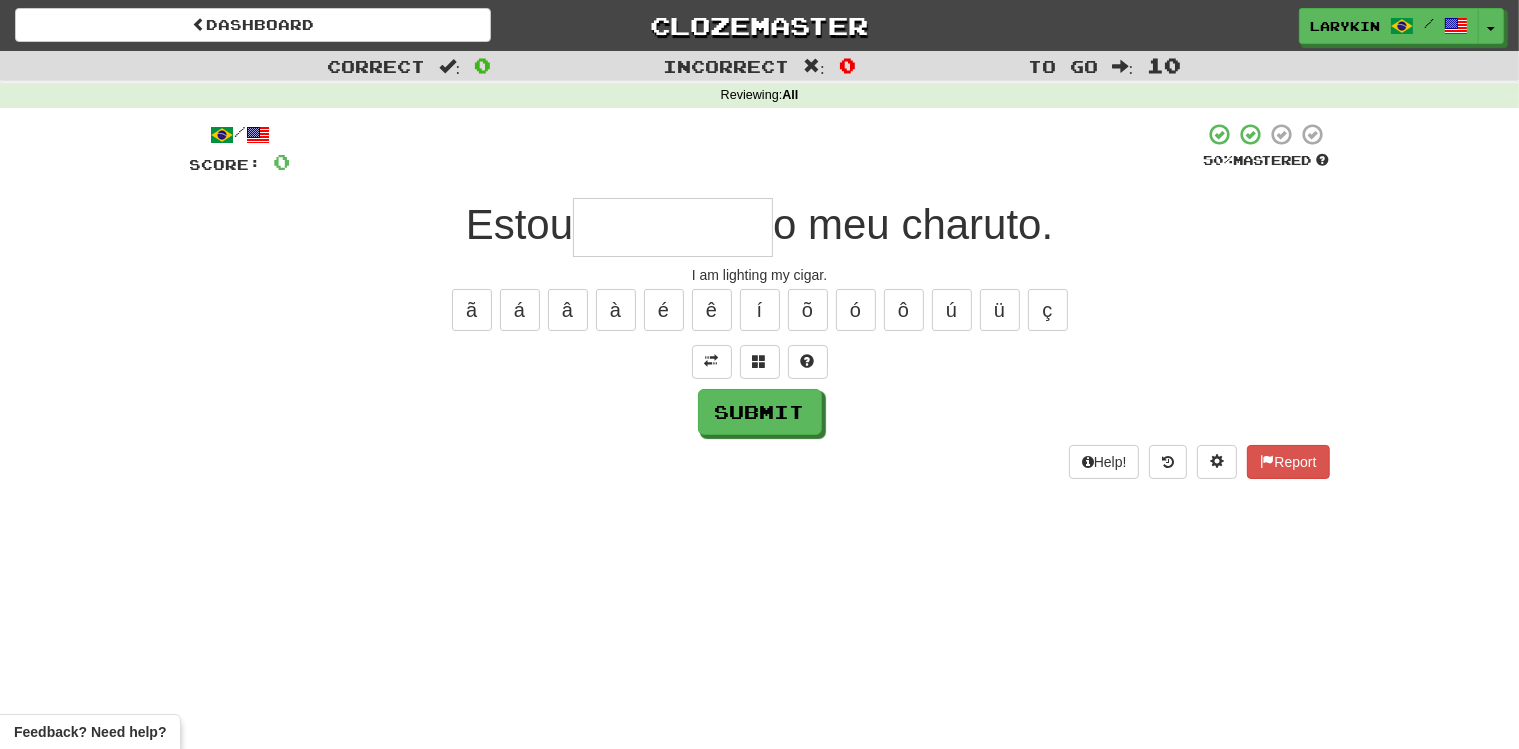 type on "*" 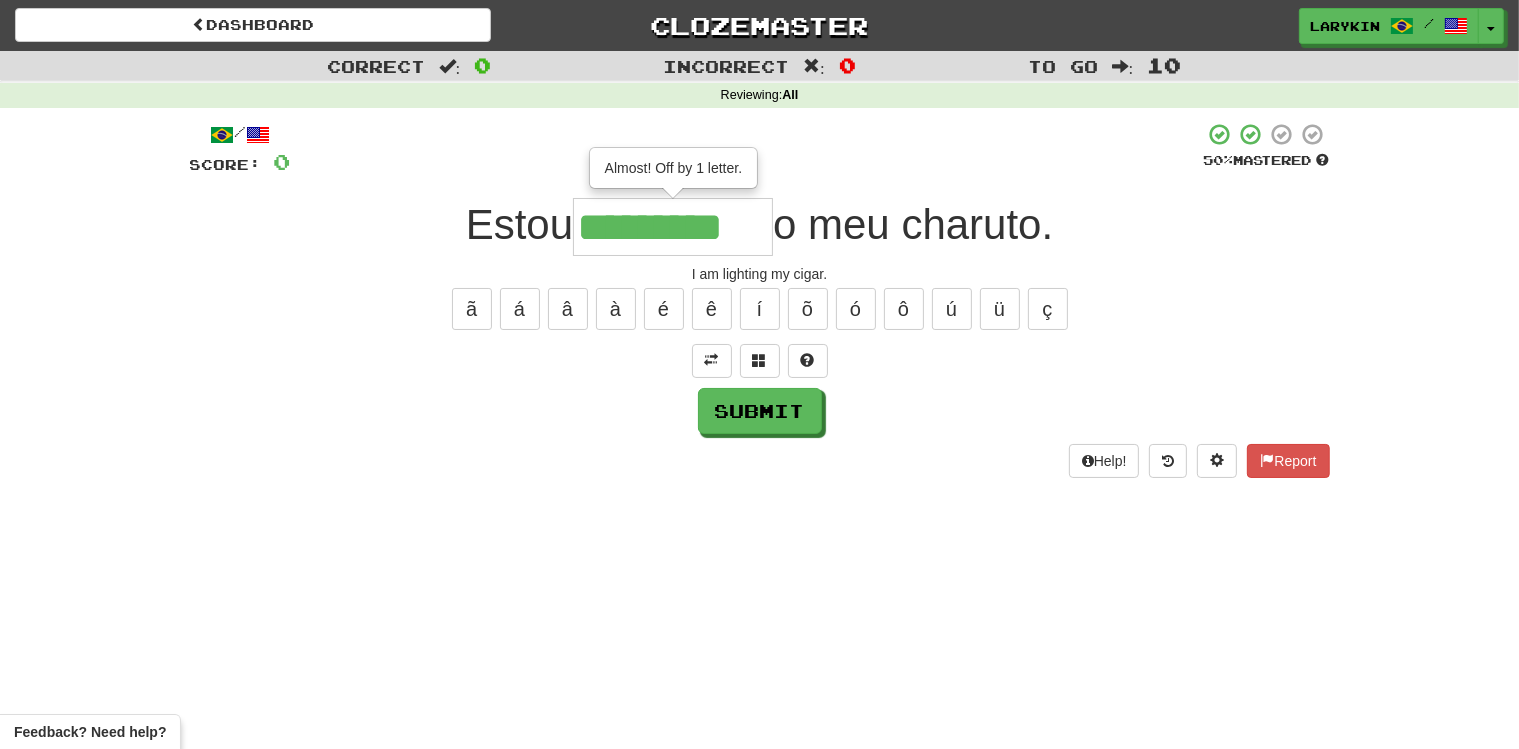 scroll, scrollTop: 0, scrollLeft: 15, axis: horizontal 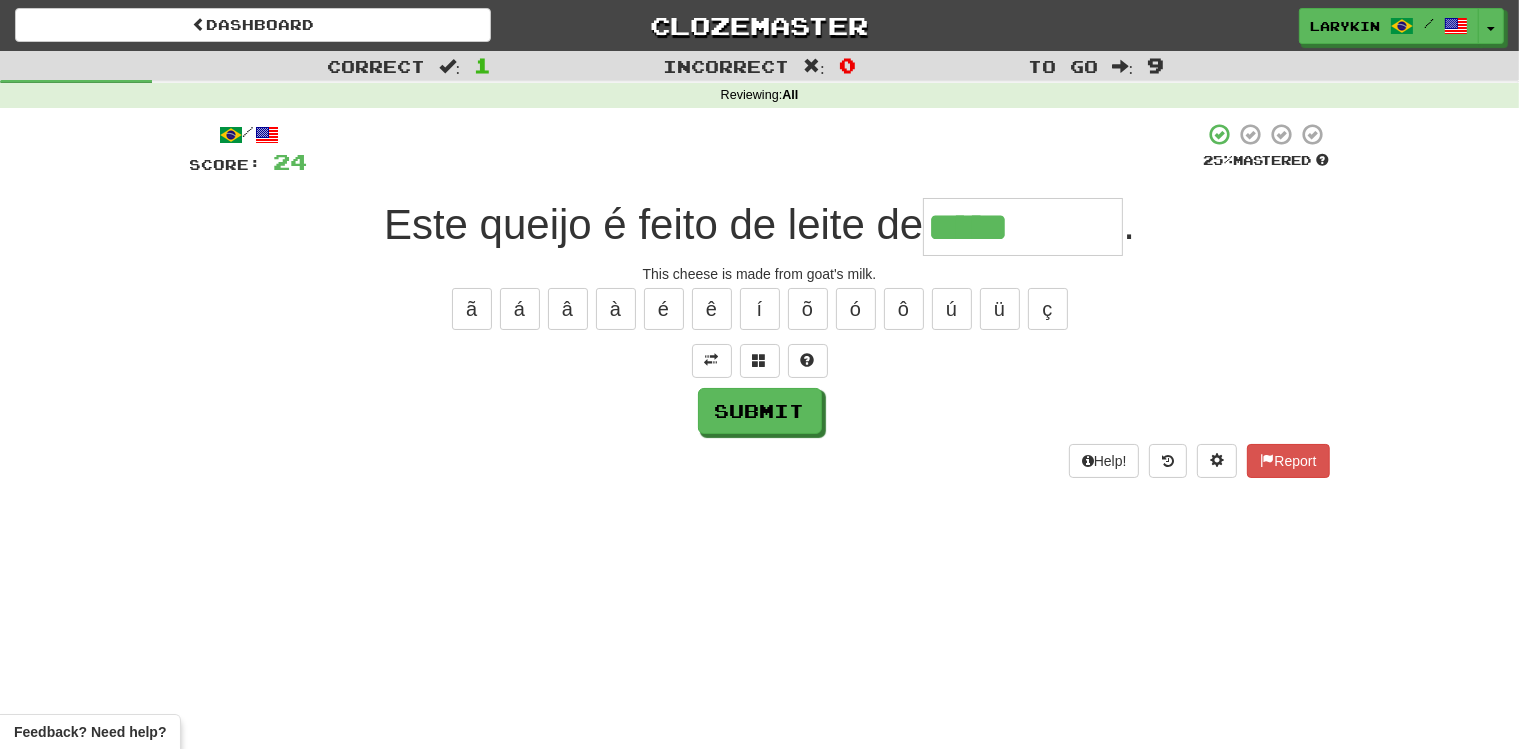 type on "*****" 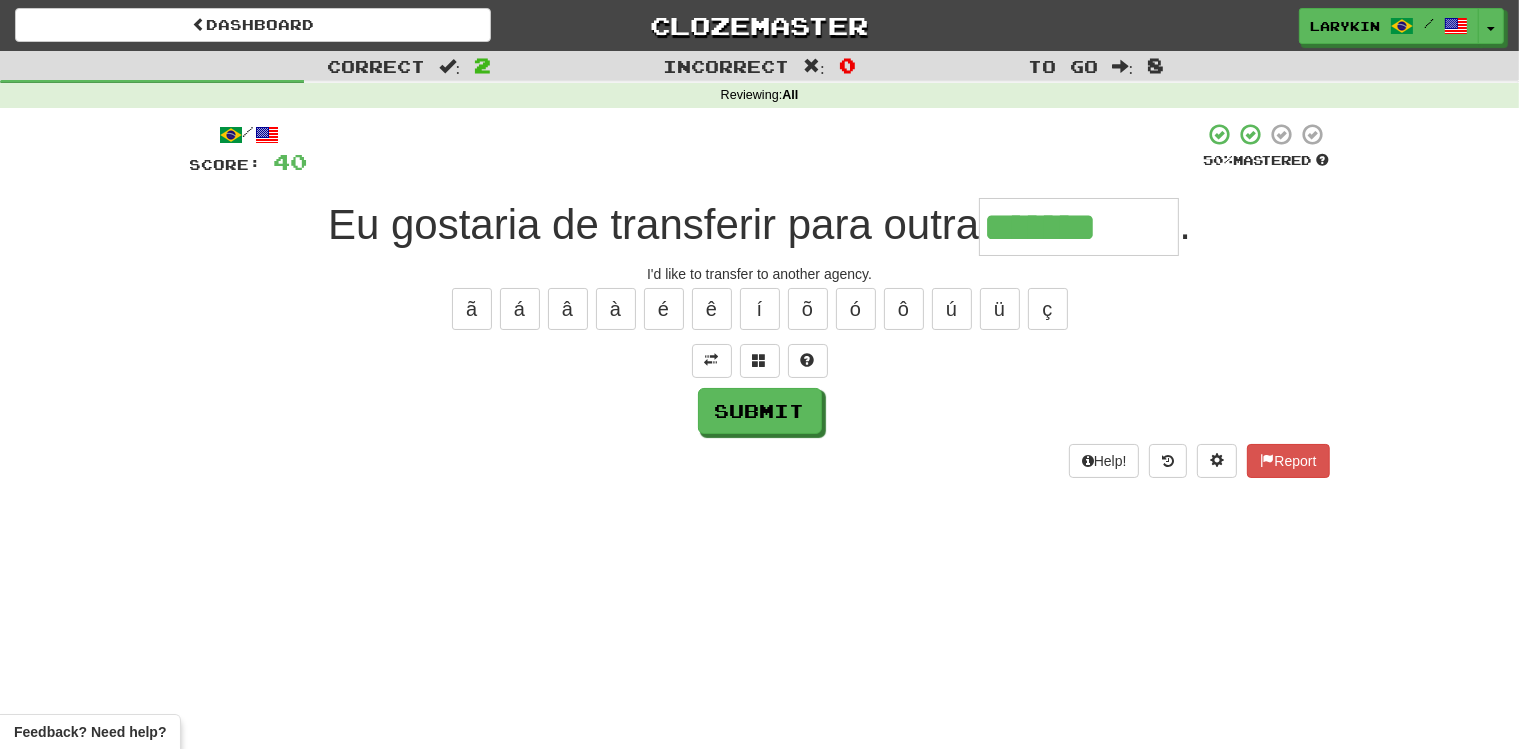 type on "*******" 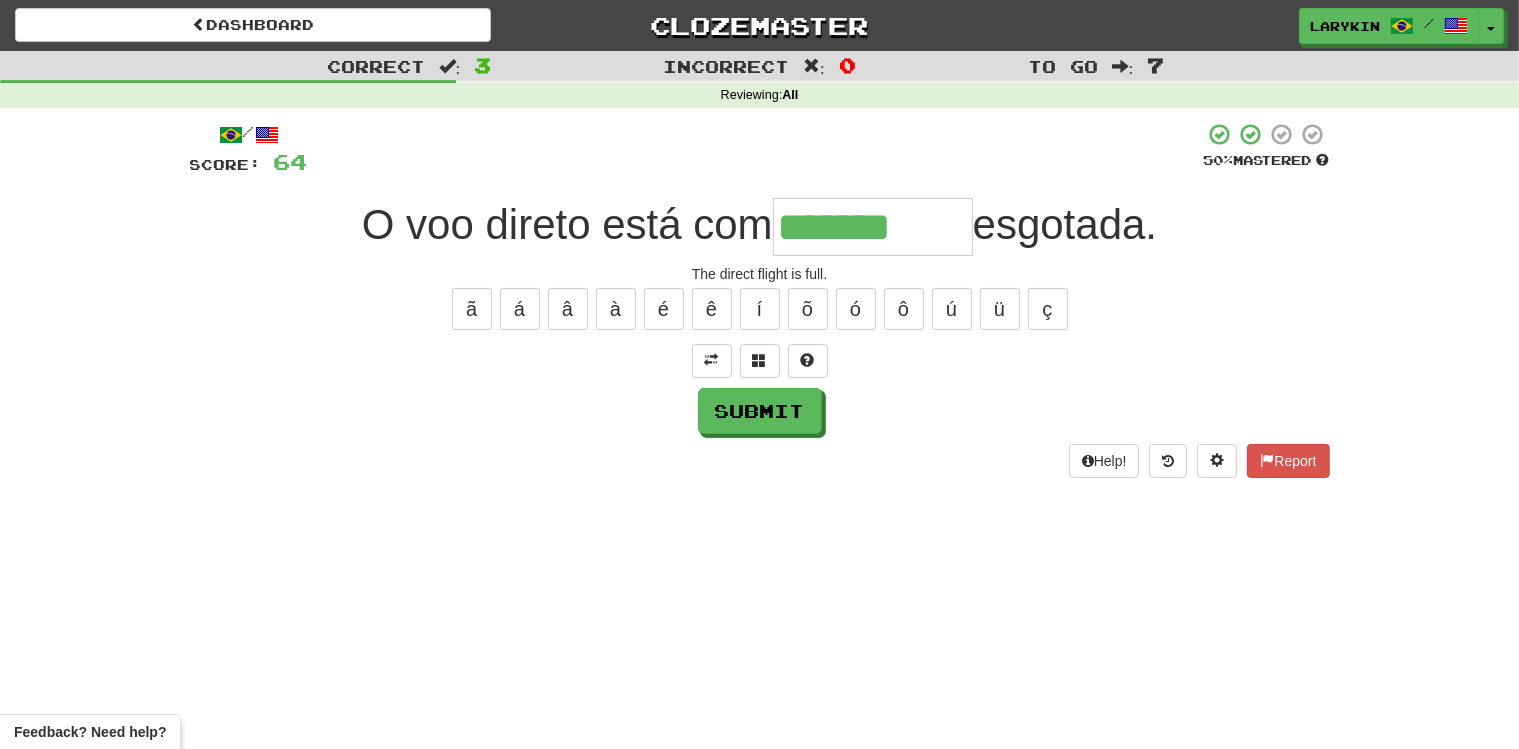type on "*******" 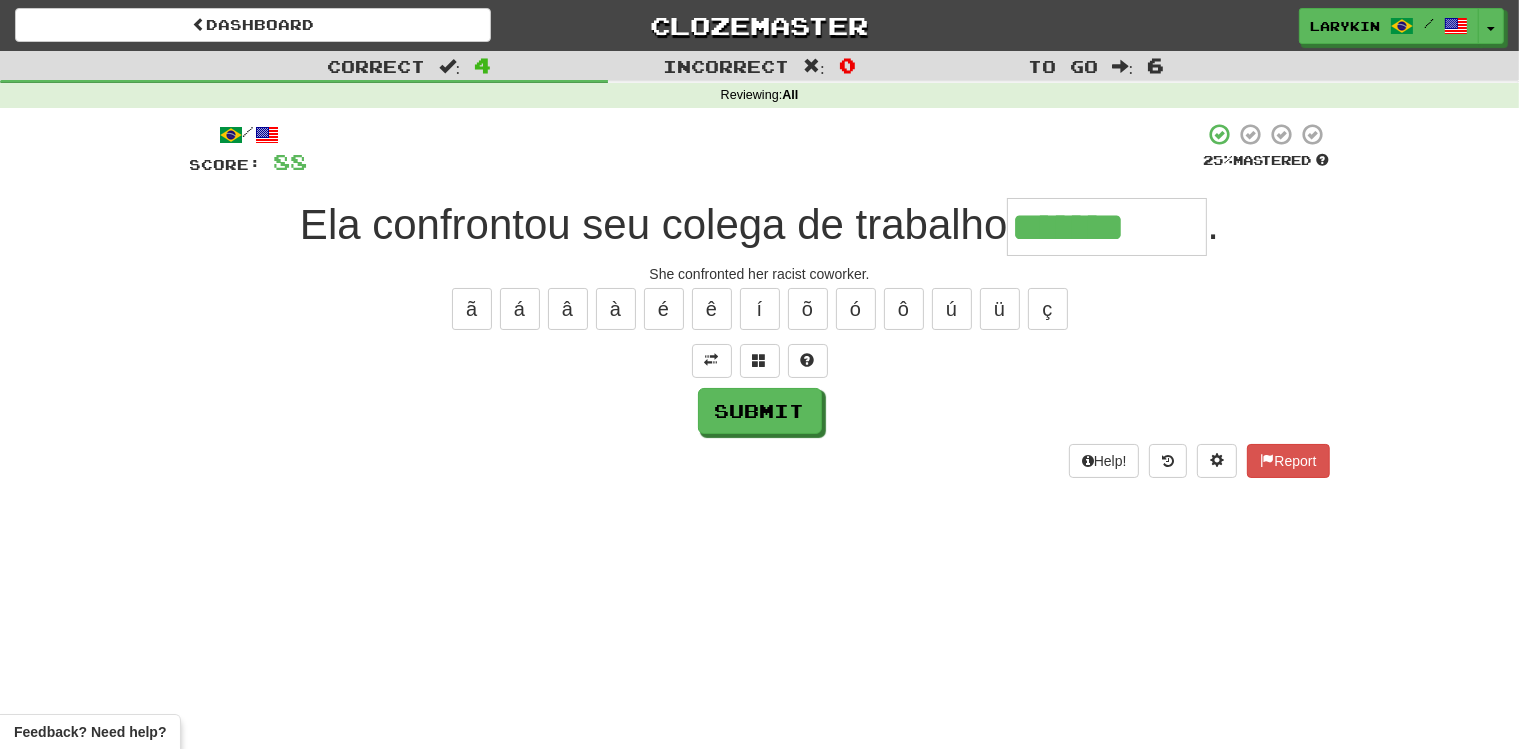 type on "*******" 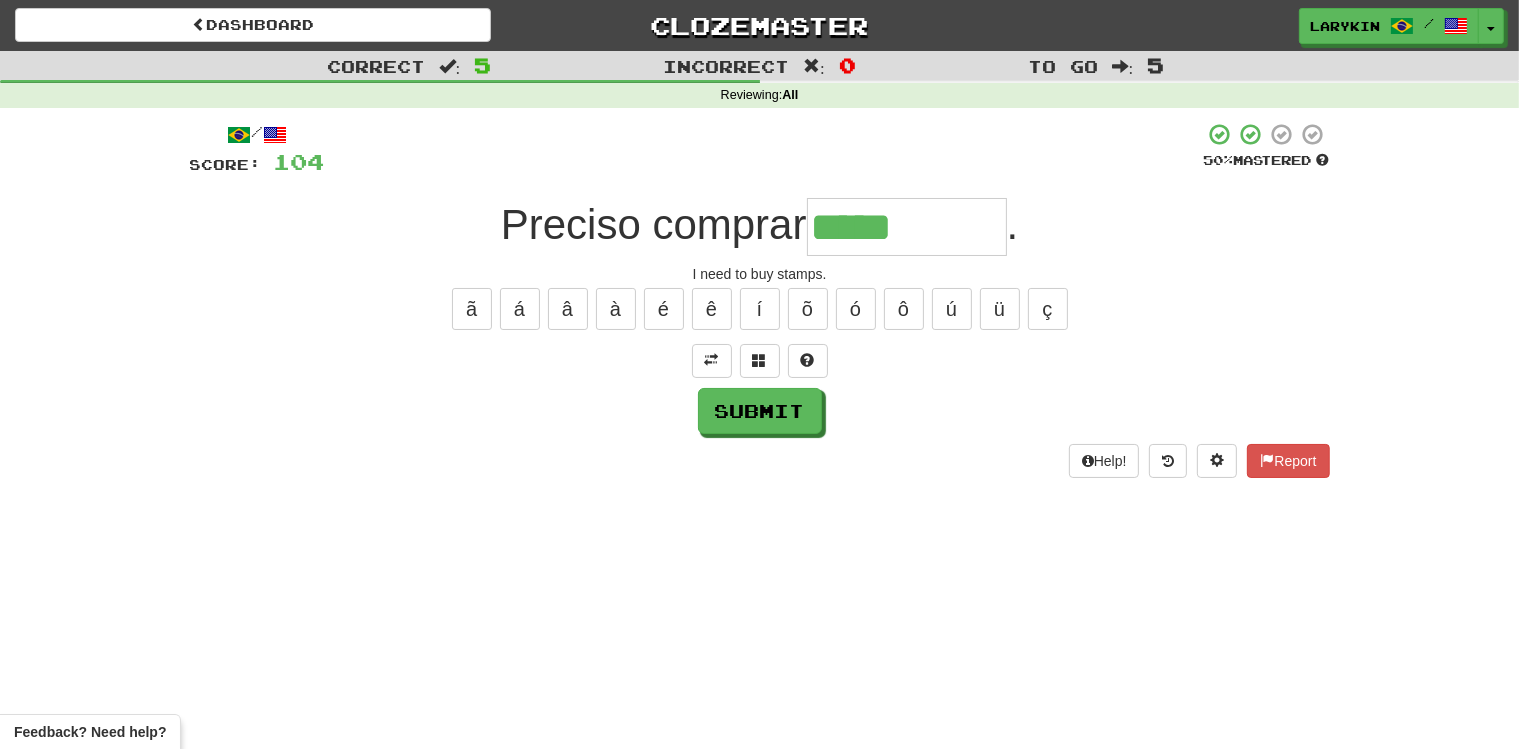 type on "*****" 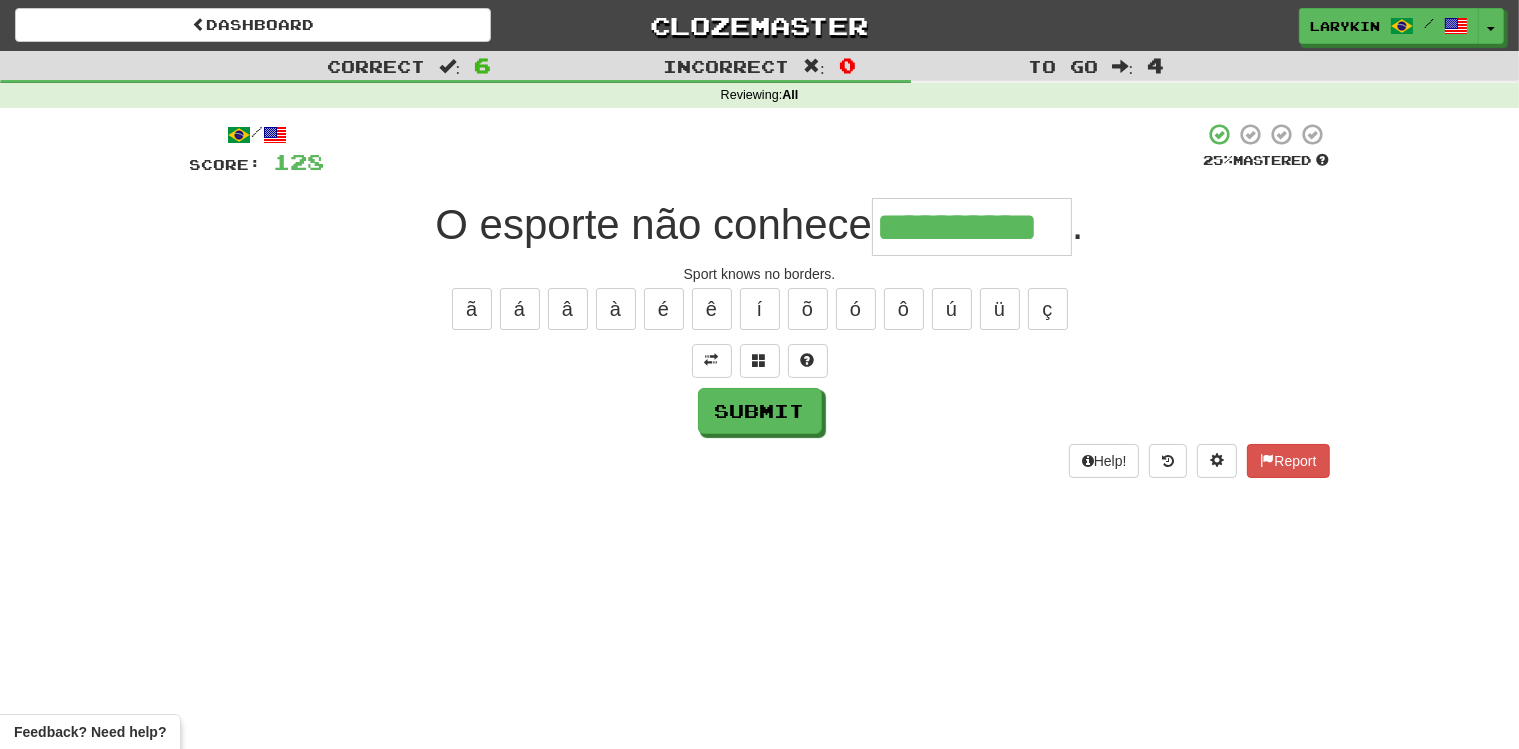 type on "**********" 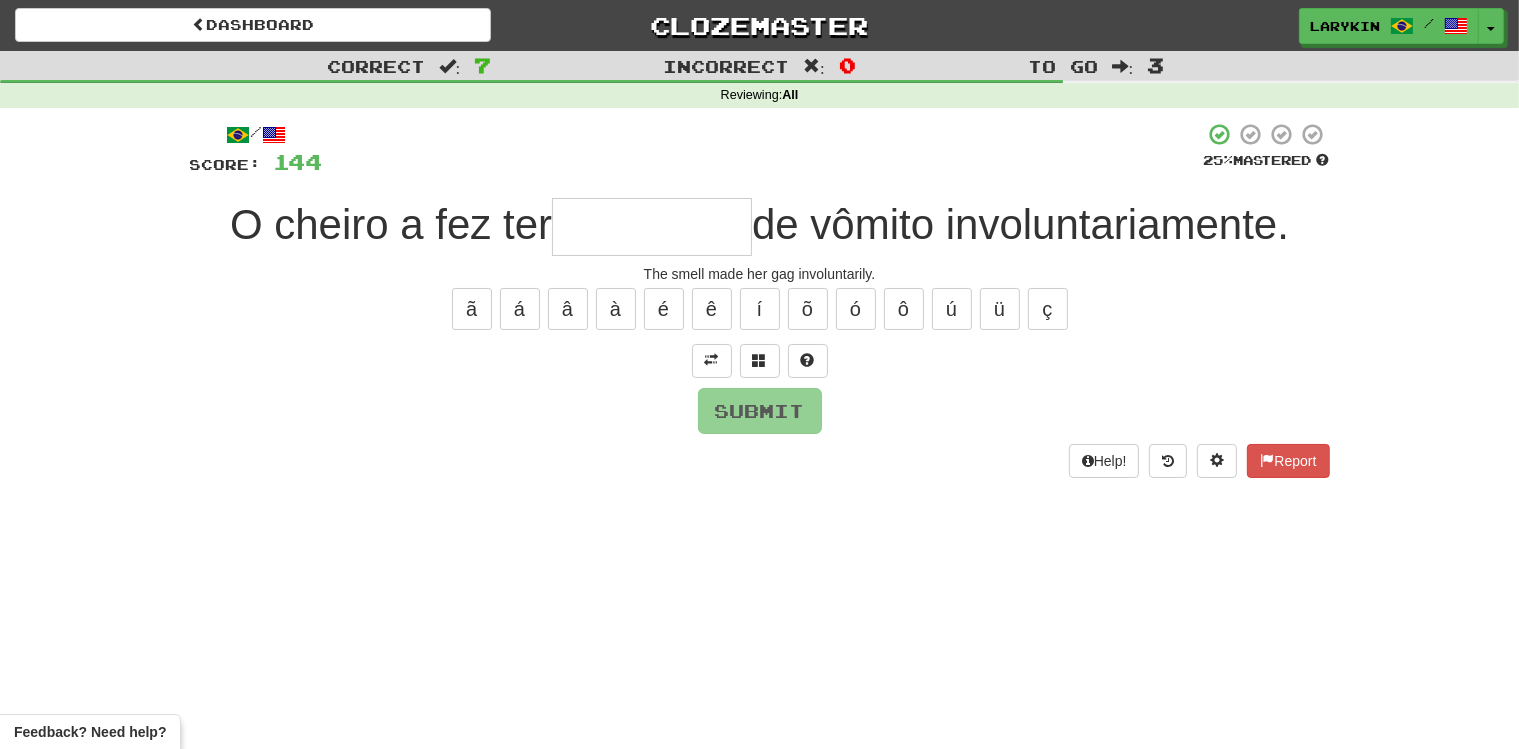type on "*" 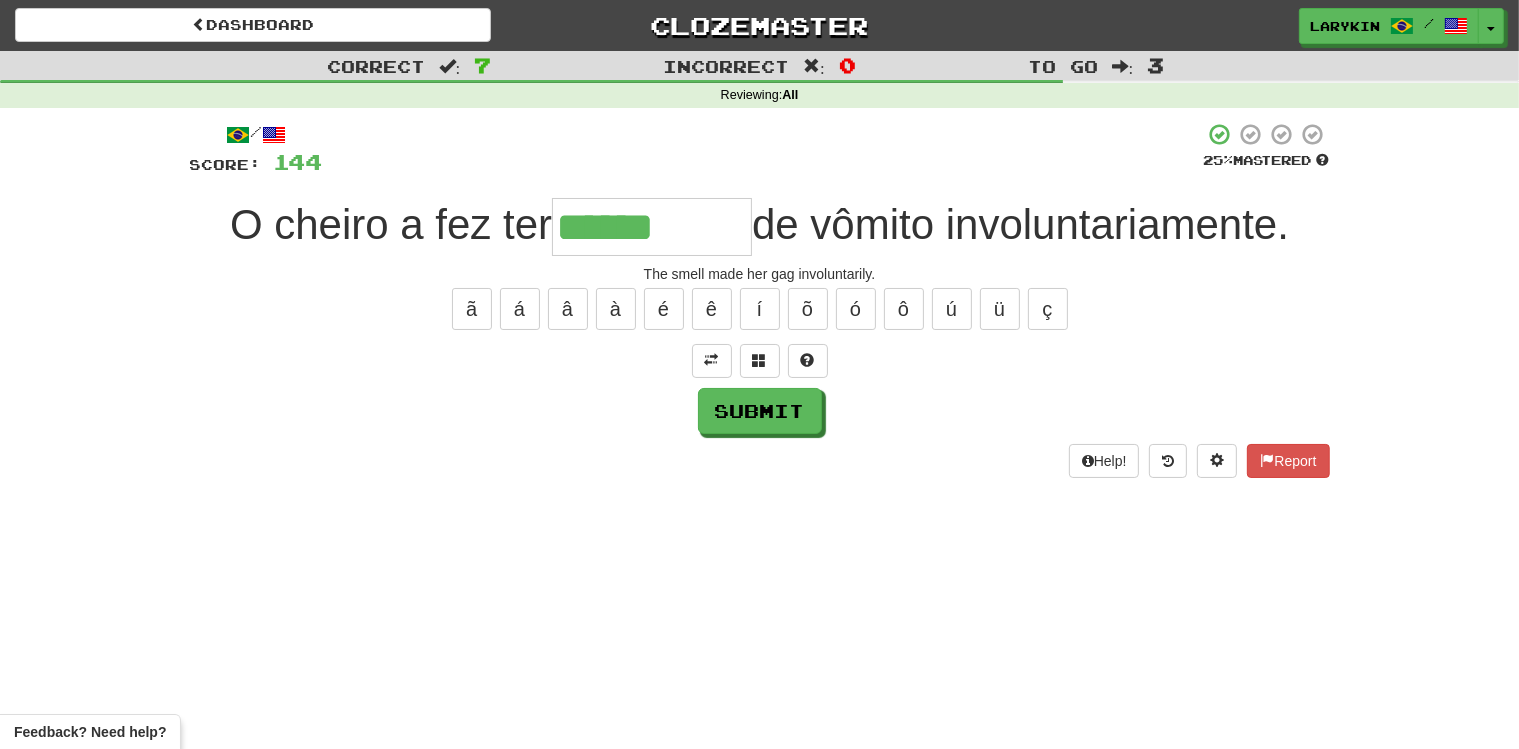 type on "******" 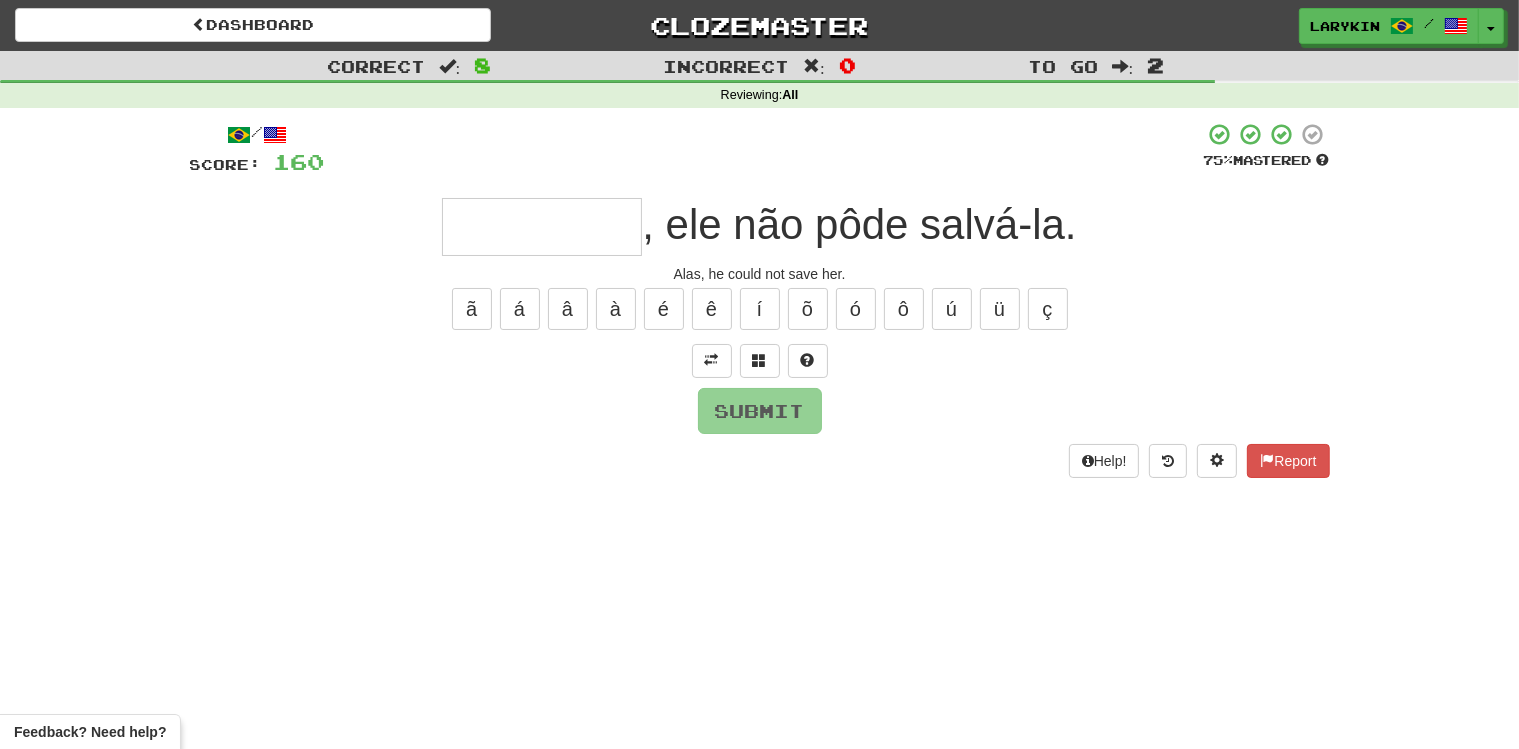 type on "*" 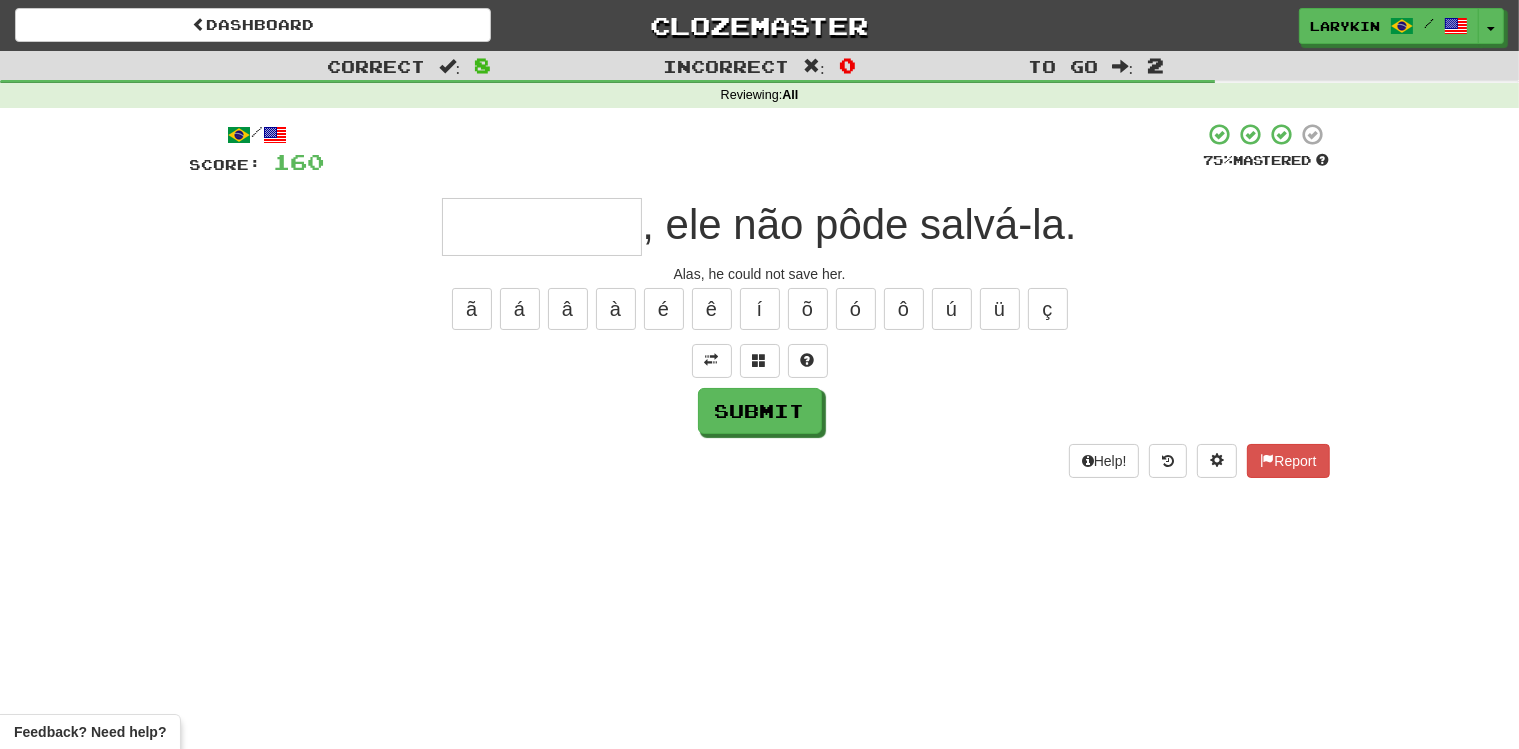 type on "*" 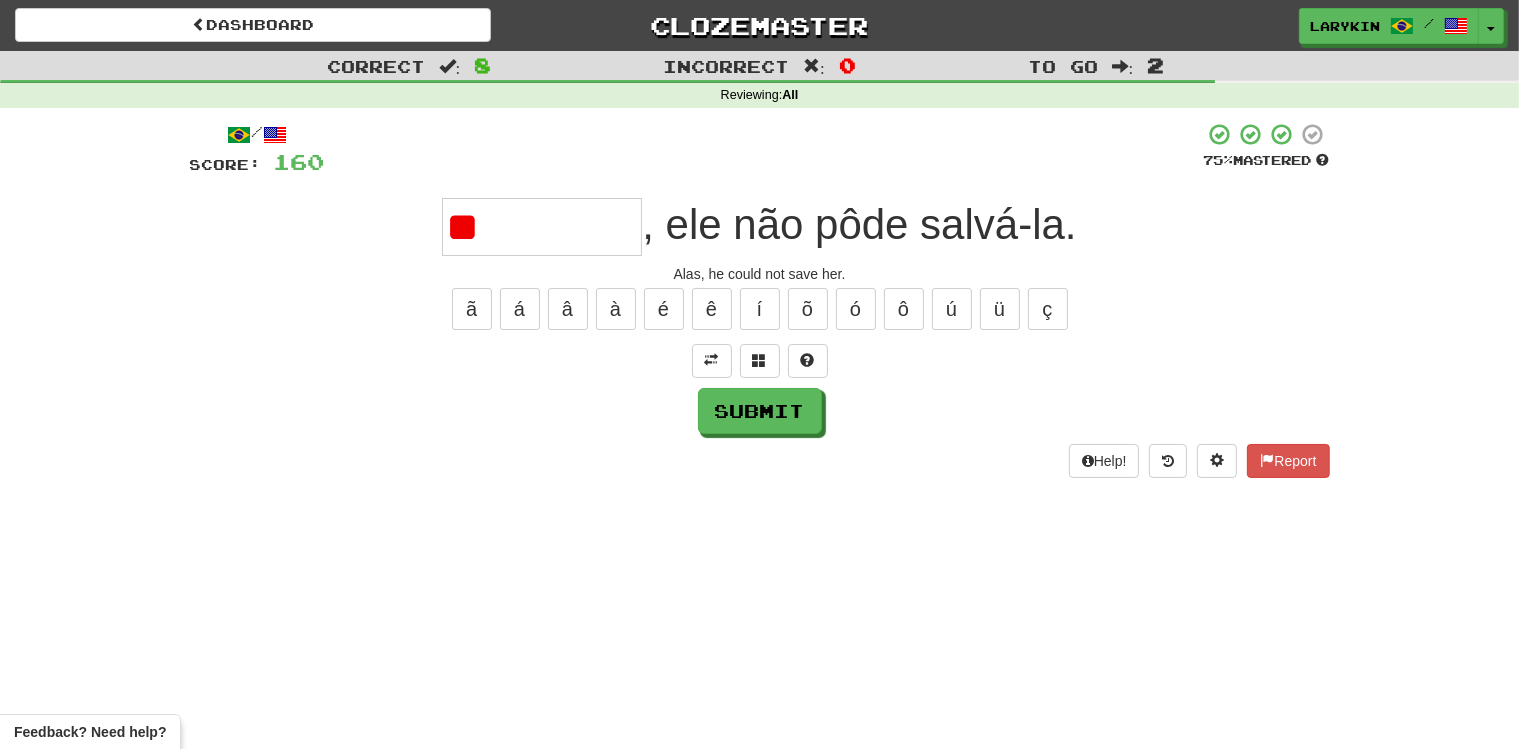 type on "*" 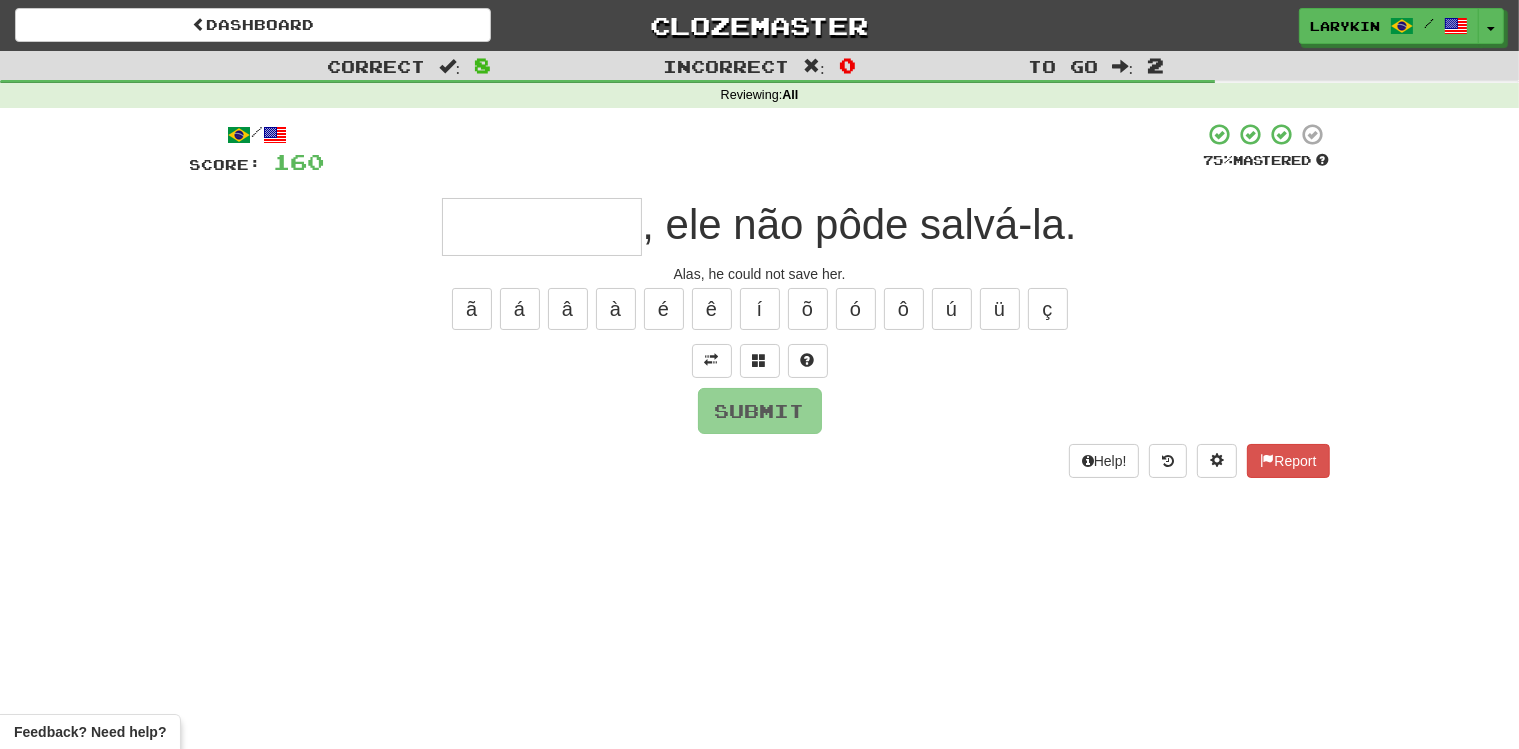 type on "*" 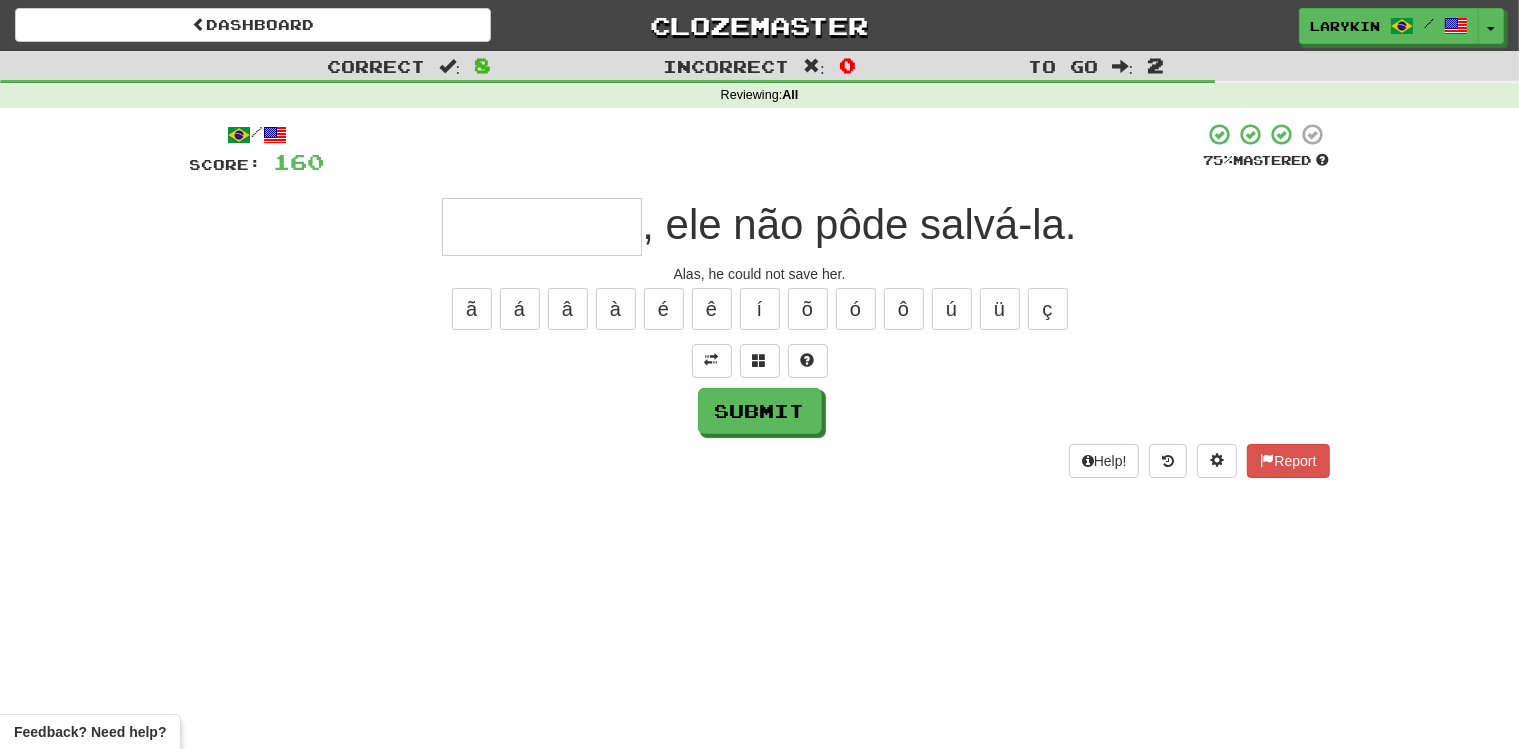 type on "*" 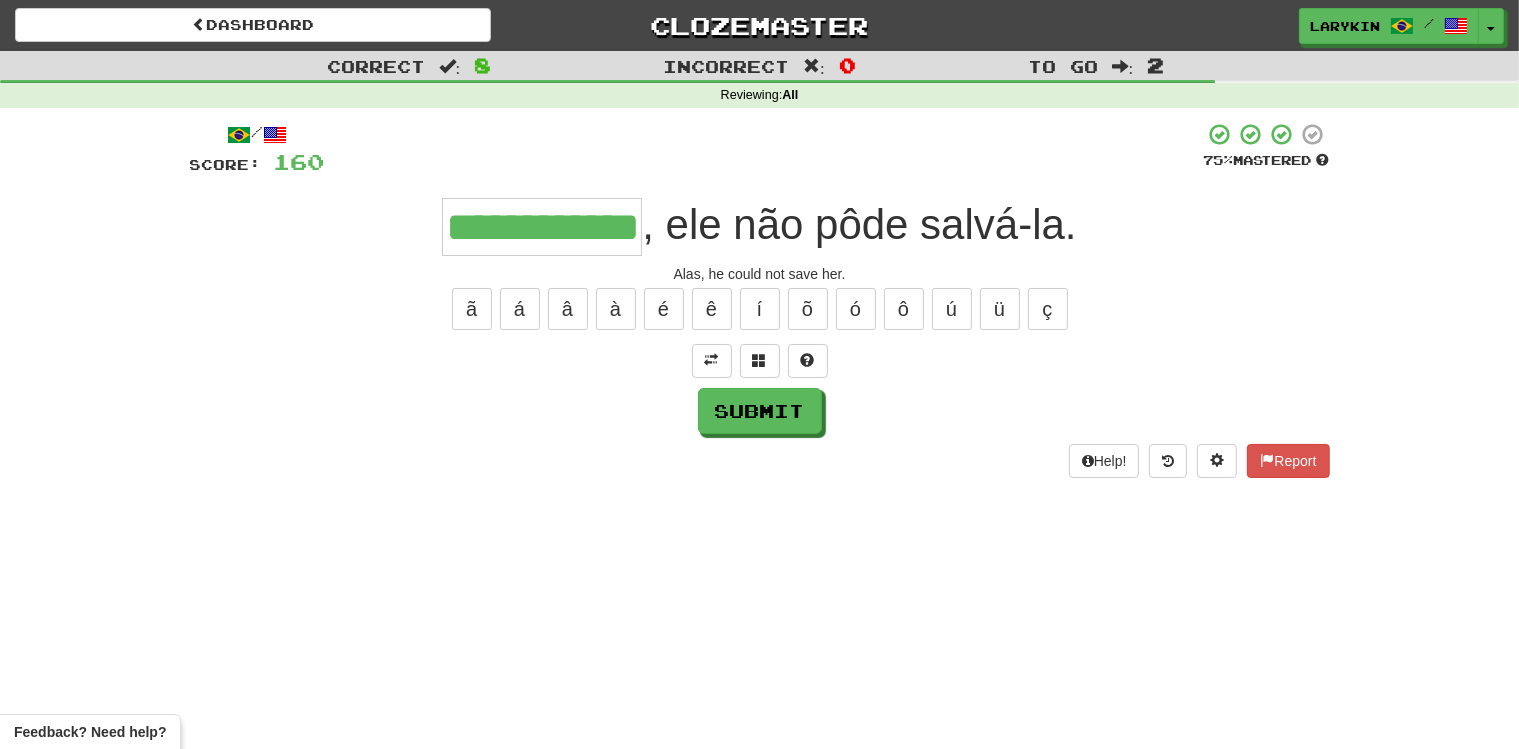scroll, scrollTop: 0, scrollLeft: 32, axis: horizontal 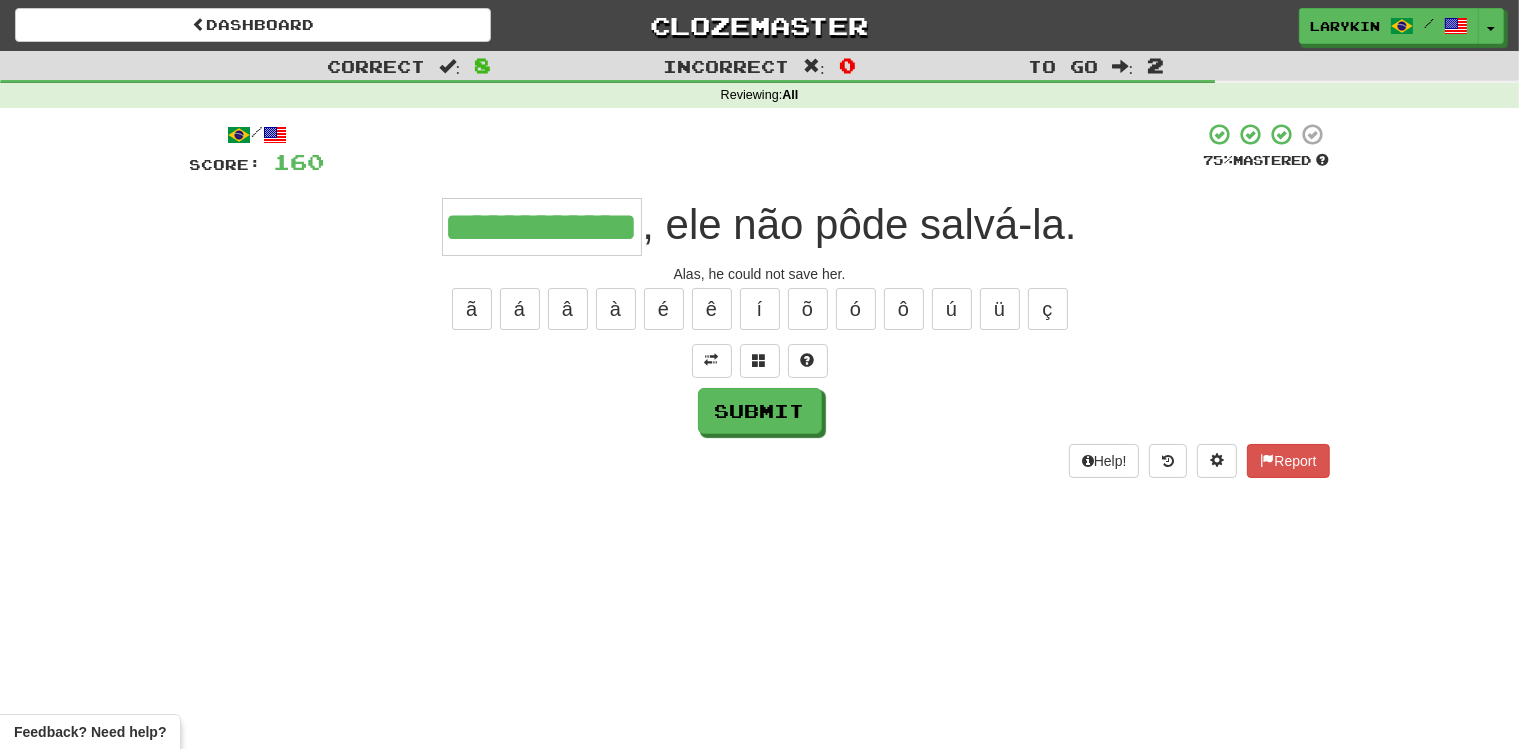 type on "**********" 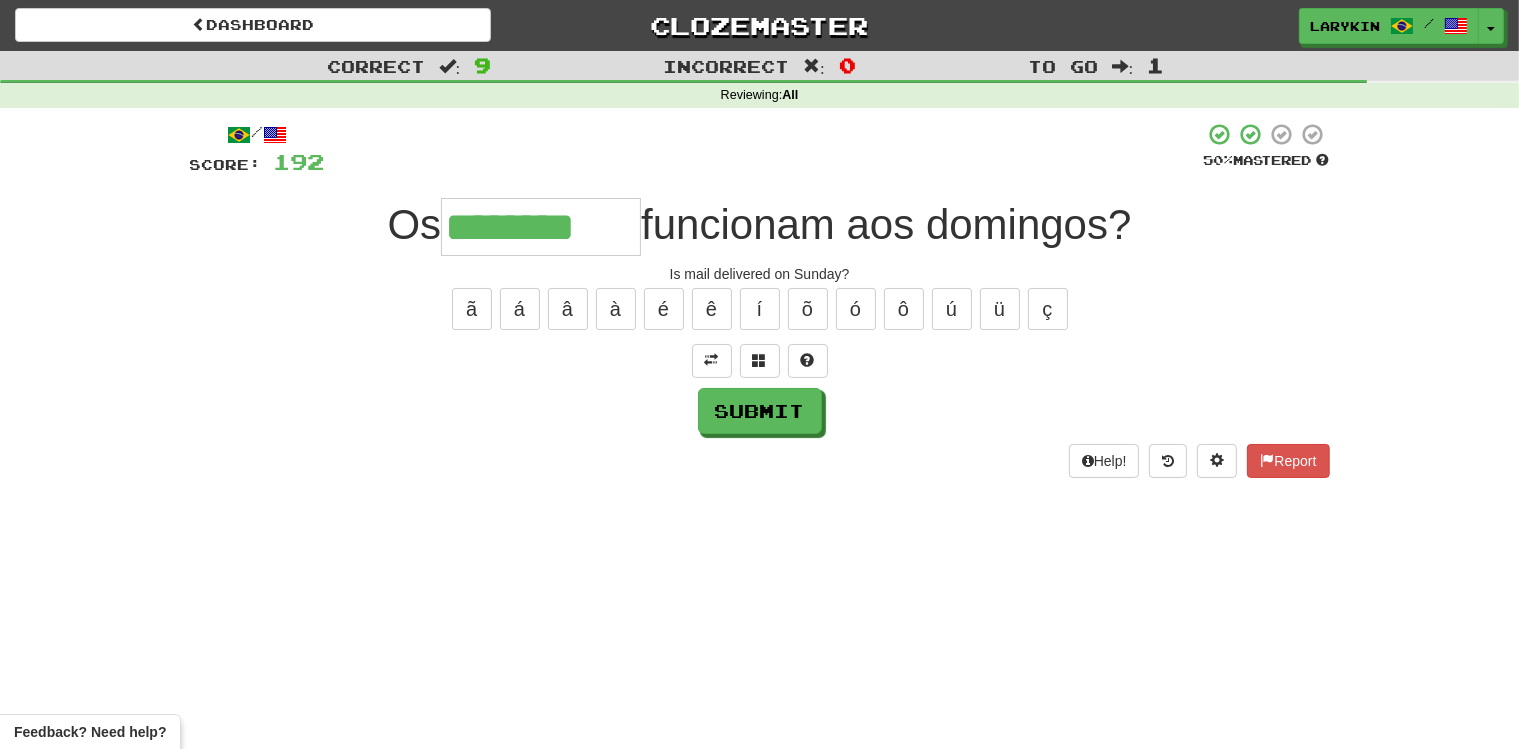 type on "********" 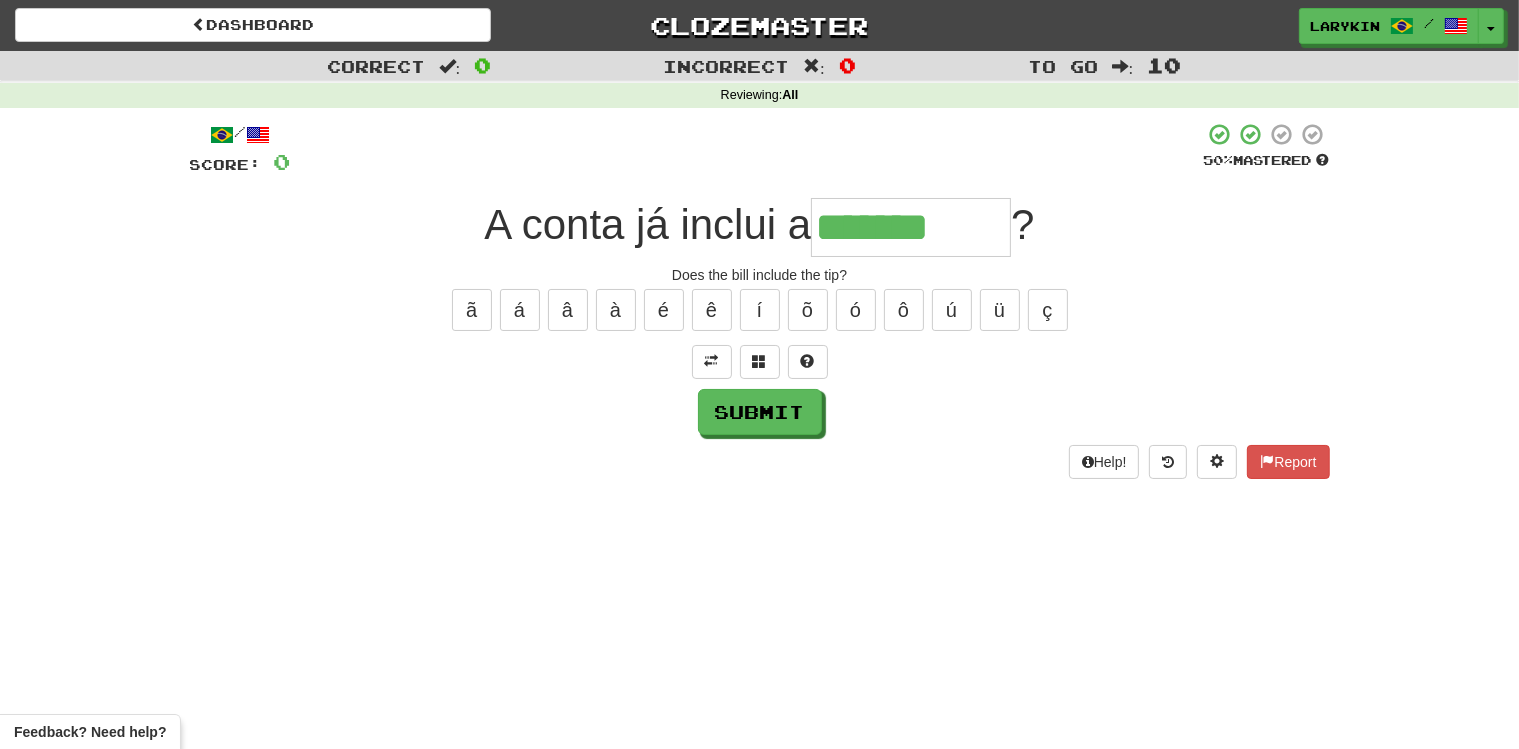 type on "*******" 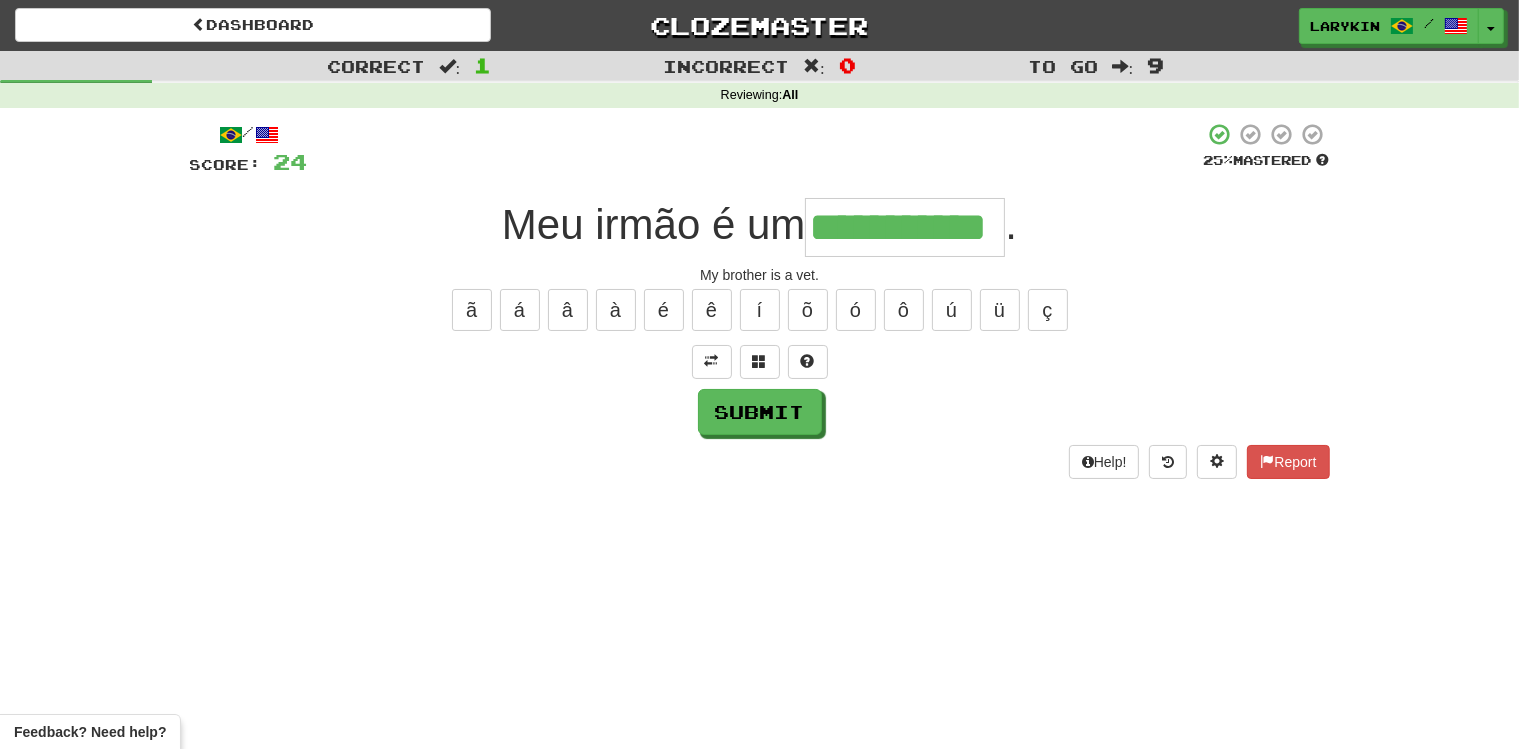 scroll, scrollTop: 0, scrollLeft: 4, axis: horizontal 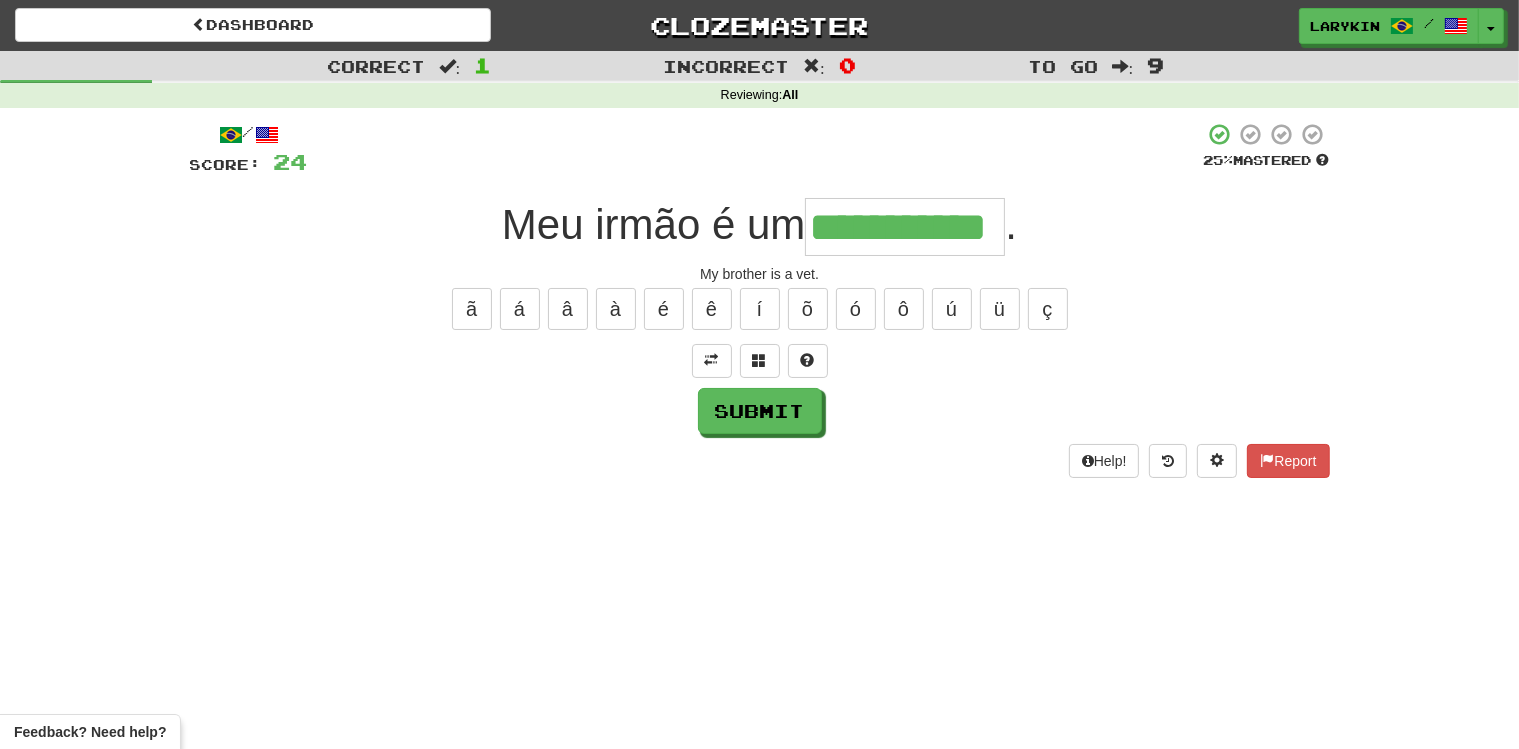 type on "**********" 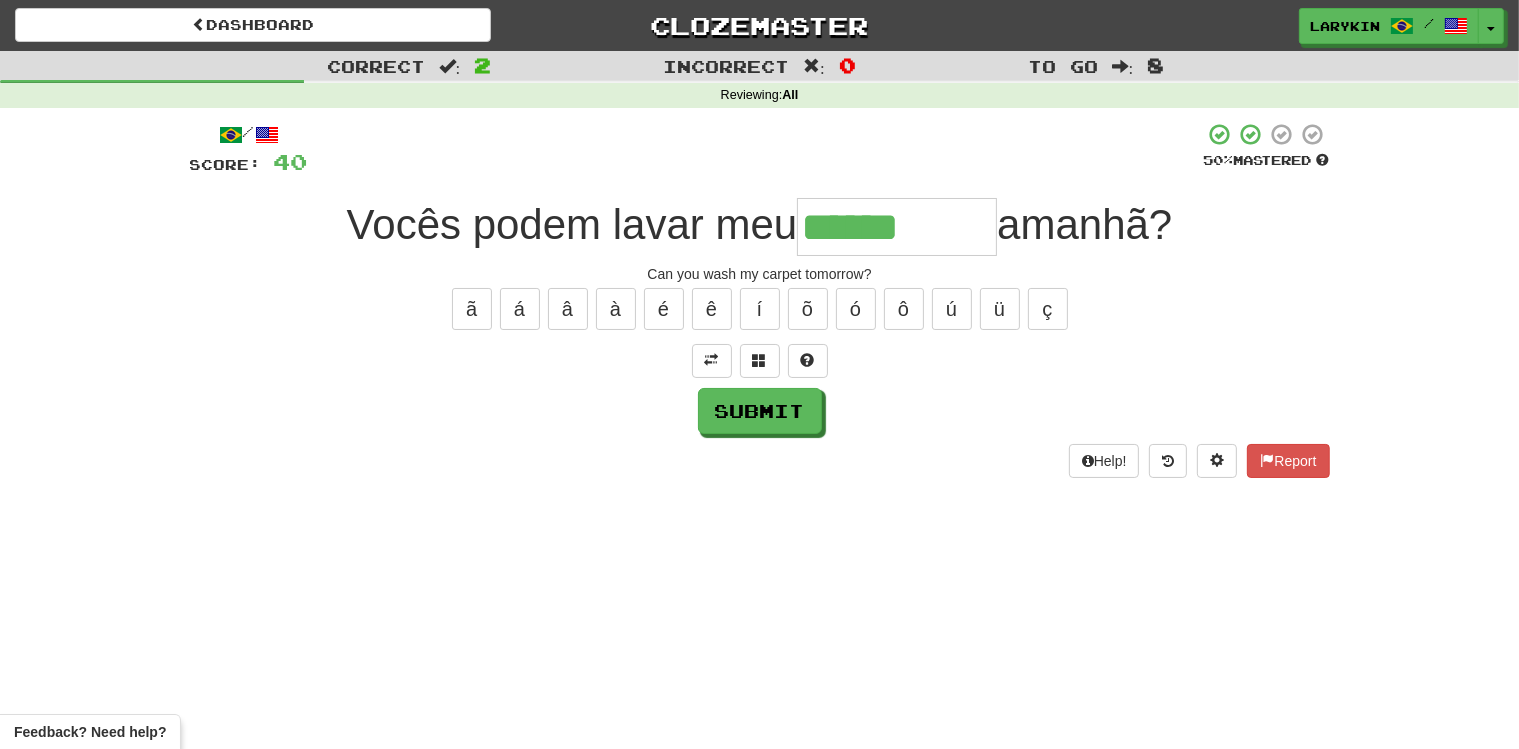 type on "******" 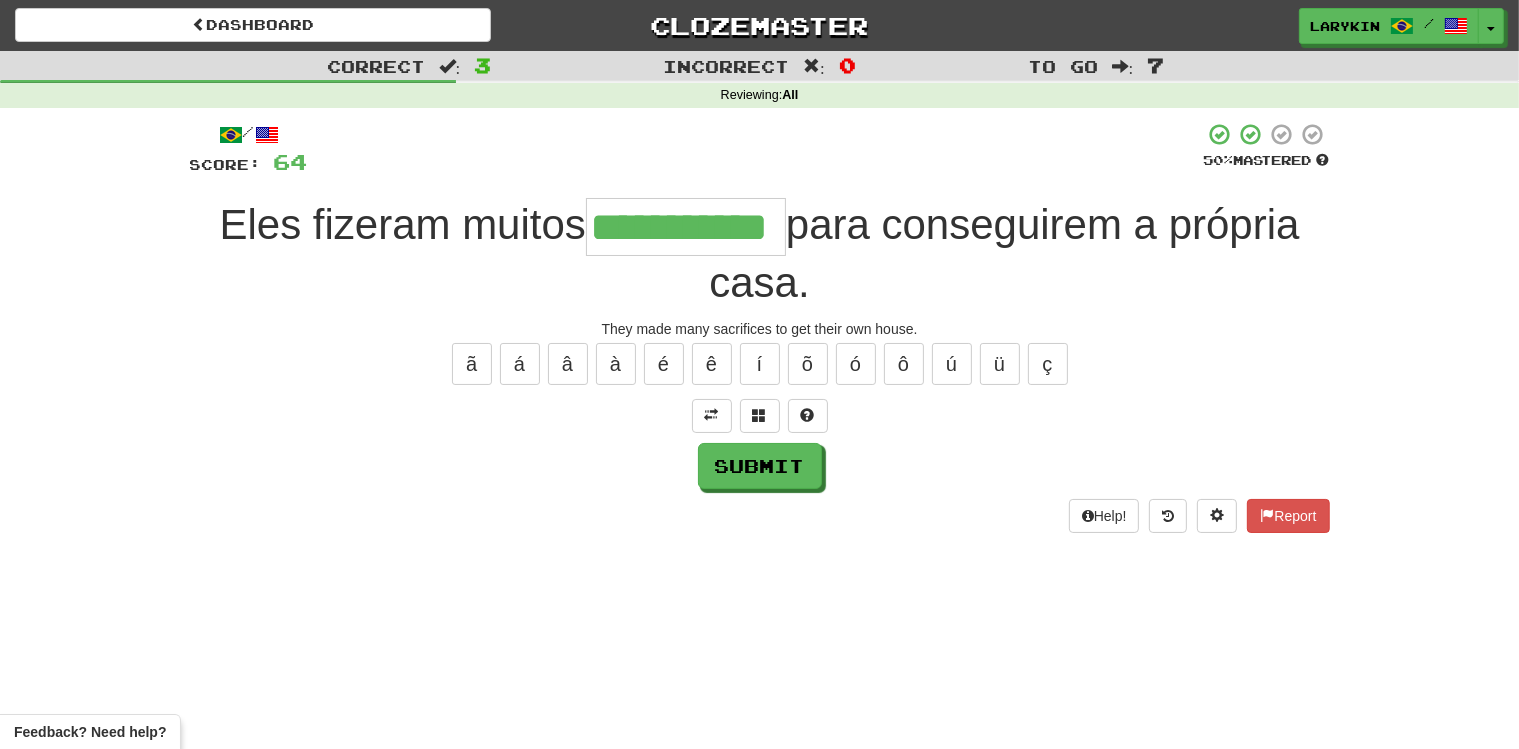 type on "**********" 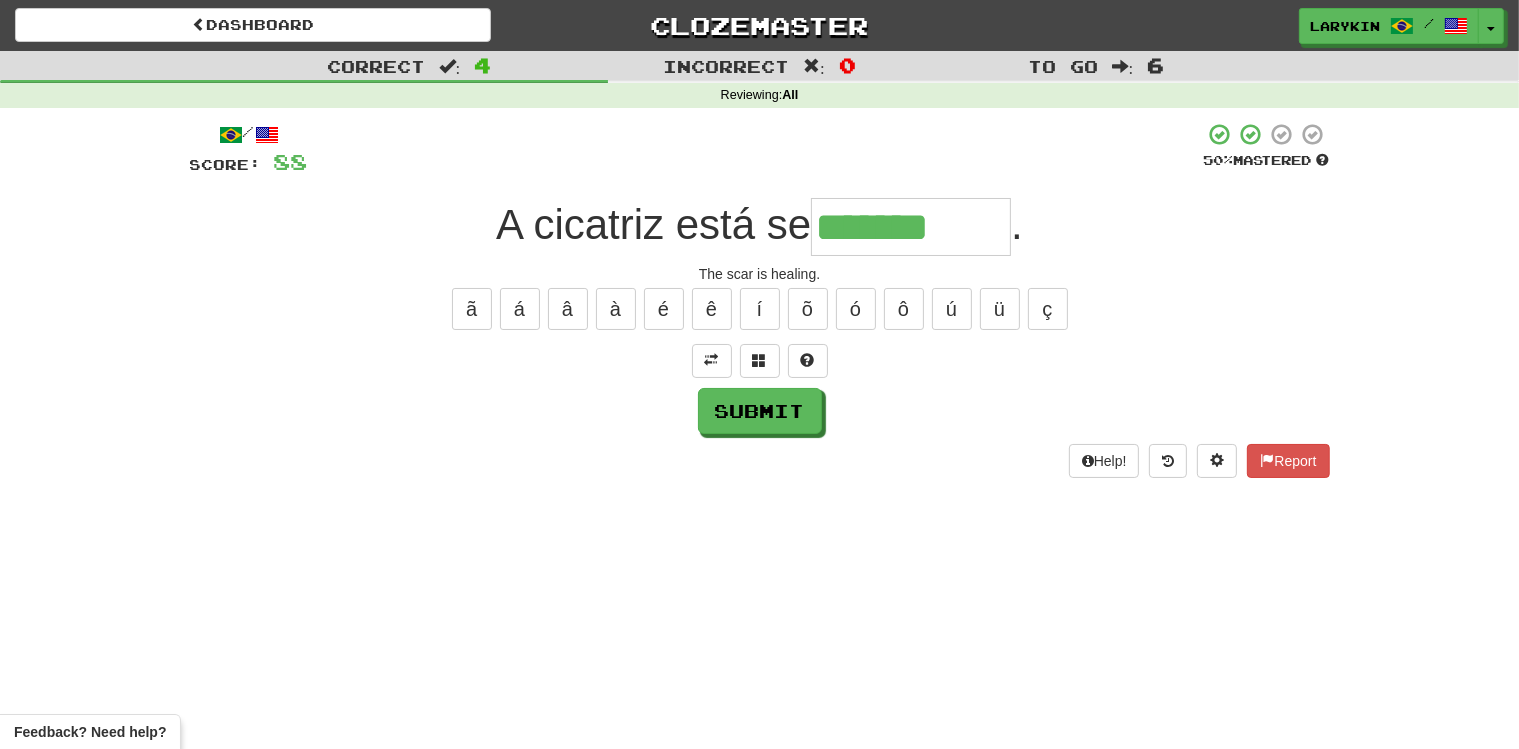 type on "*******" 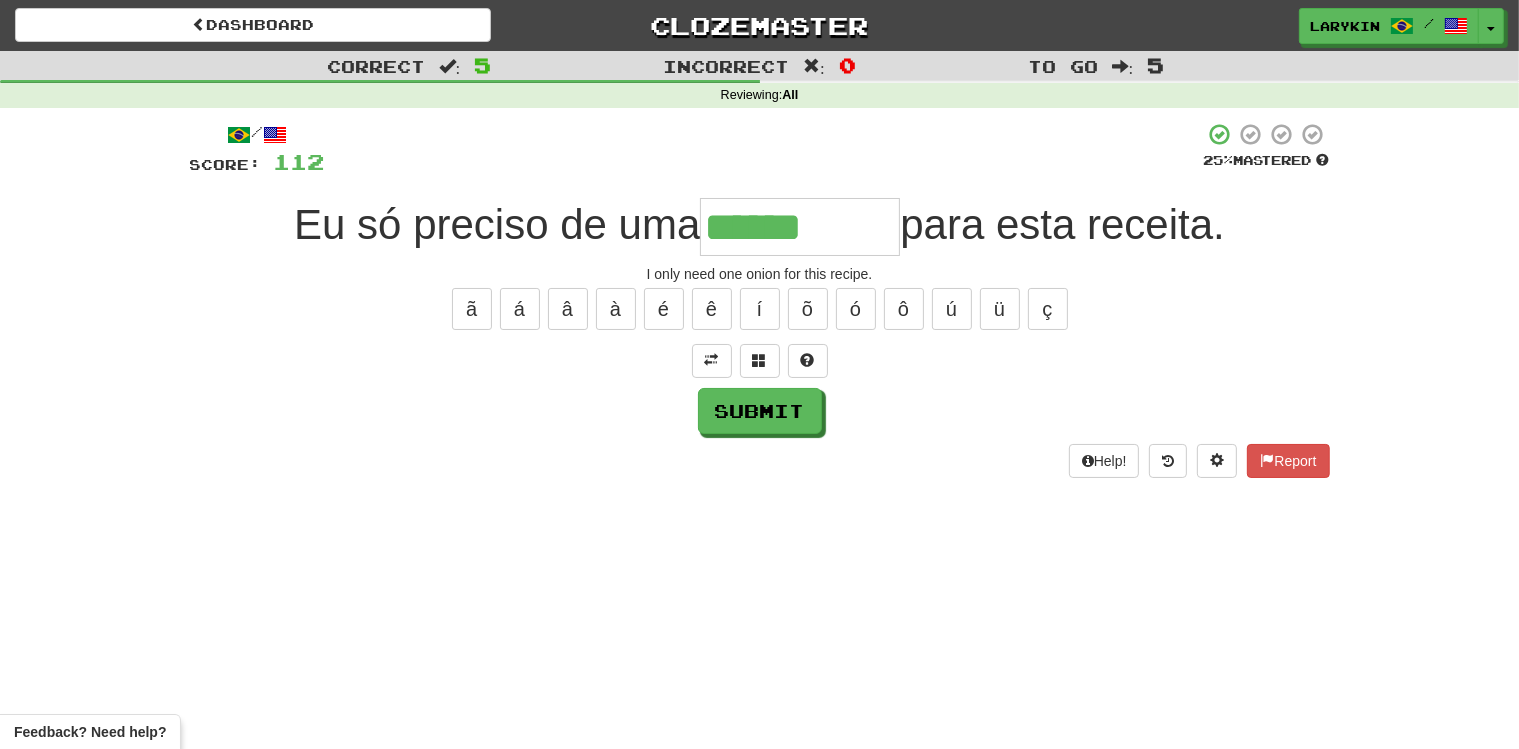 type on "******" 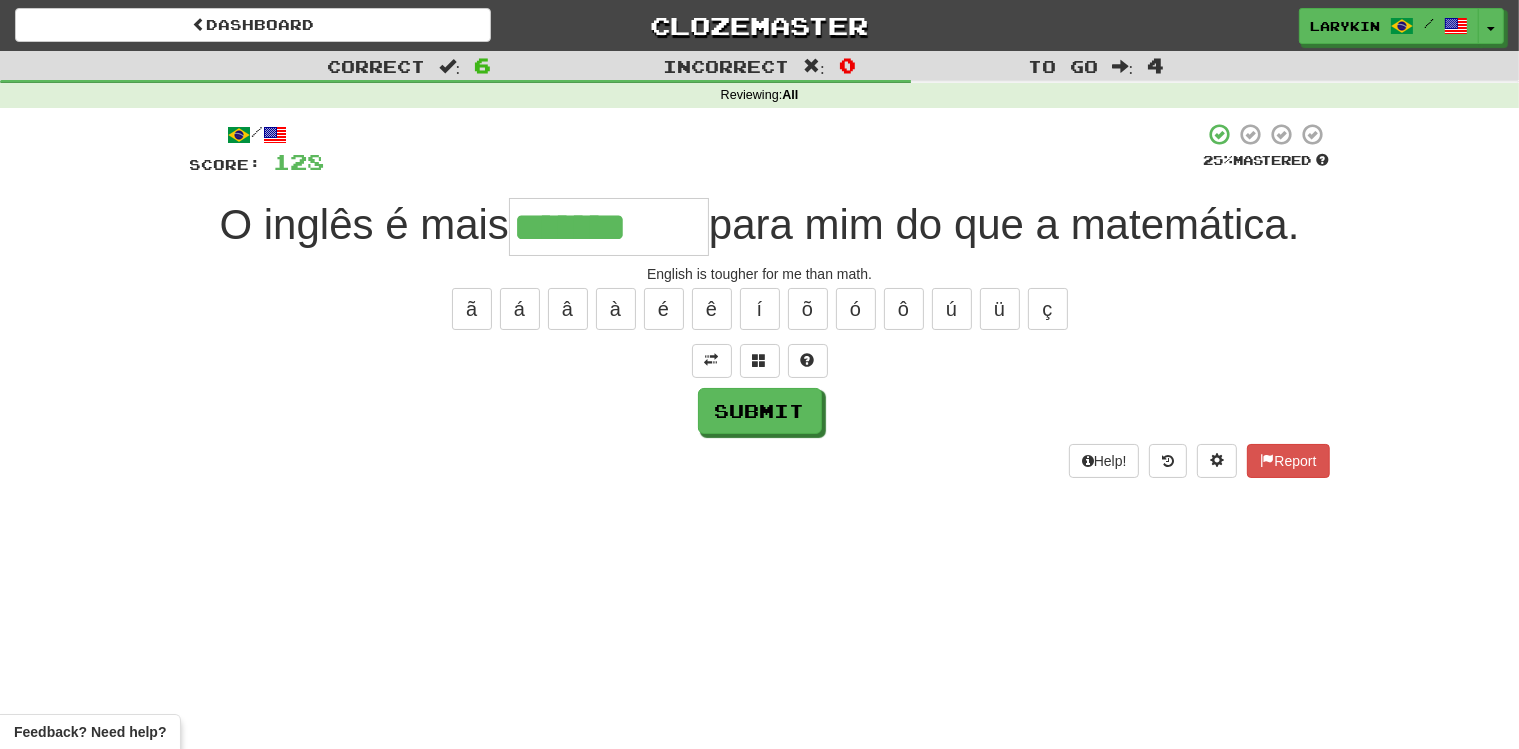 type on "*******" 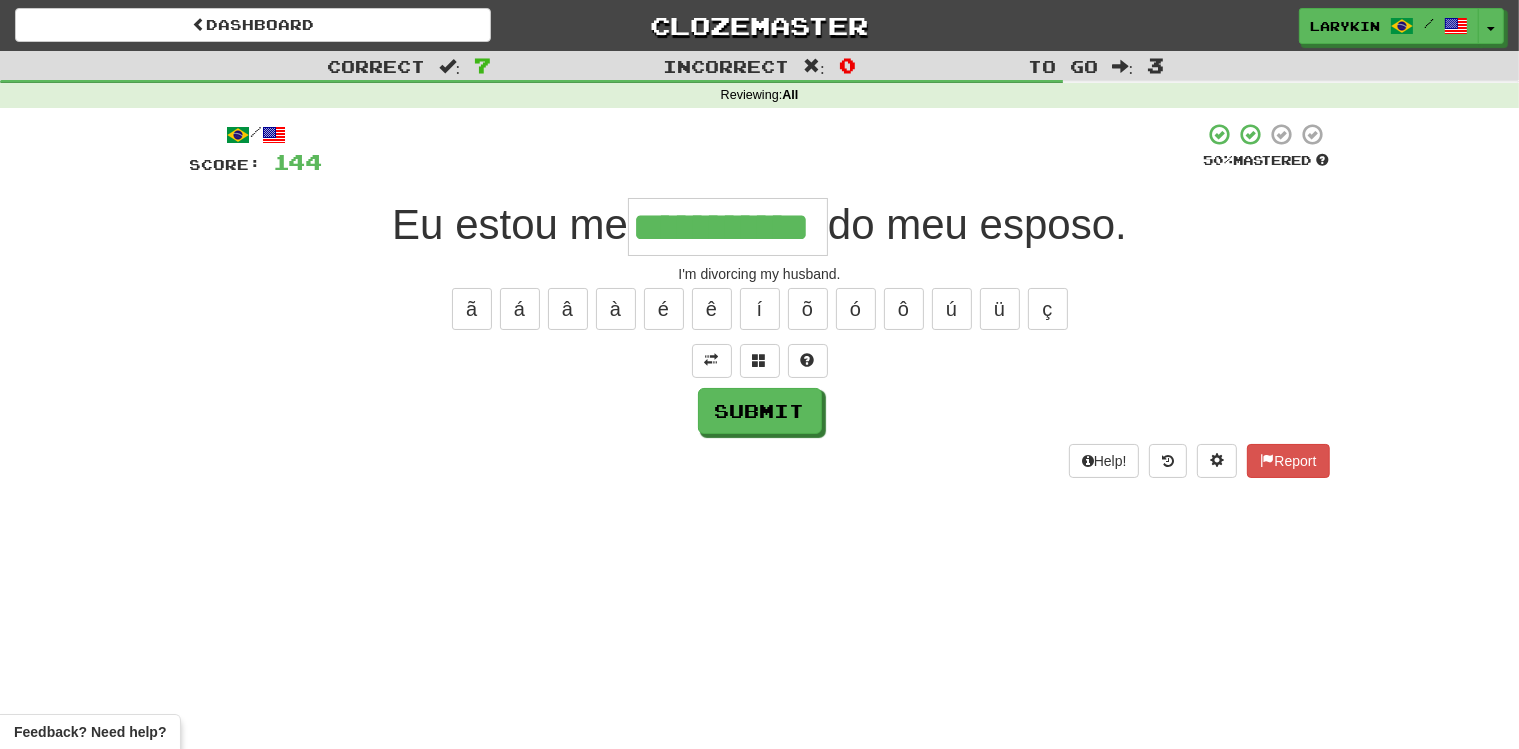 scroll, scrollTop: 0, scrollLeft: 22, axis: horizontal 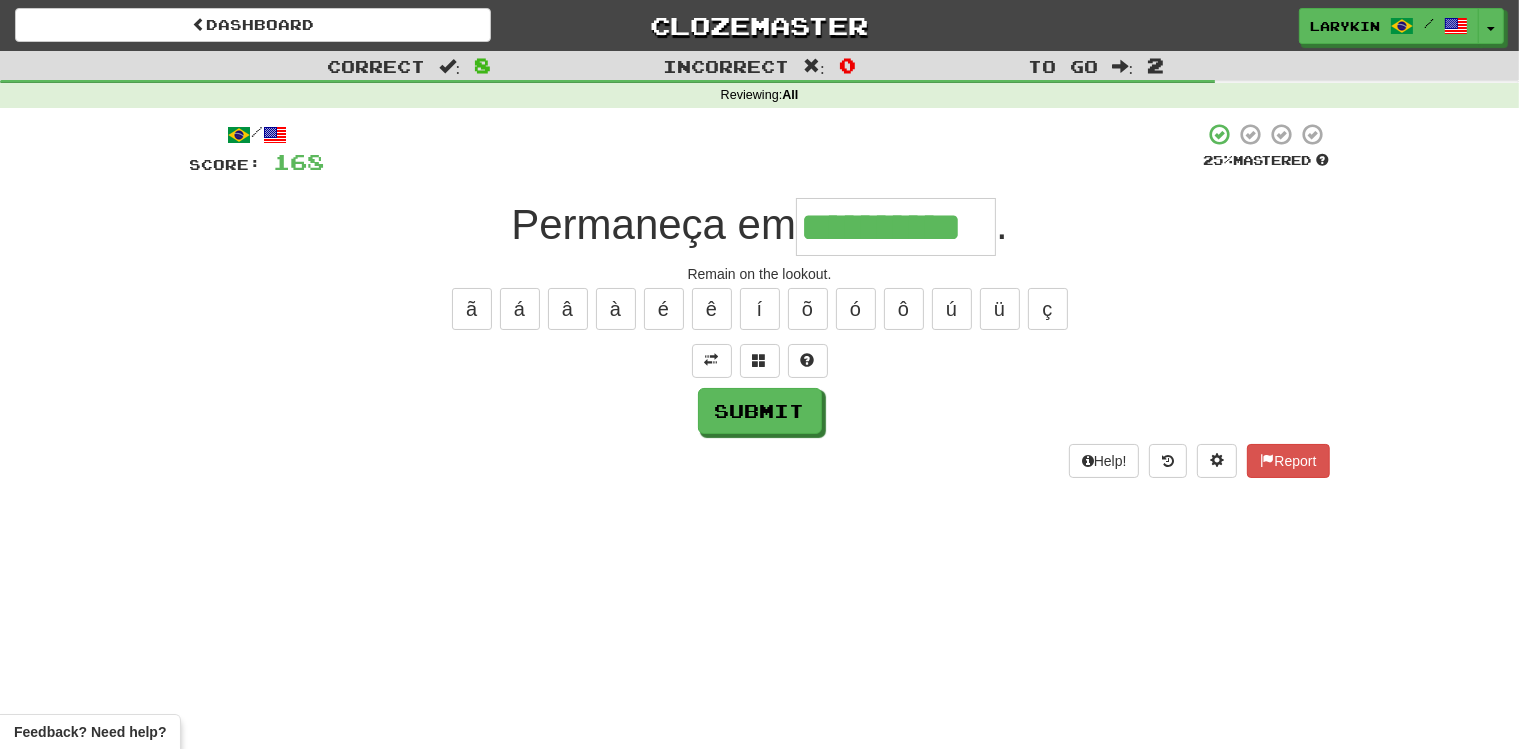 type on "**********" 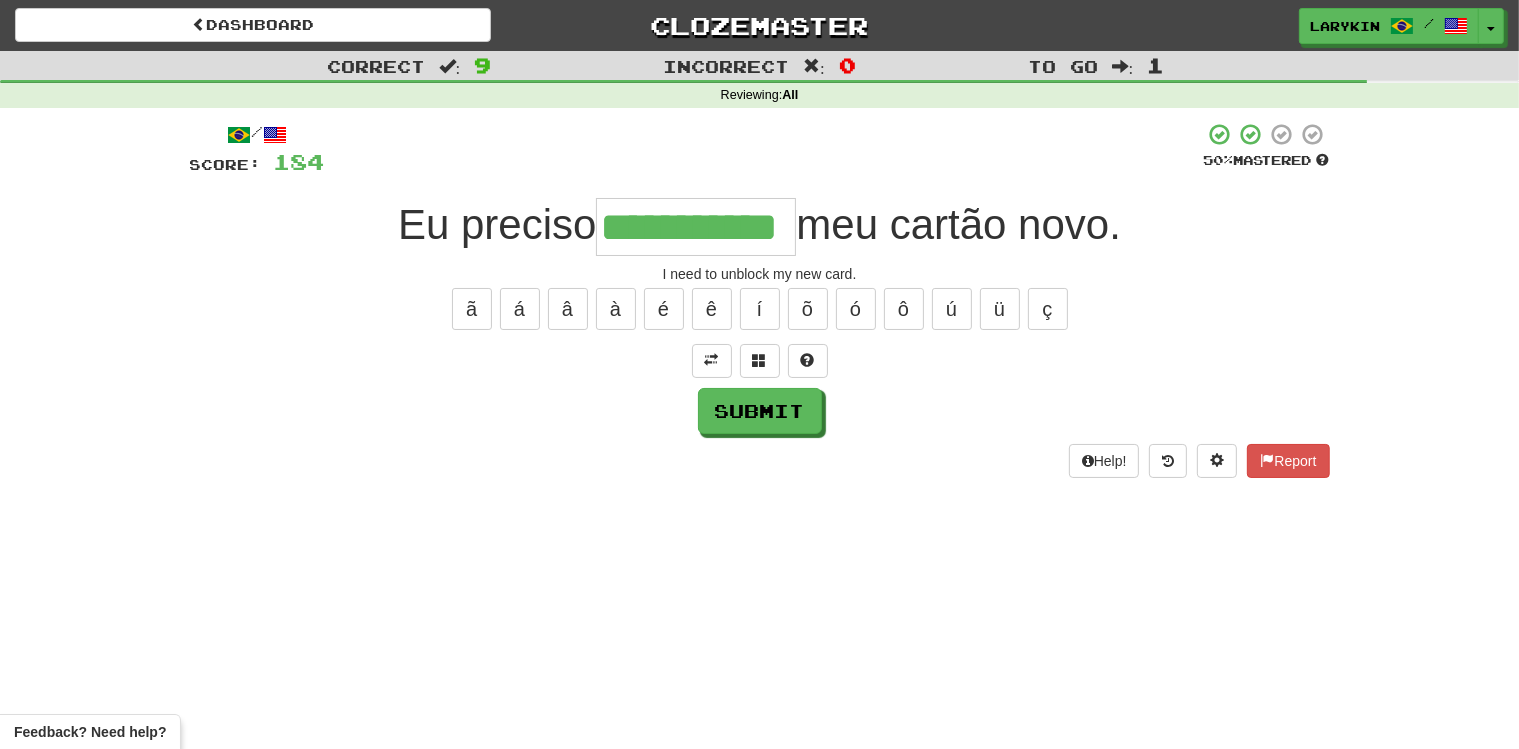 scroll, scrollTop: 0, scrollLeft: 38, axis: horizontal 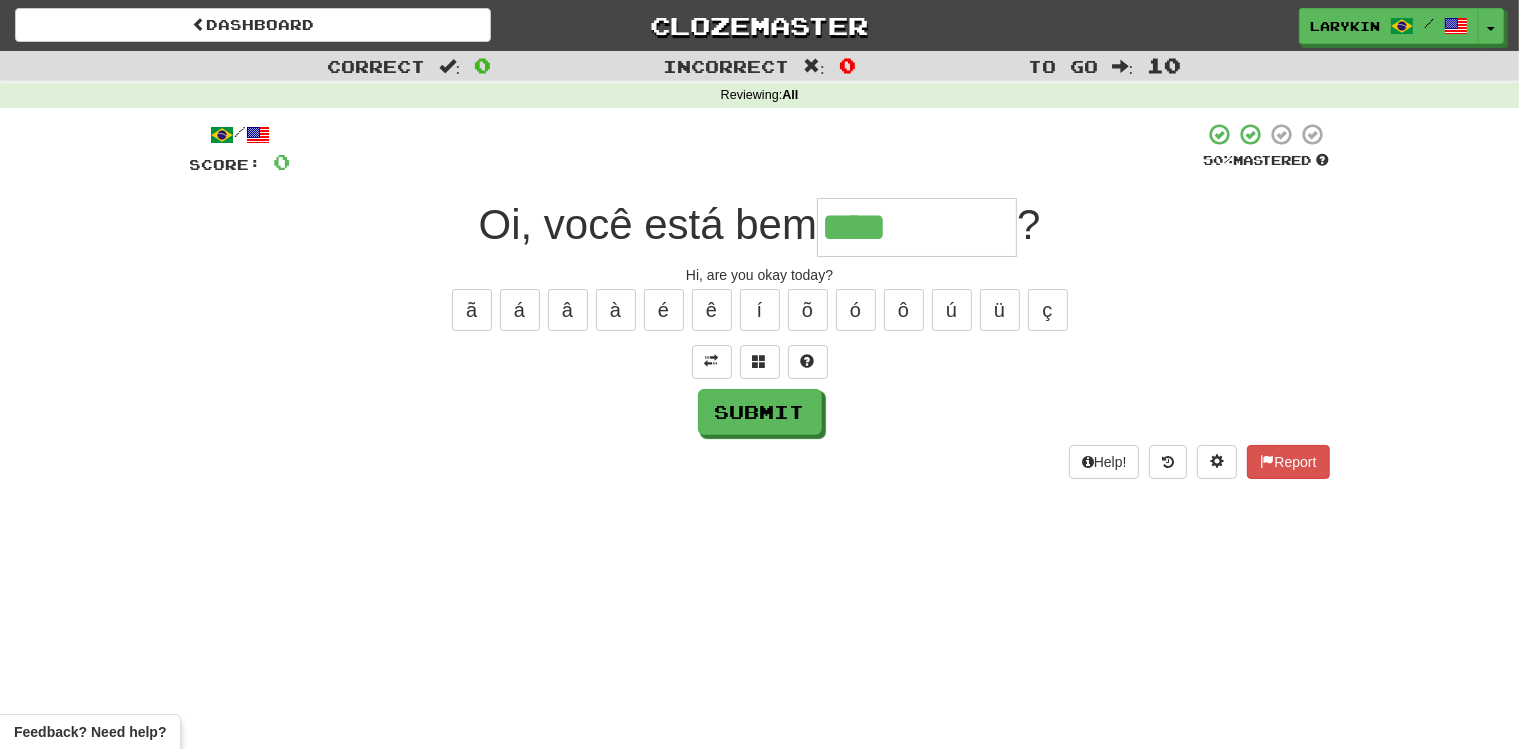 type on "****" 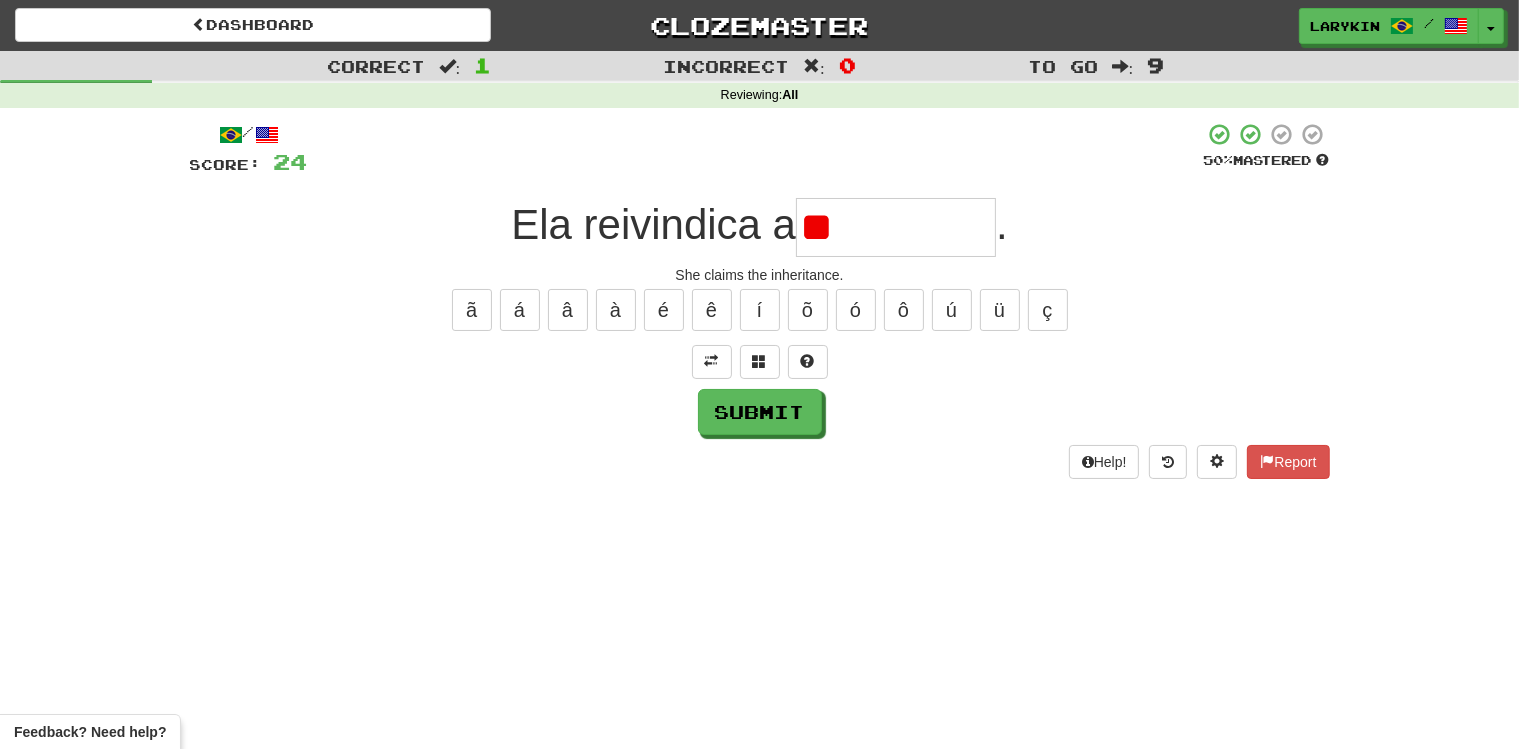 type on "*" 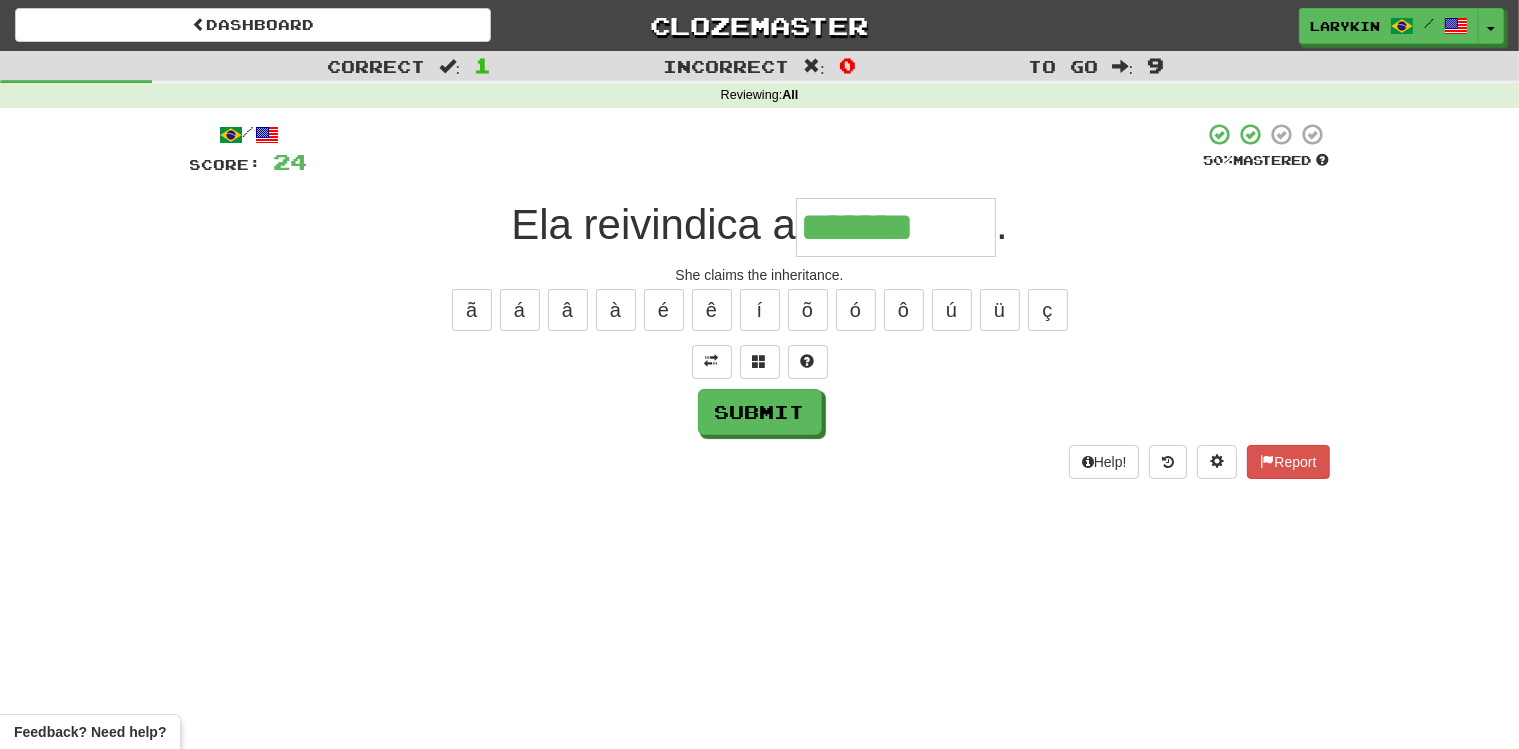 type on "*******" 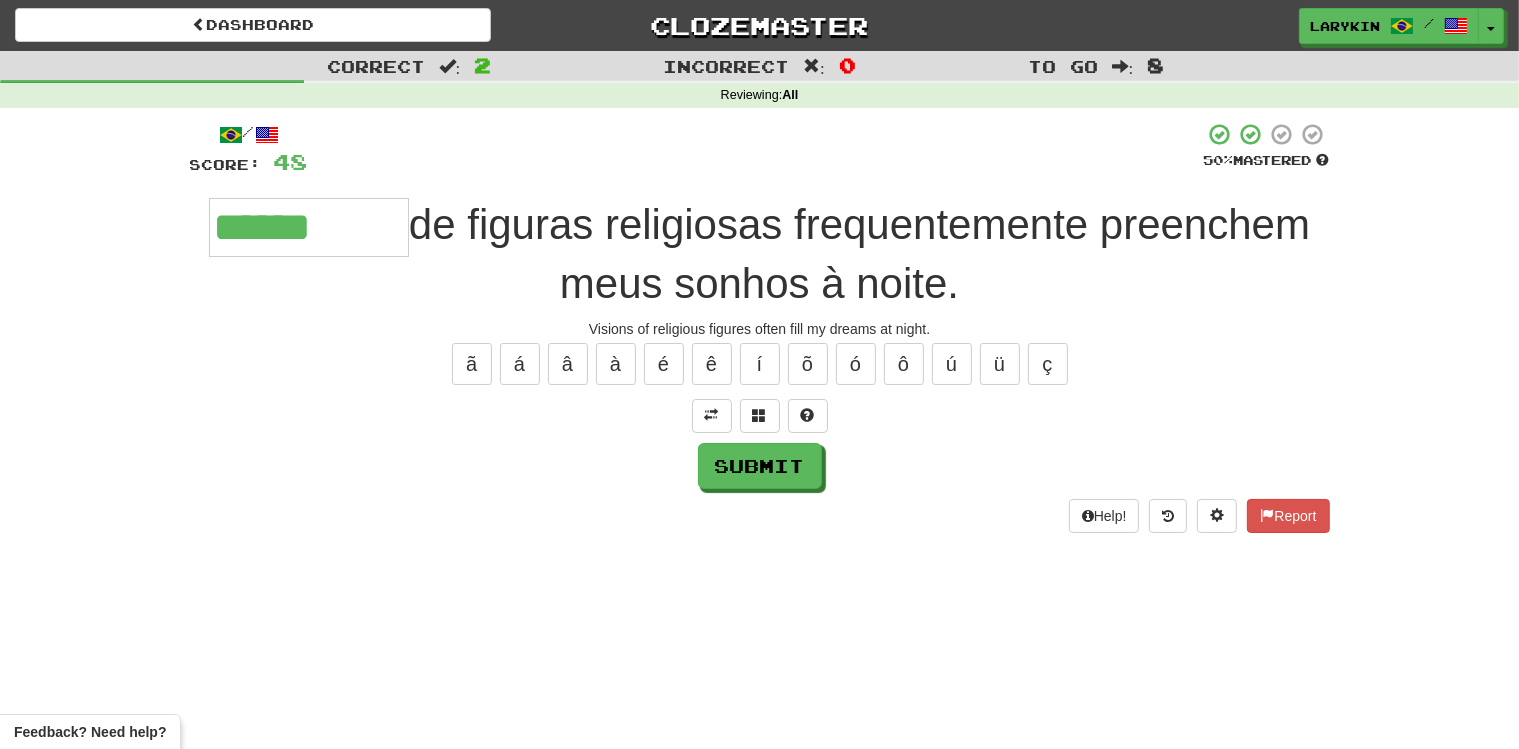 type on "******" 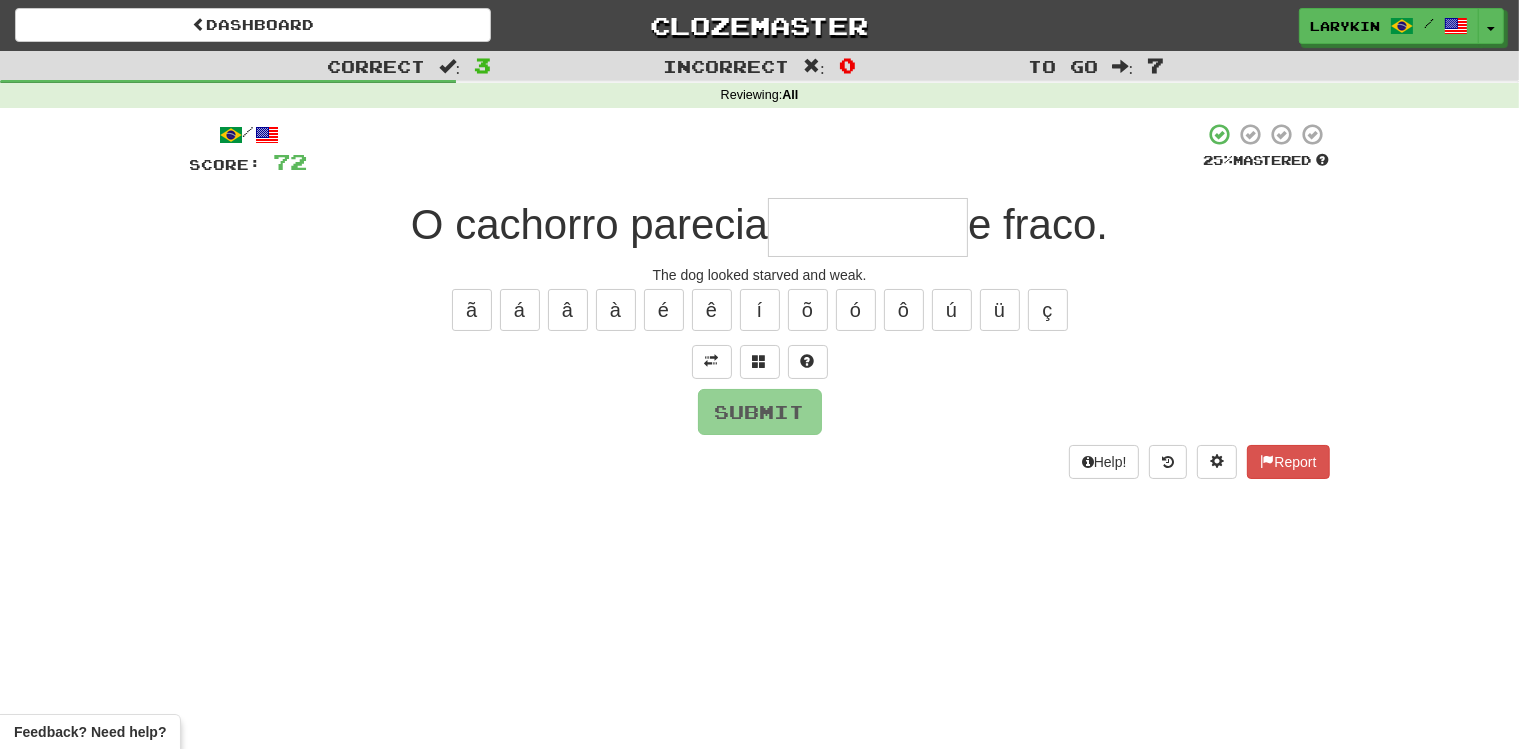 type on "*" 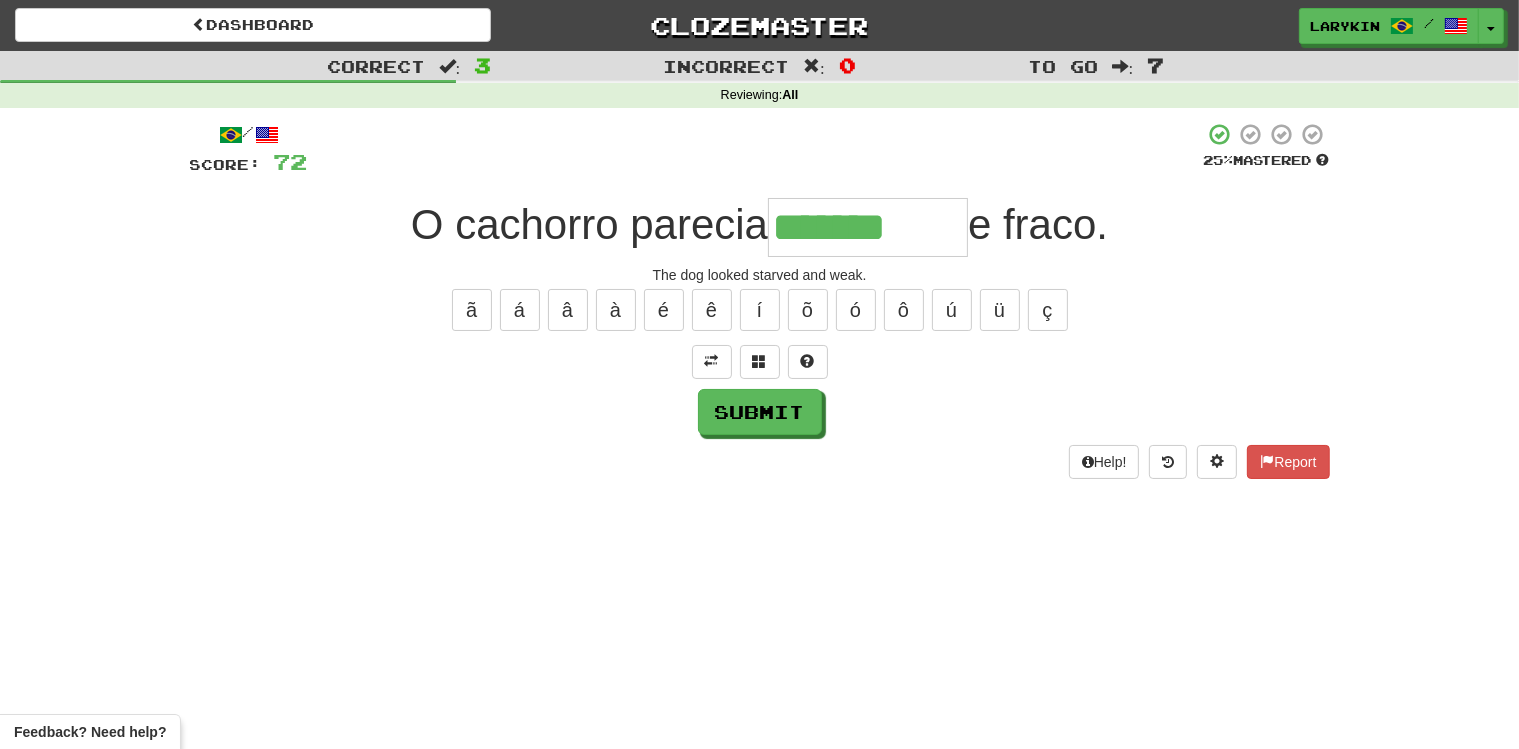 type on "*******" 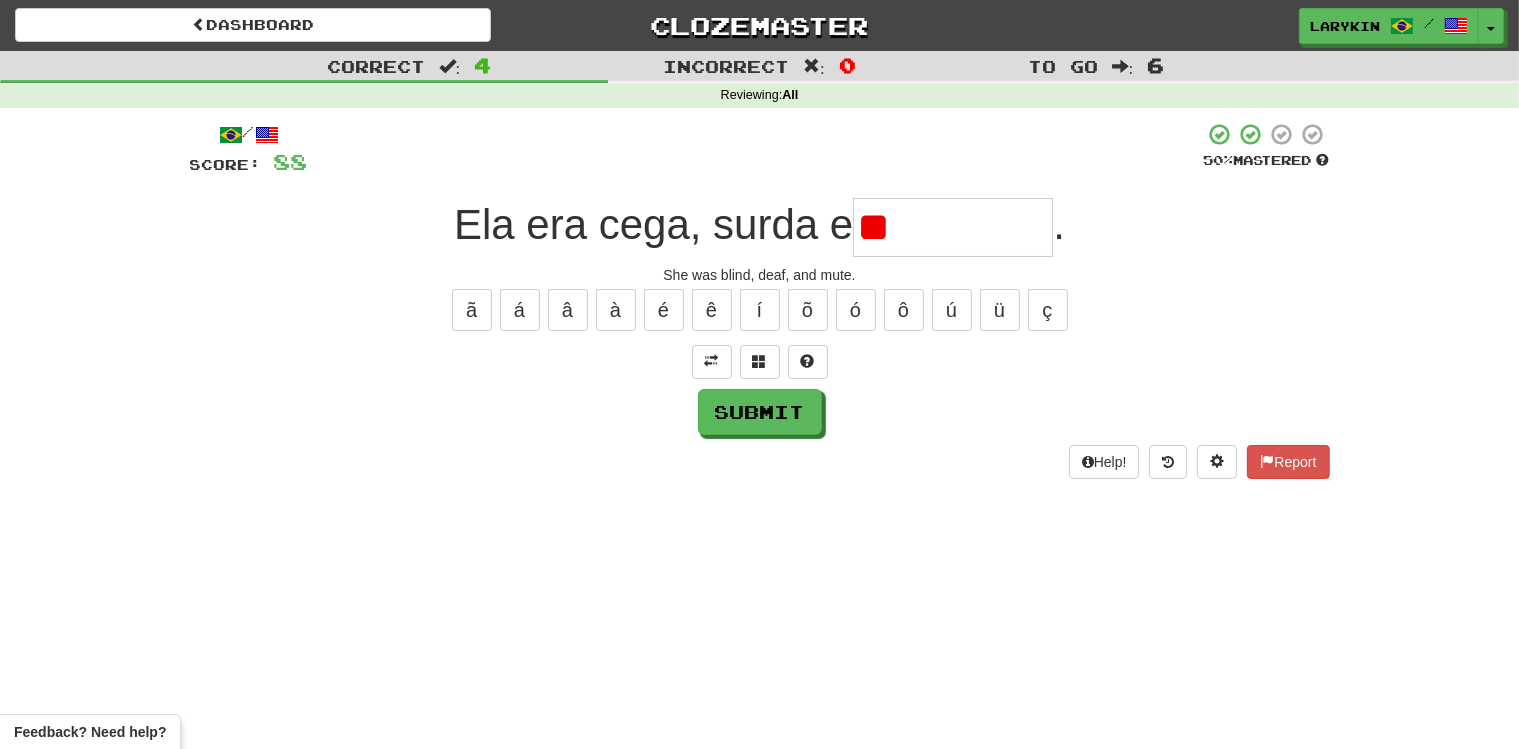 type on "*" 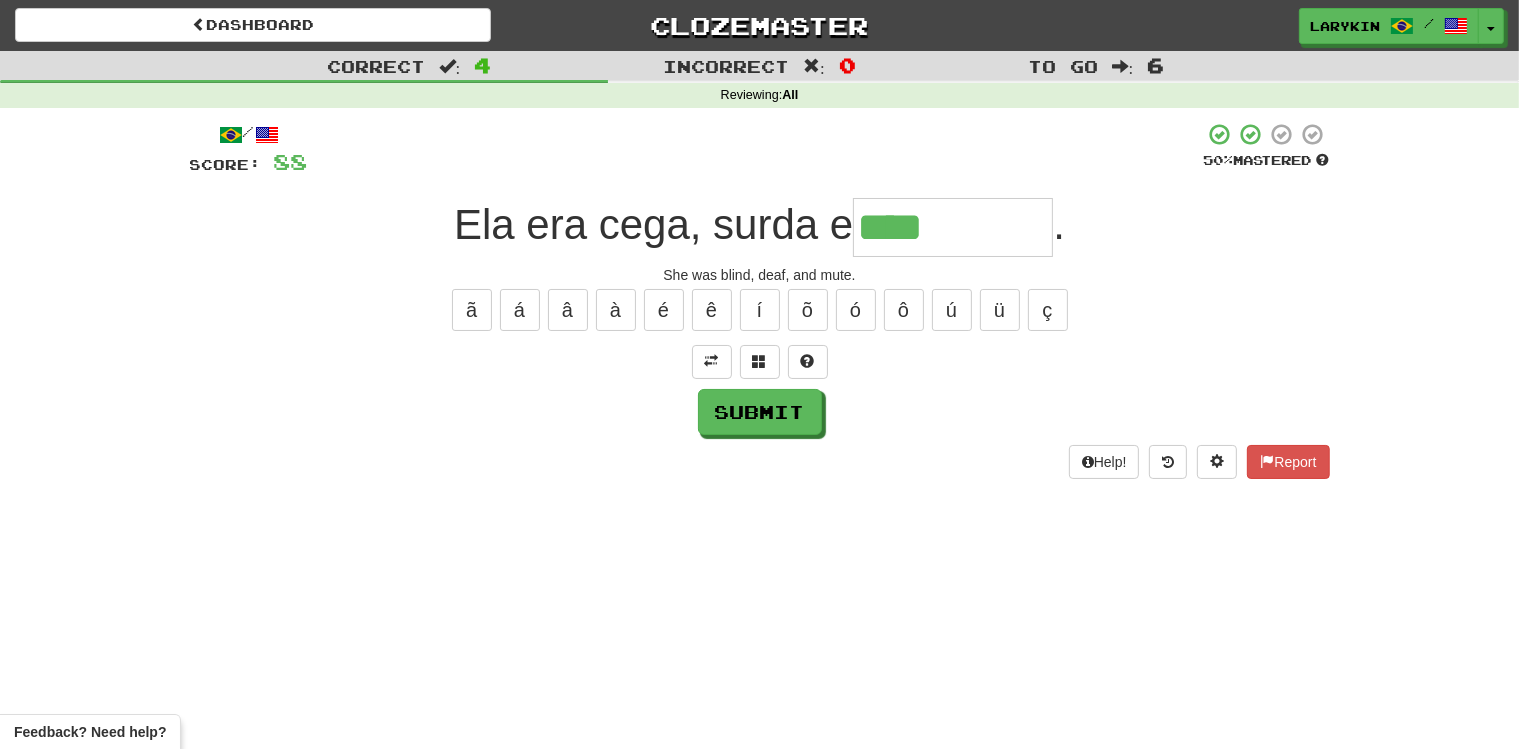 type on "****" 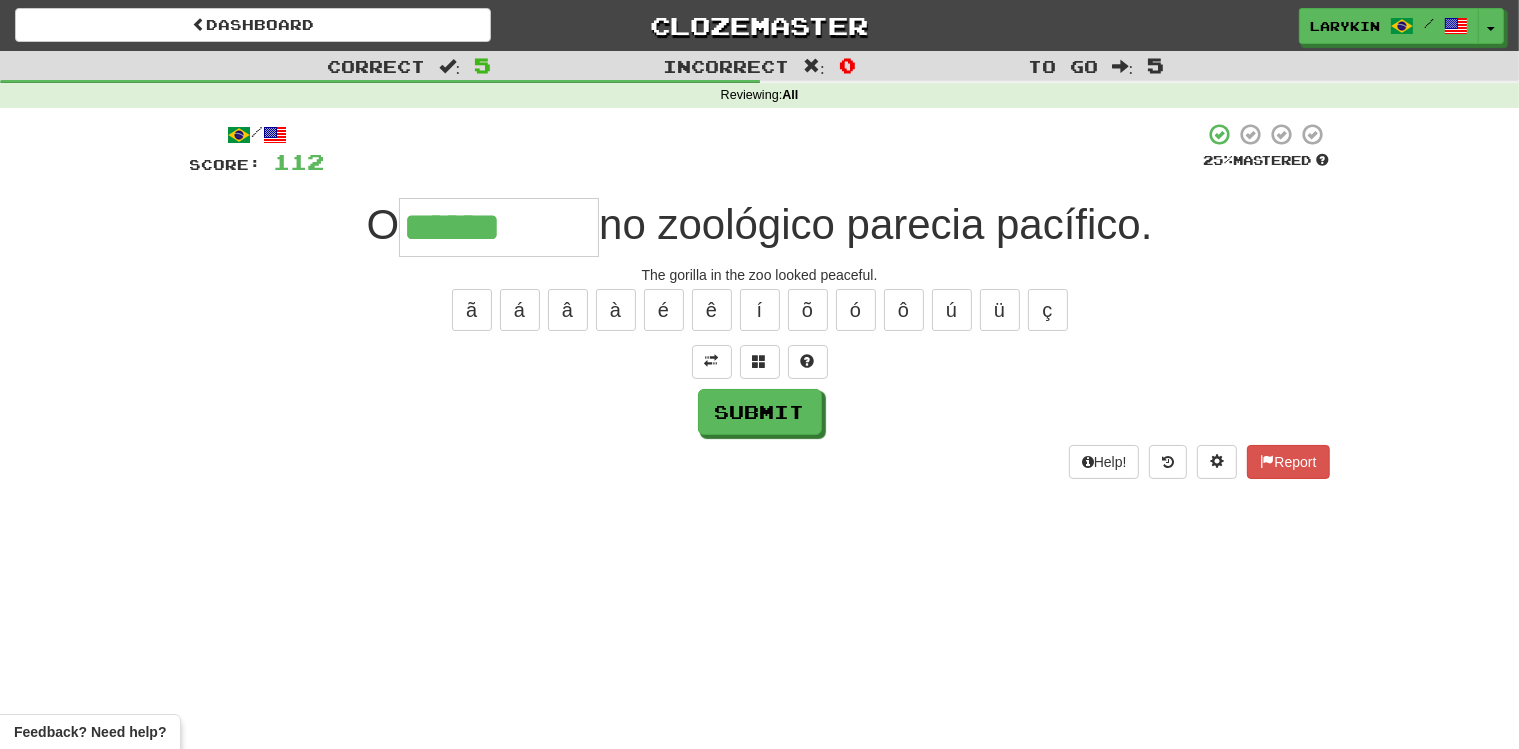 type on "******" 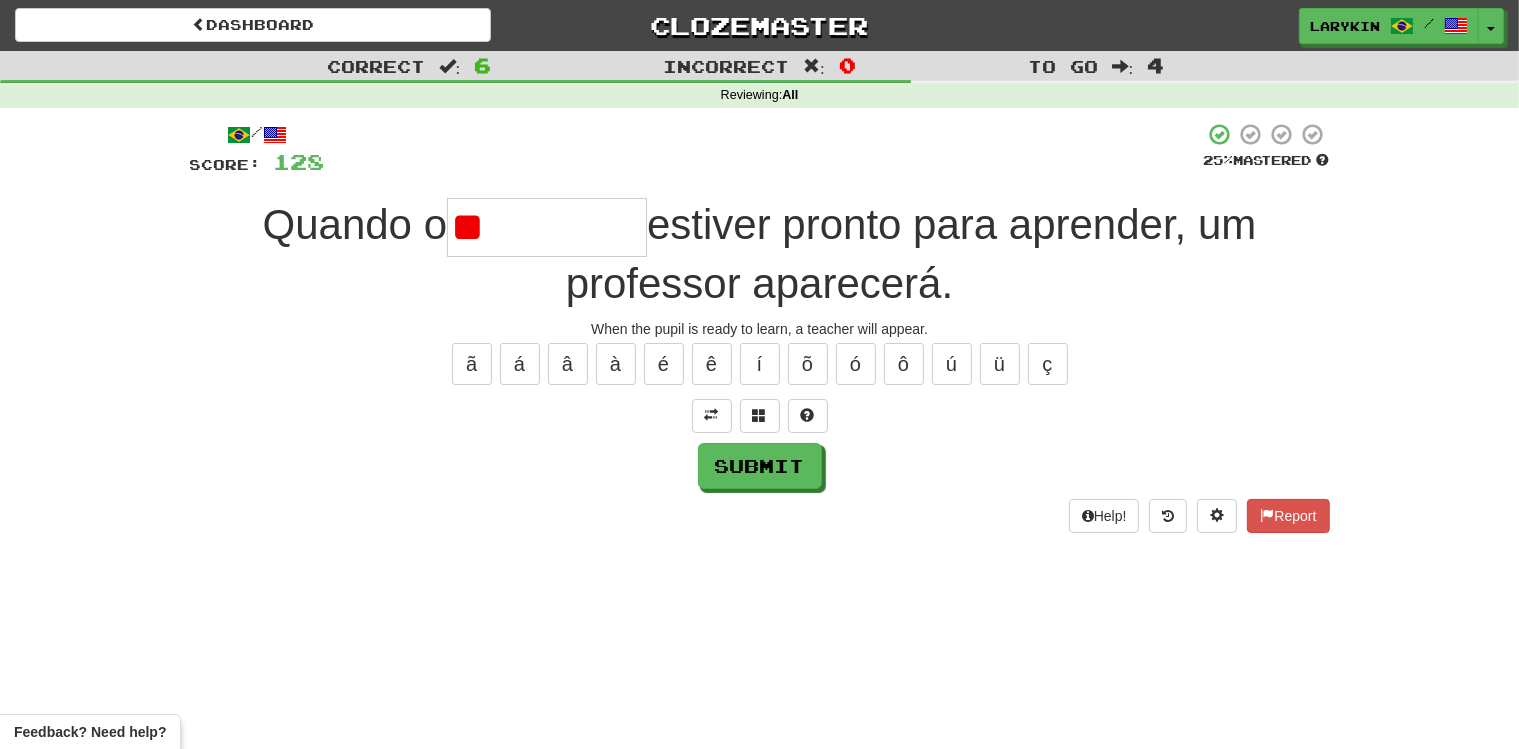 type on "*" 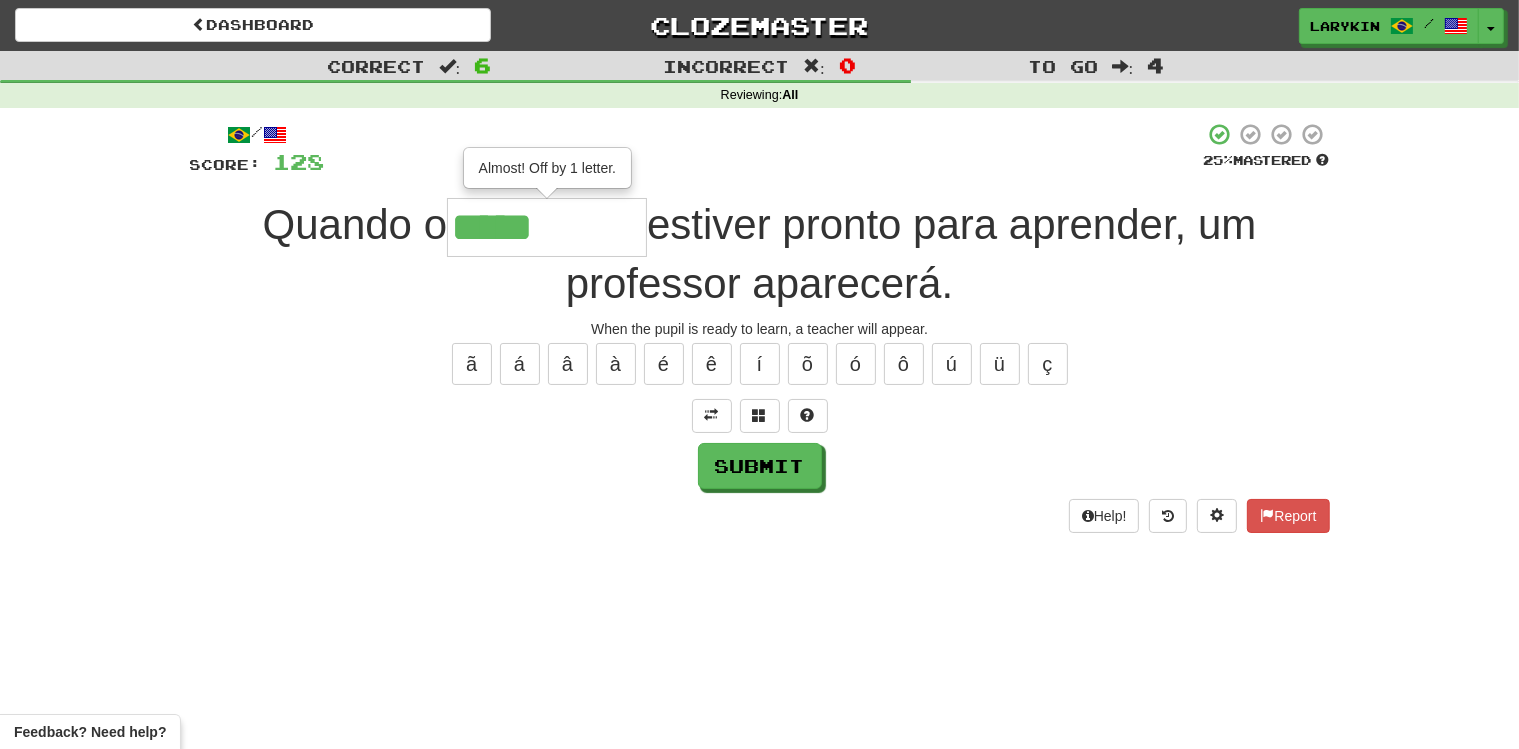 type on "*****" 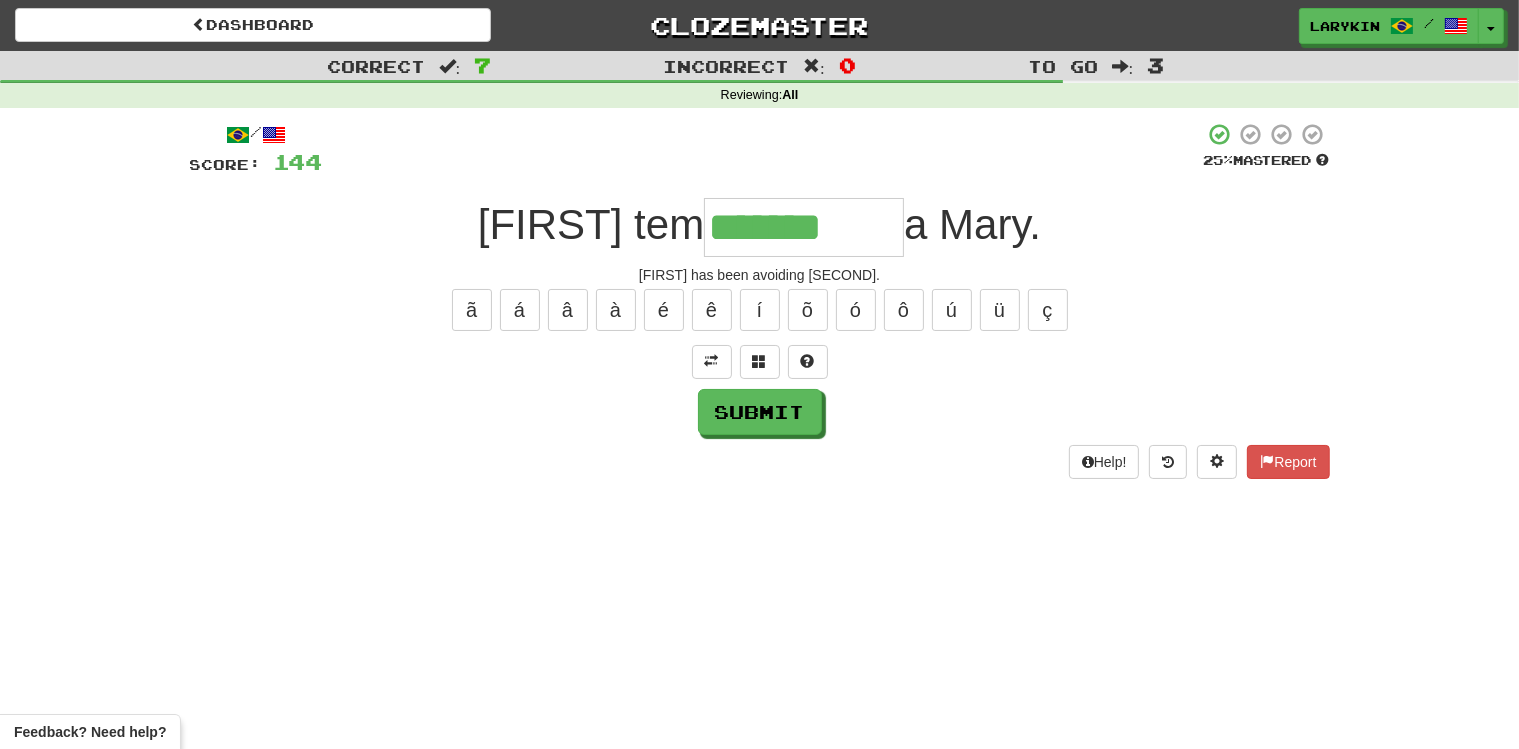 type on "*******" 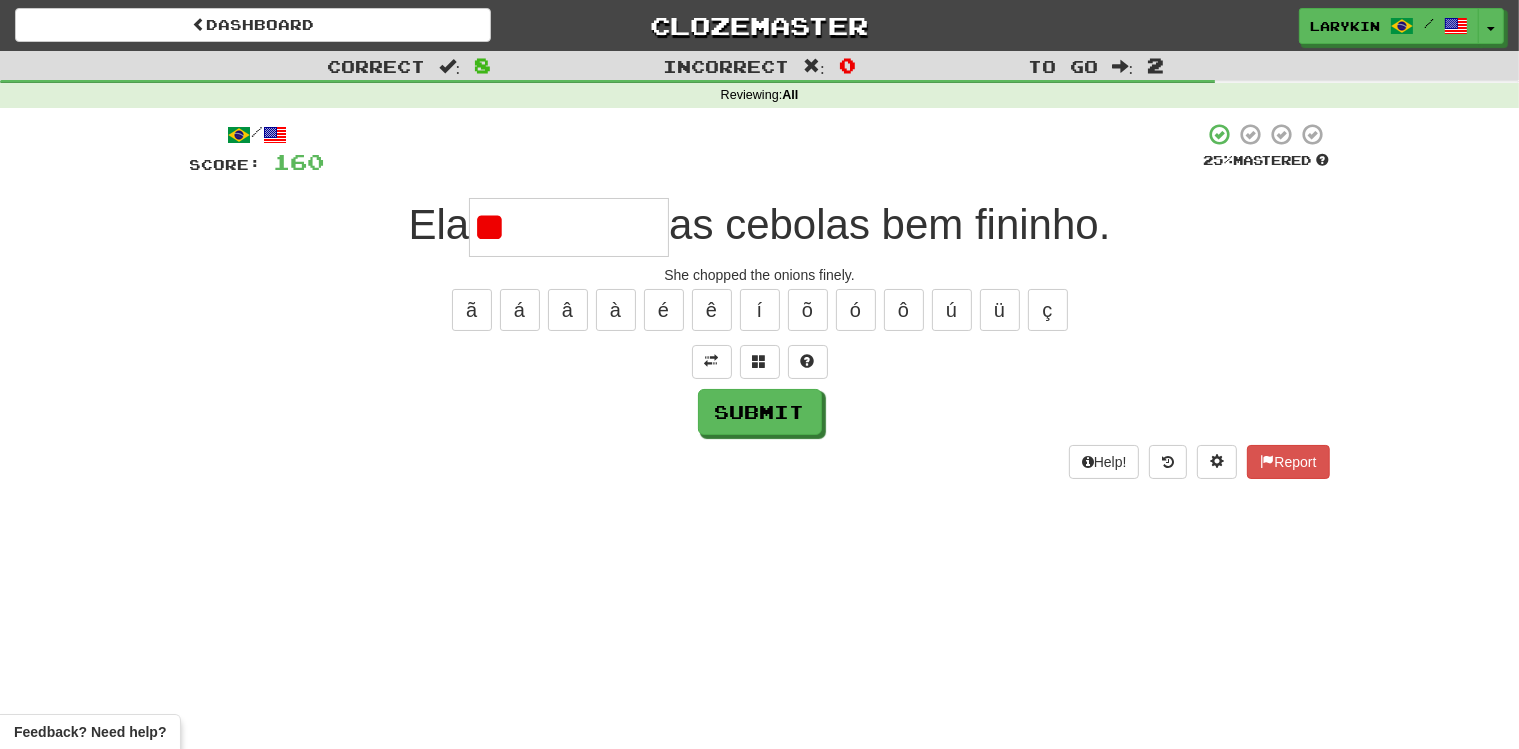 type on "*" 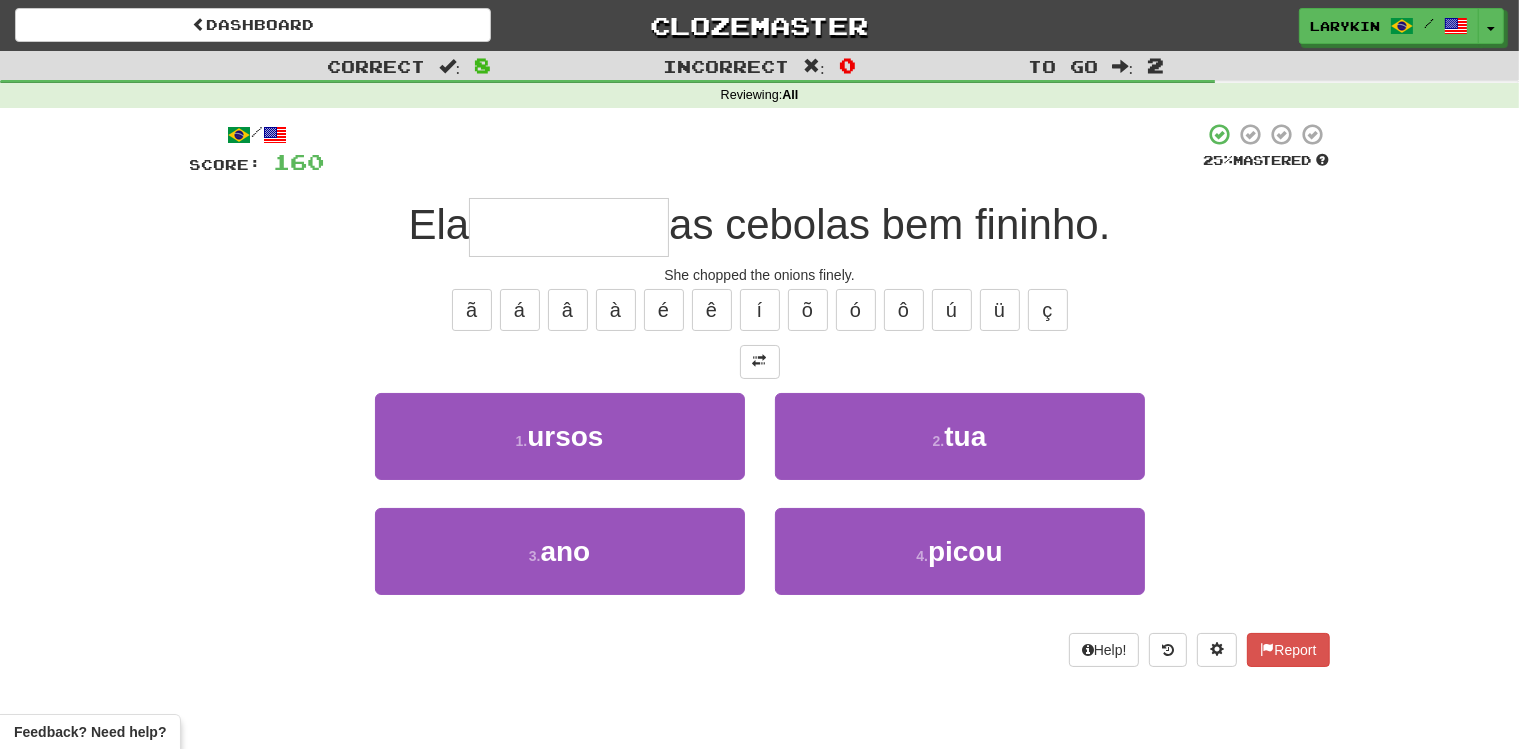 type on "*****" 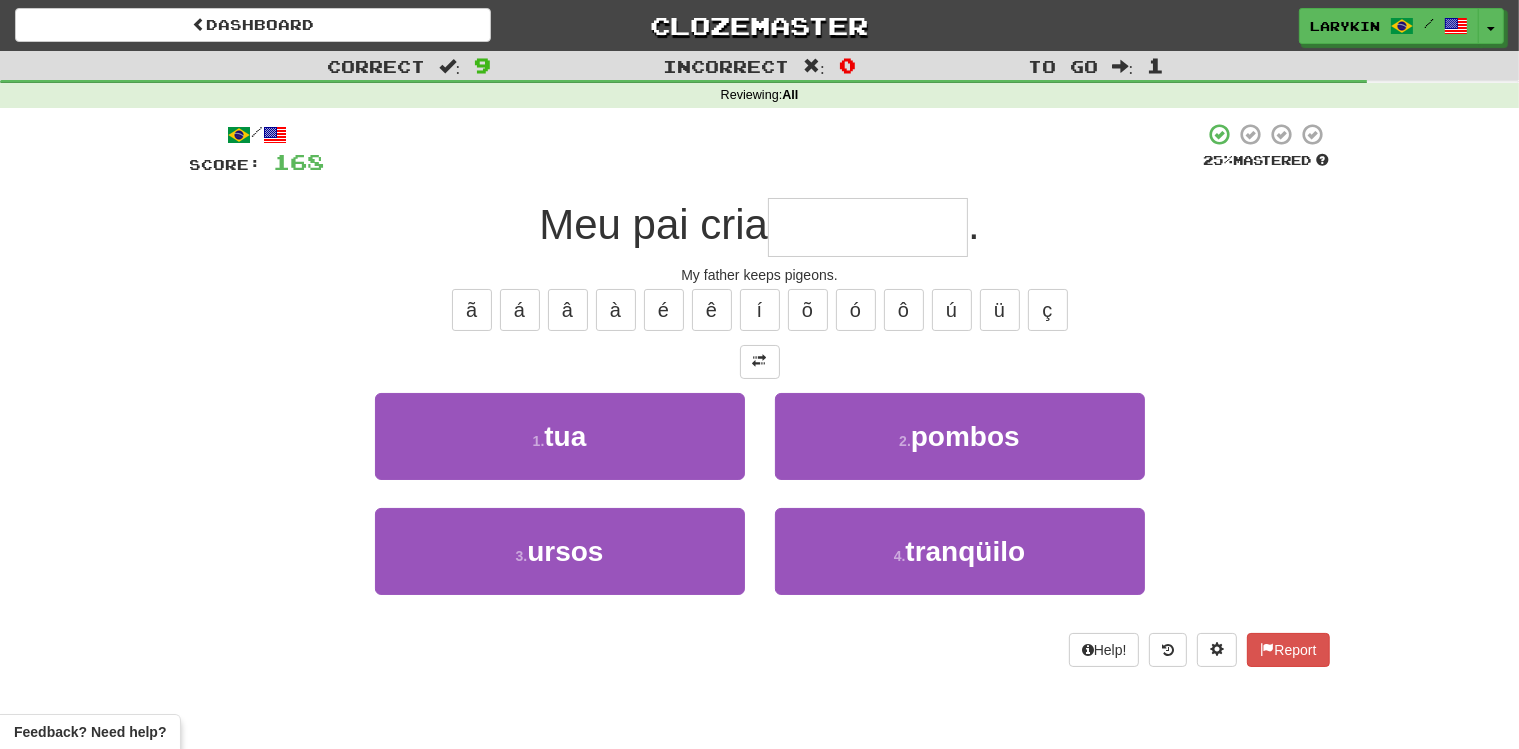 type on "******" 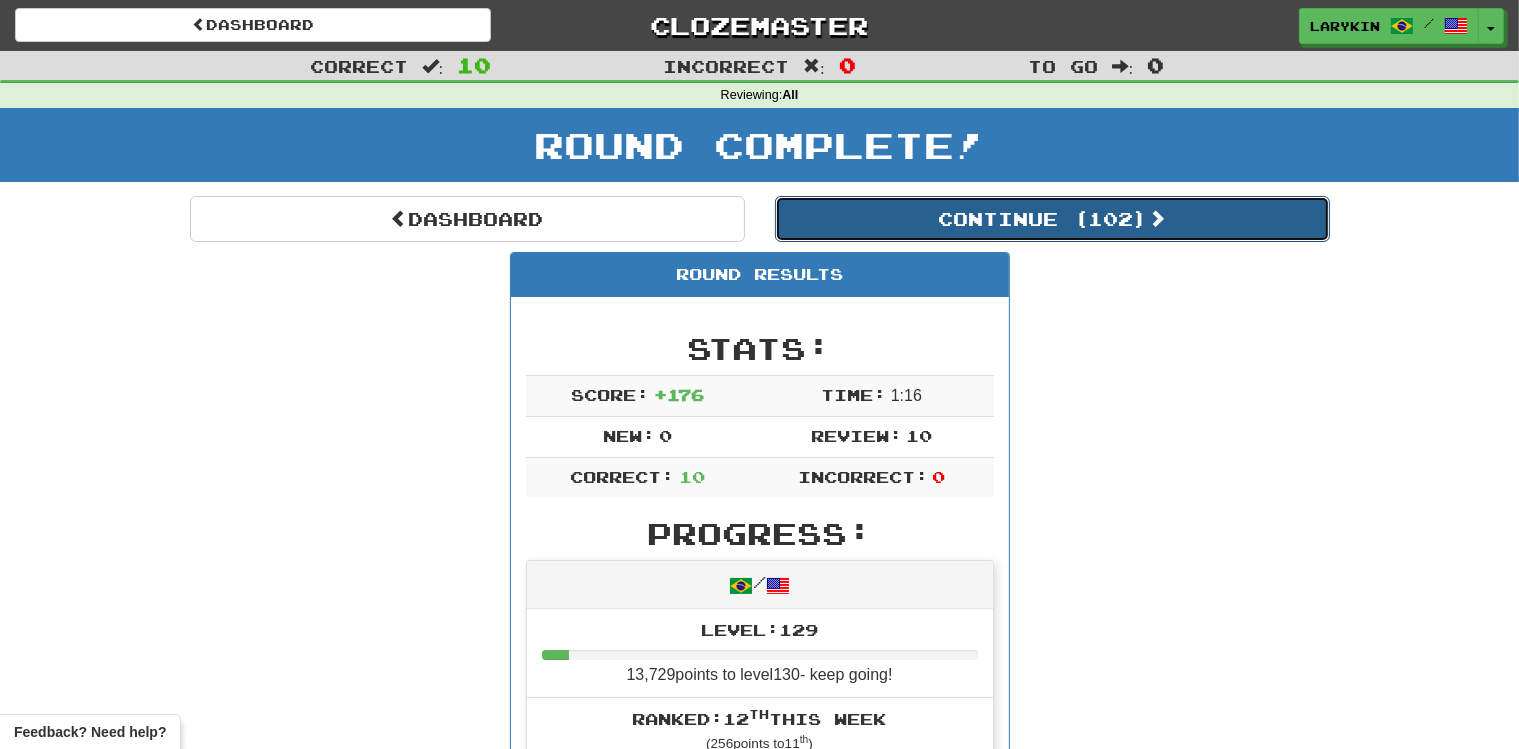 click on "Continue ( 102 )" at bounding box center (1052, 219) 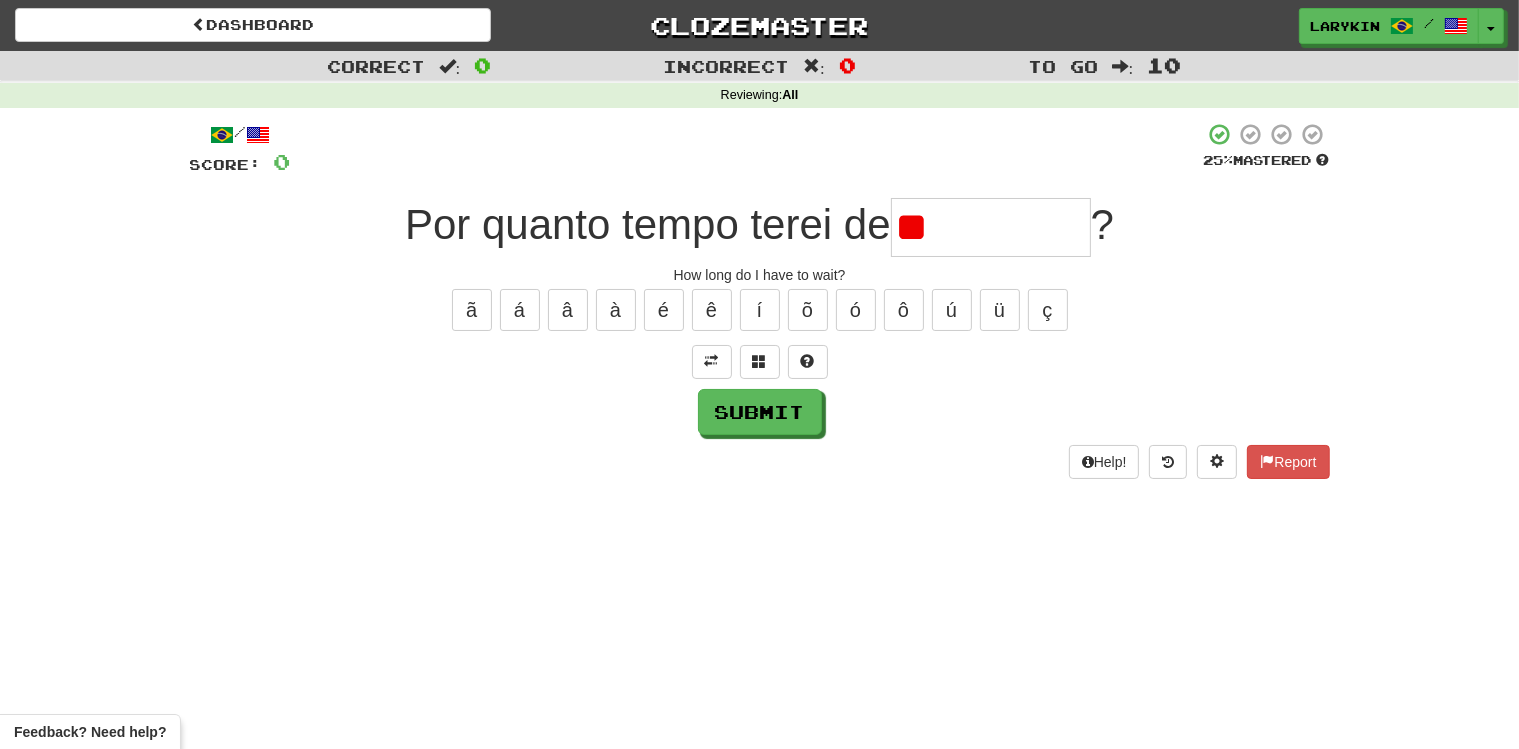 type on "*" 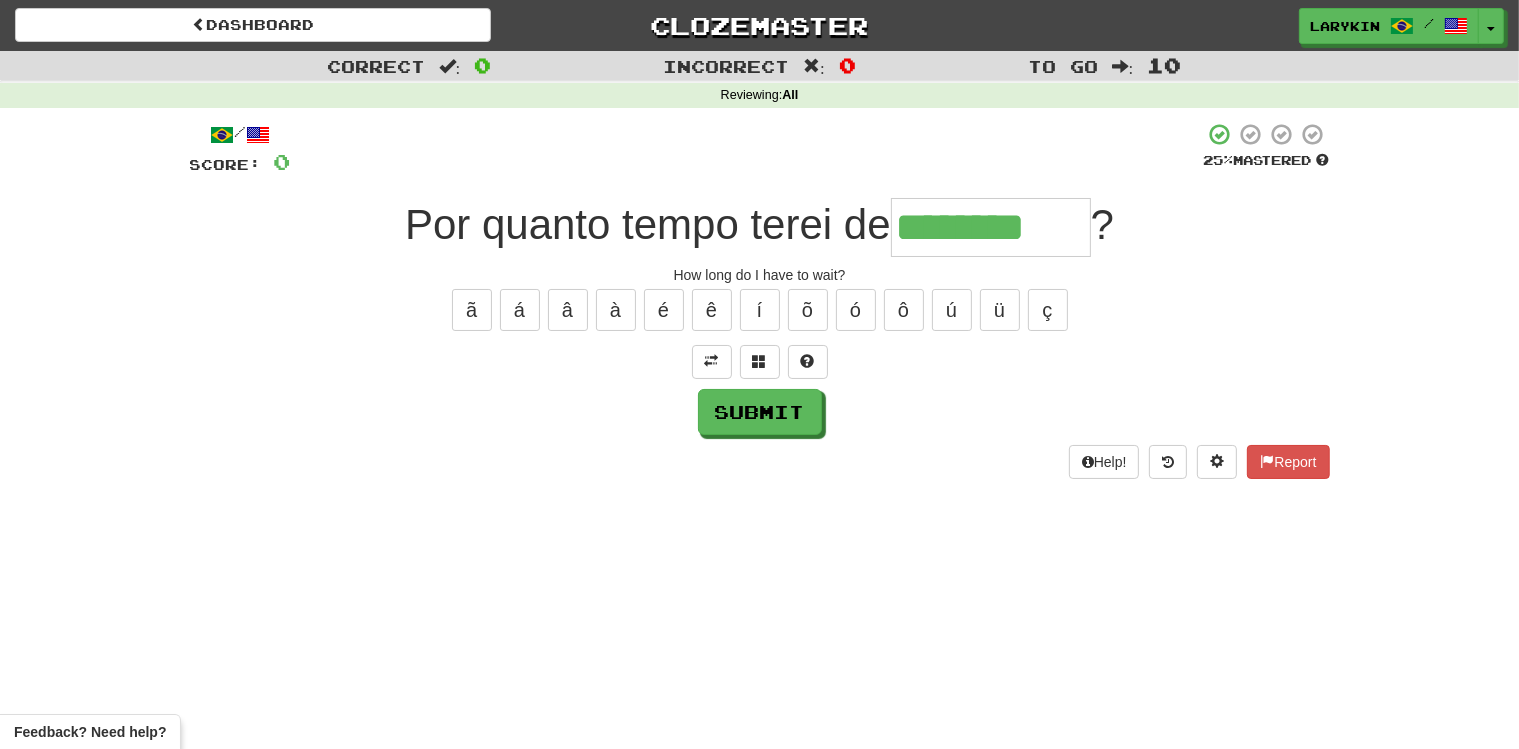 type on "********" 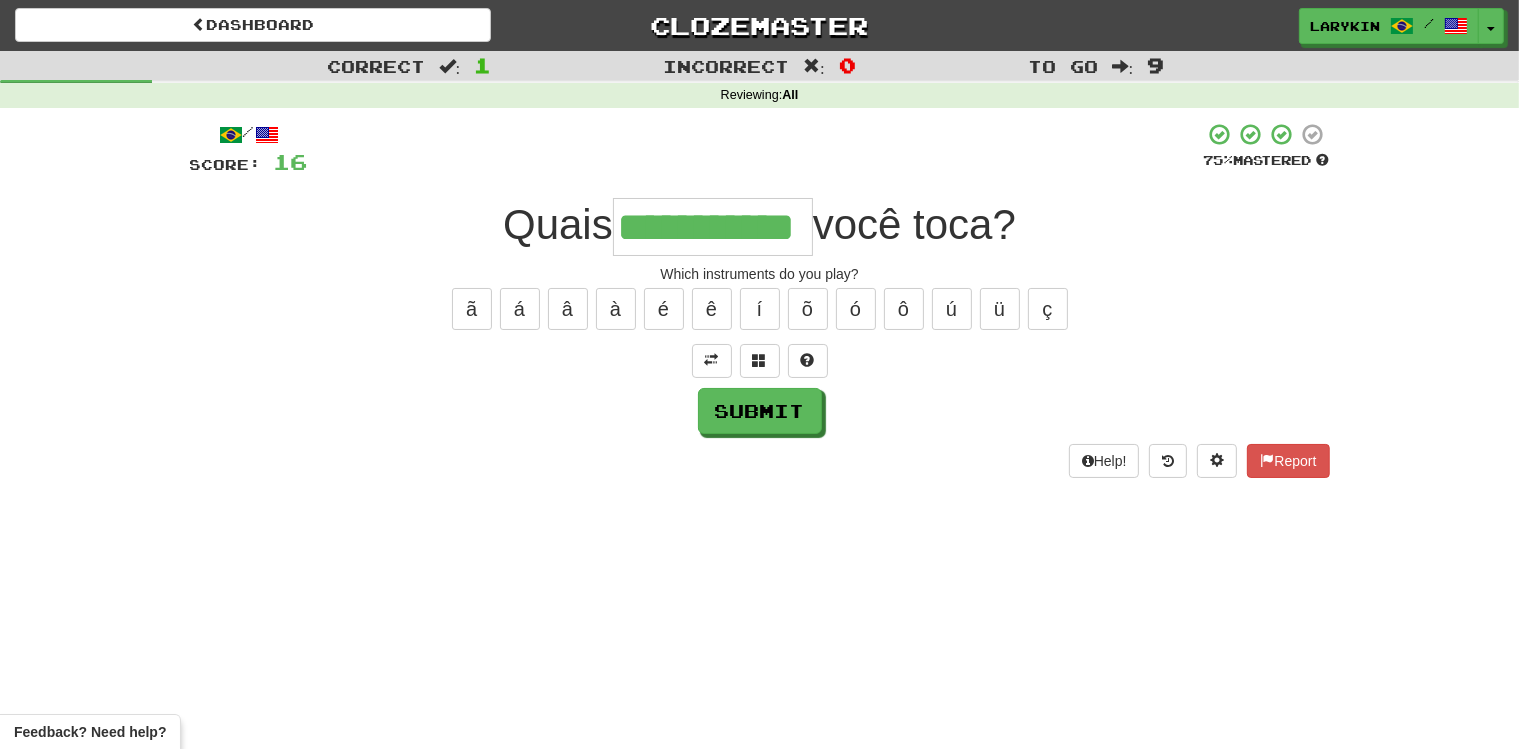 scroll, scrollTop: 0, scrollLeft: 48, axis: horizontal 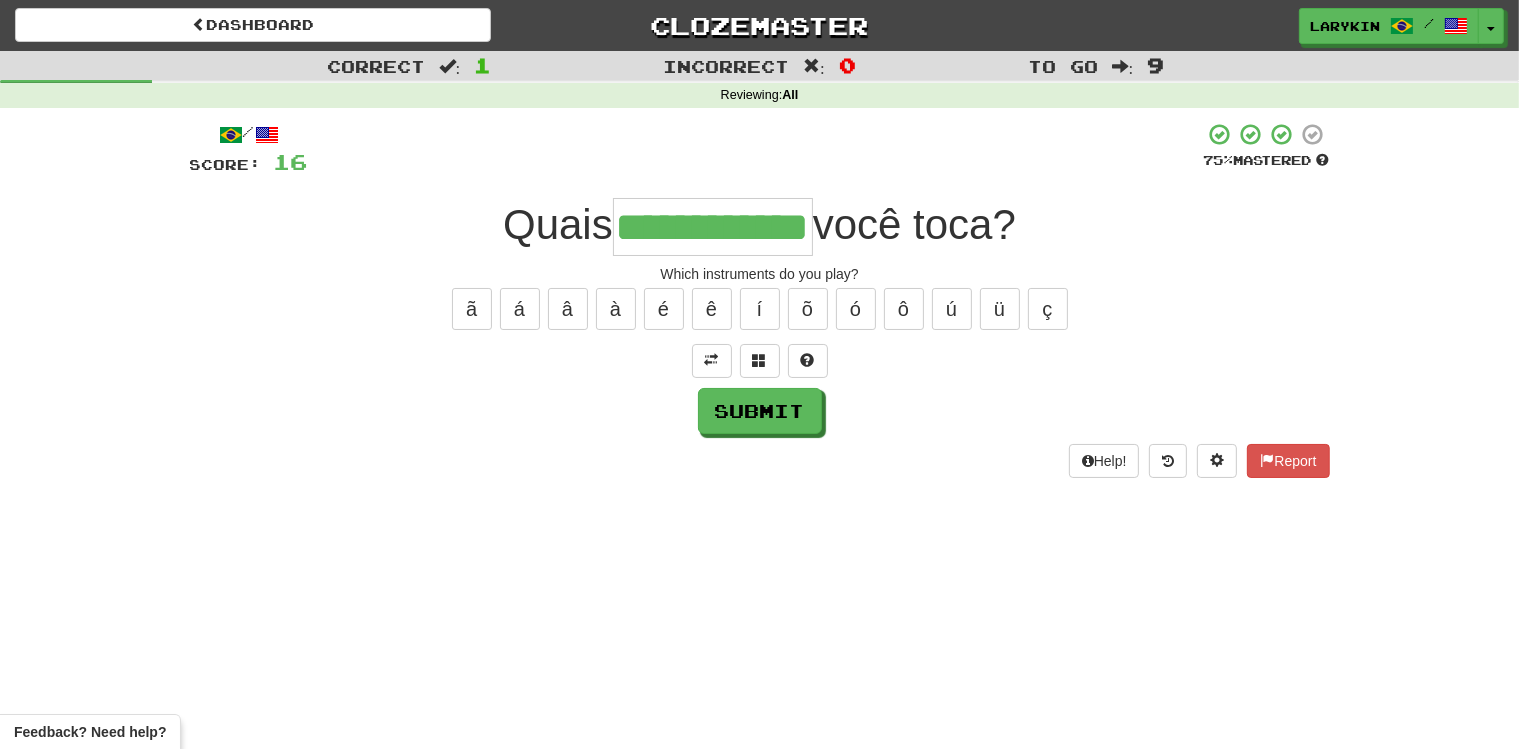 type on "**********" 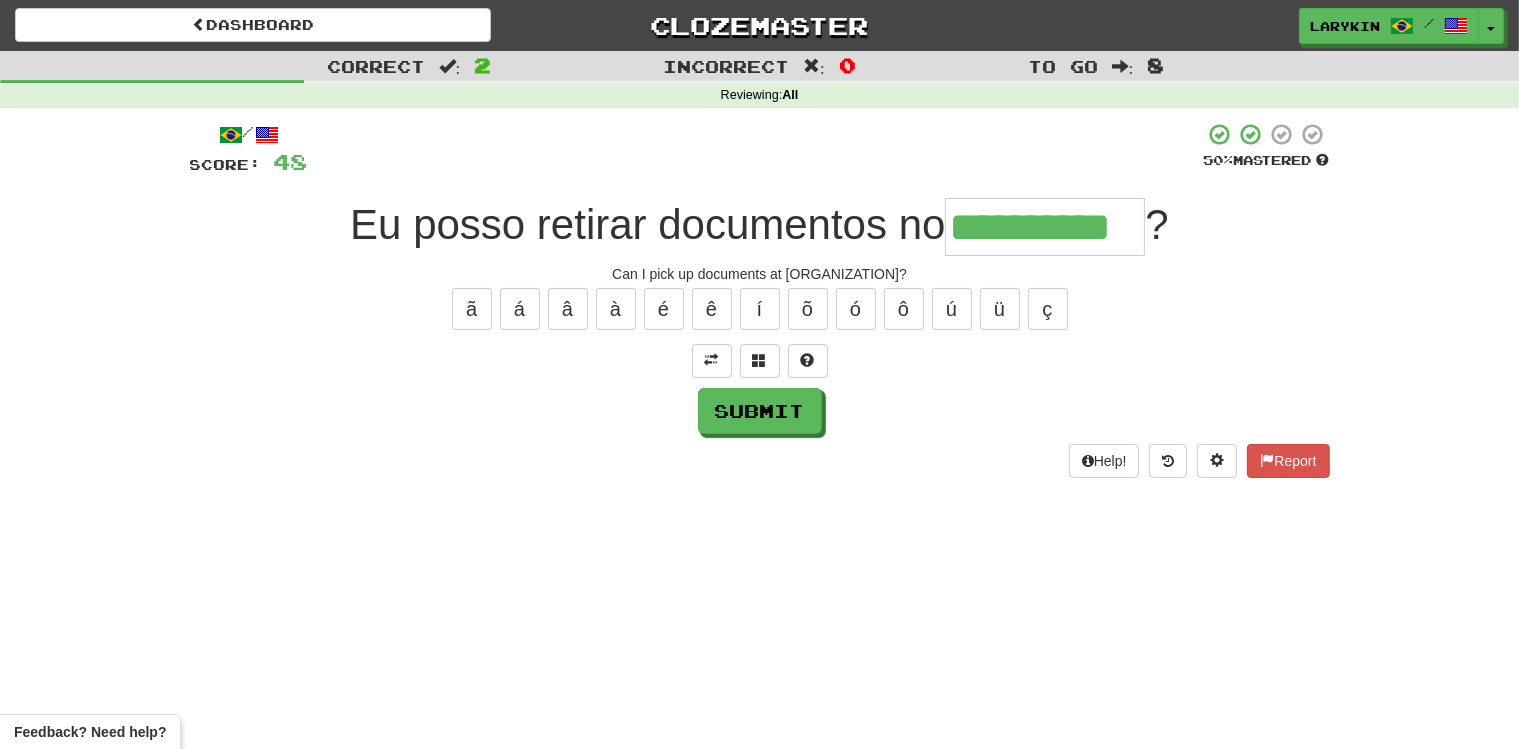 scroll, scrollTop: 0, scrollLeft: 42, axis: horizontal 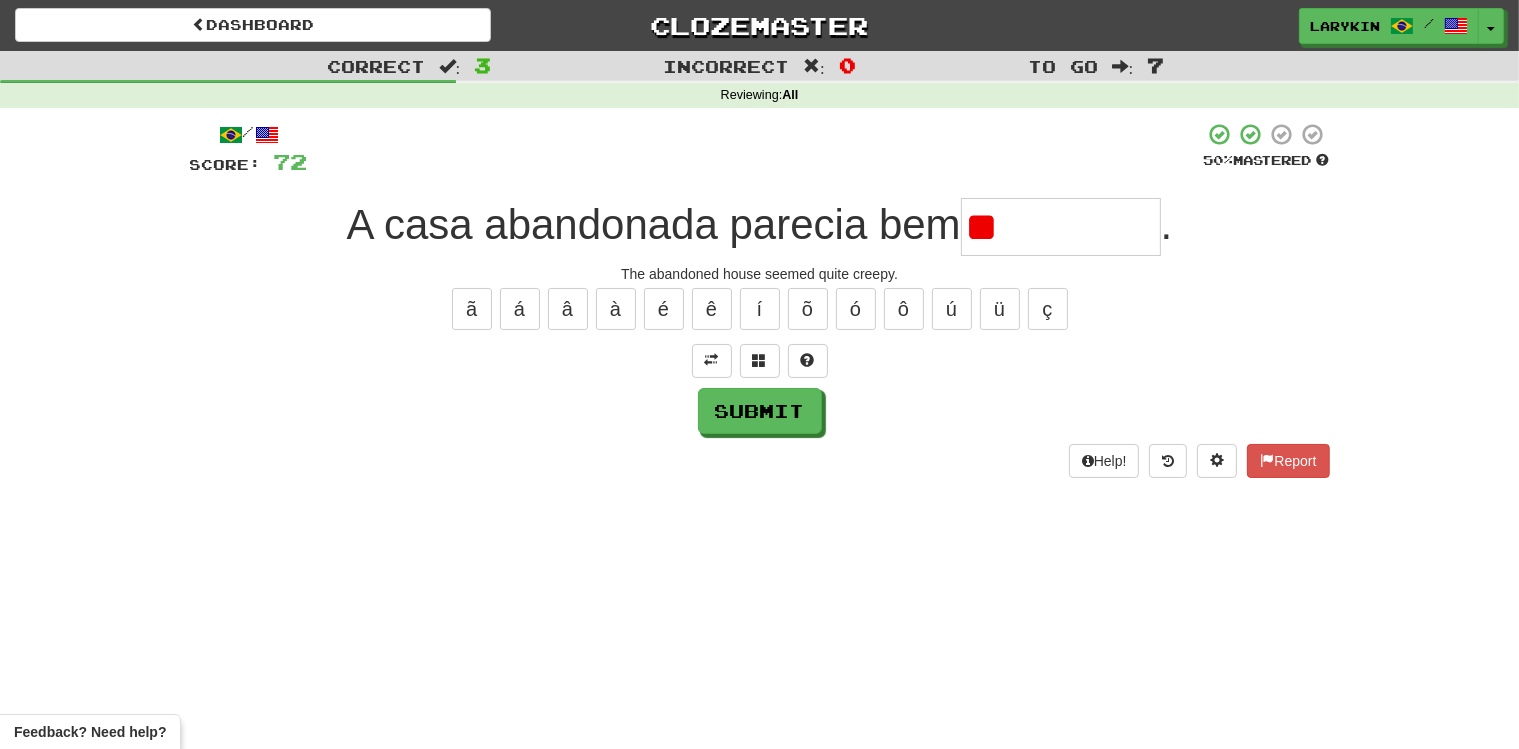 type on "*" 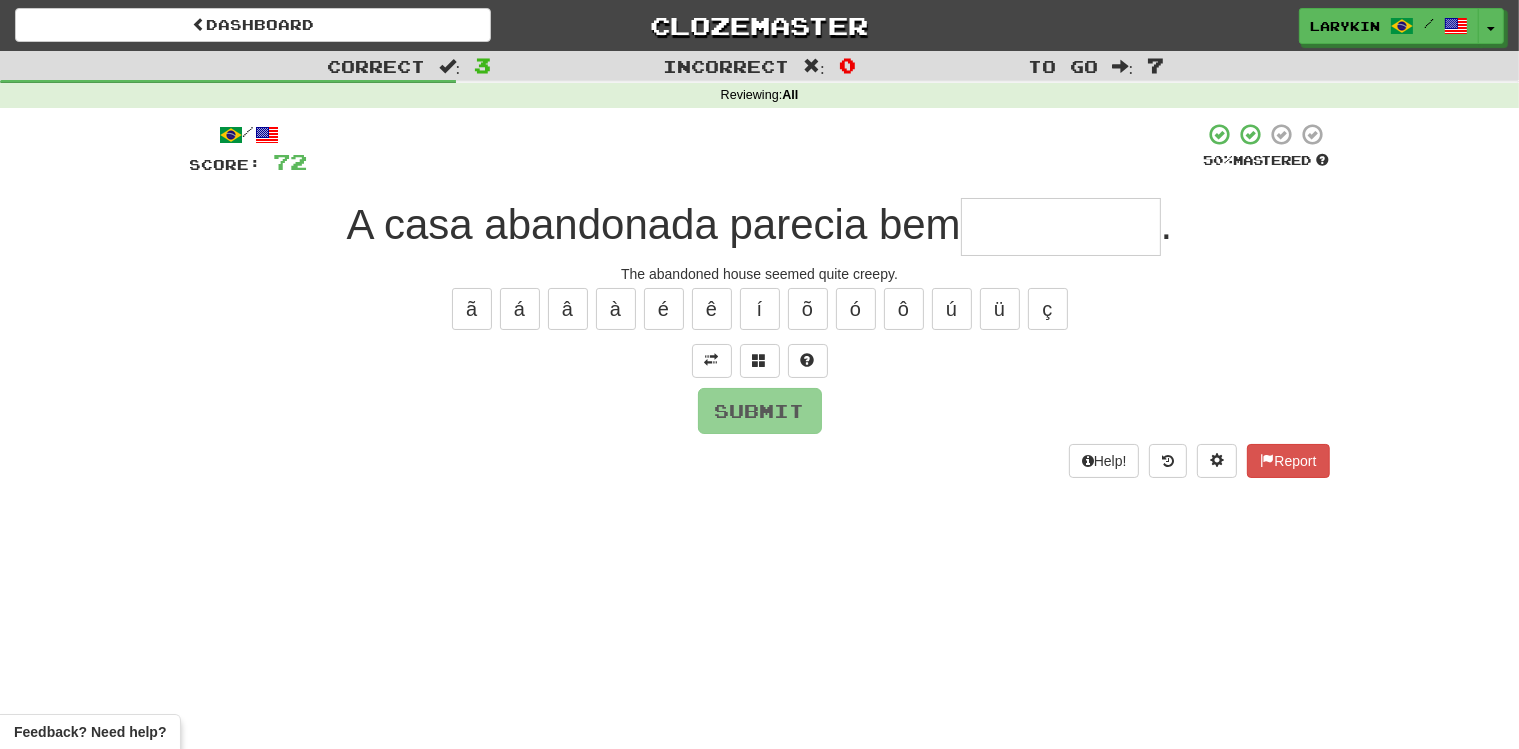 type on "*" 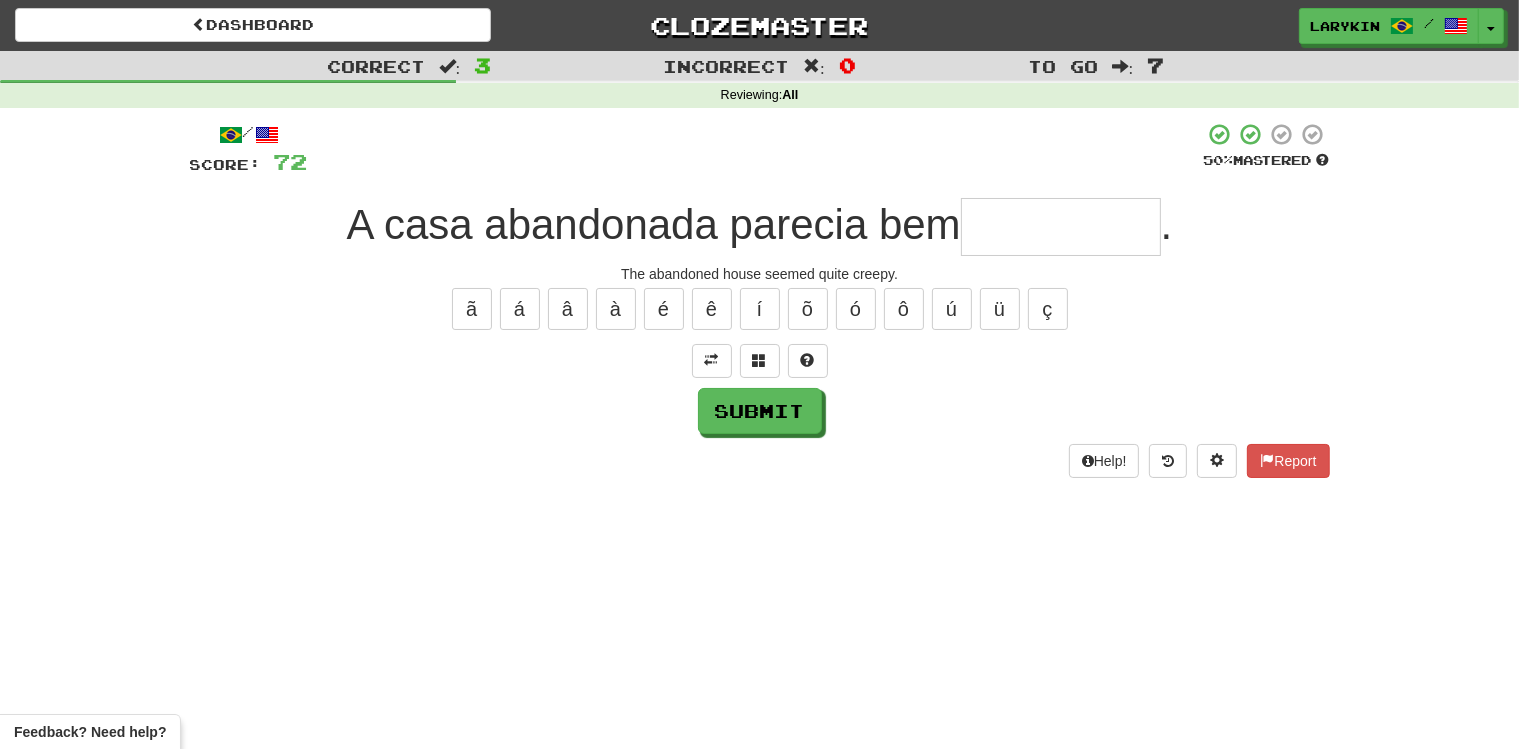 type on "*" 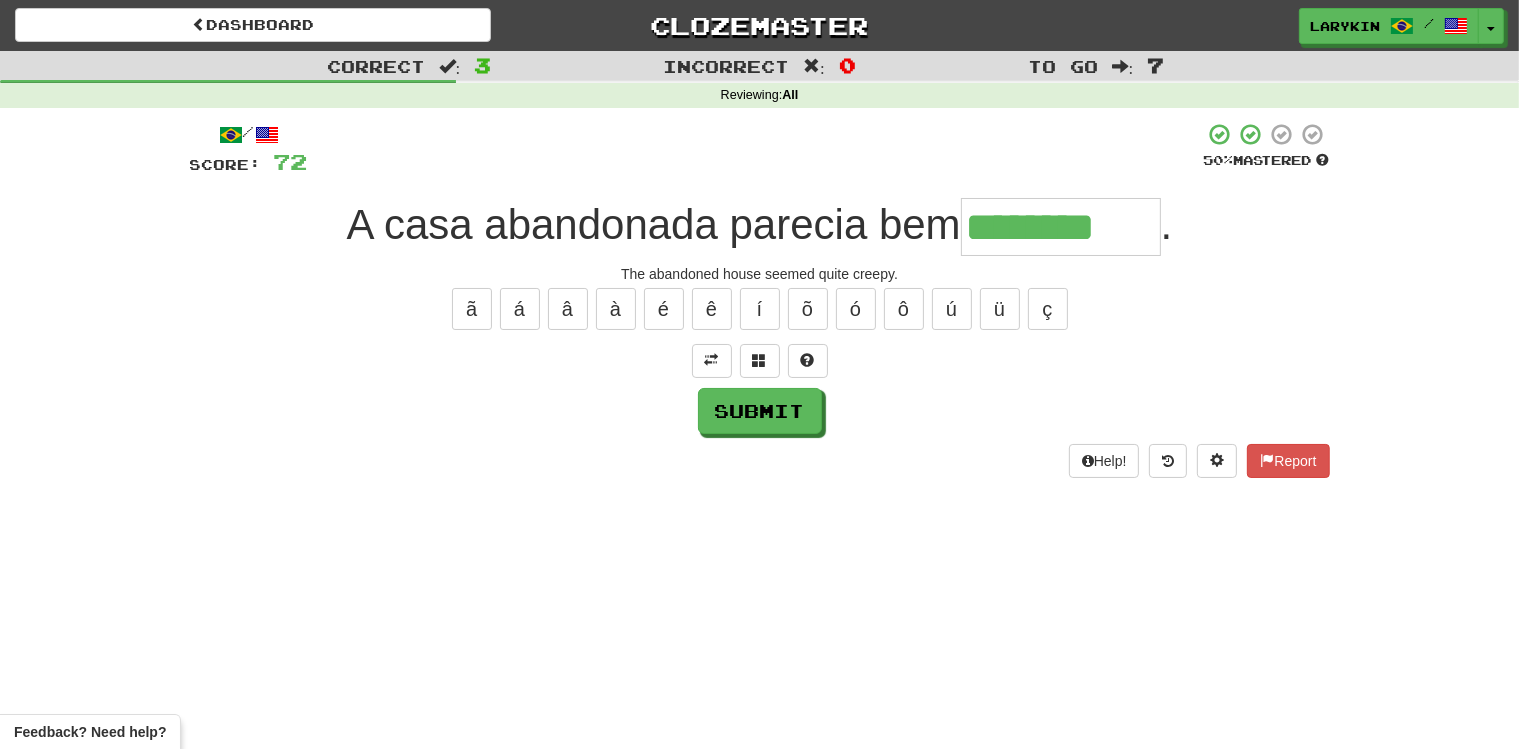 type on "********" 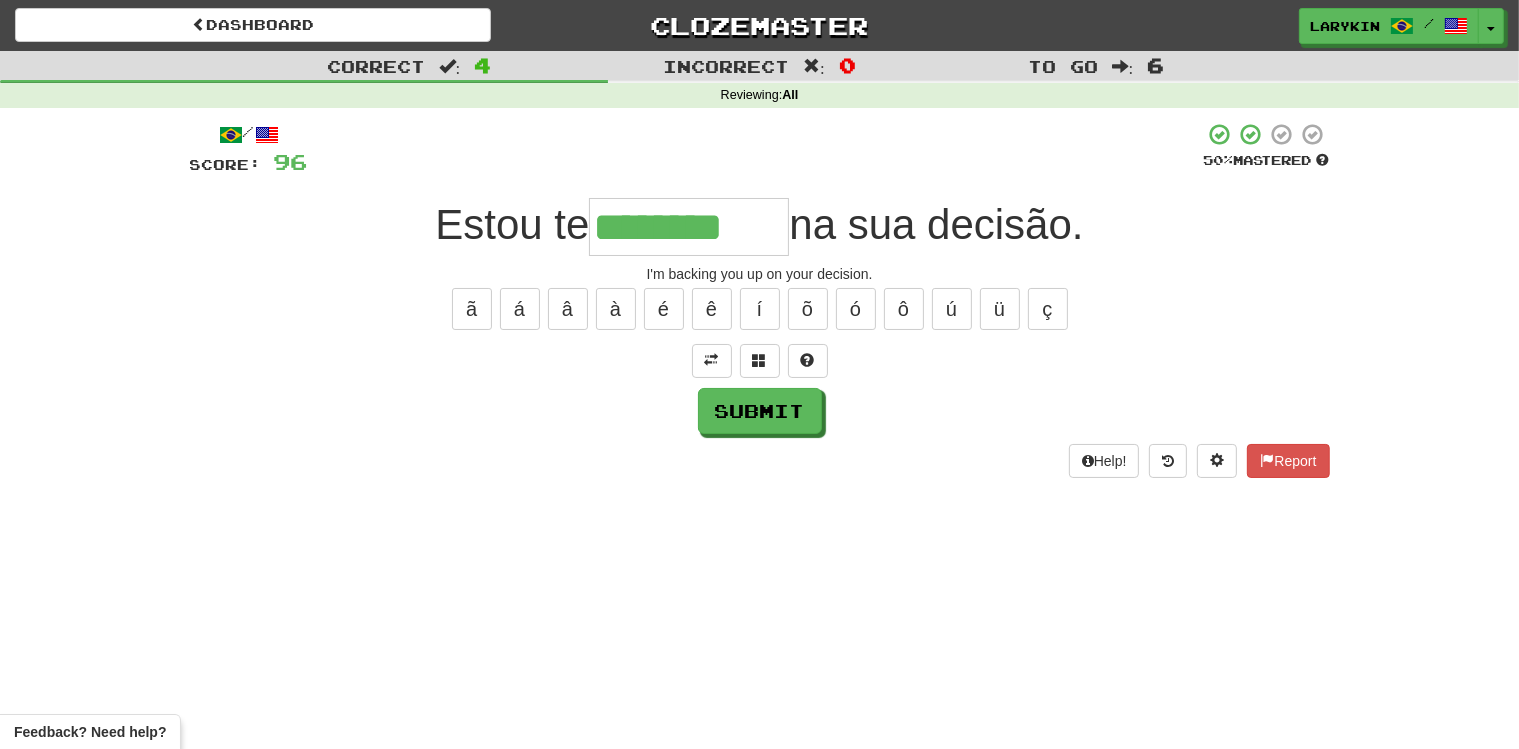 type on "********" 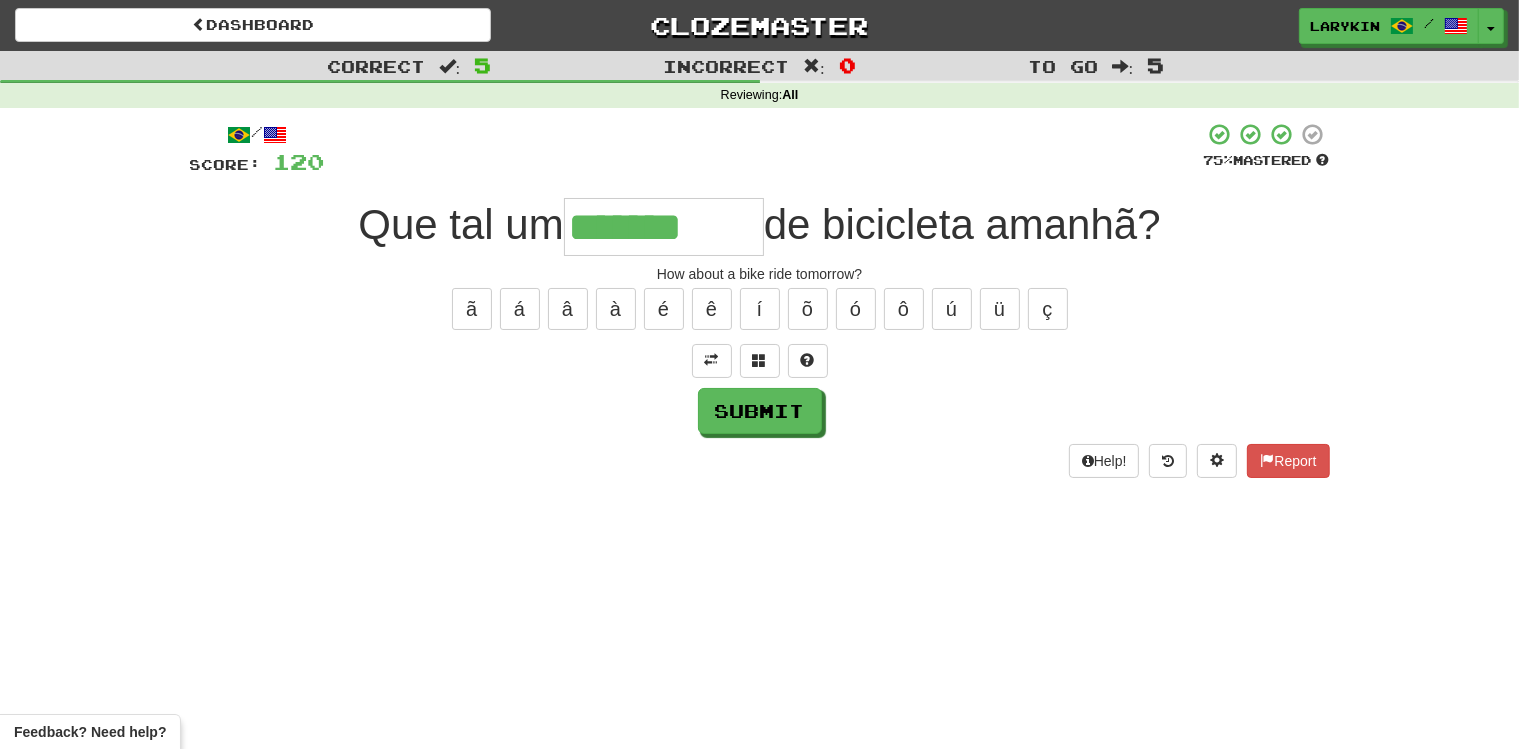 type on "*******" 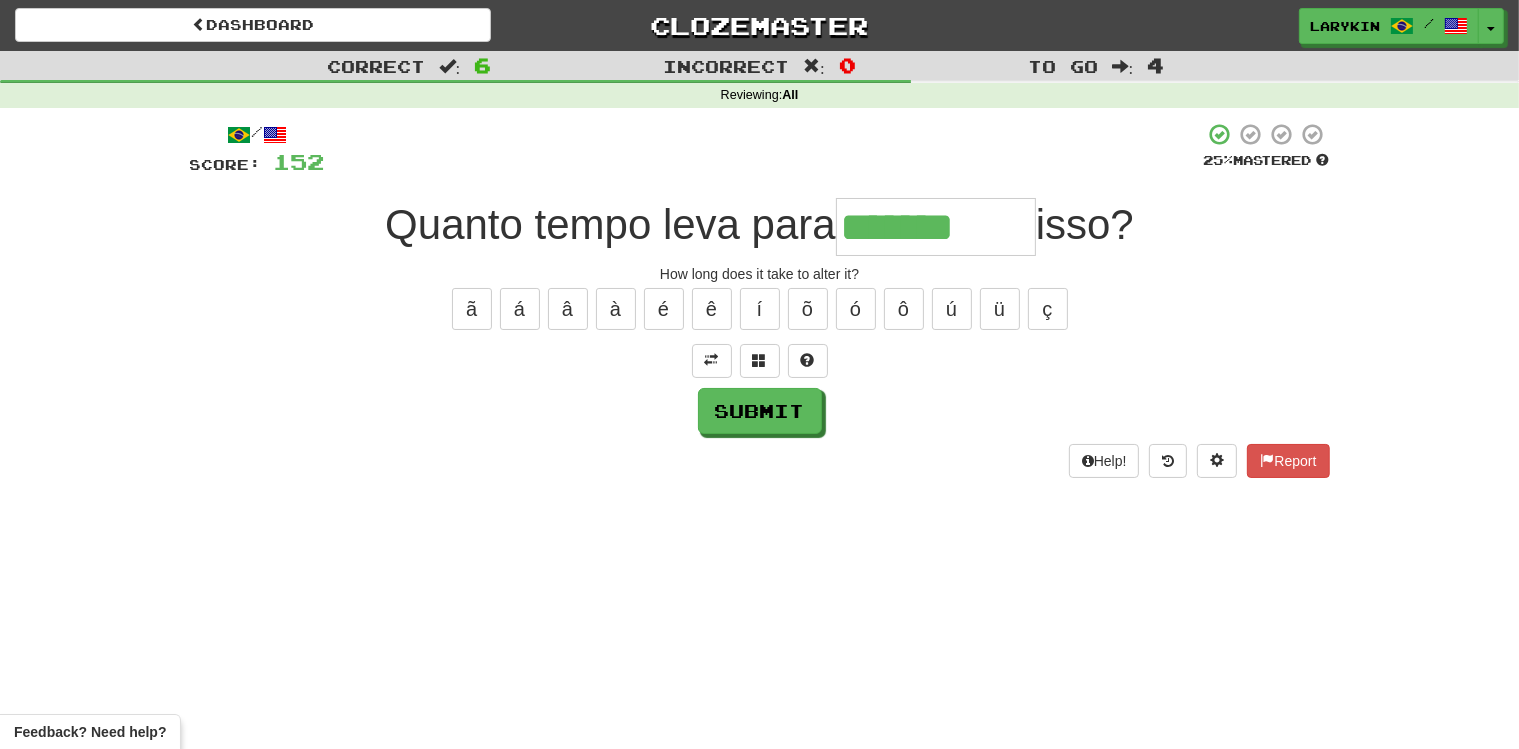 type on "*******" 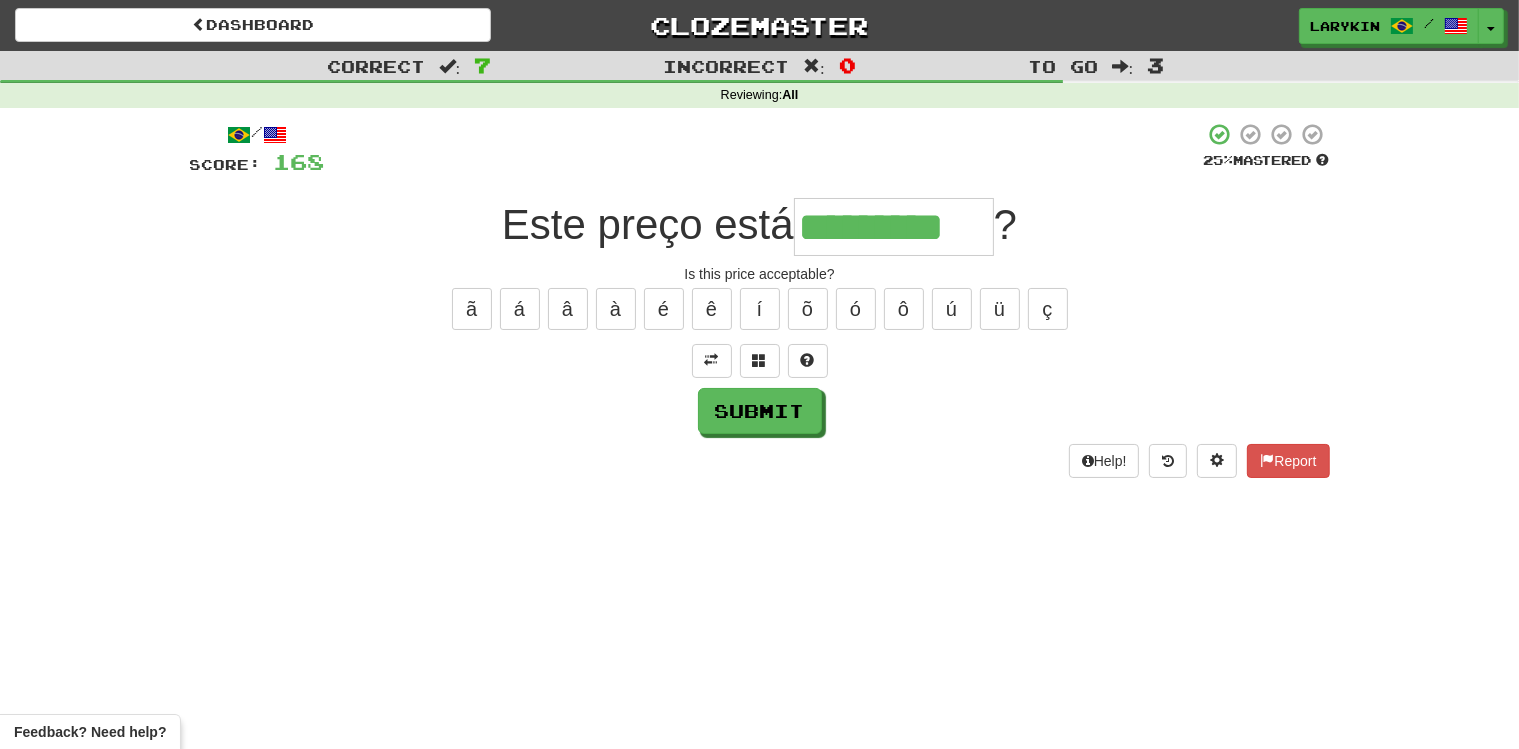 type on "*********" 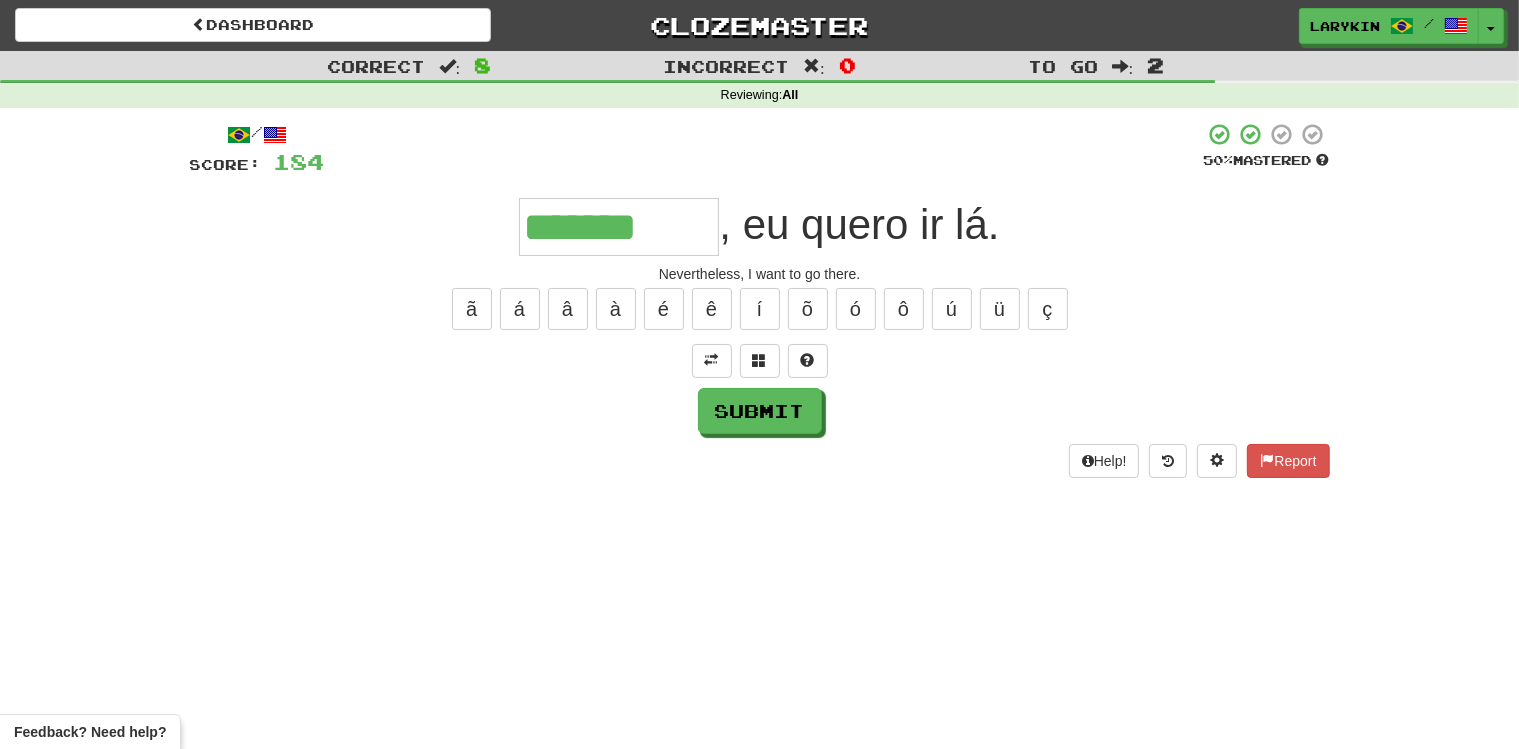 type on "*******" 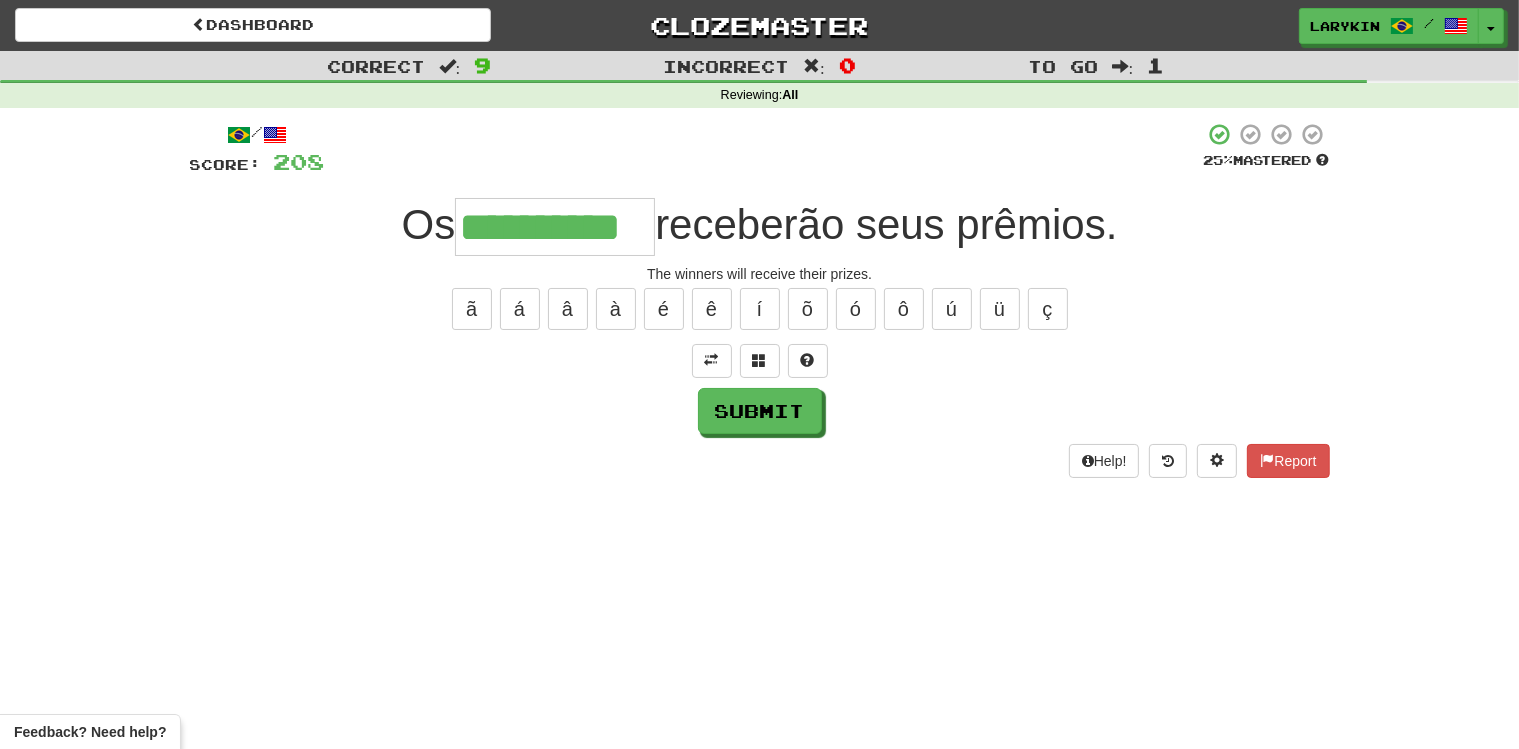scroll, scrollTop: 0, scrollLeft: 25, axis: horizontal 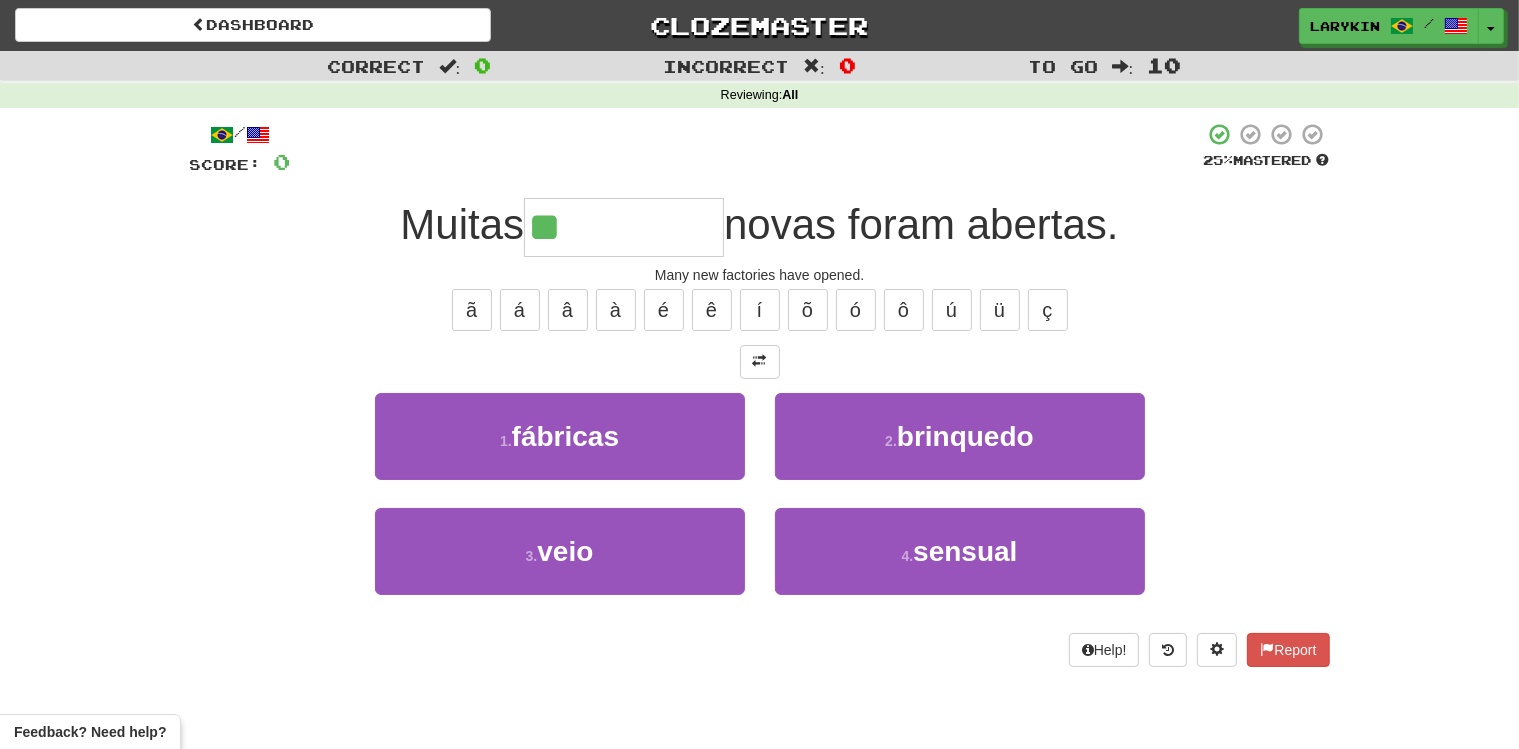 type on "********" 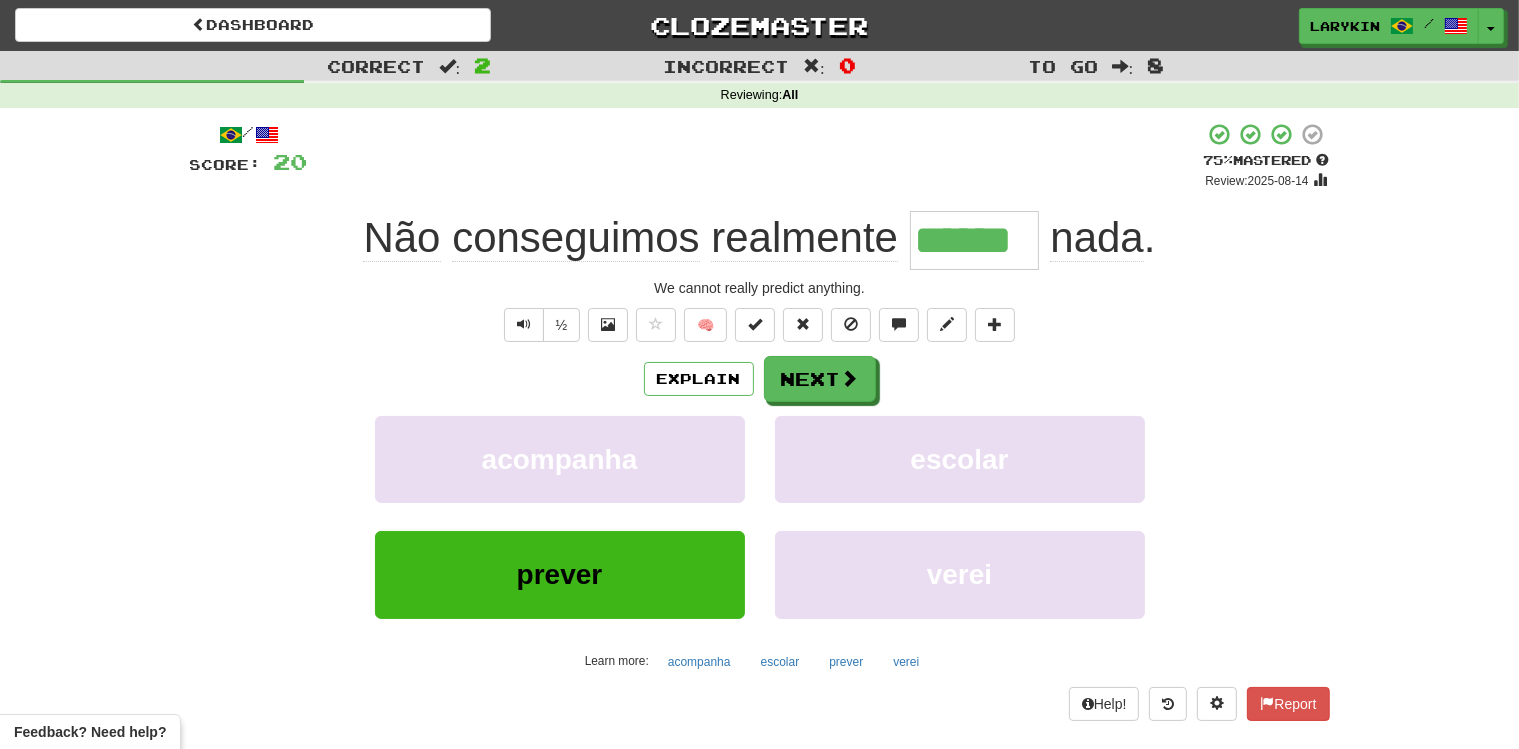 click on "******" at bounding box center (974, 240) 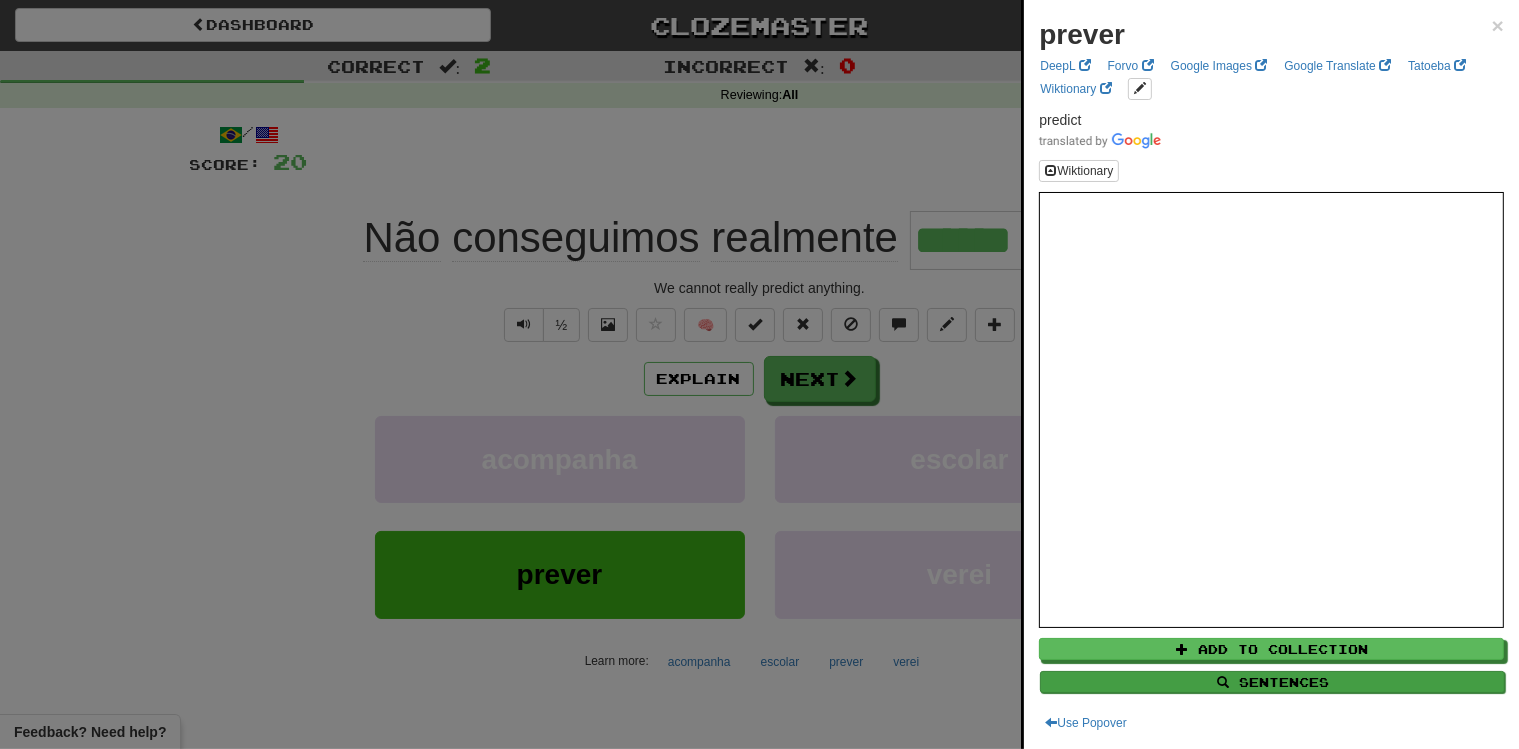 type on "******" 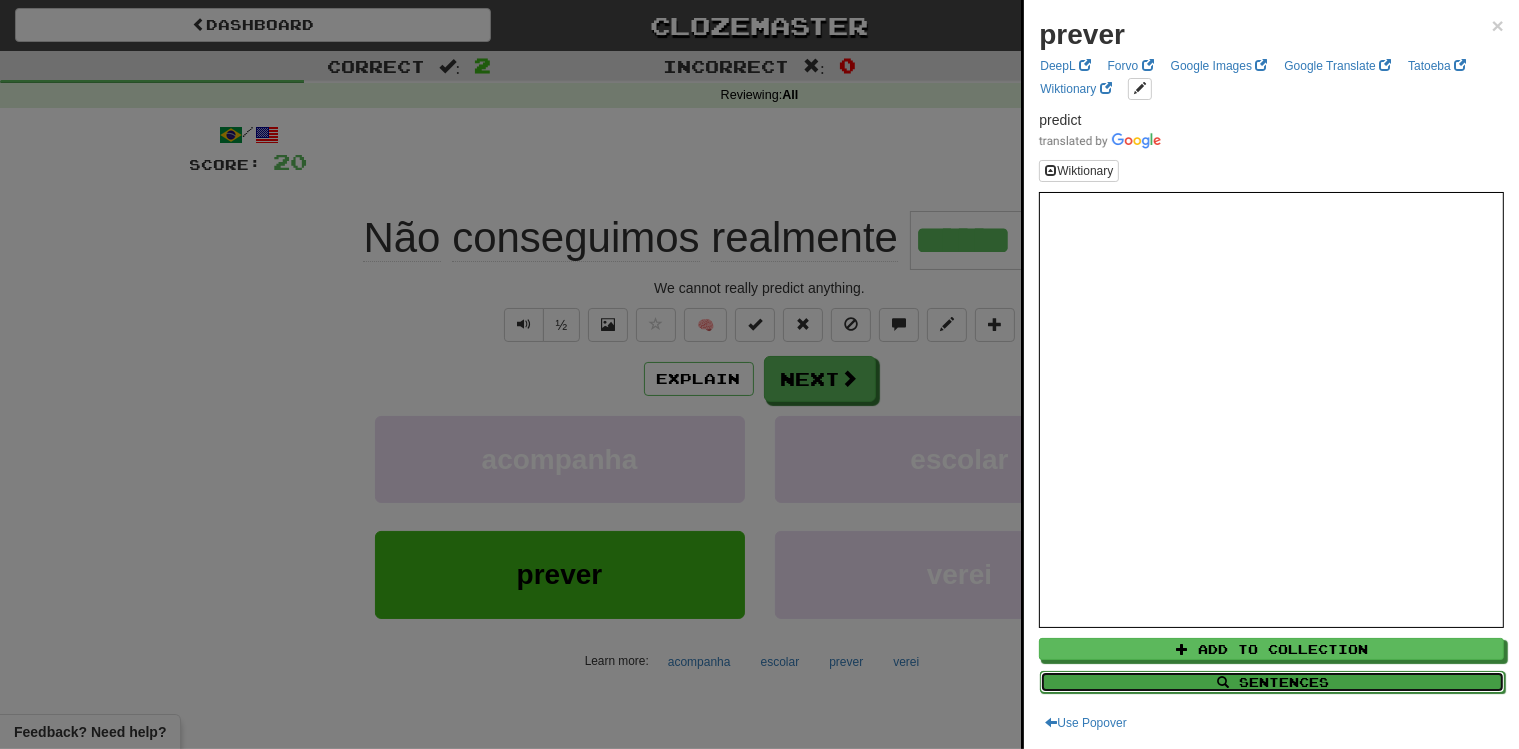 click on "Sentences" at bounding box center [1272, 682] 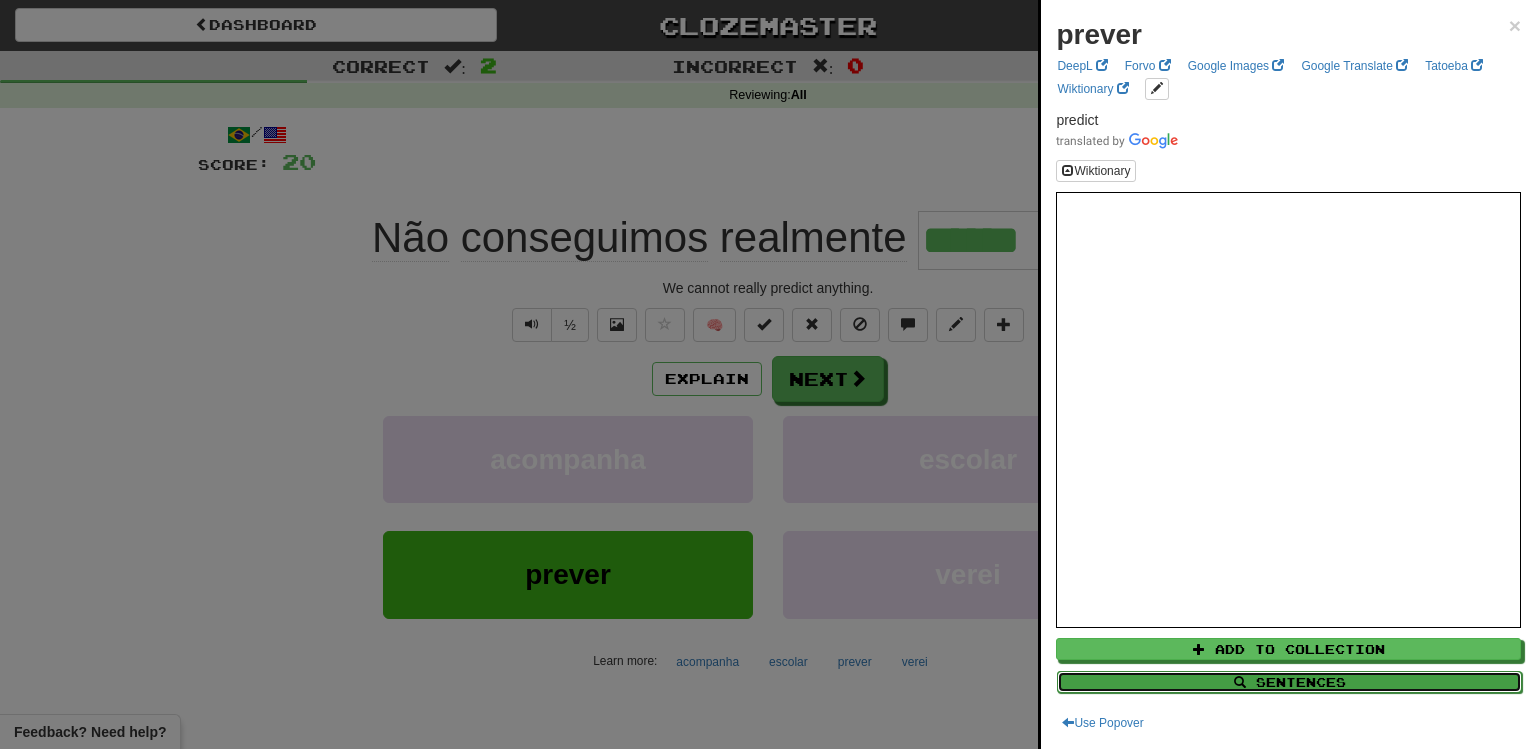 select on "****" 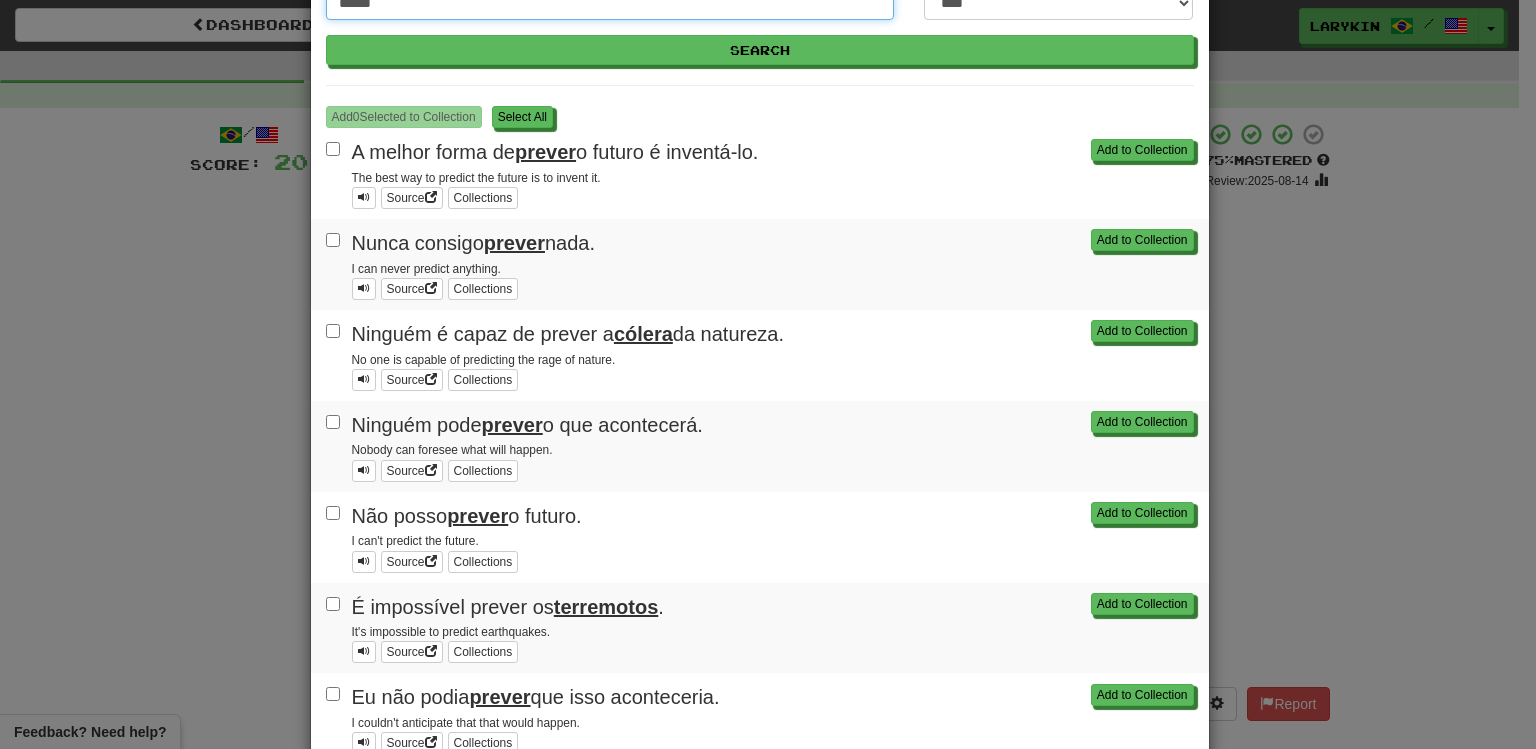 scroll, scrollTop: 0, scrollLeft: 0, axis: both 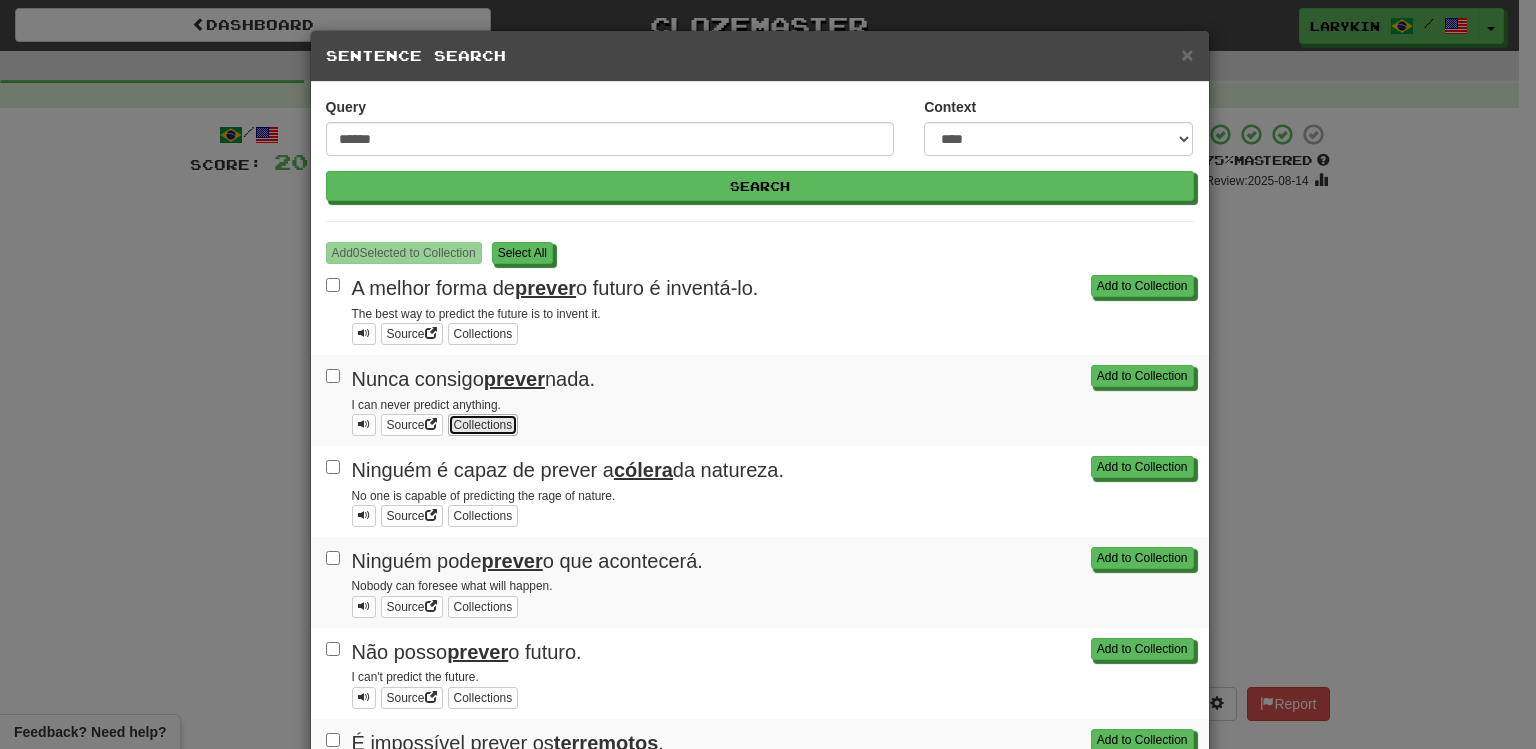 click on "Collections" at bounding box center [483, 425] 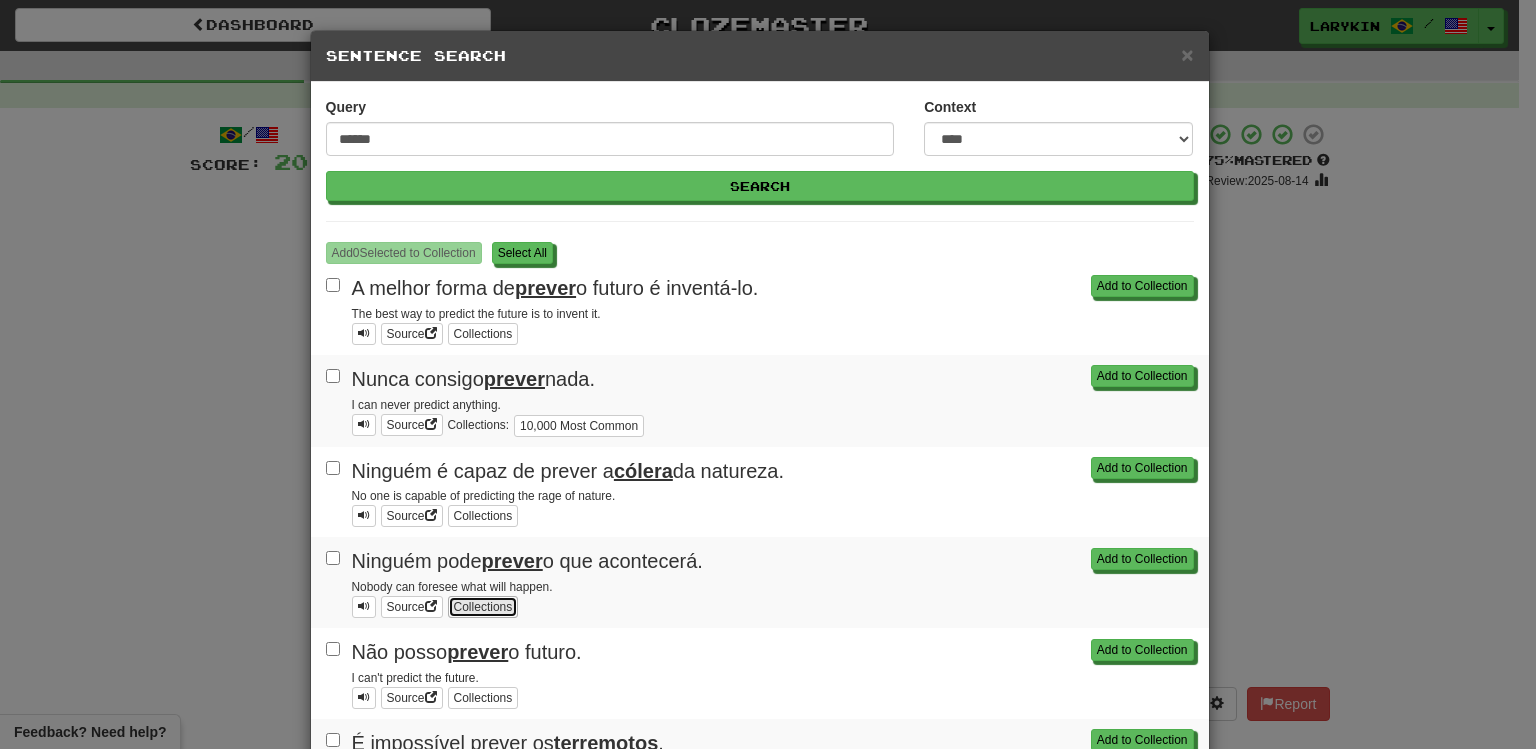 click on "Collections" at bounding box center [483, 607] 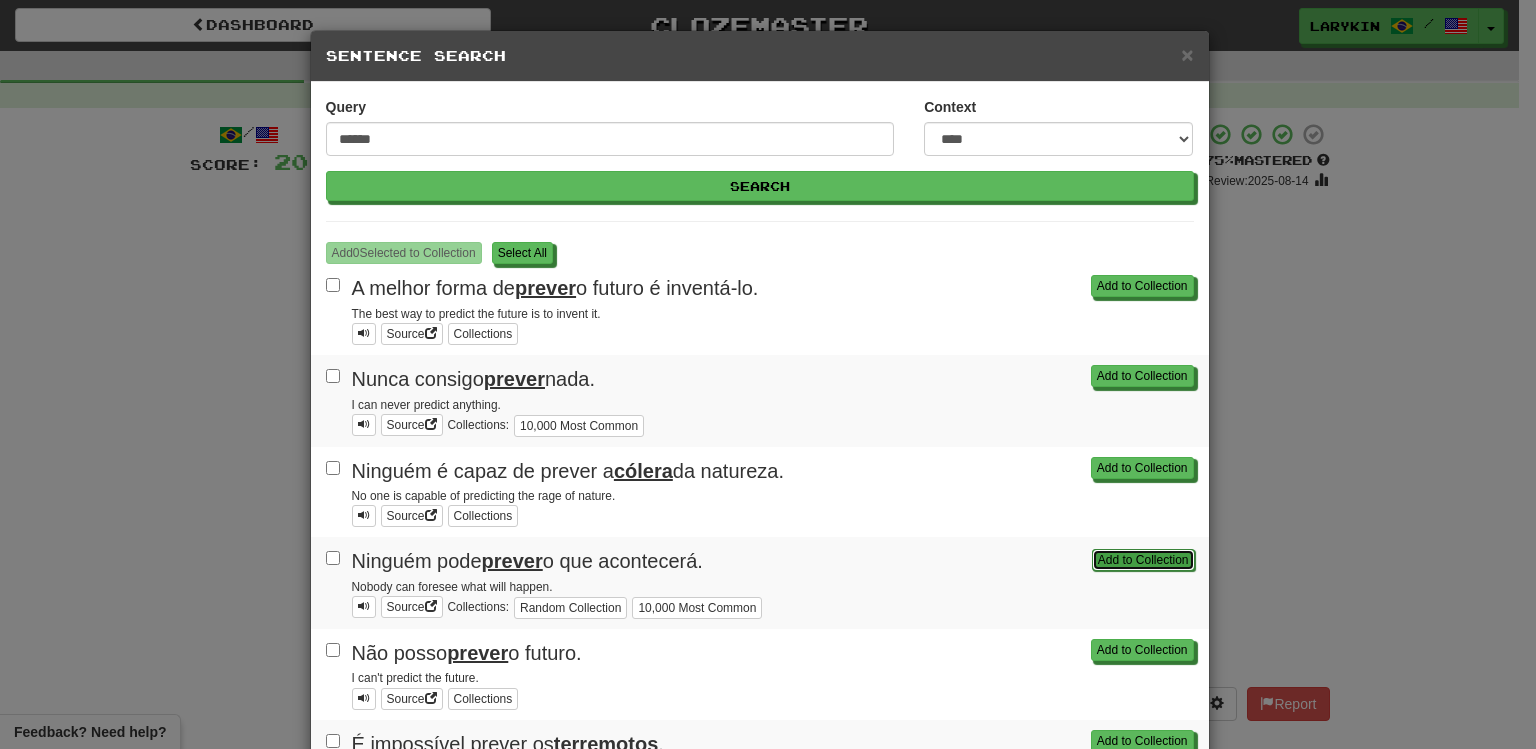 click on "Add to Collection" at bounding box center (1143, 560) 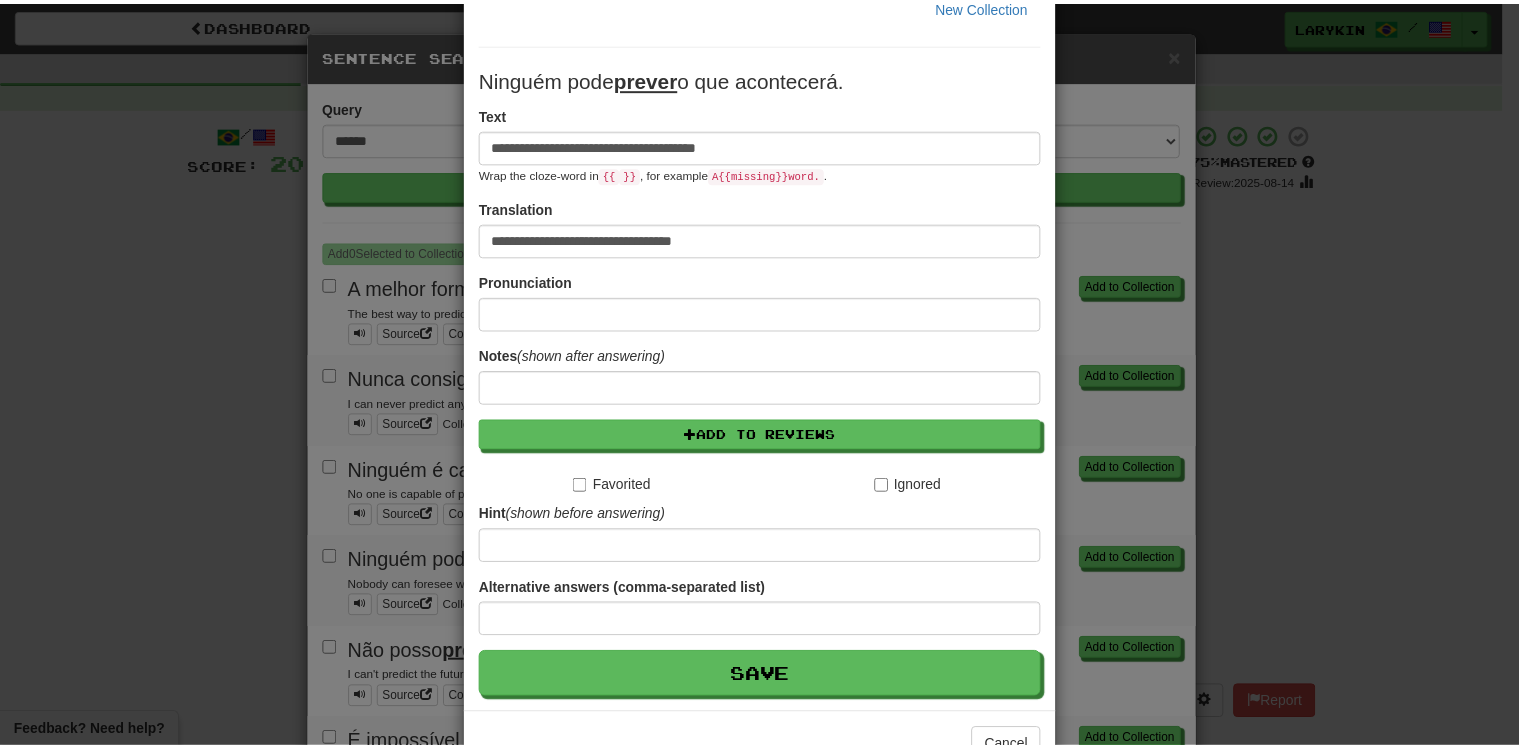 scroll, scrollTop: 226, scrollLeft: 0, axis: vertical 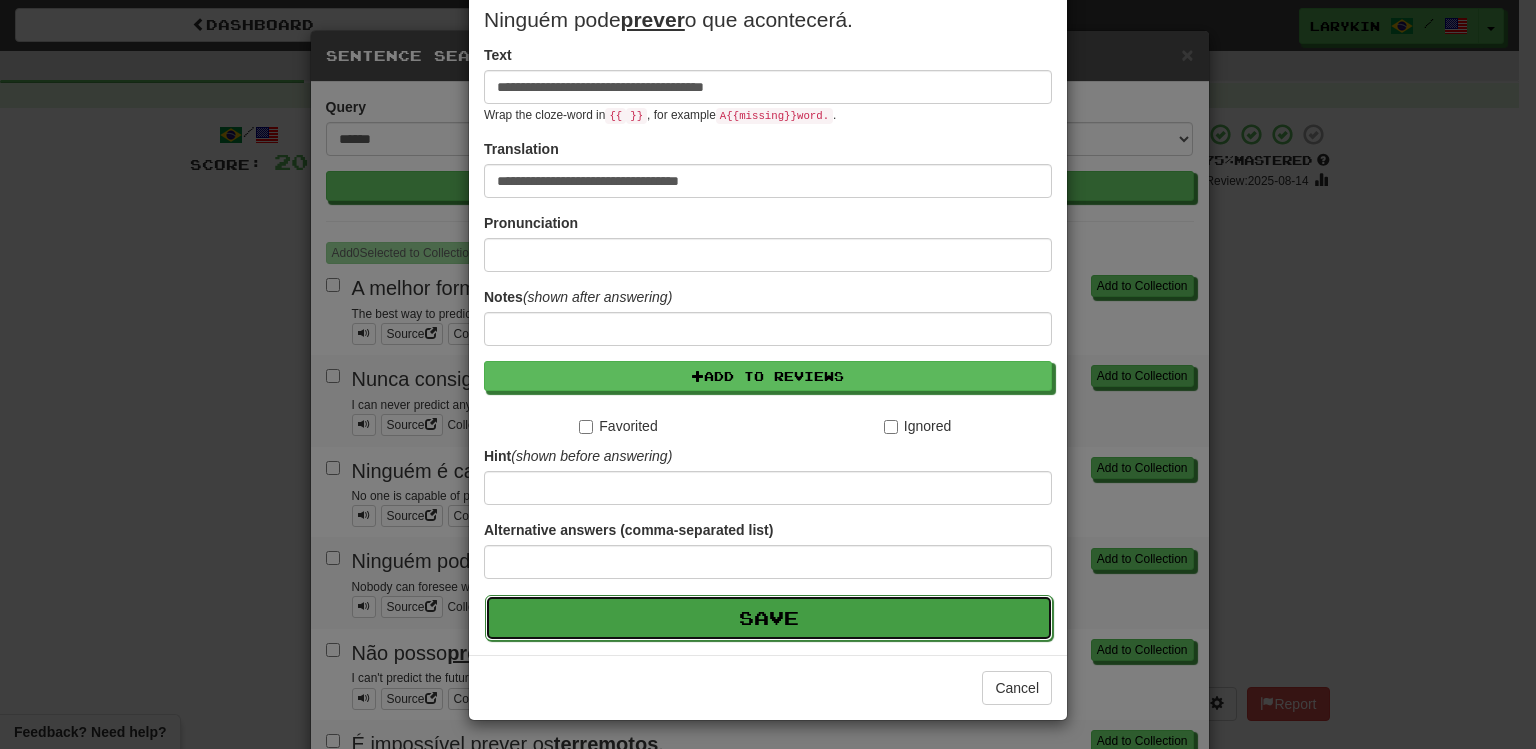 click on "Save" at bounding box center (769, 618) 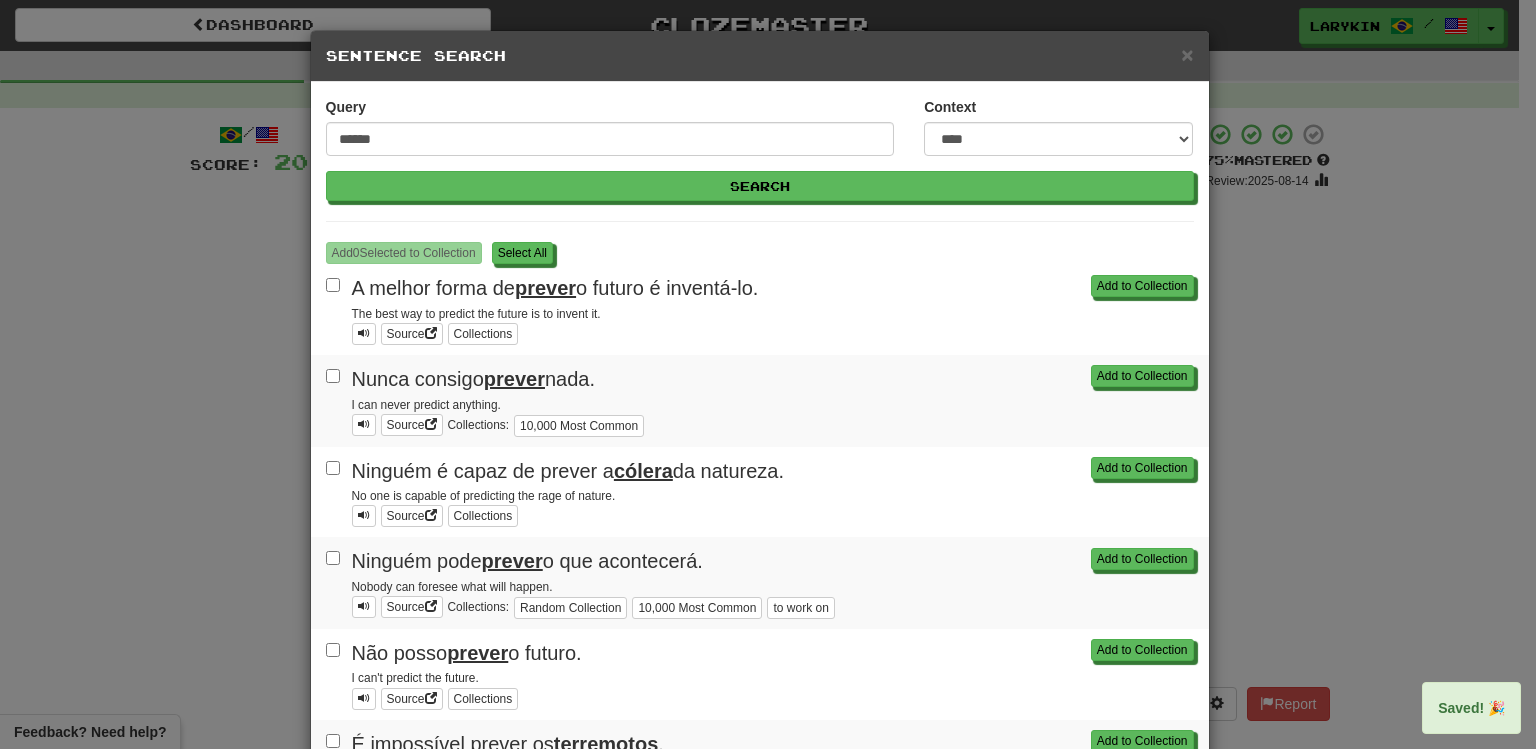 click on "**********" at bounding box center [768, 374] 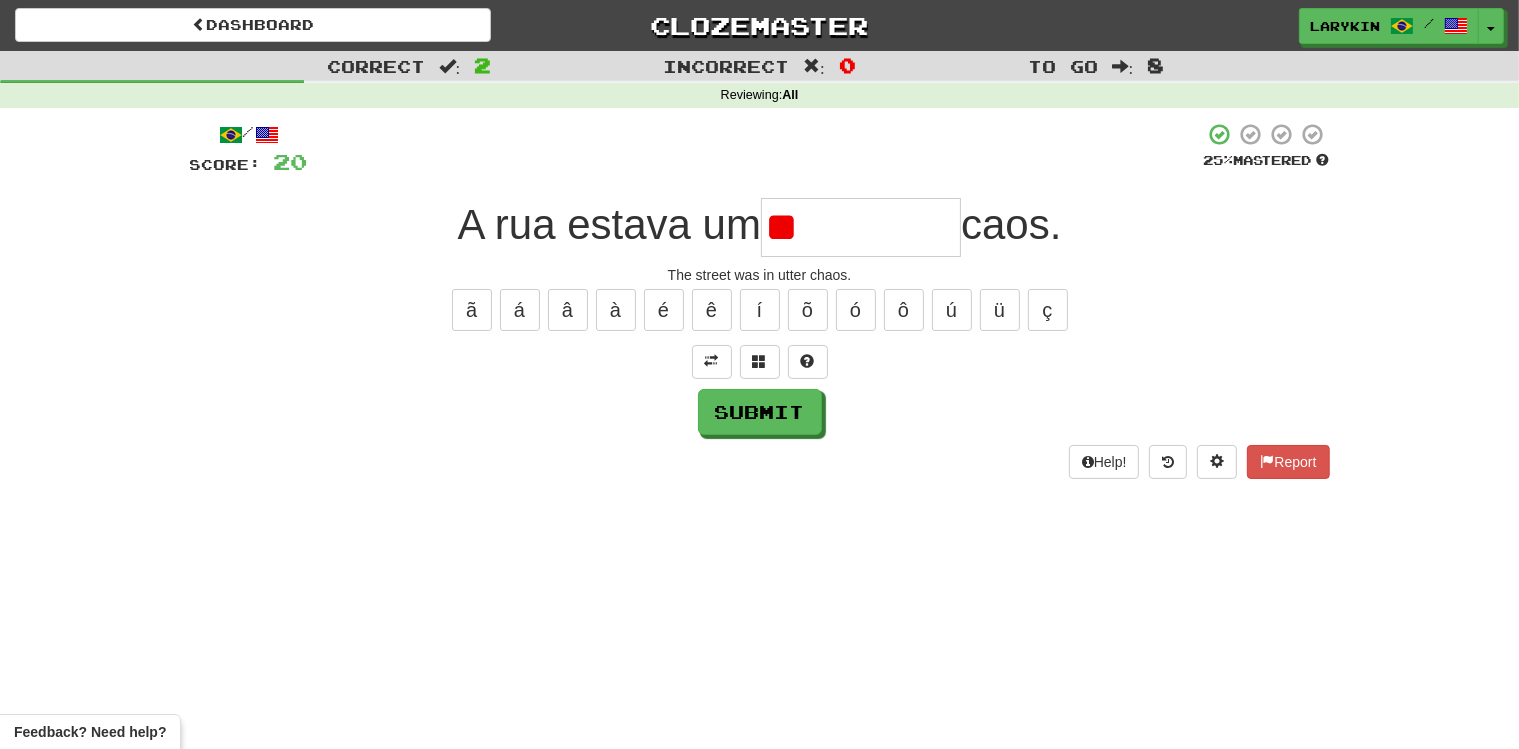 type on "*" 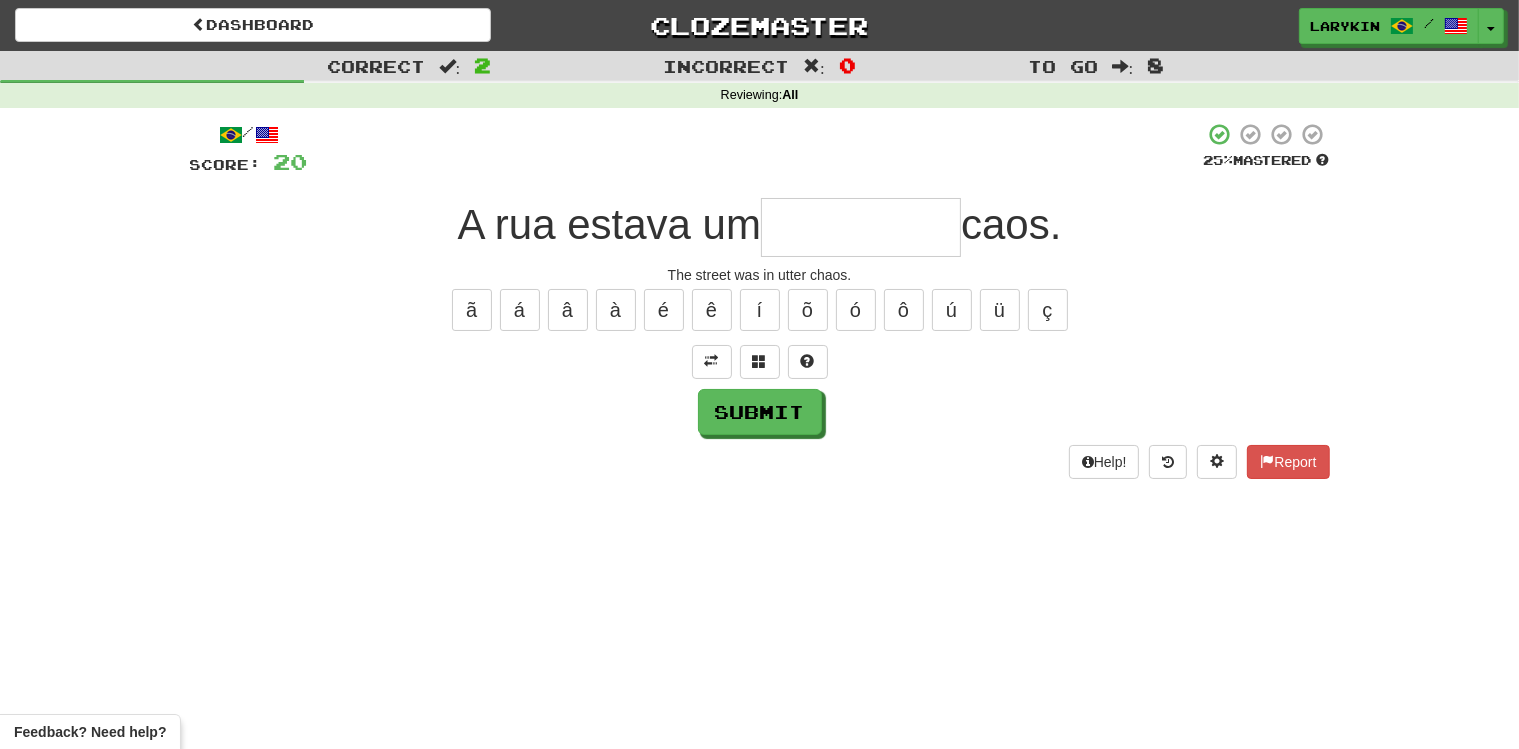 type on "*" 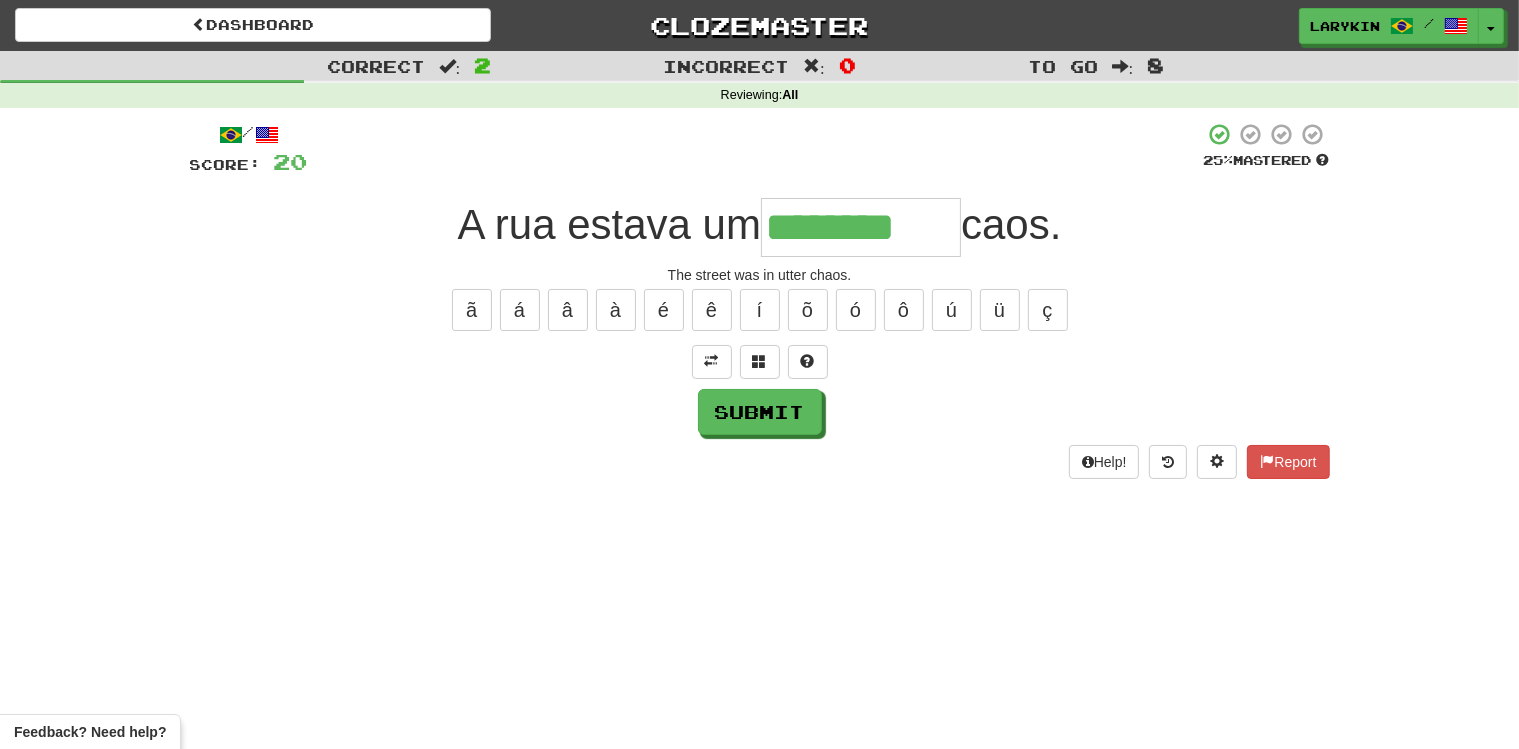 type on "********" 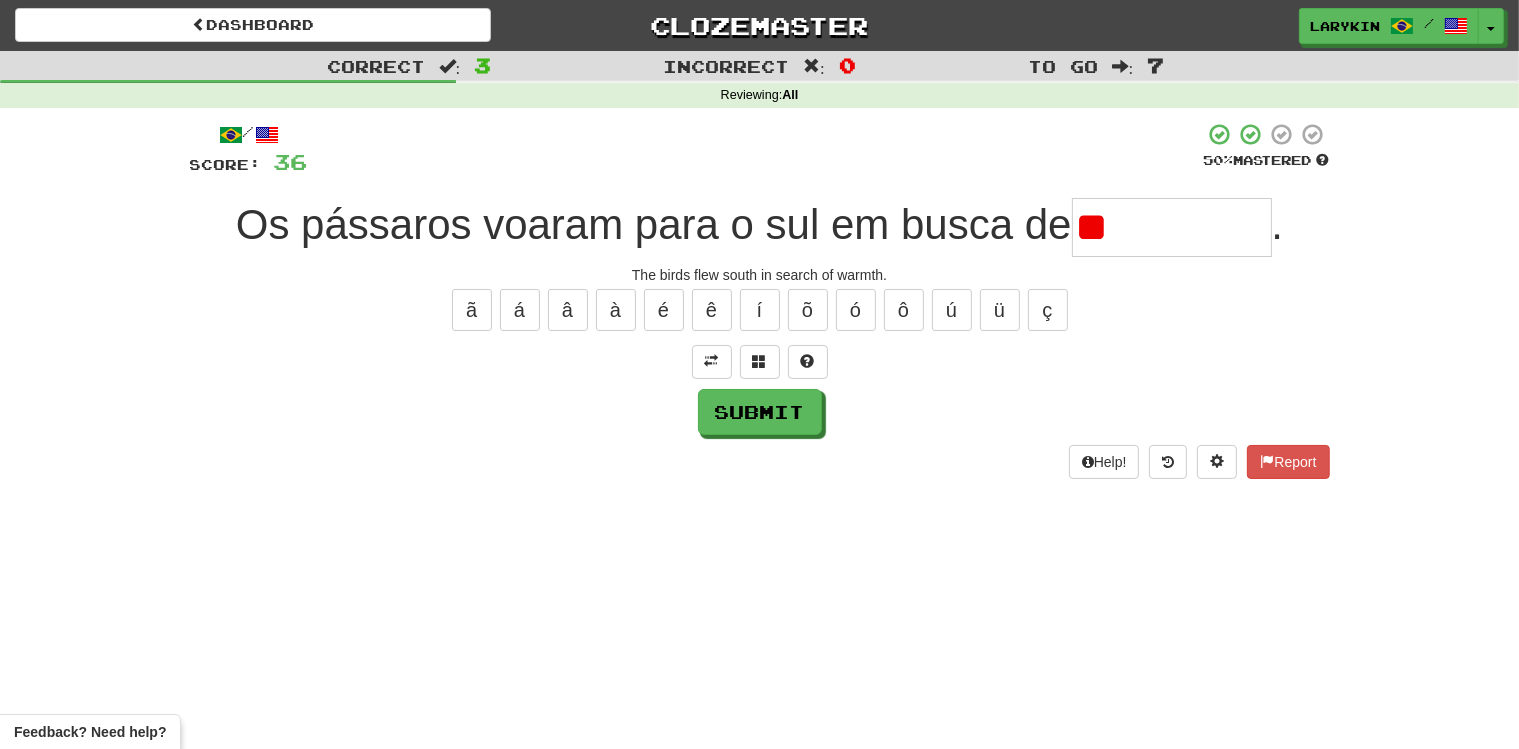 type on "*" 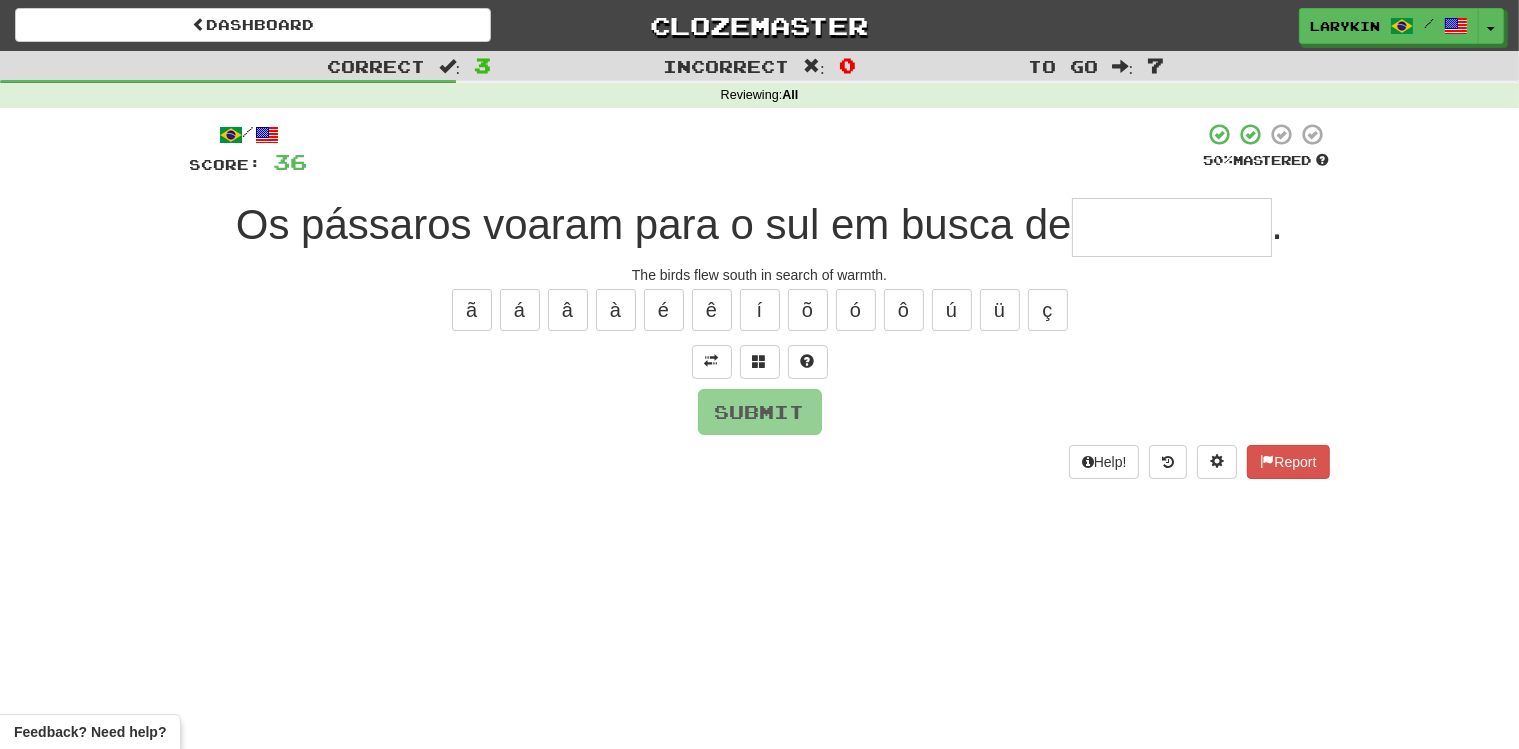 type on "*" 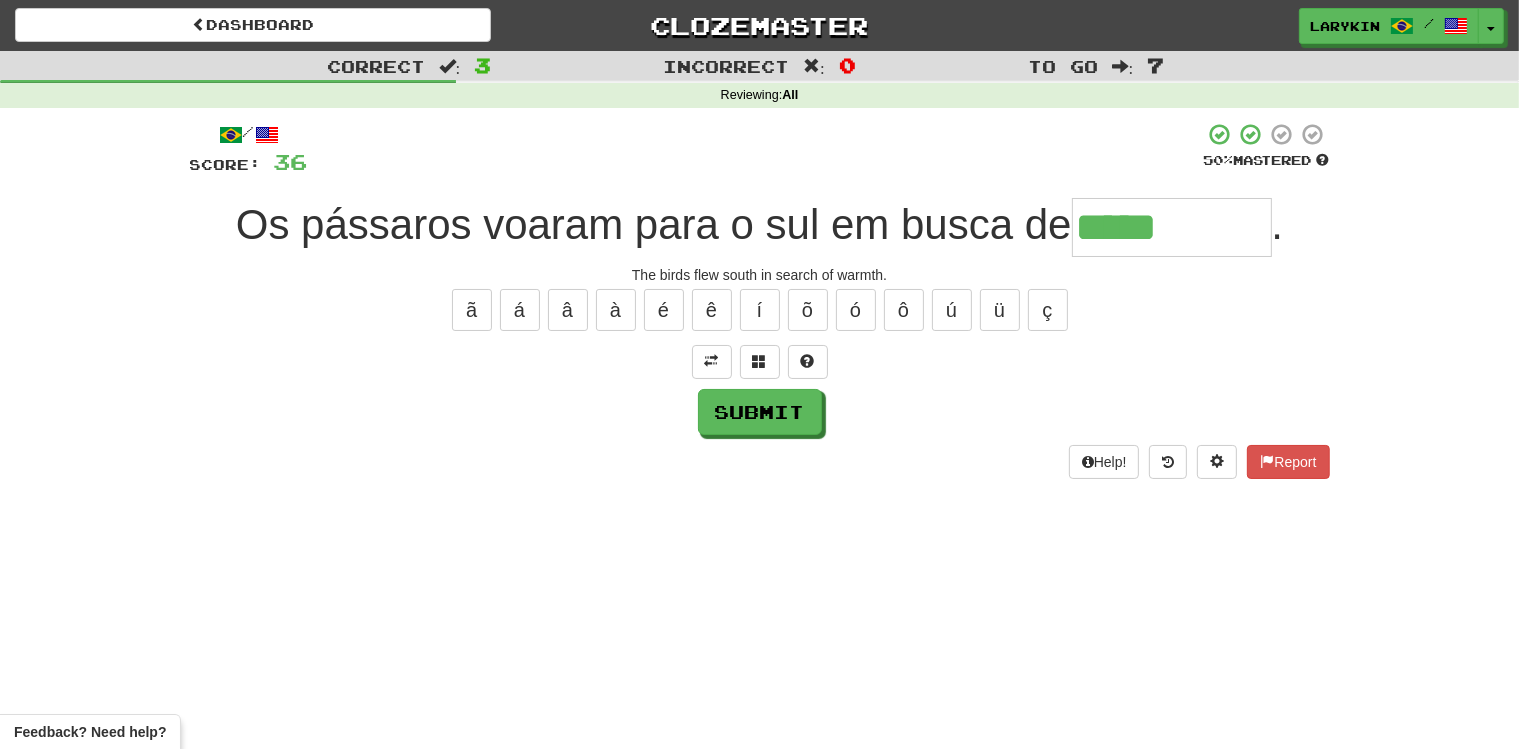 type on "*****" 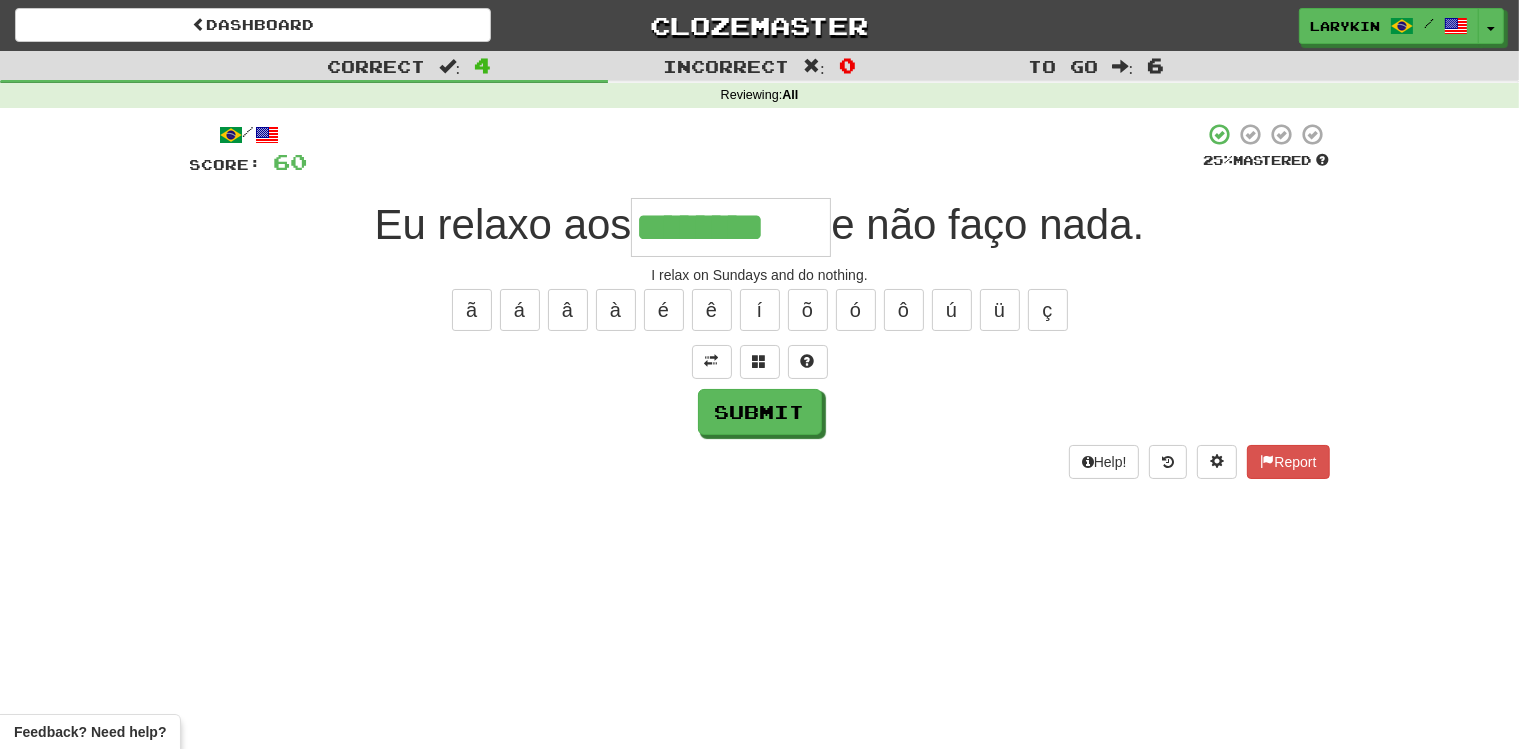 type on "********" 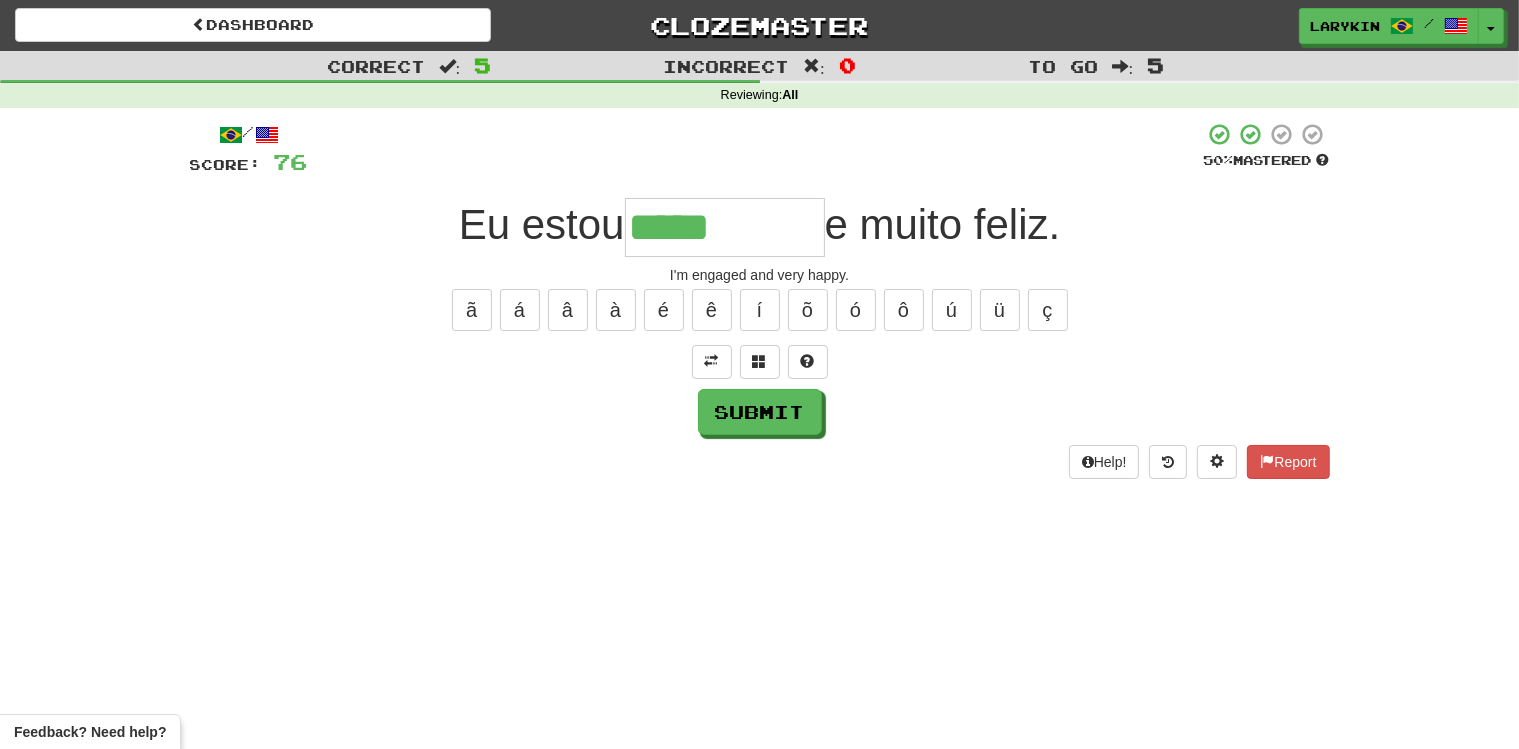 type on "*****" 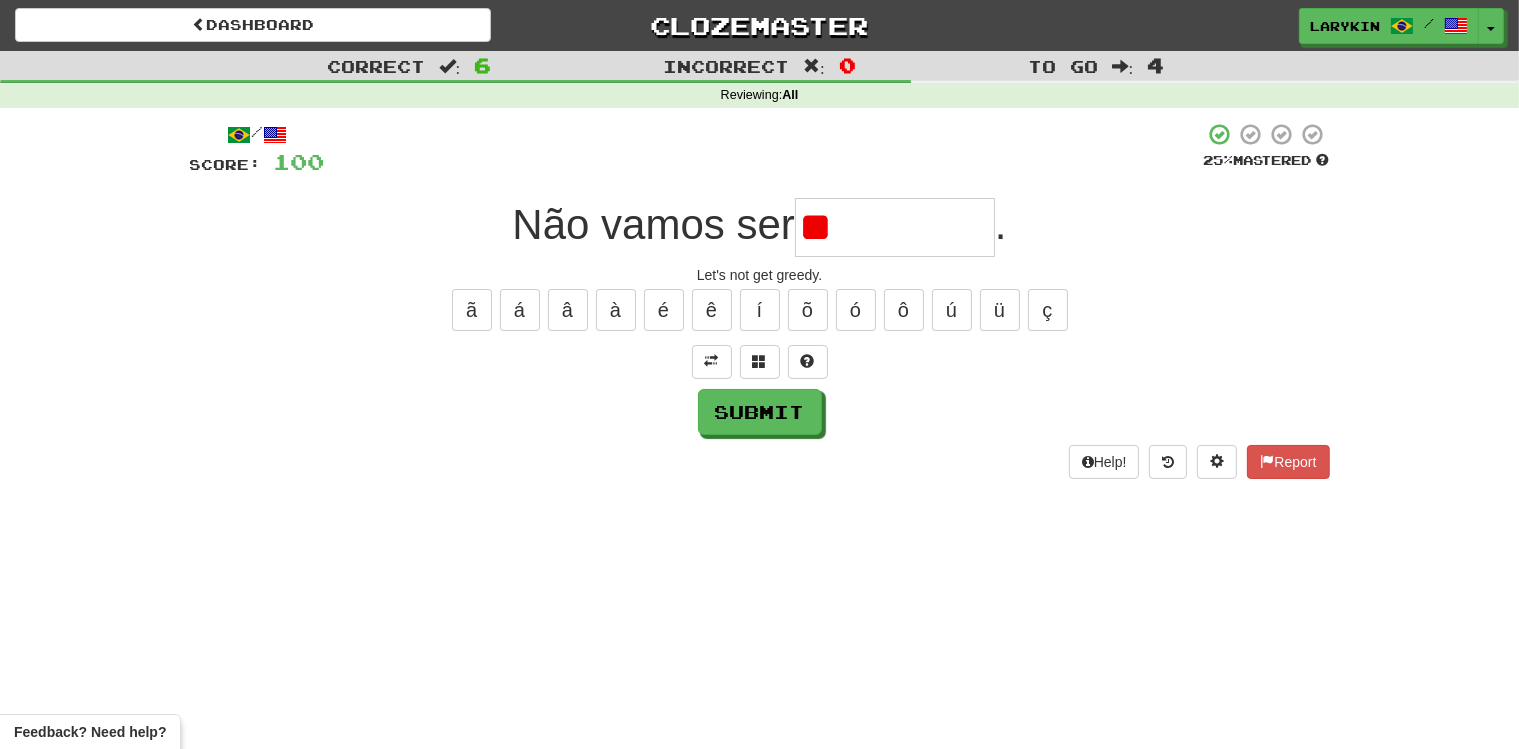 type on "*" 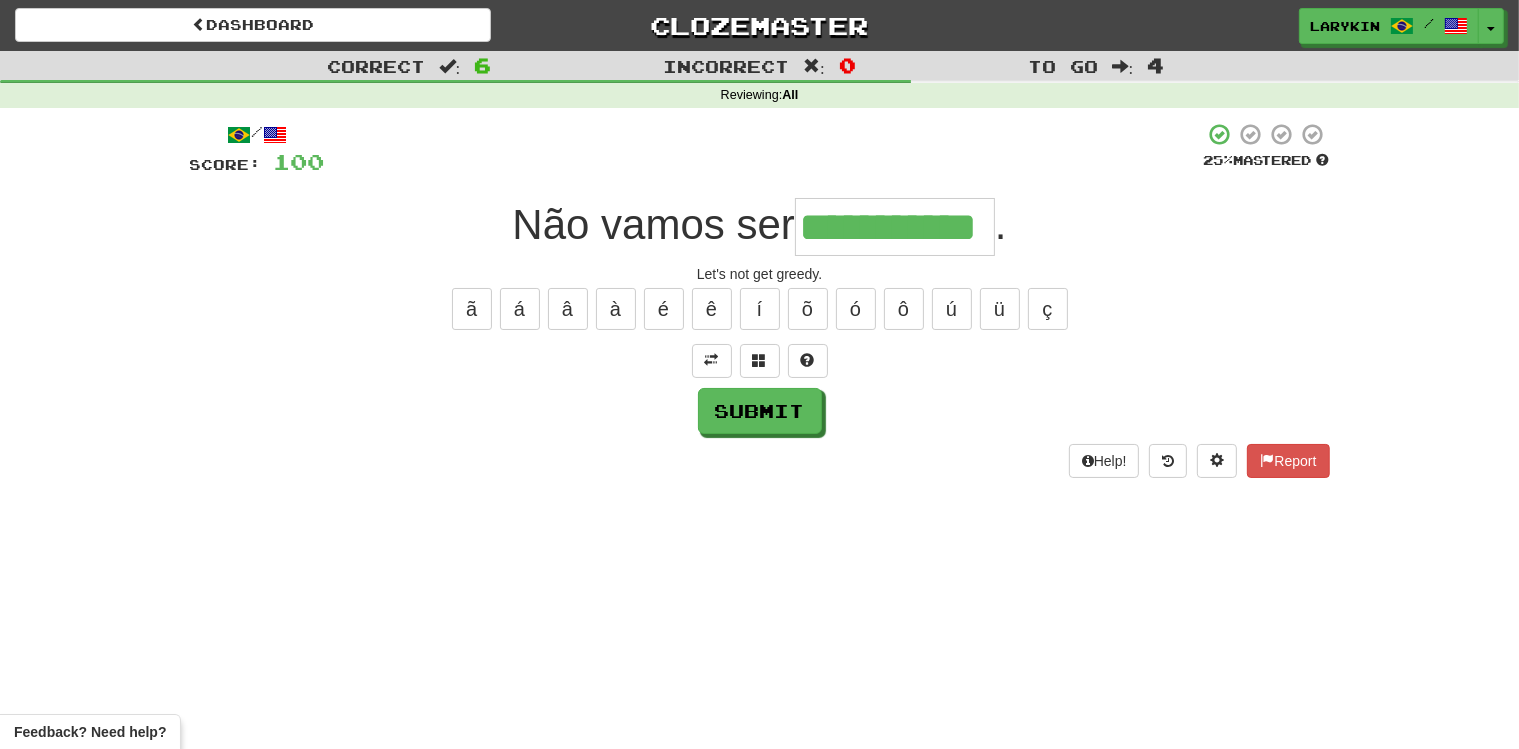 scroll, scrollTop: 0, scrollLeft: 43, axis: horizontal 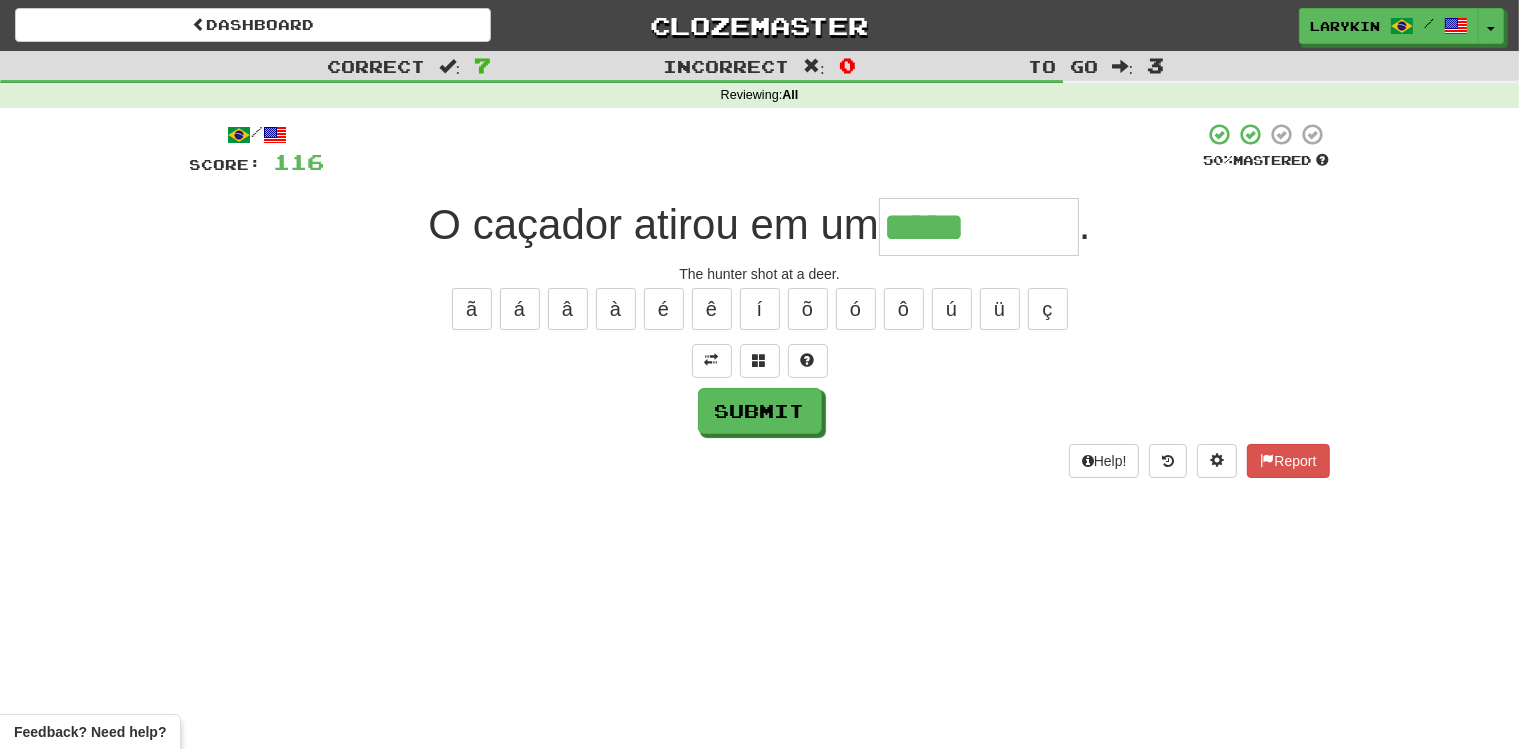 type on "*****" 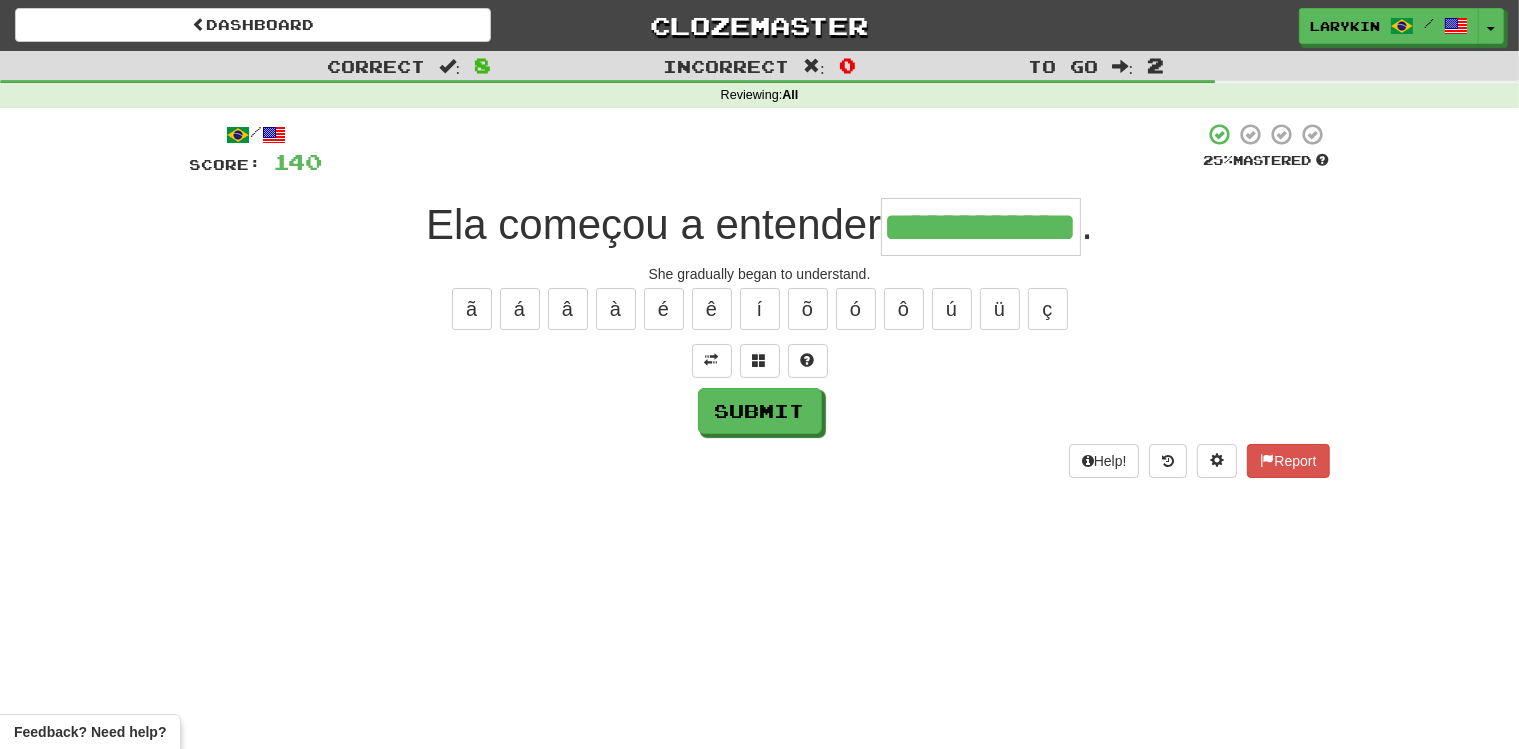 scroll, scrollTop: 0, scrollLeft: 65, axis: horizontal 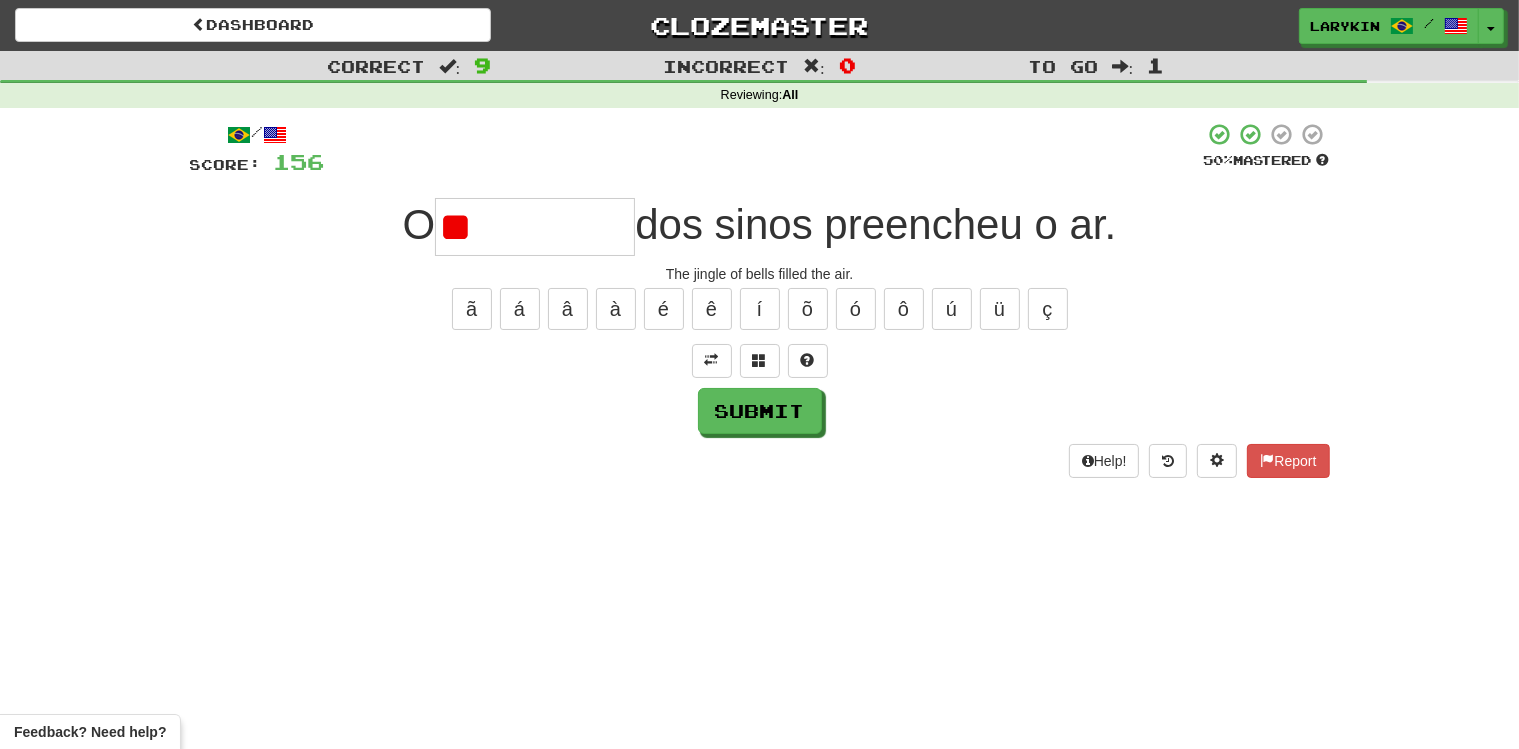 type on "*" 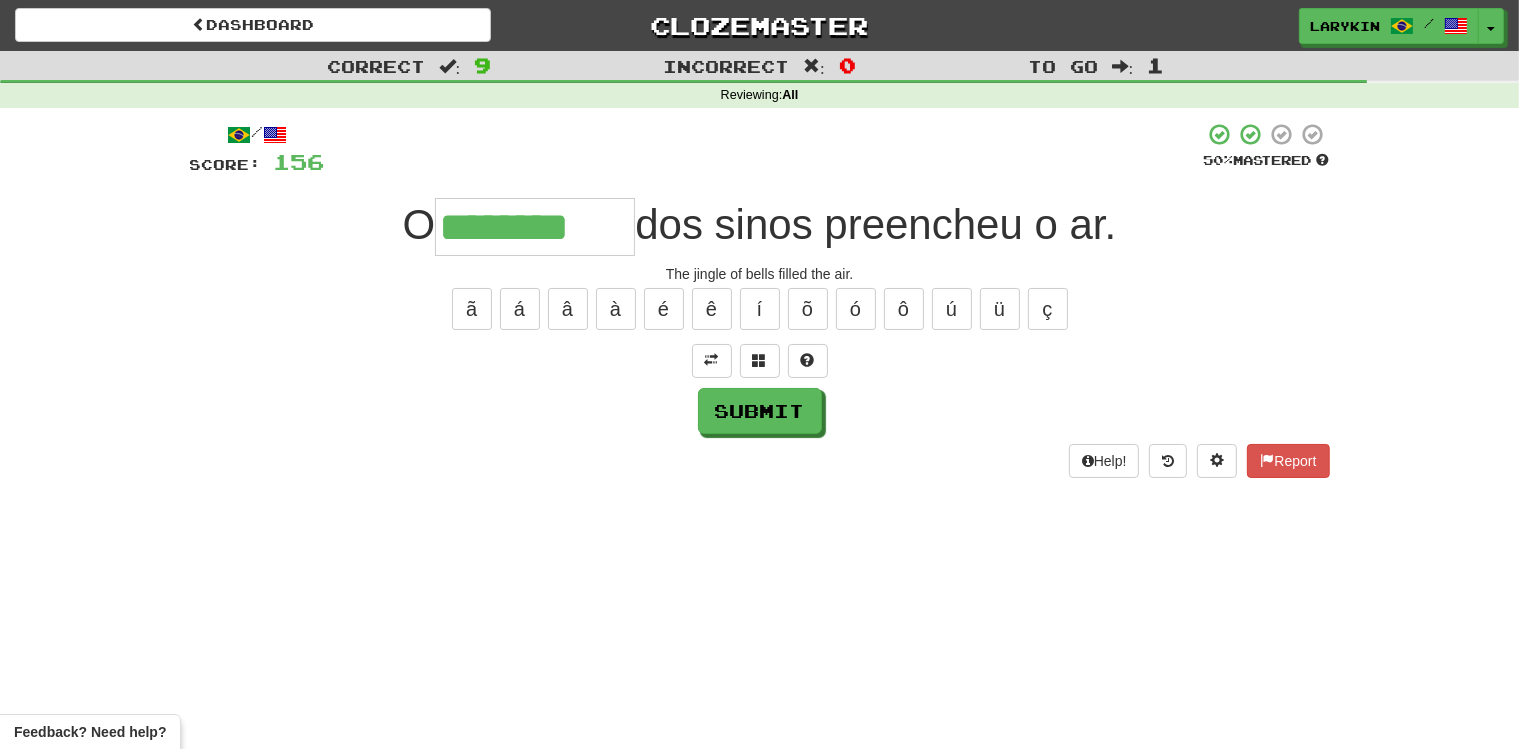 type on "********" 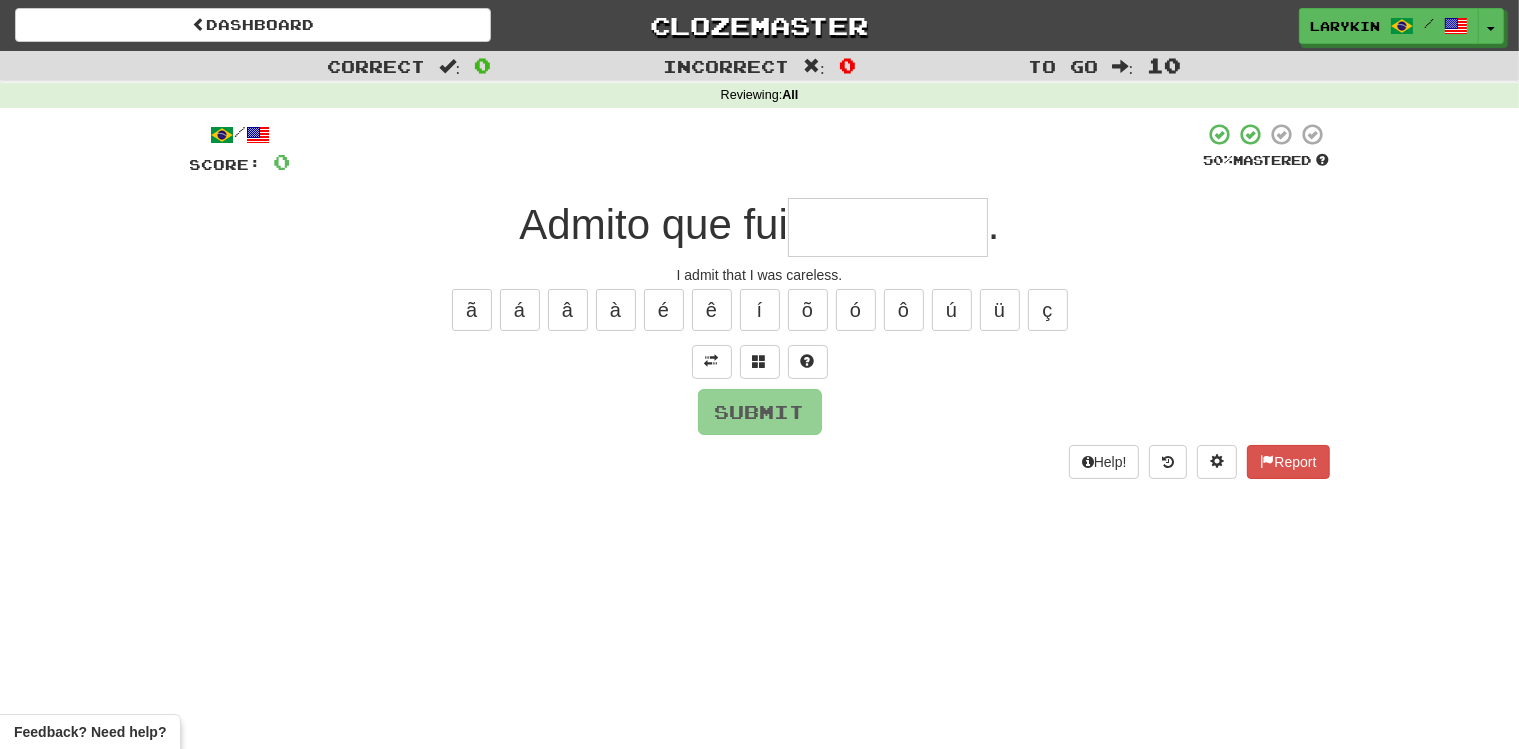 type on "*" 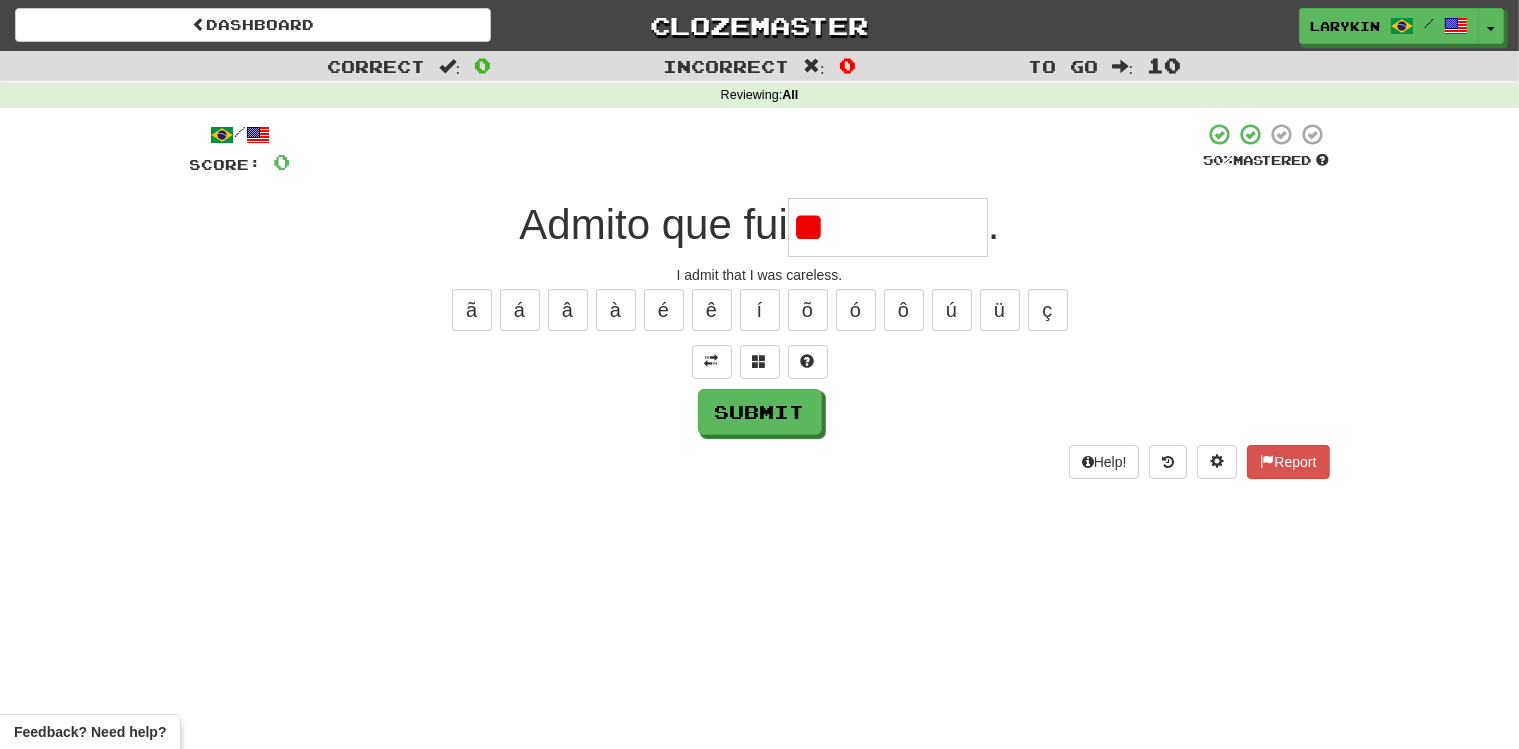 type on "*" 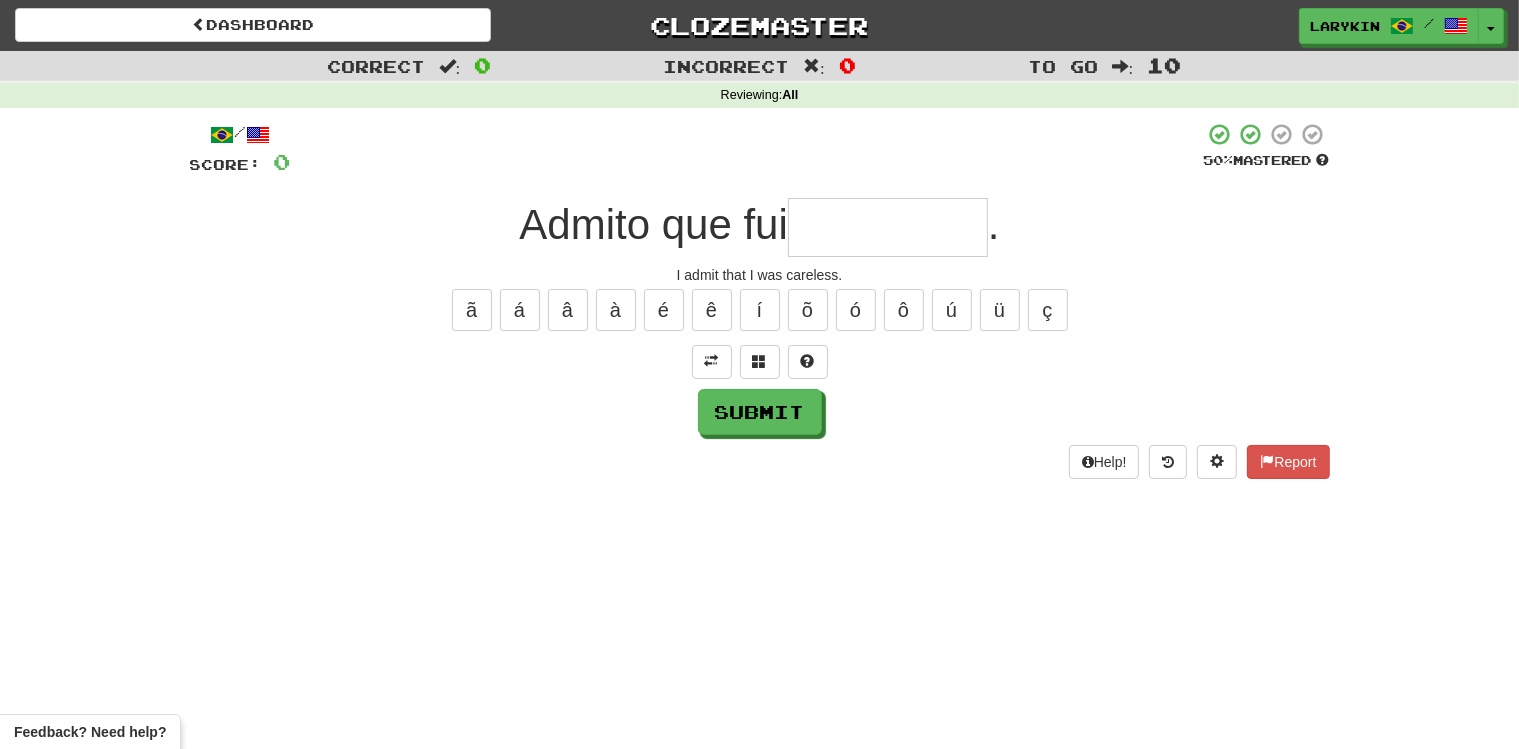 type on "*" 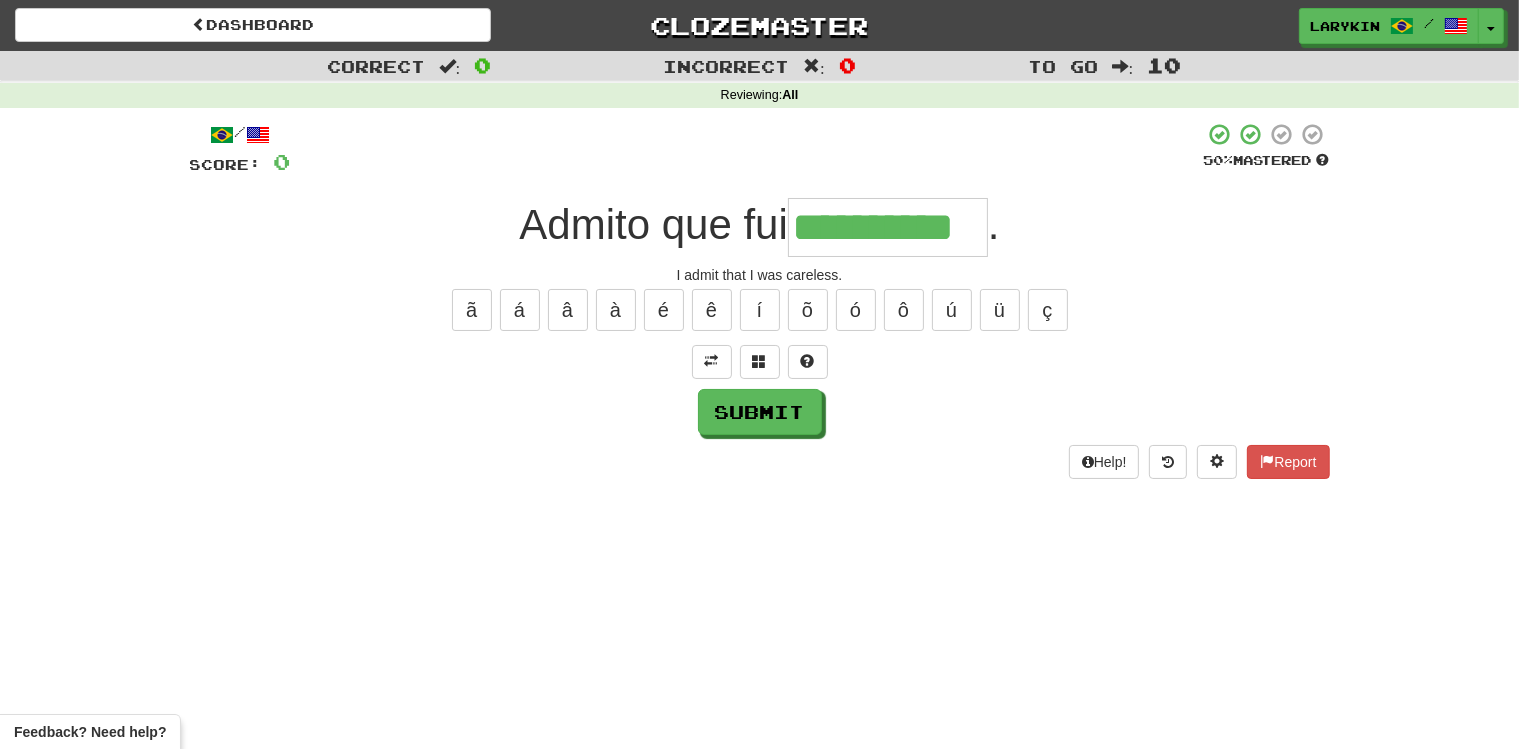scroll, scrollTop: 0, scrollLeft: 22, axis: horizontal 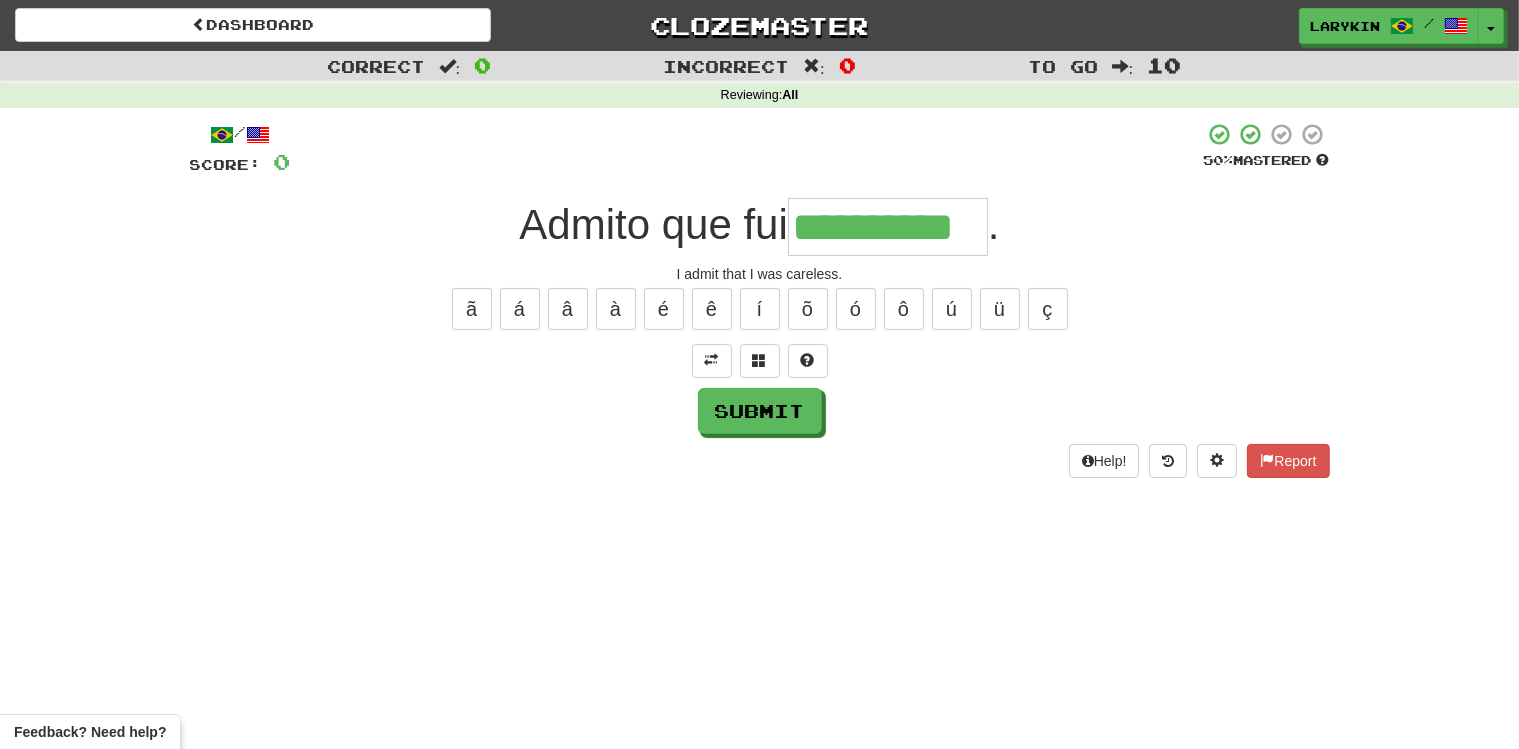 type on "**********" 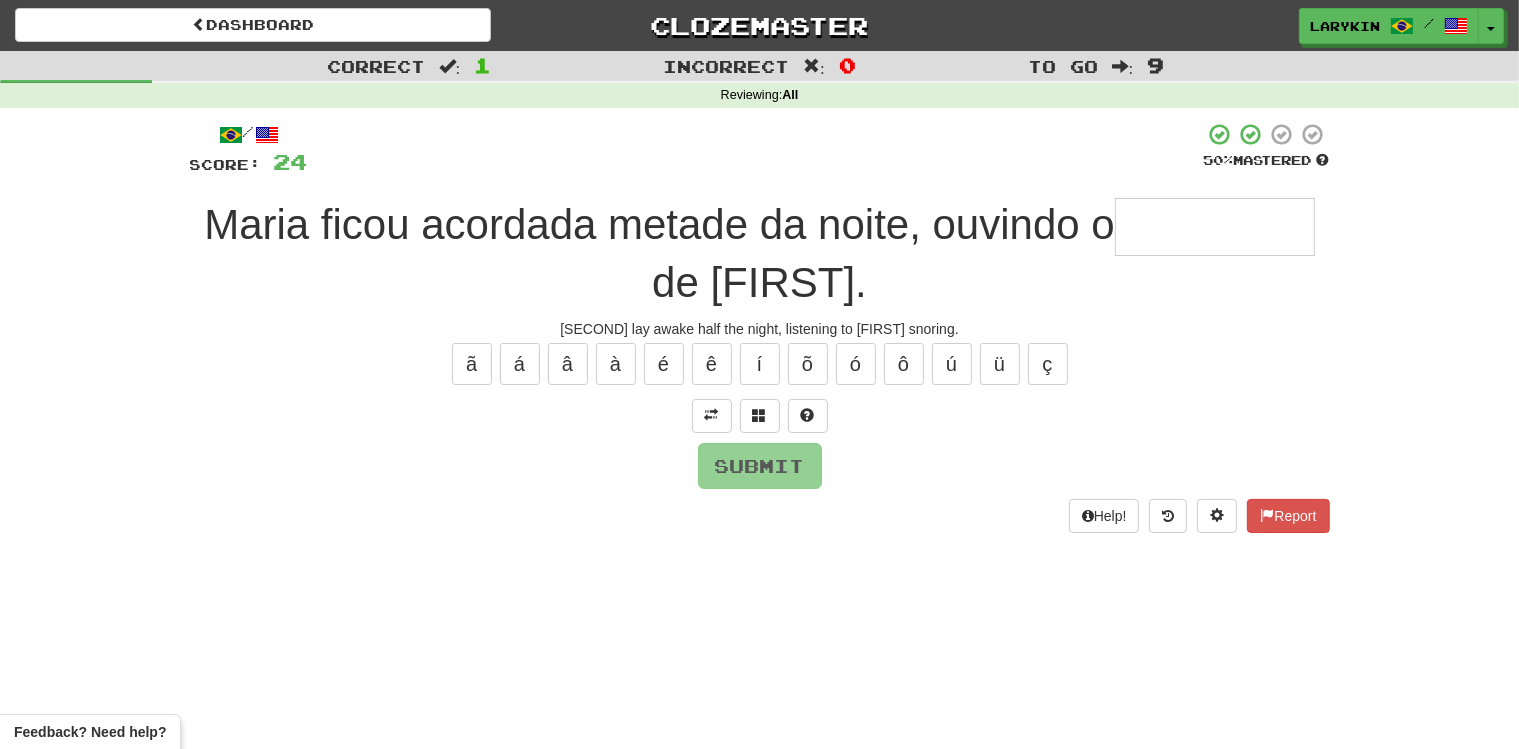 type on "*" 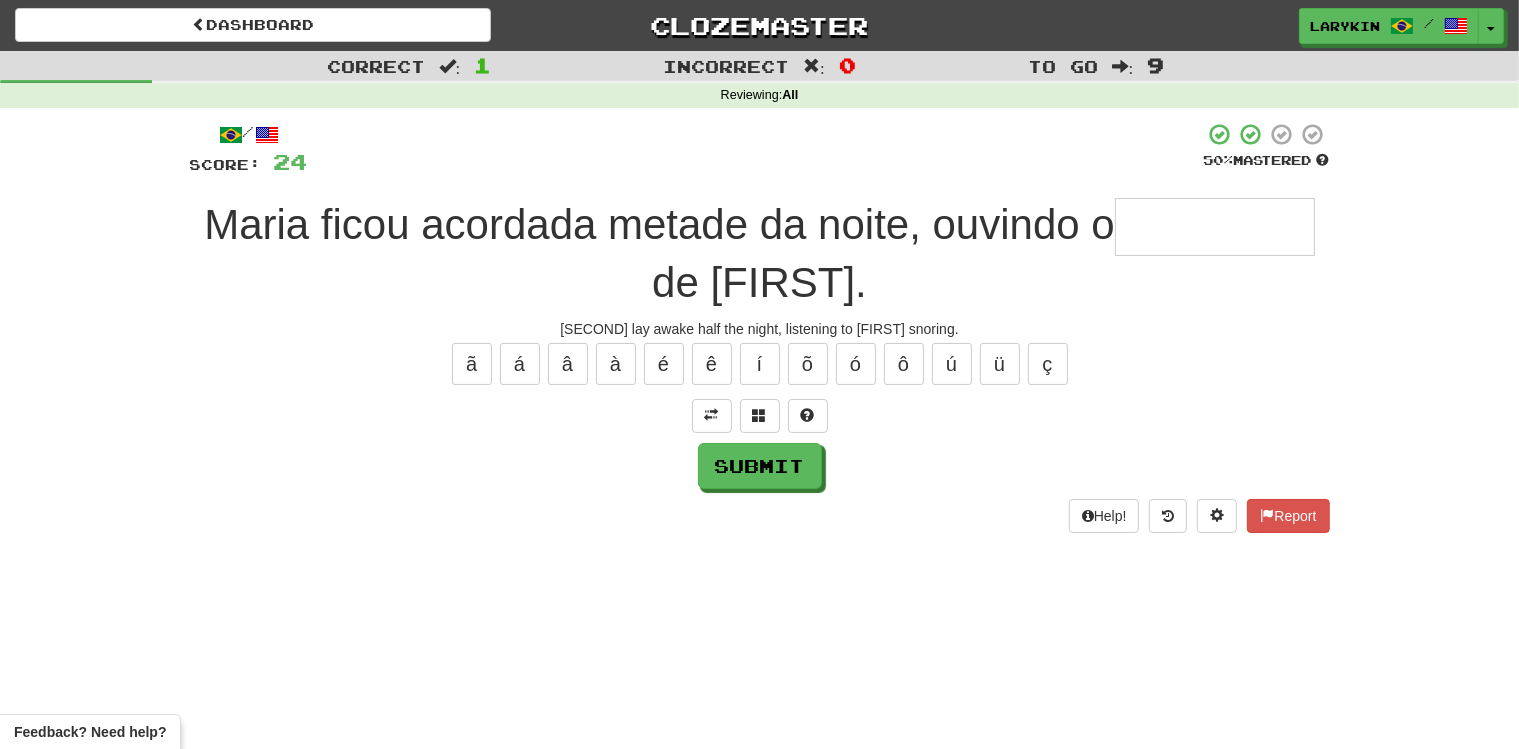 type on "*" 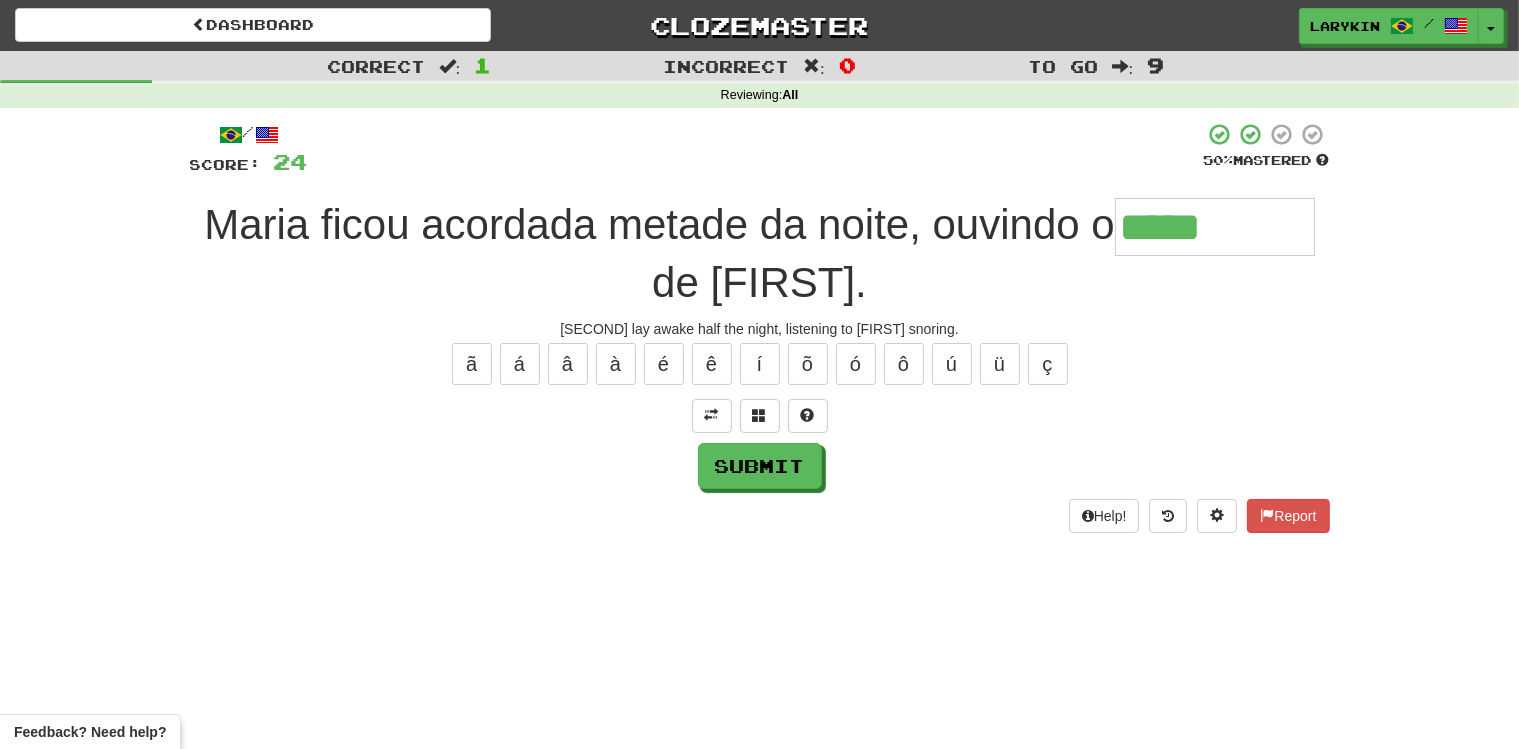 type on "*****" 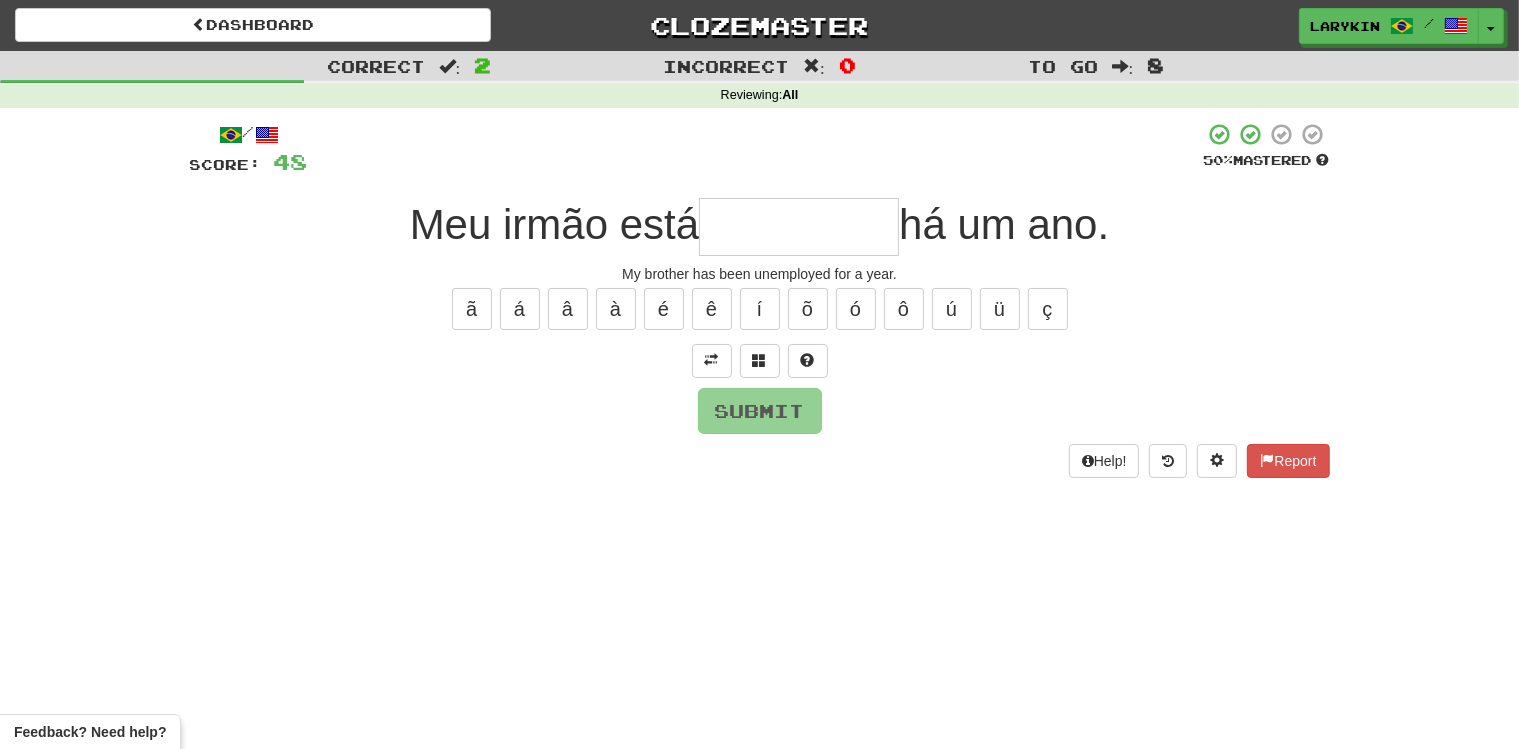 type on "*" 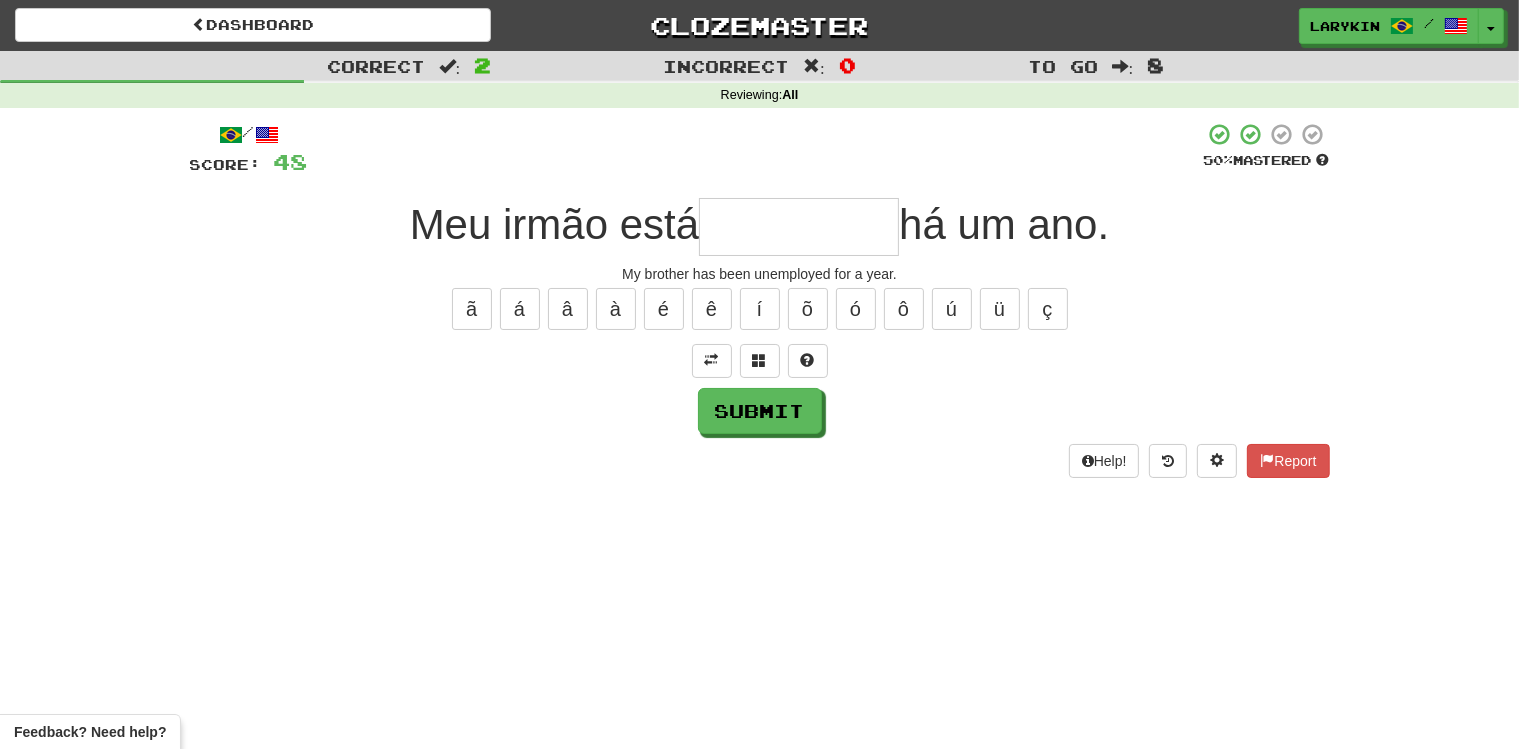 type on "*" 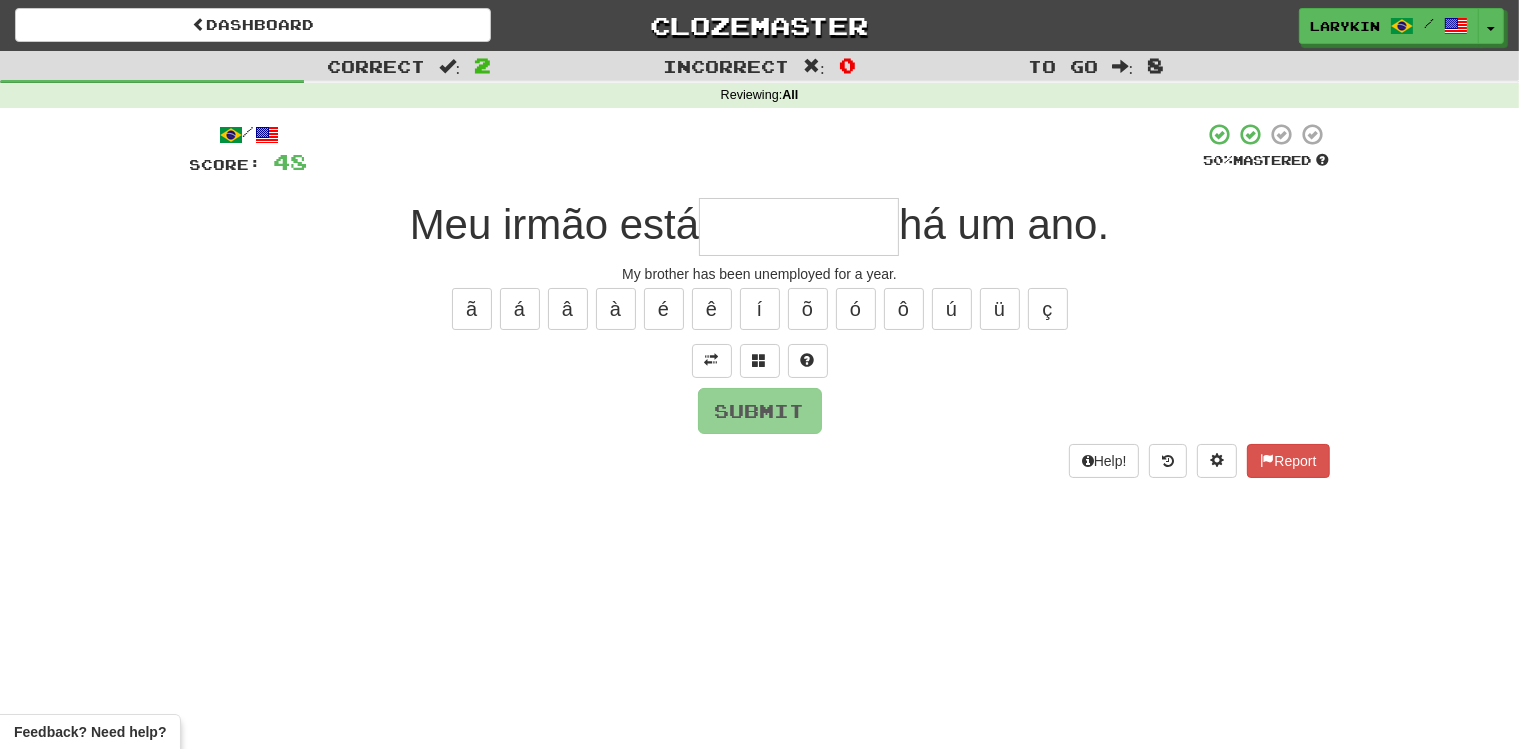 type on "*" 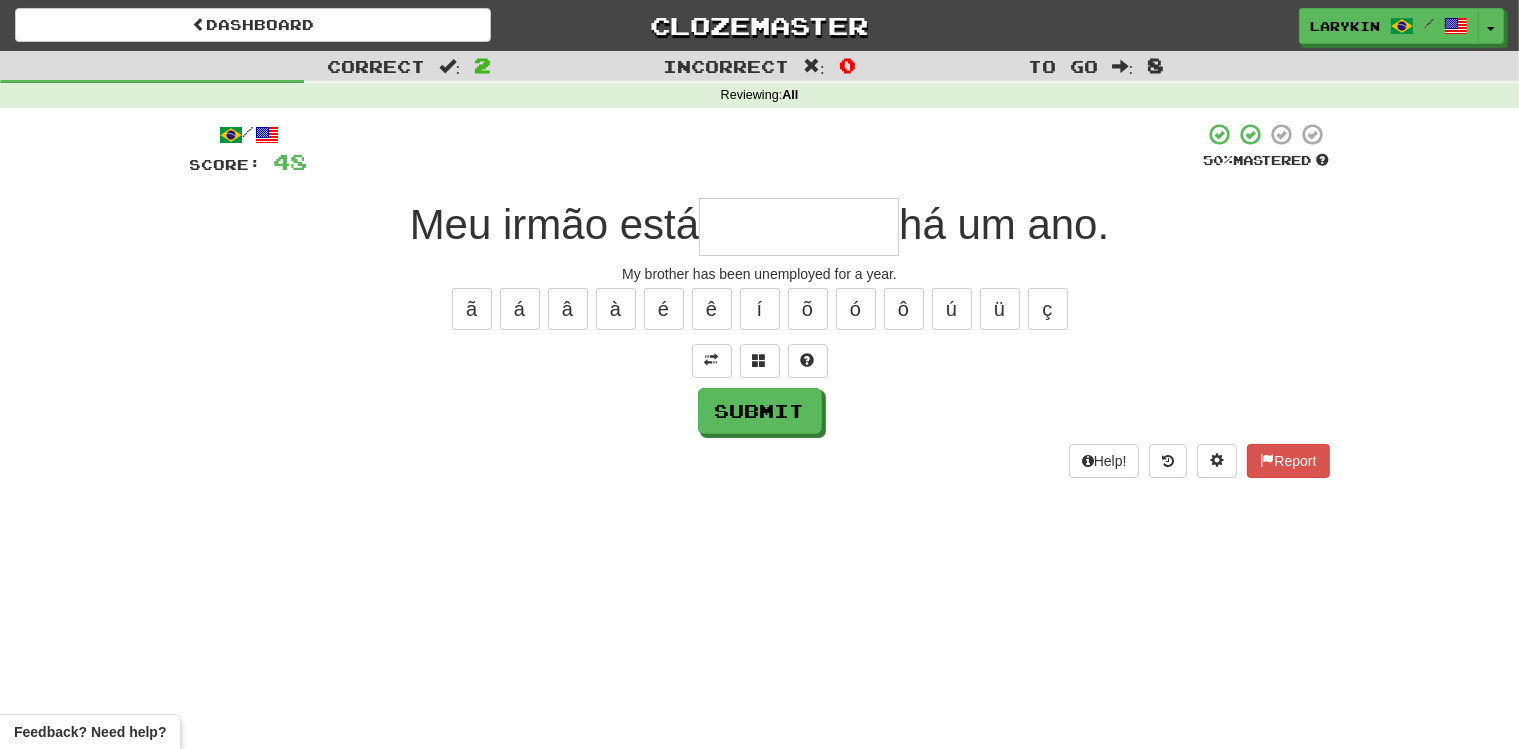 type on "*" 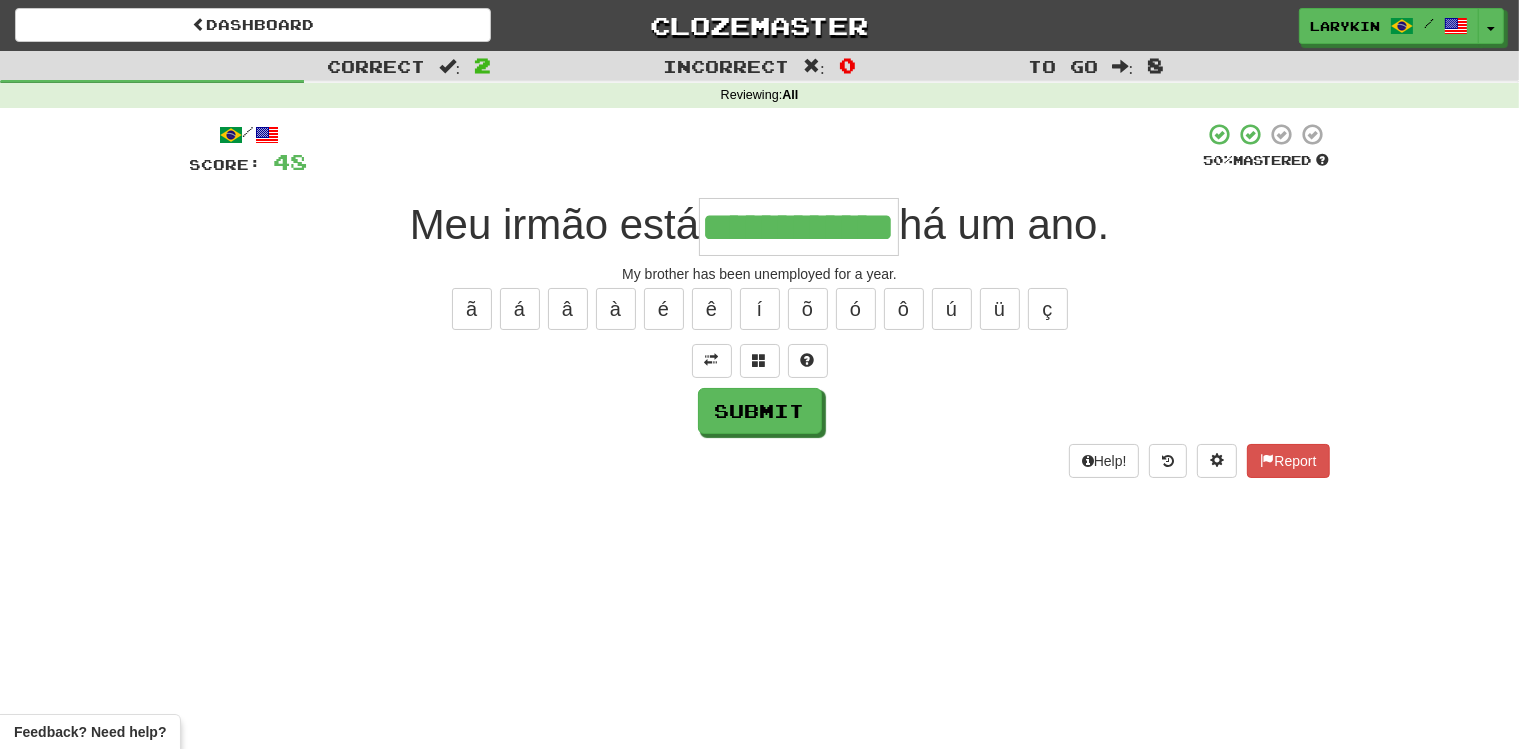 scroll, scrollTop: 0, scrollLeft: 88, axis: horizontal 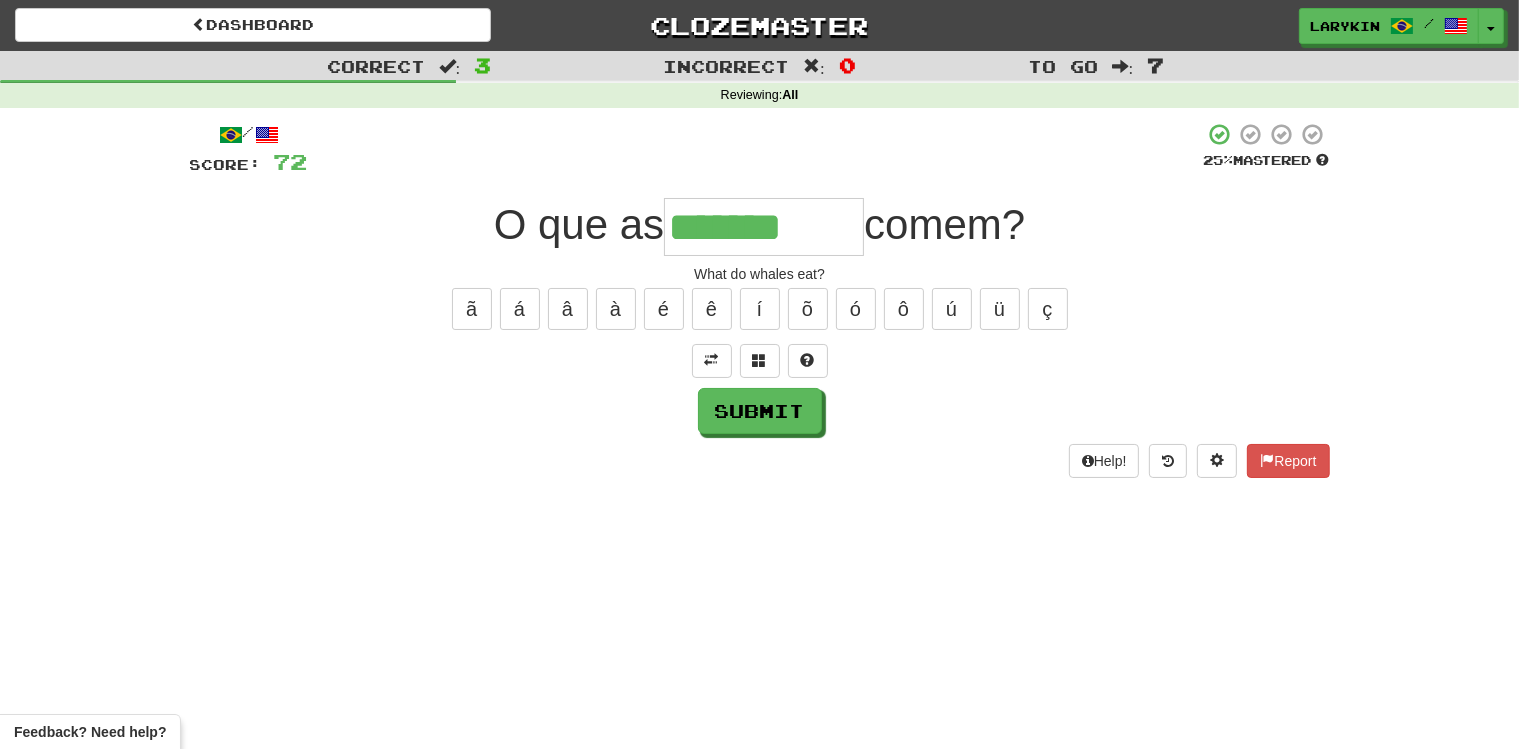 type on "*******" 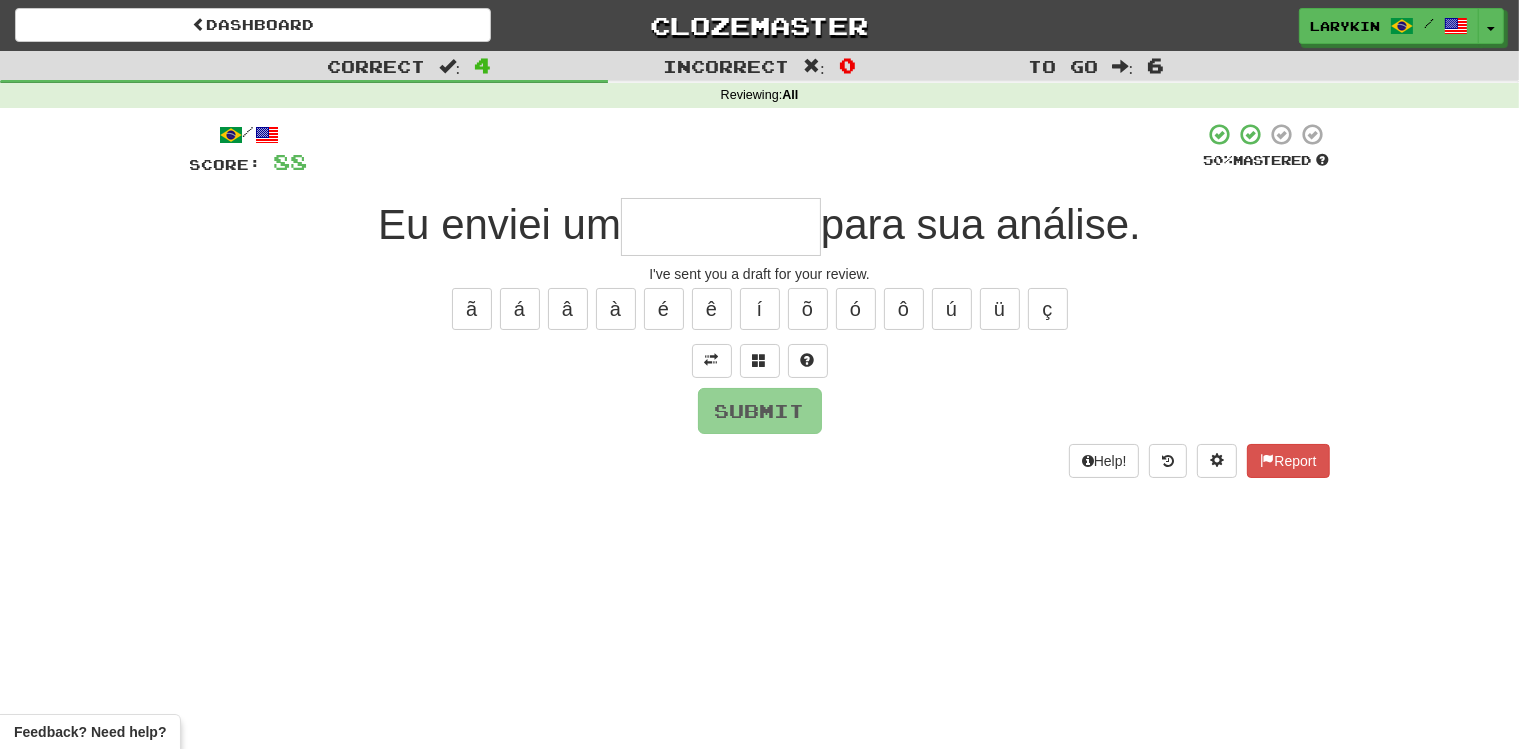 type on "*" 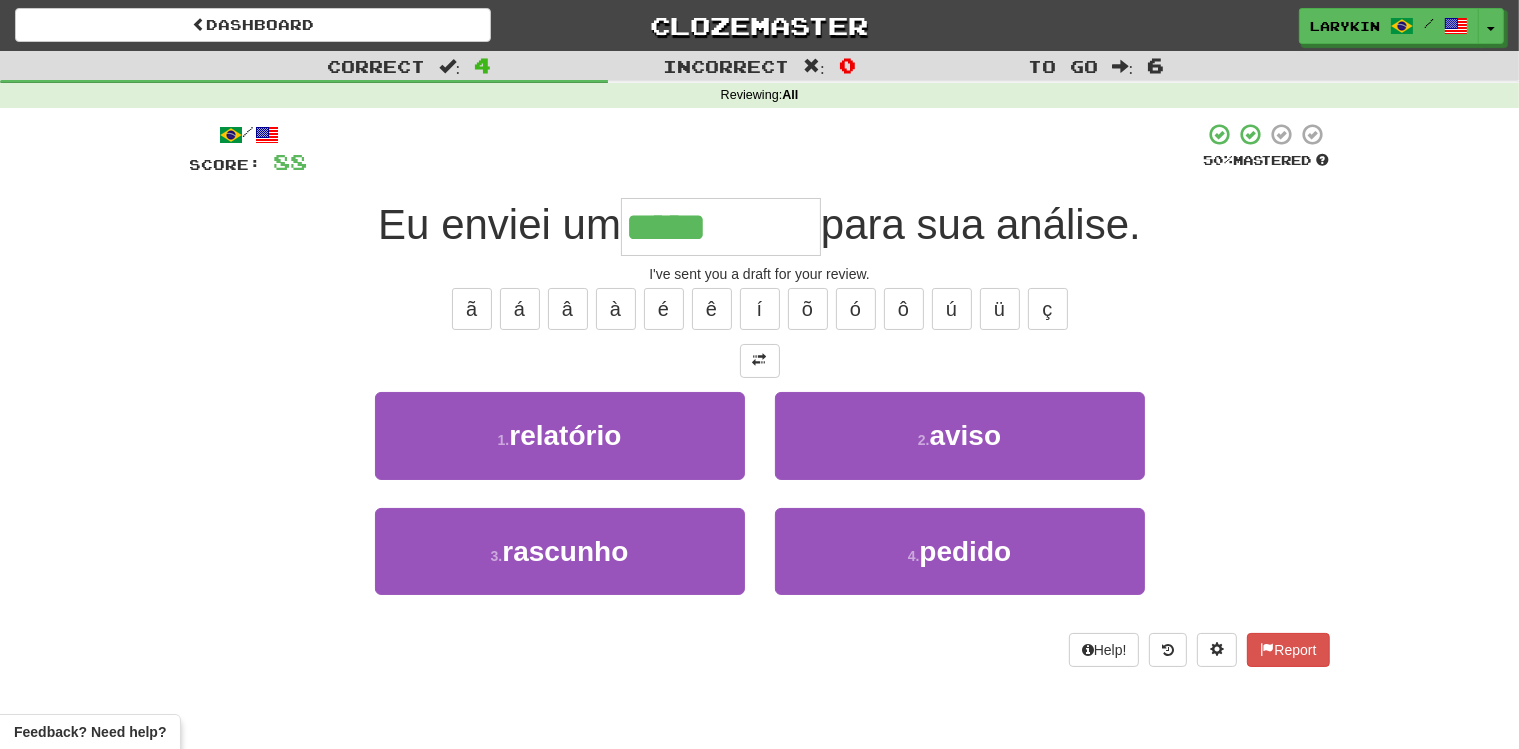 type on "********" 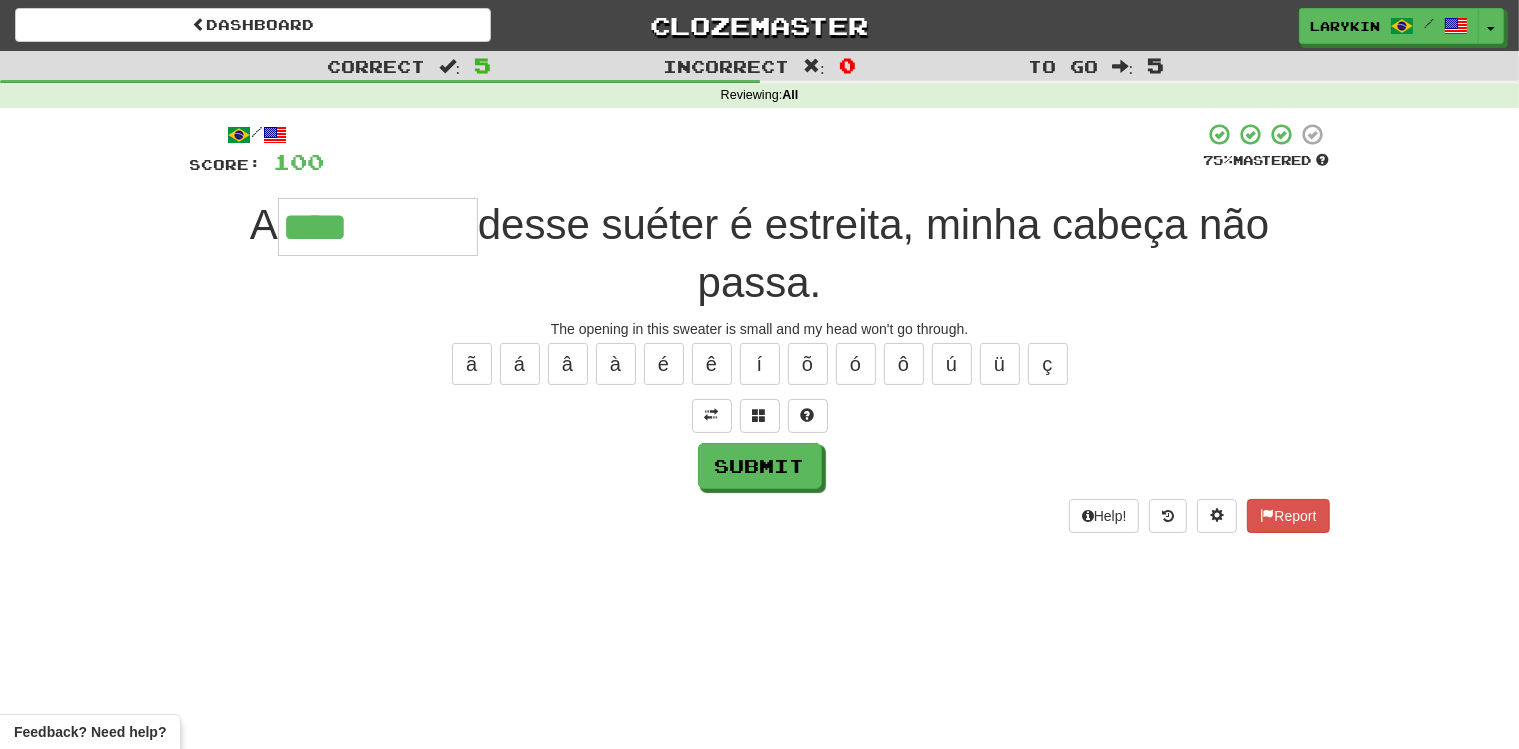 type on "****" 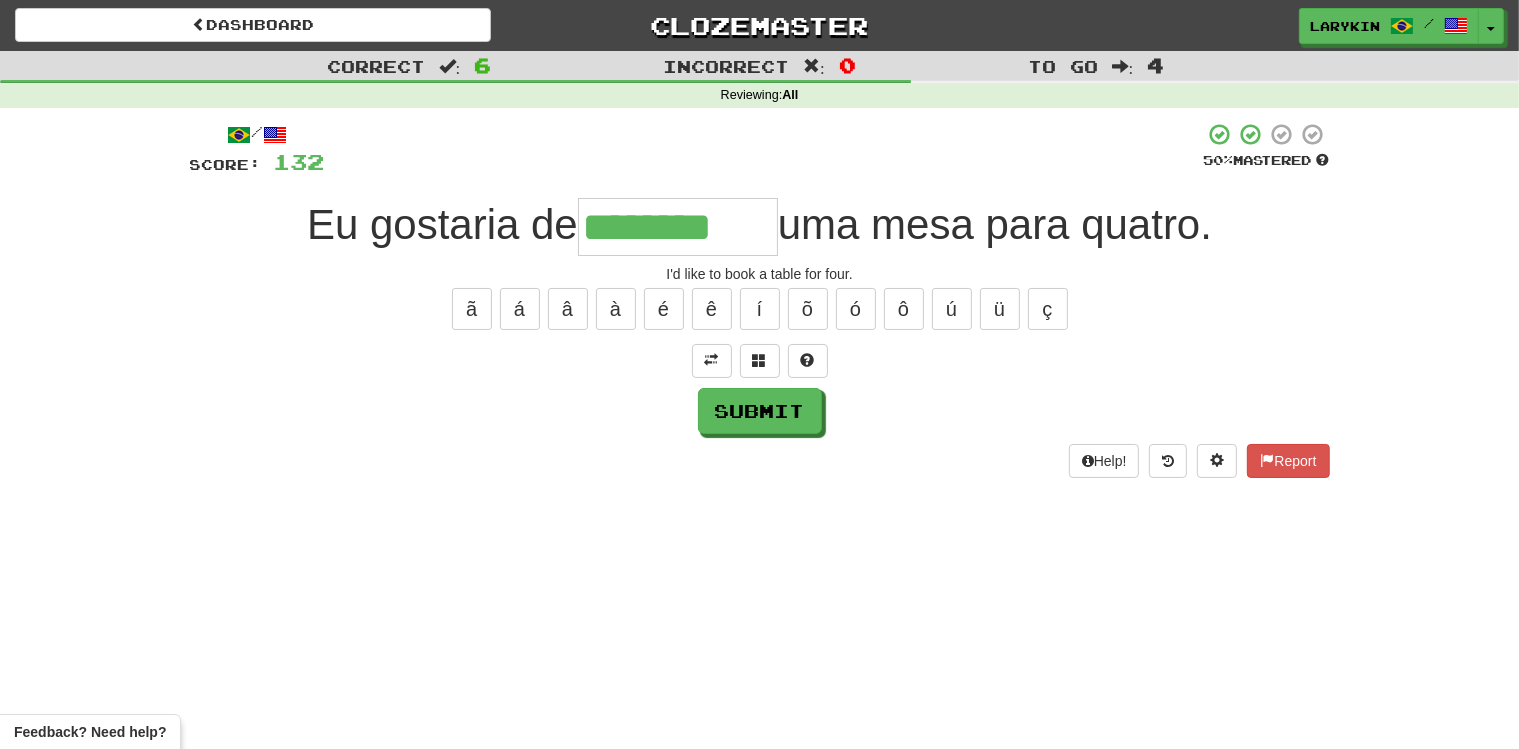 type on "********" 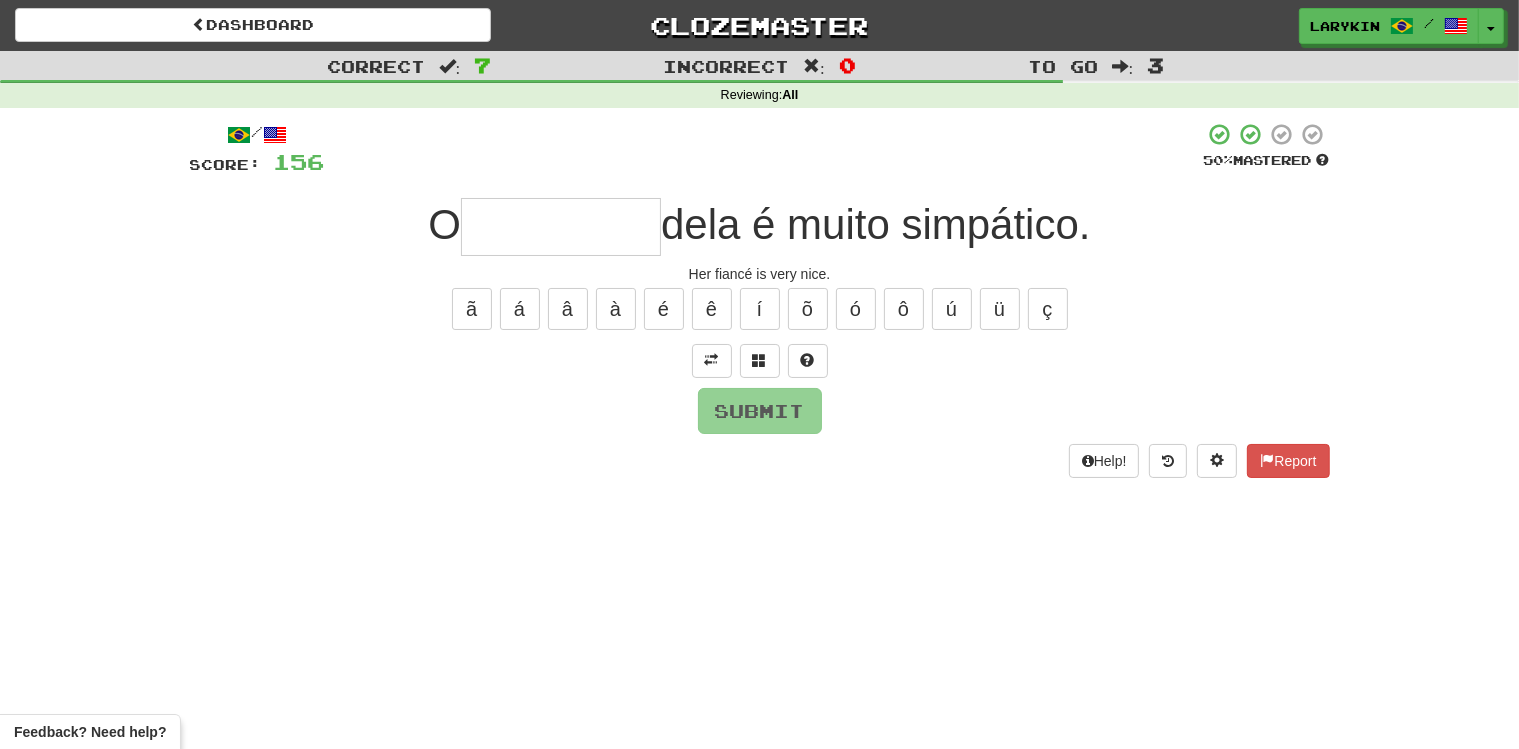 type on "*" 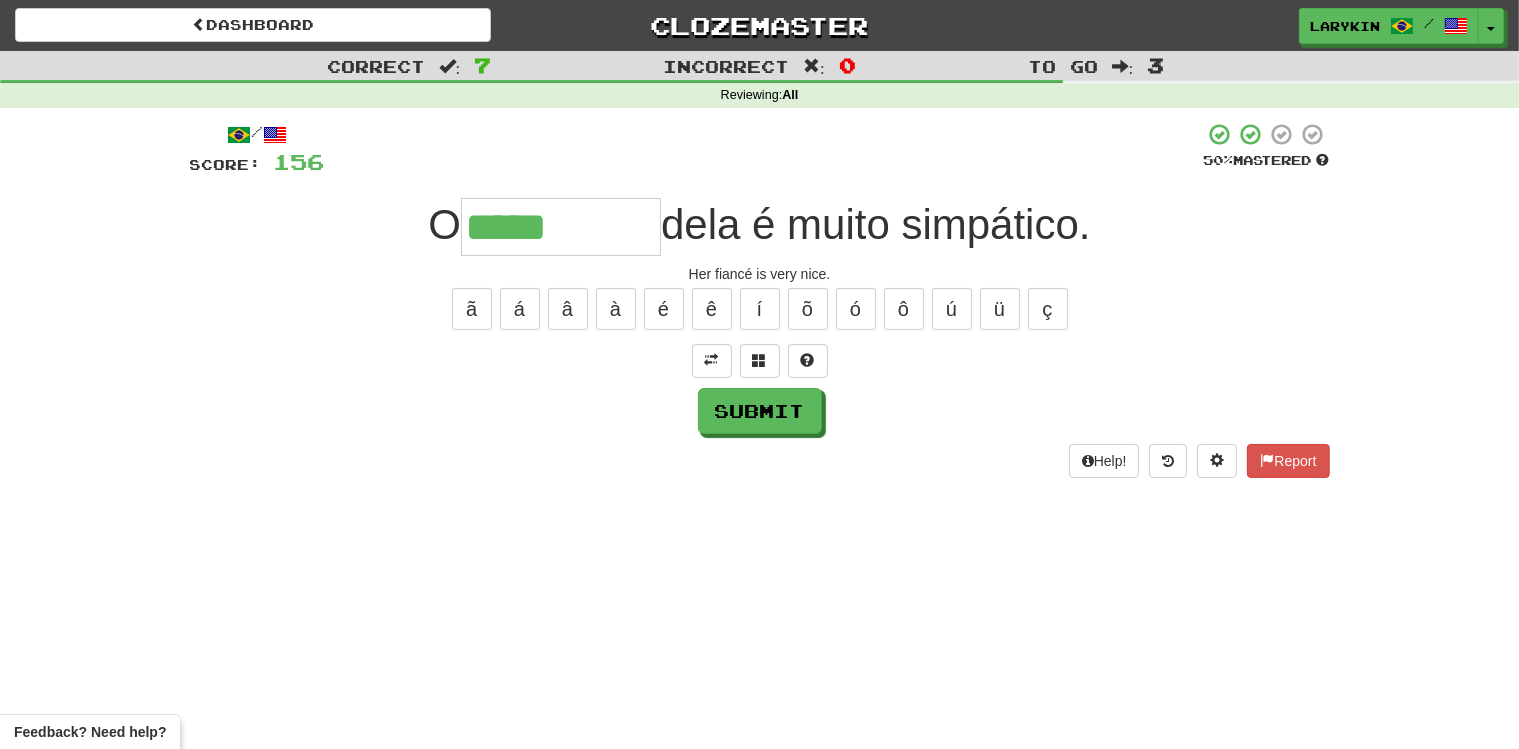 type on "*****" 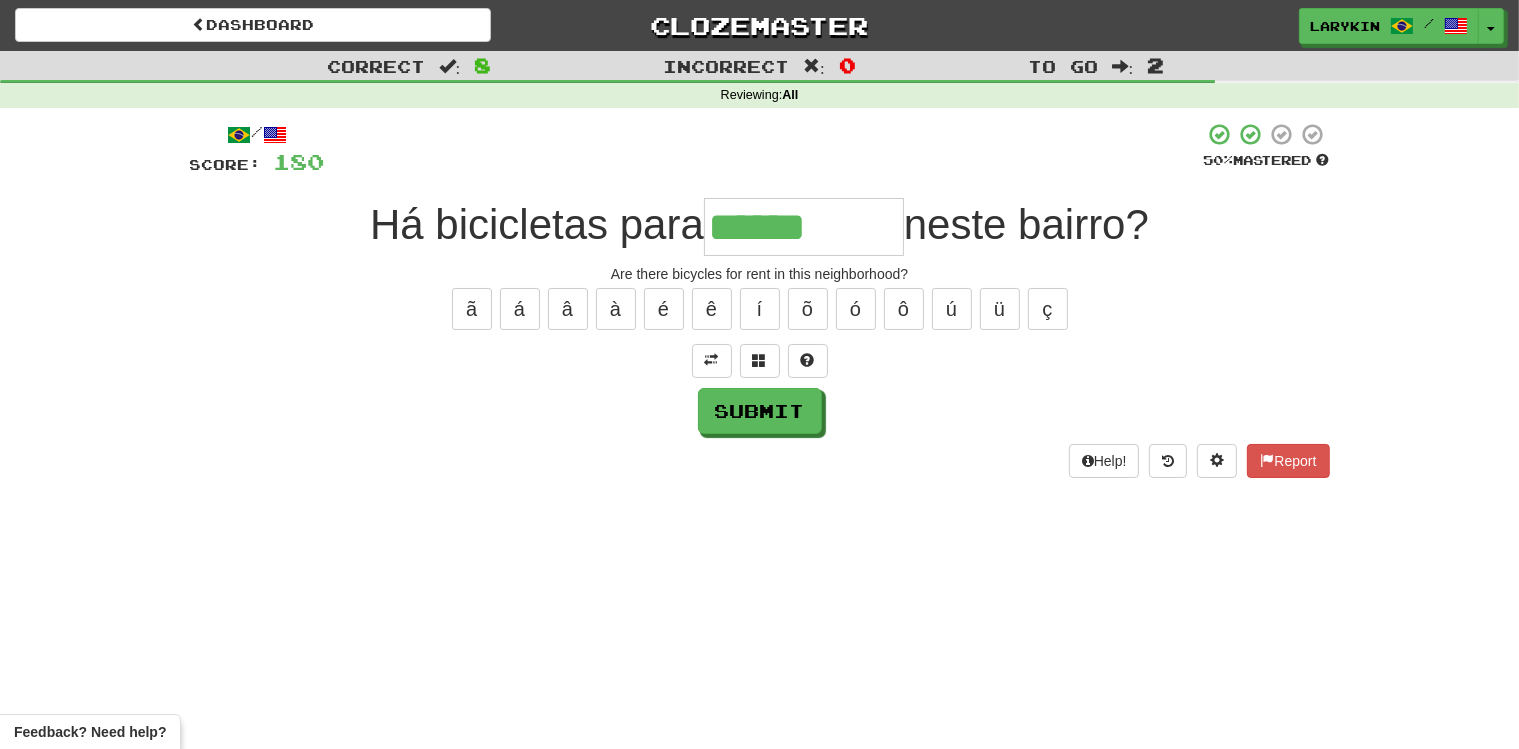 type on "******" 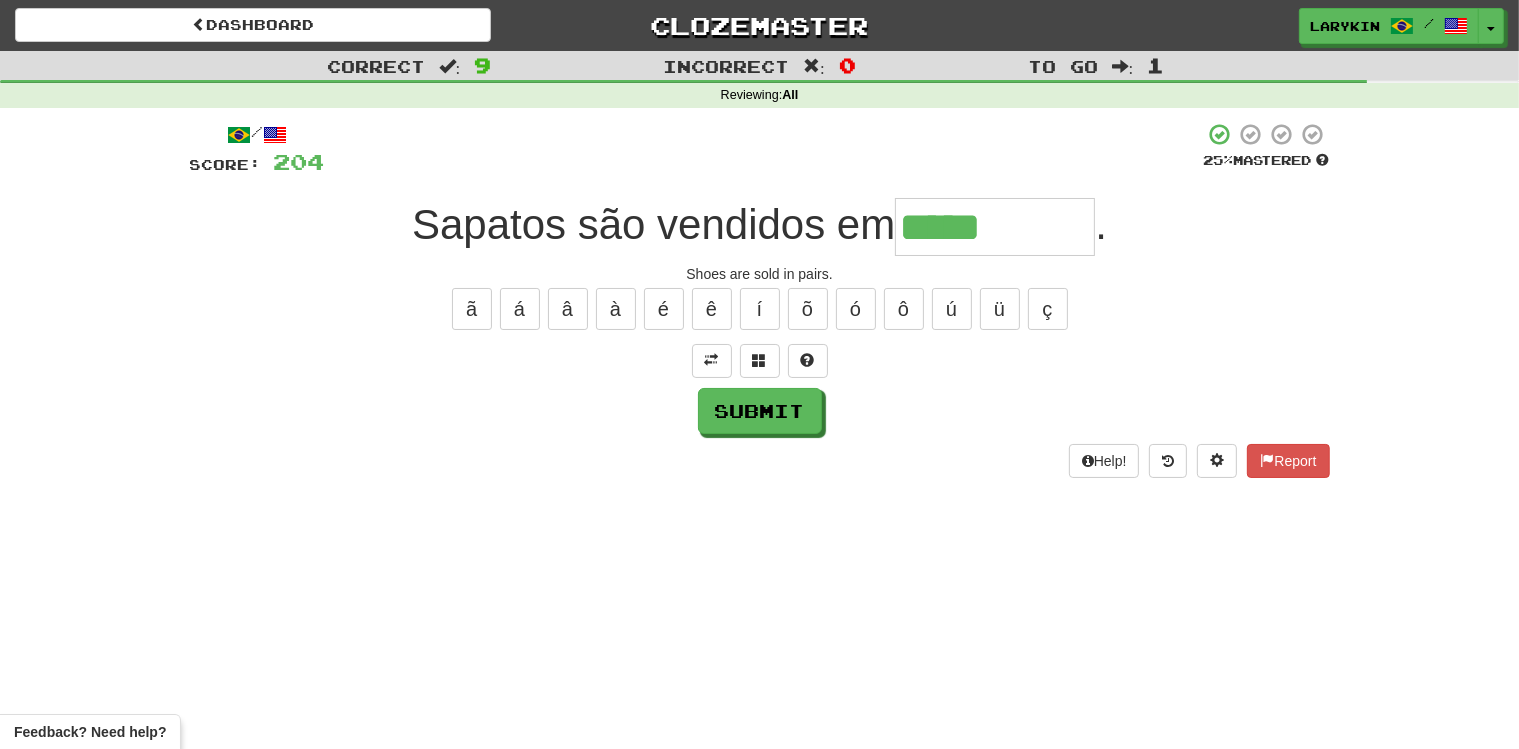 type on "*****" 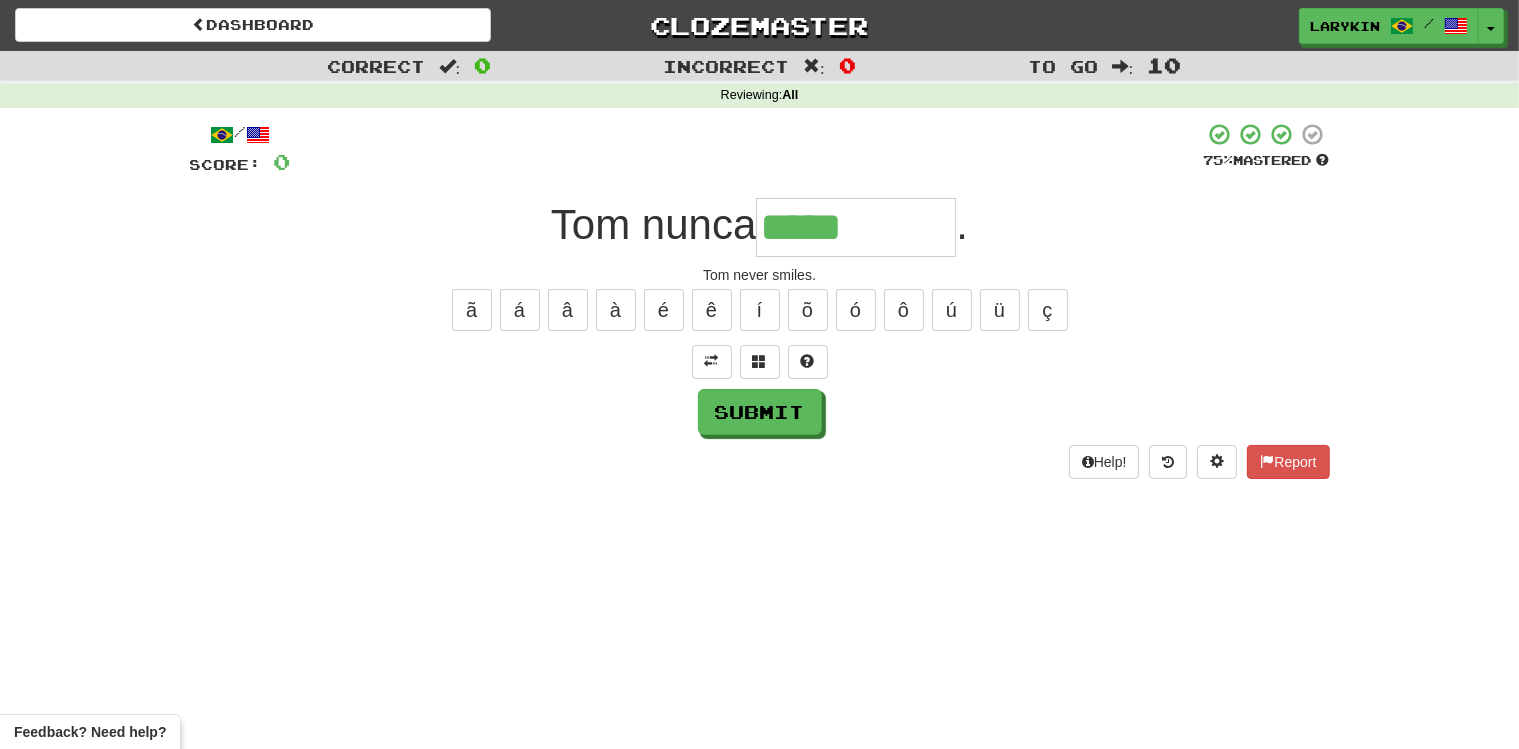 type on "*****" 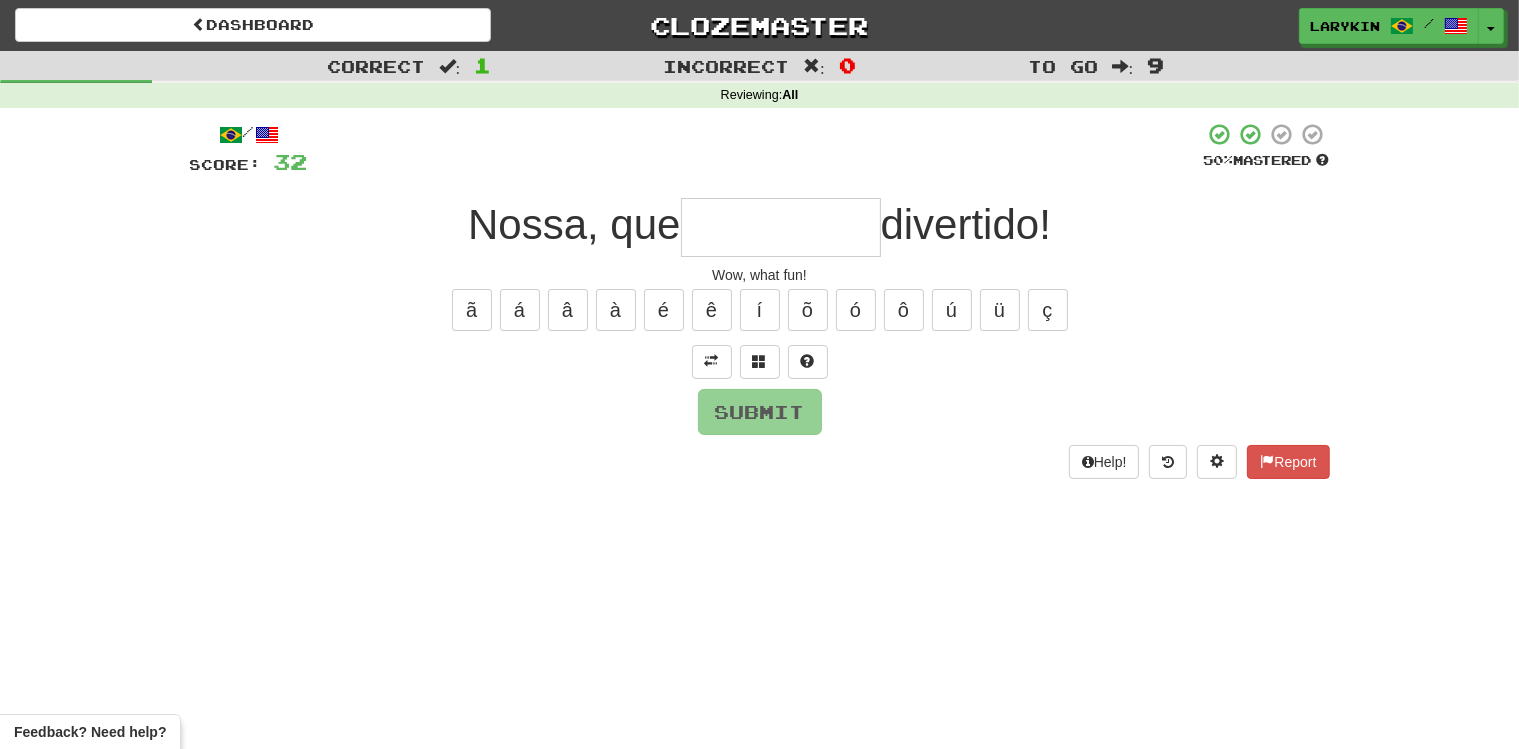 type on "*" 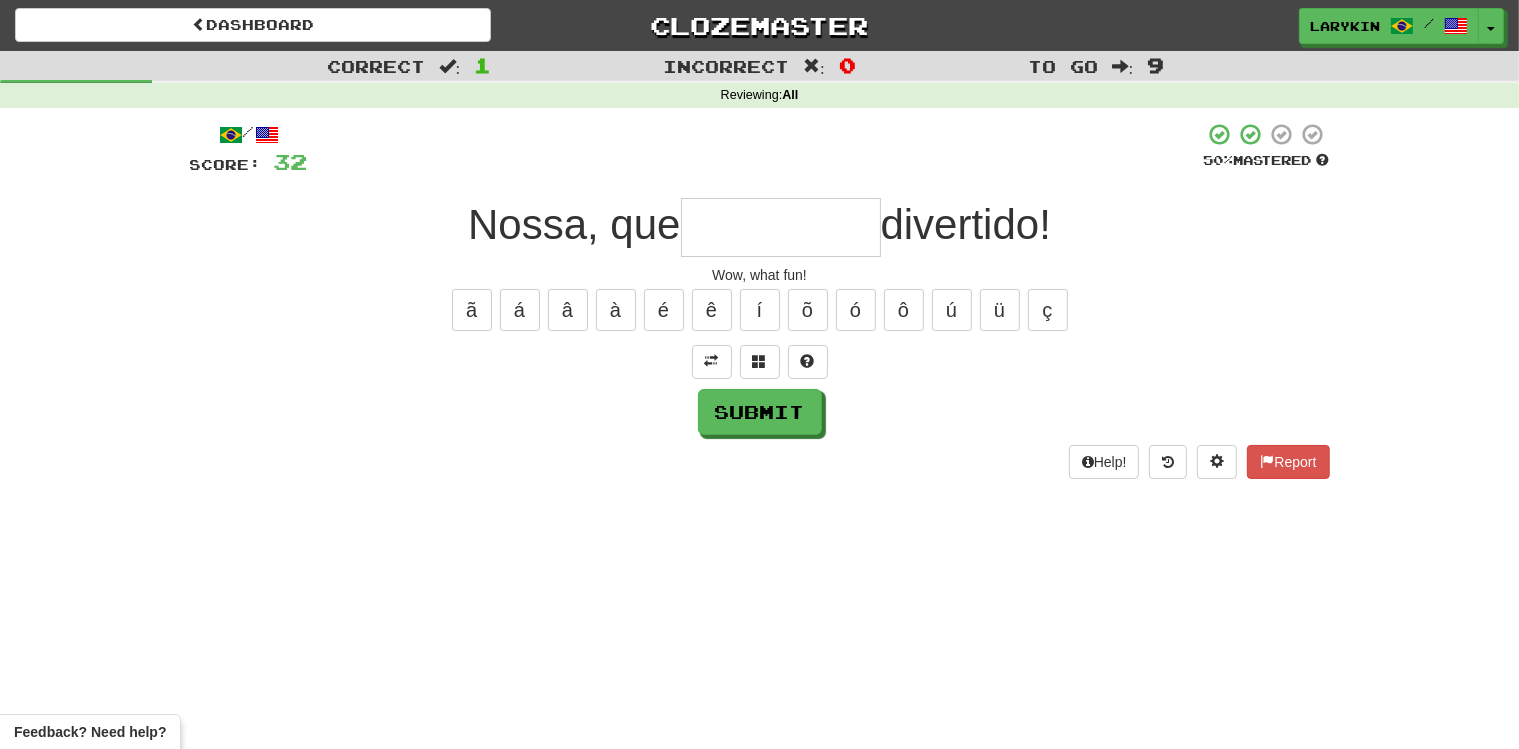 type on "*" 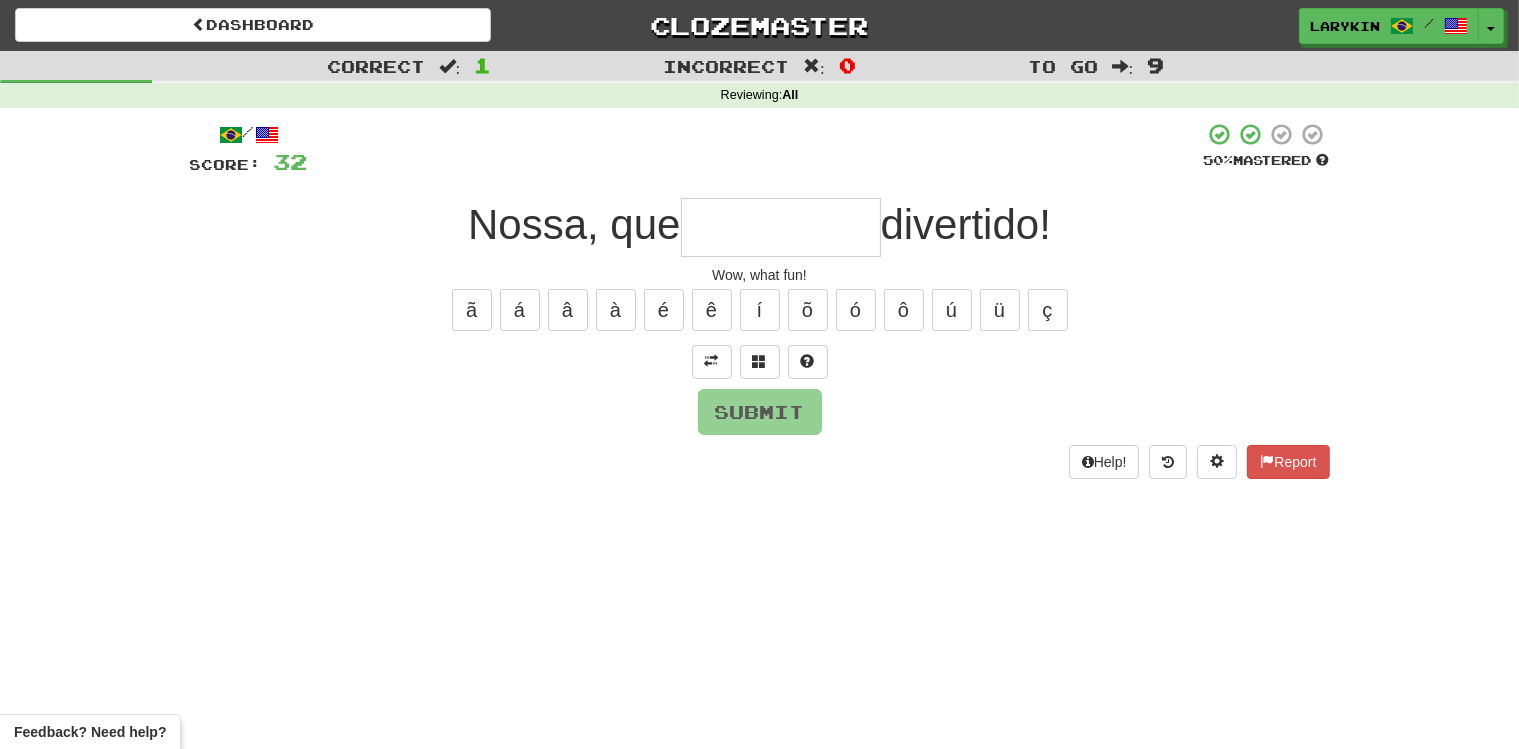 type on "*" 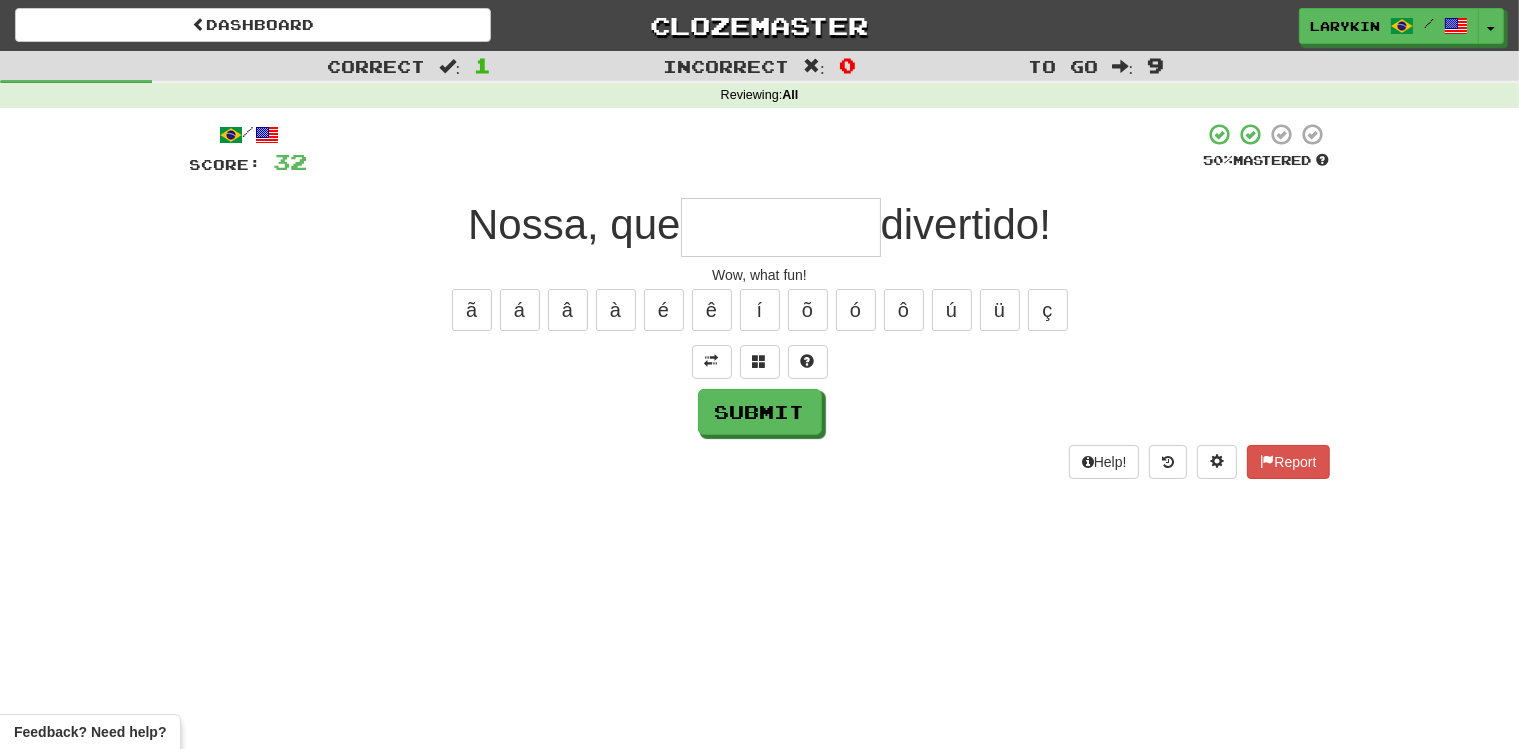 type on "*" 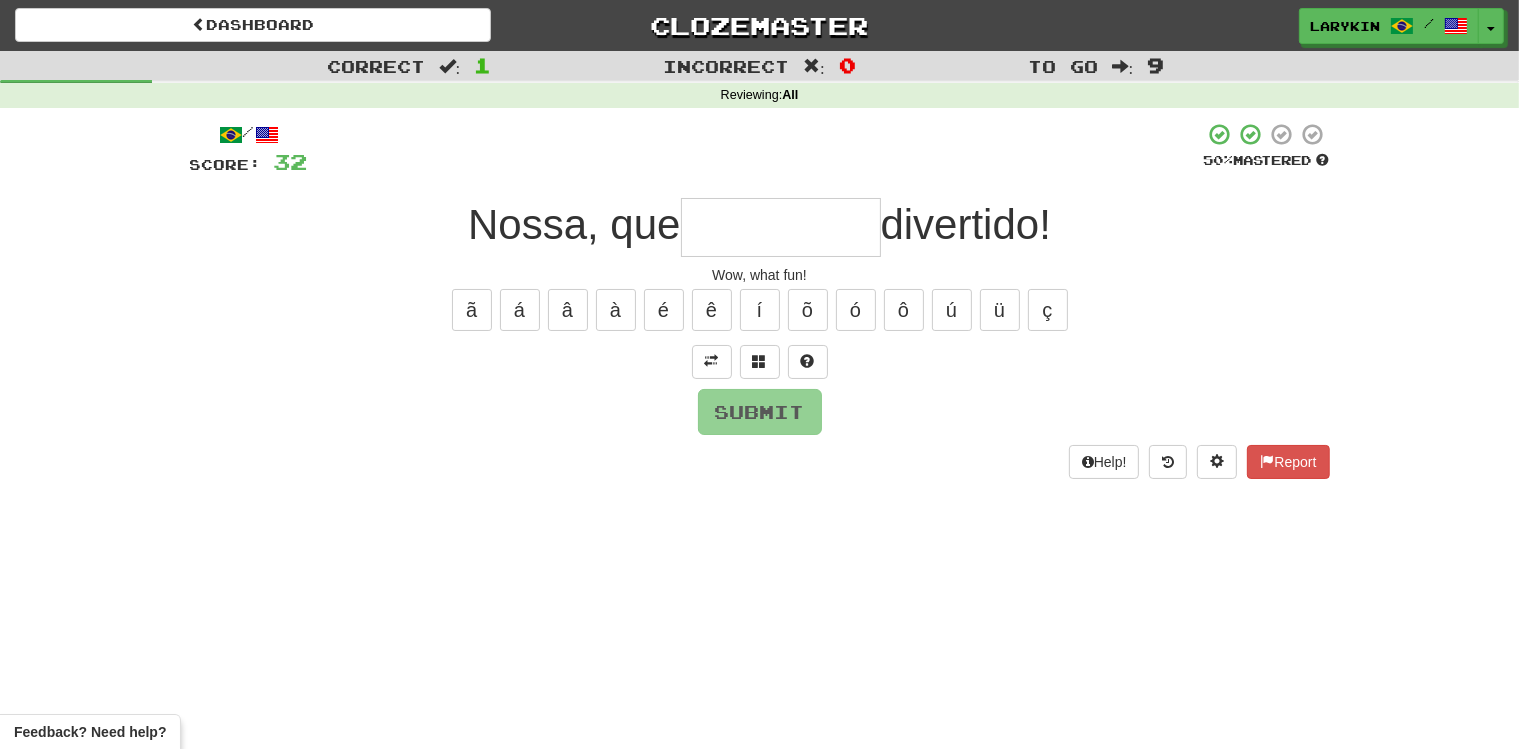 type on "*" 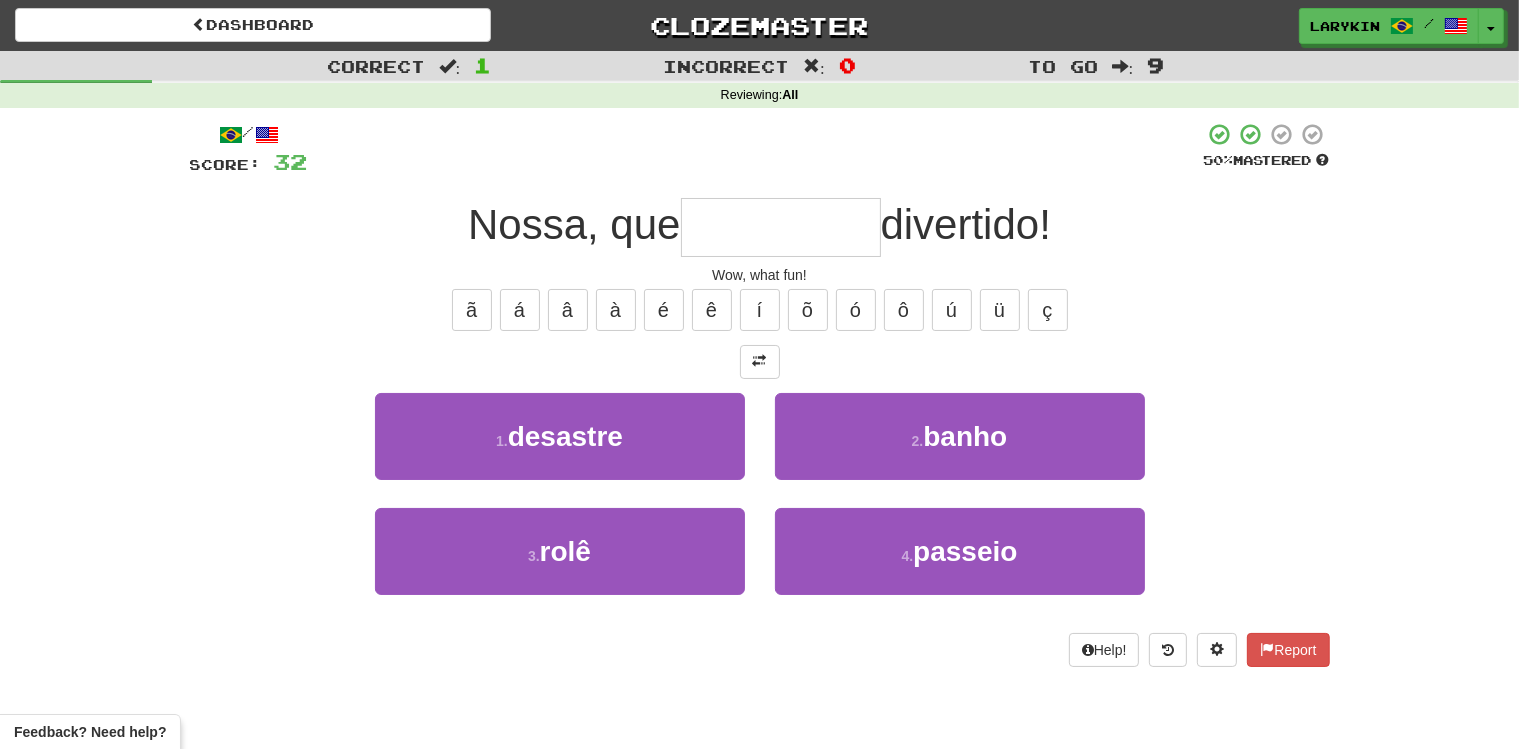 type on "****" 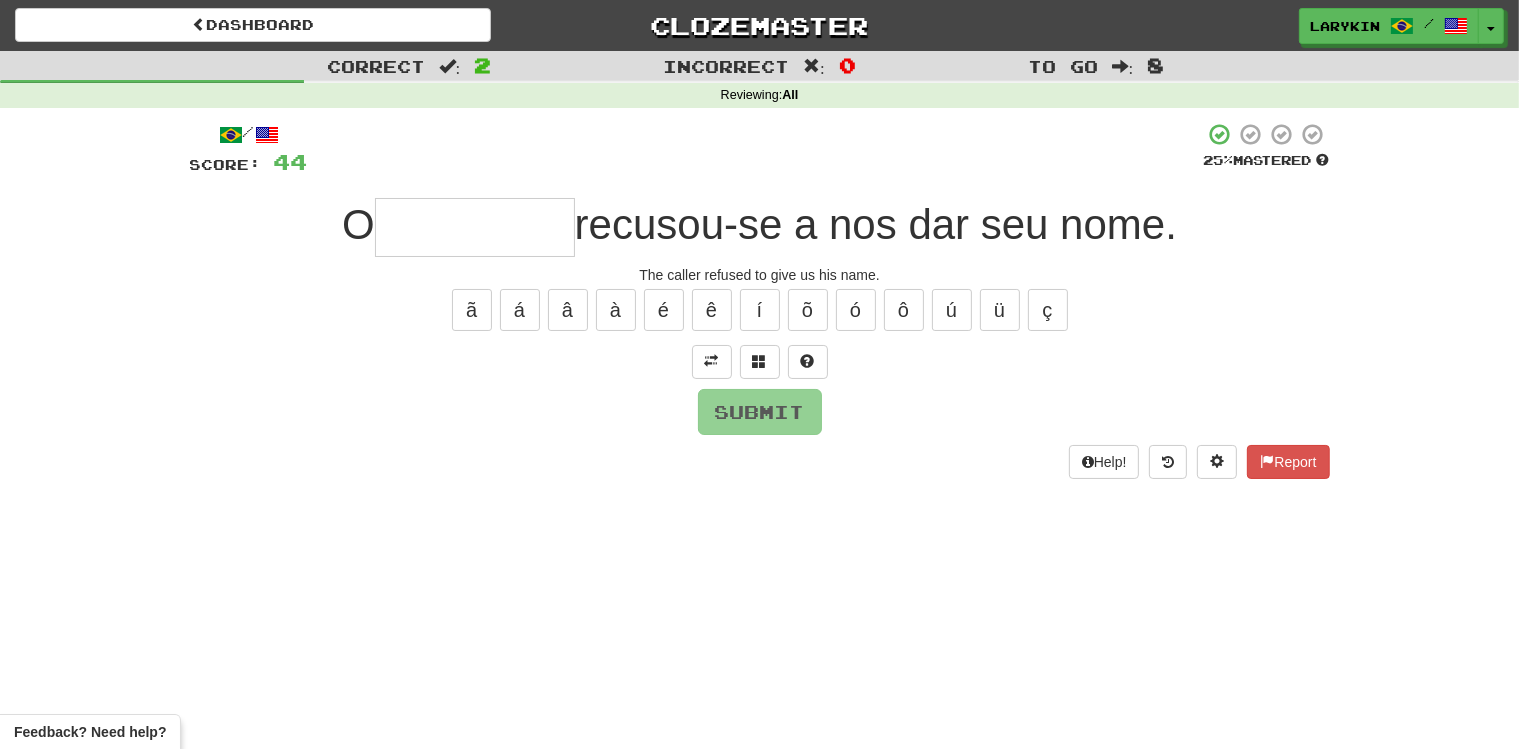 type on "*" 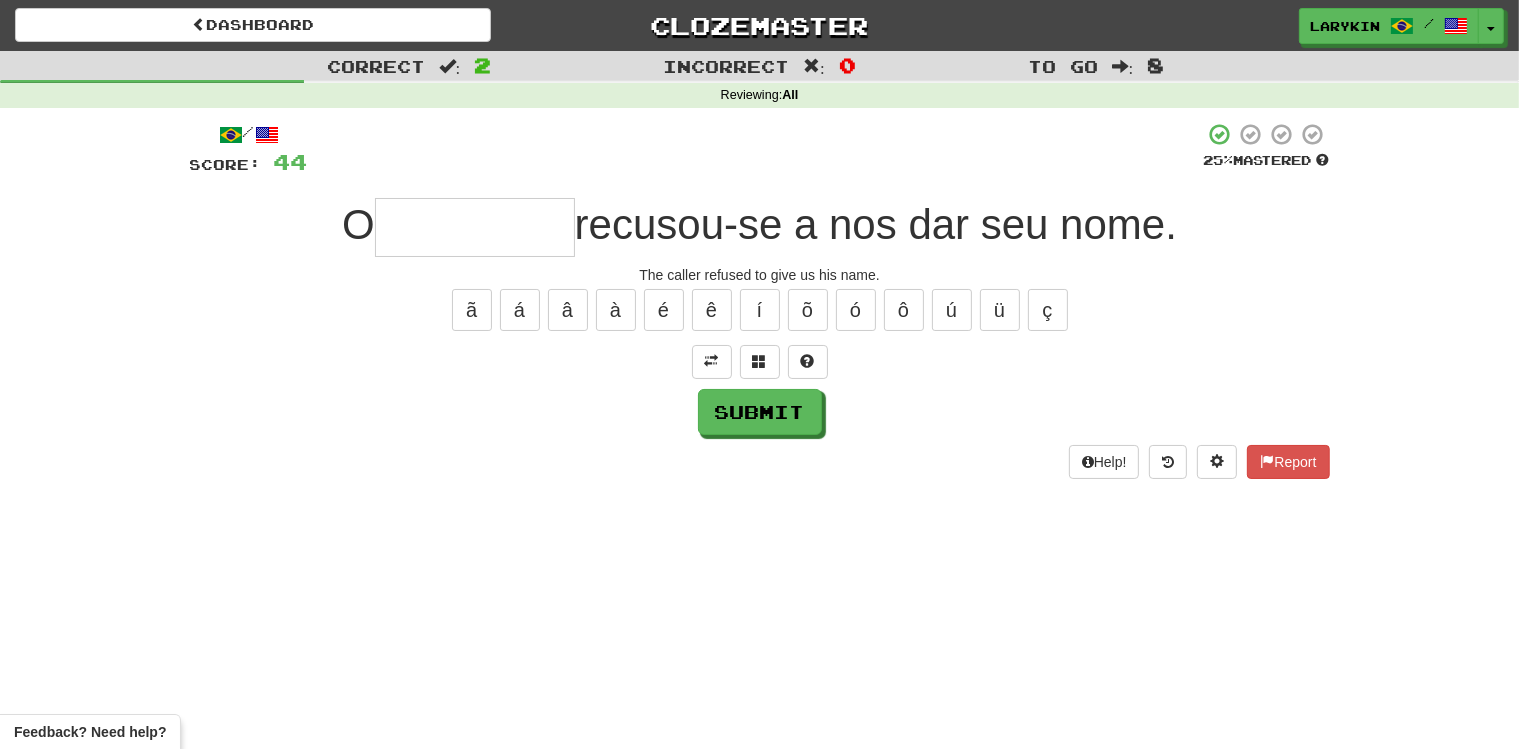 type on "*" 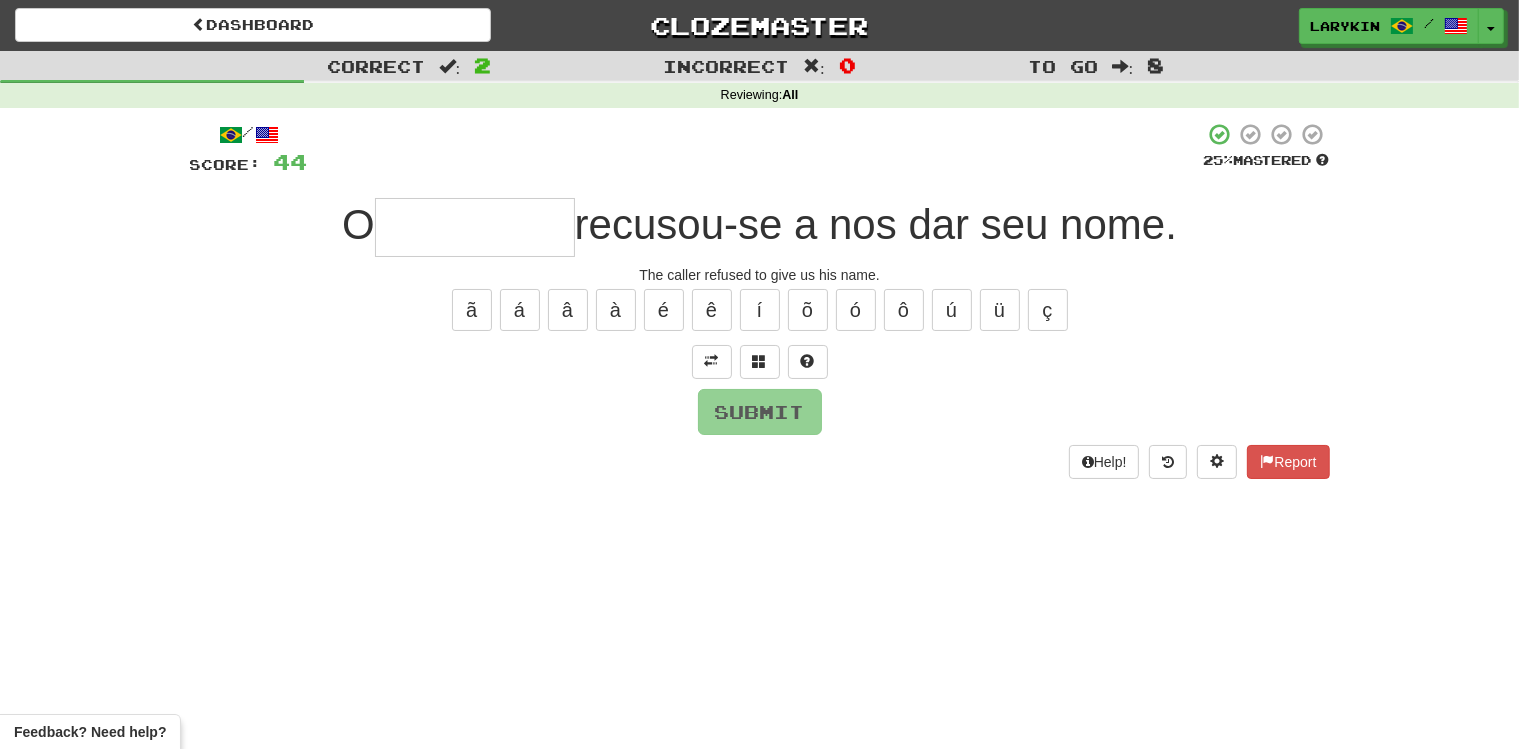 type on "*" 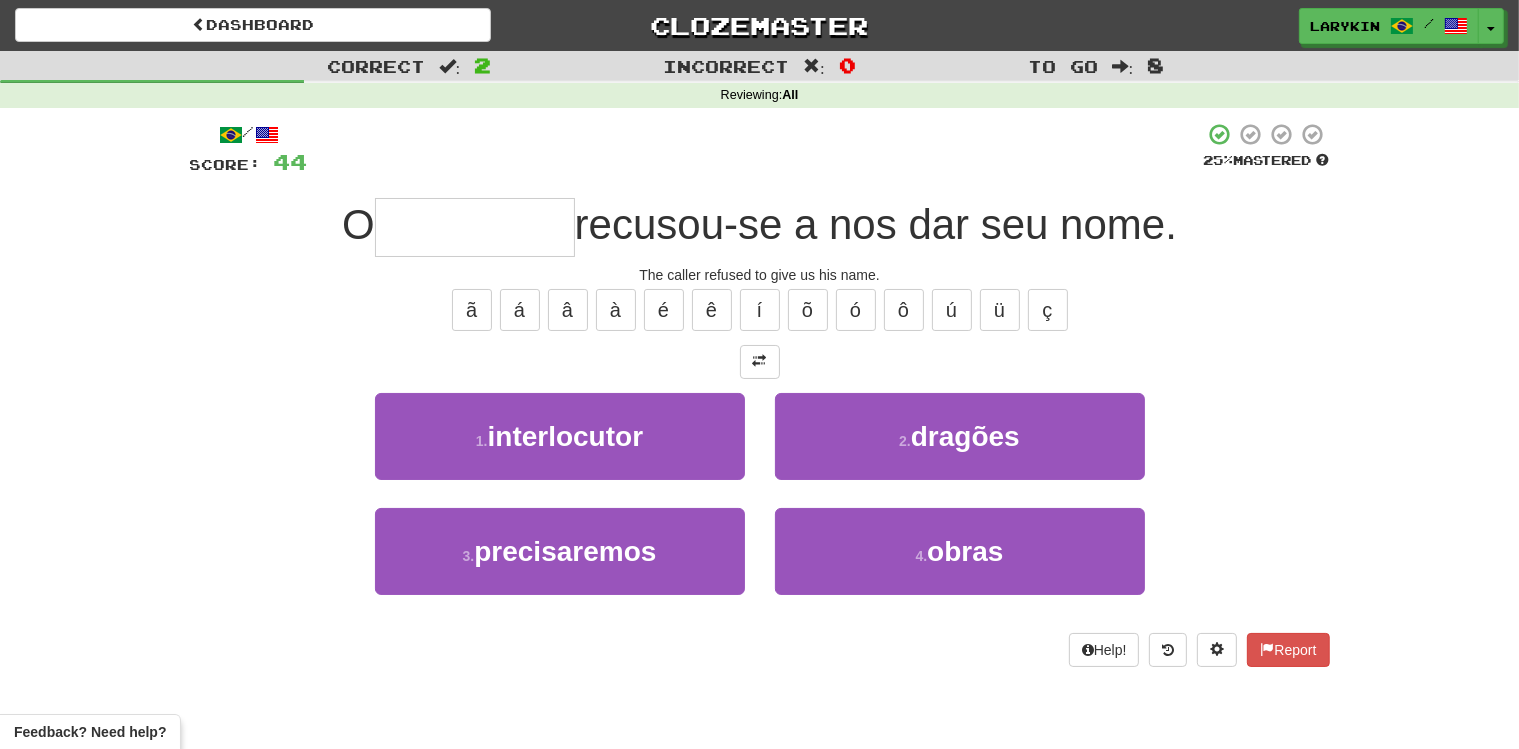 type on "**********" 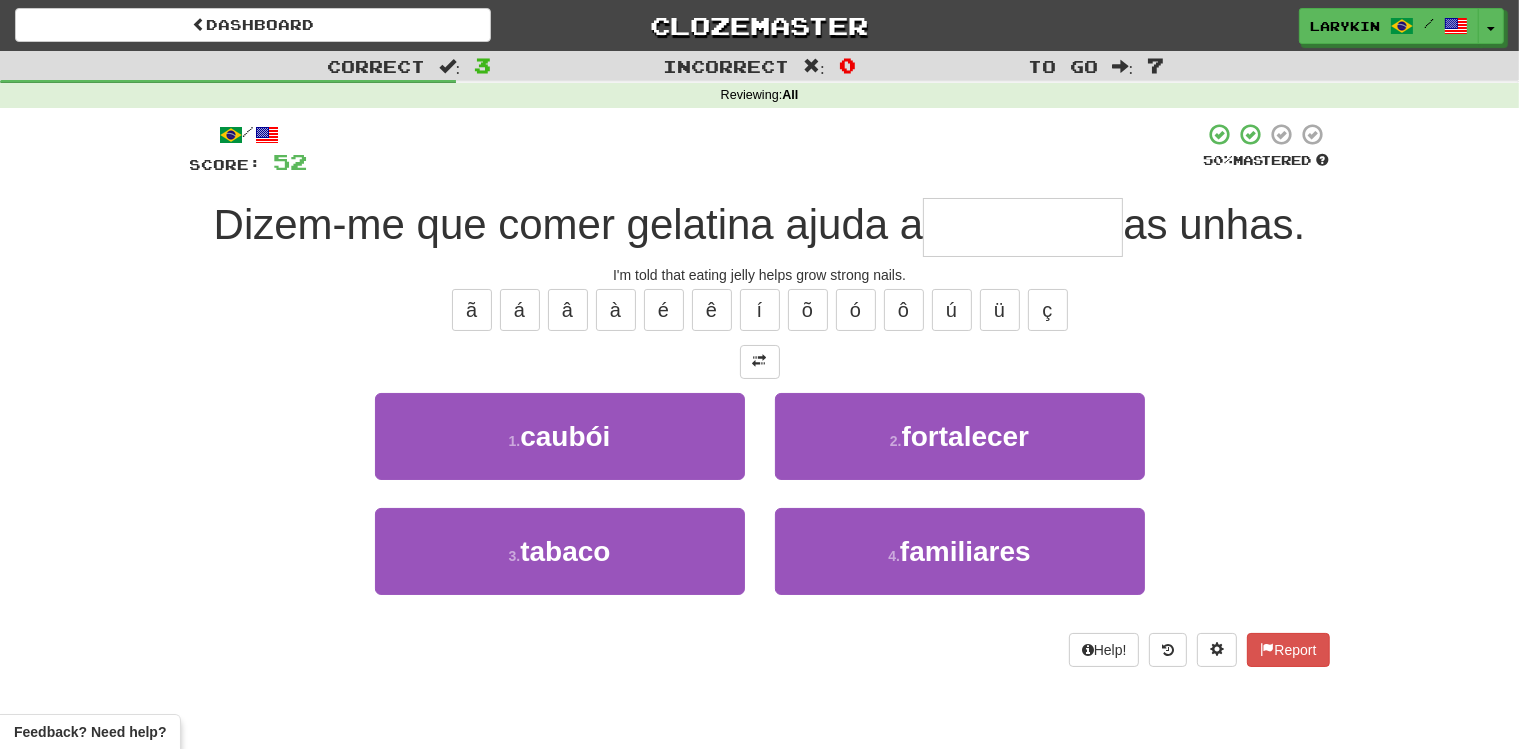 type on "**********" 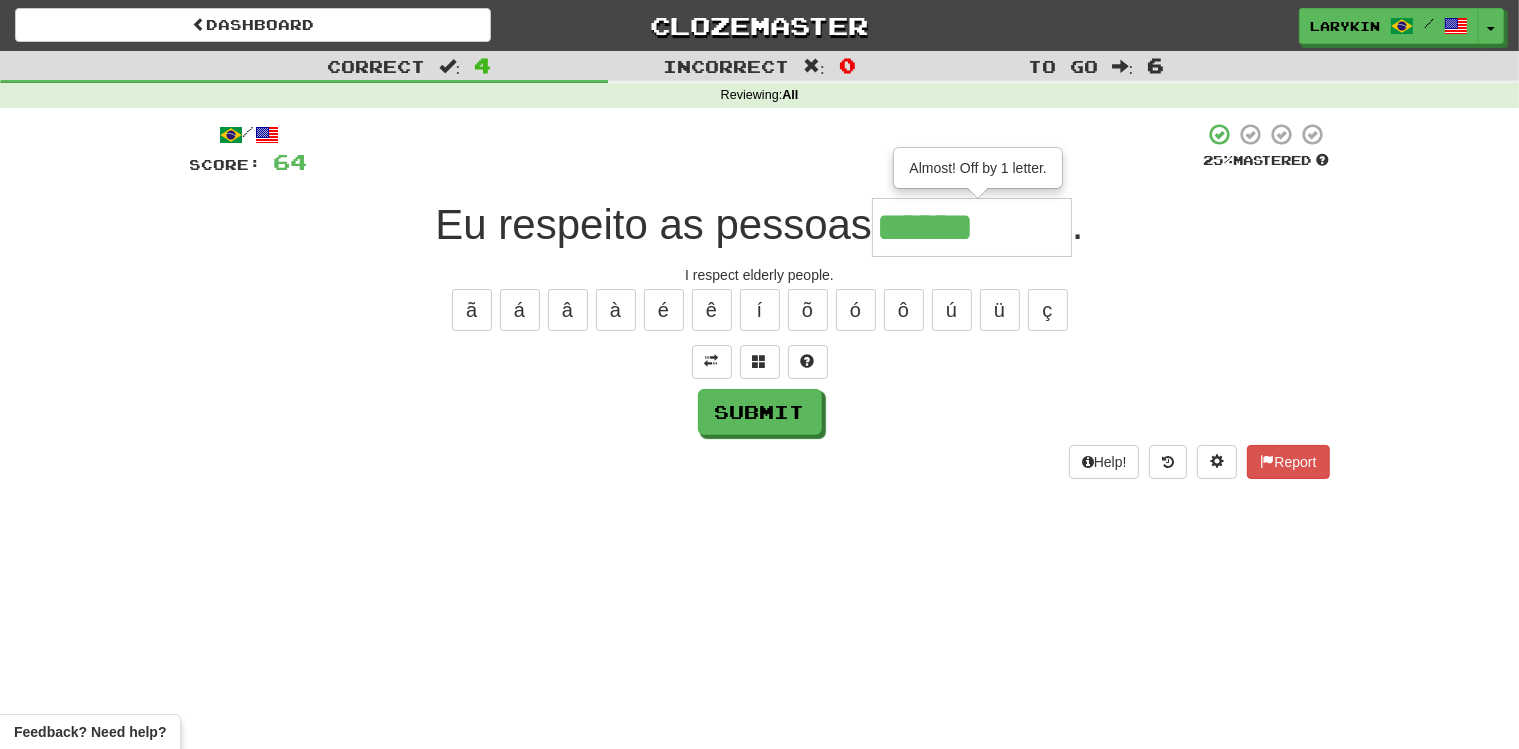 type on "******" 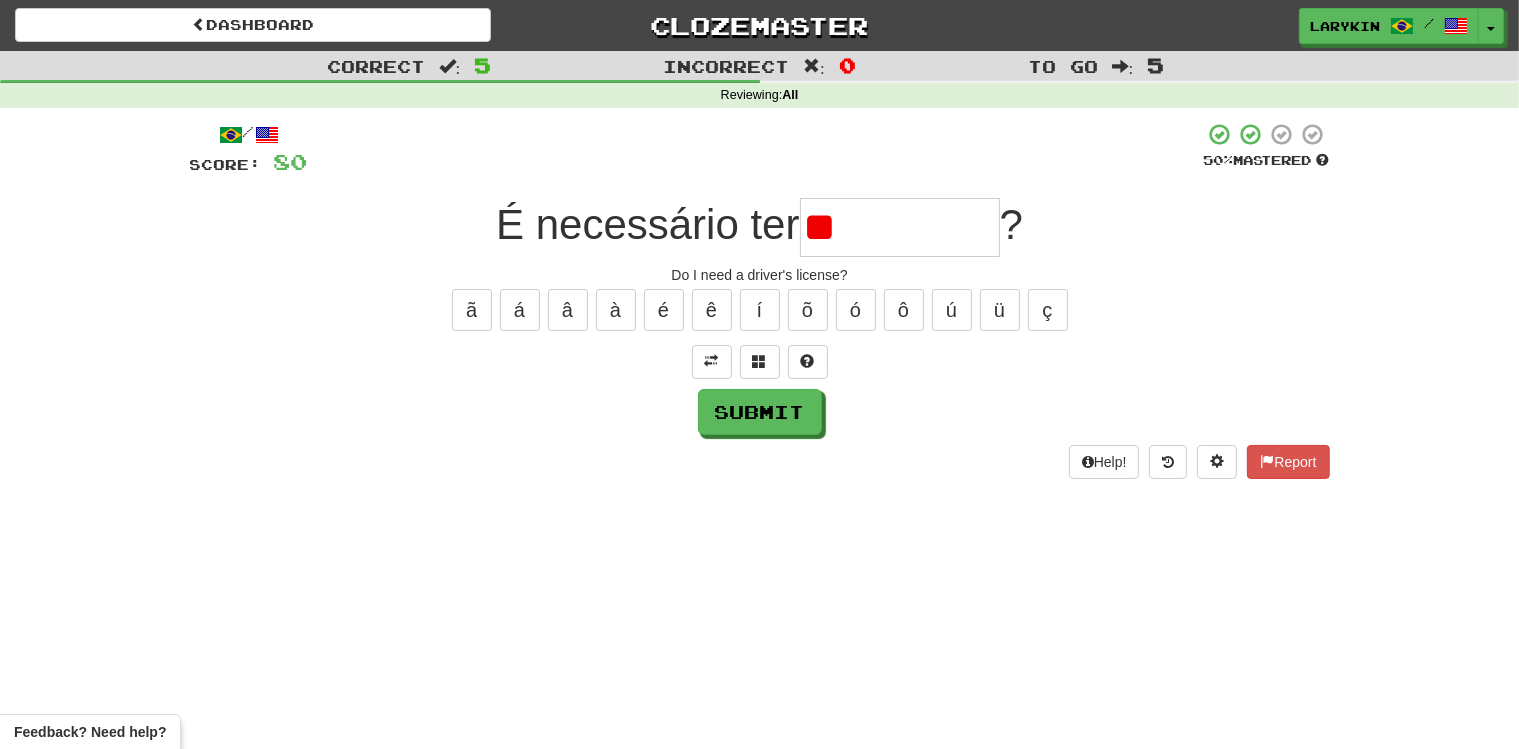 type on "*" 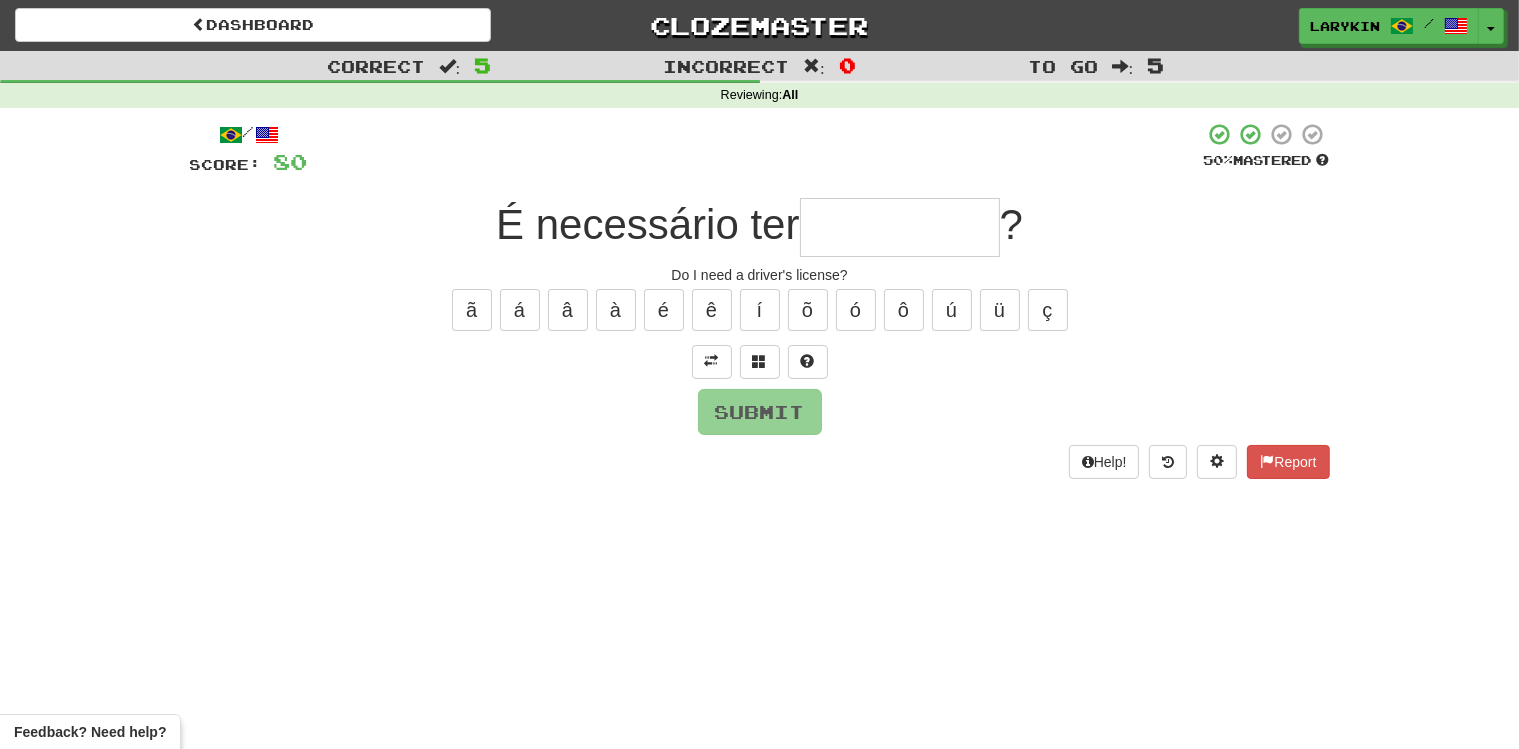 type on "*" 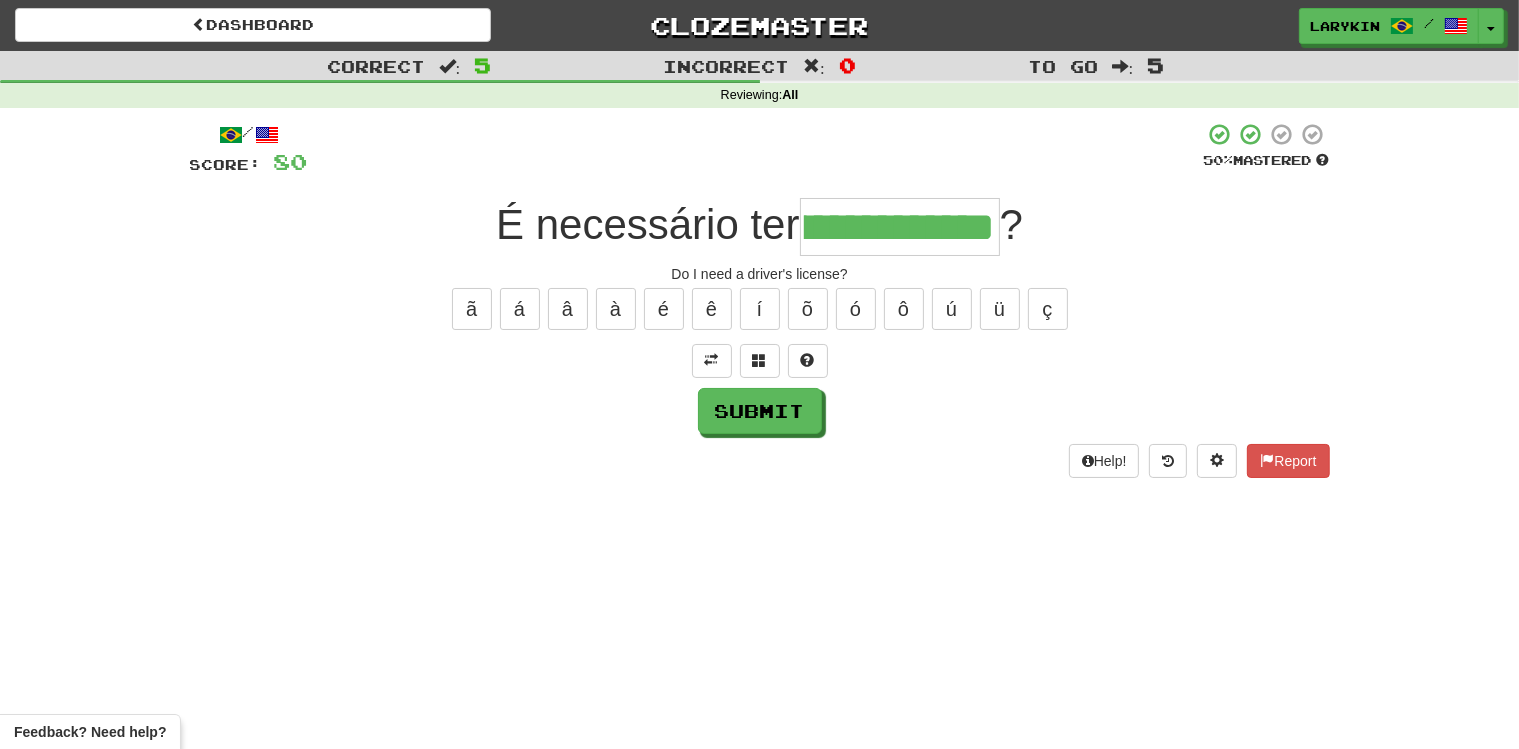 scroll, scrollTop: 0, scrollLeft: 190, axis: horizontal 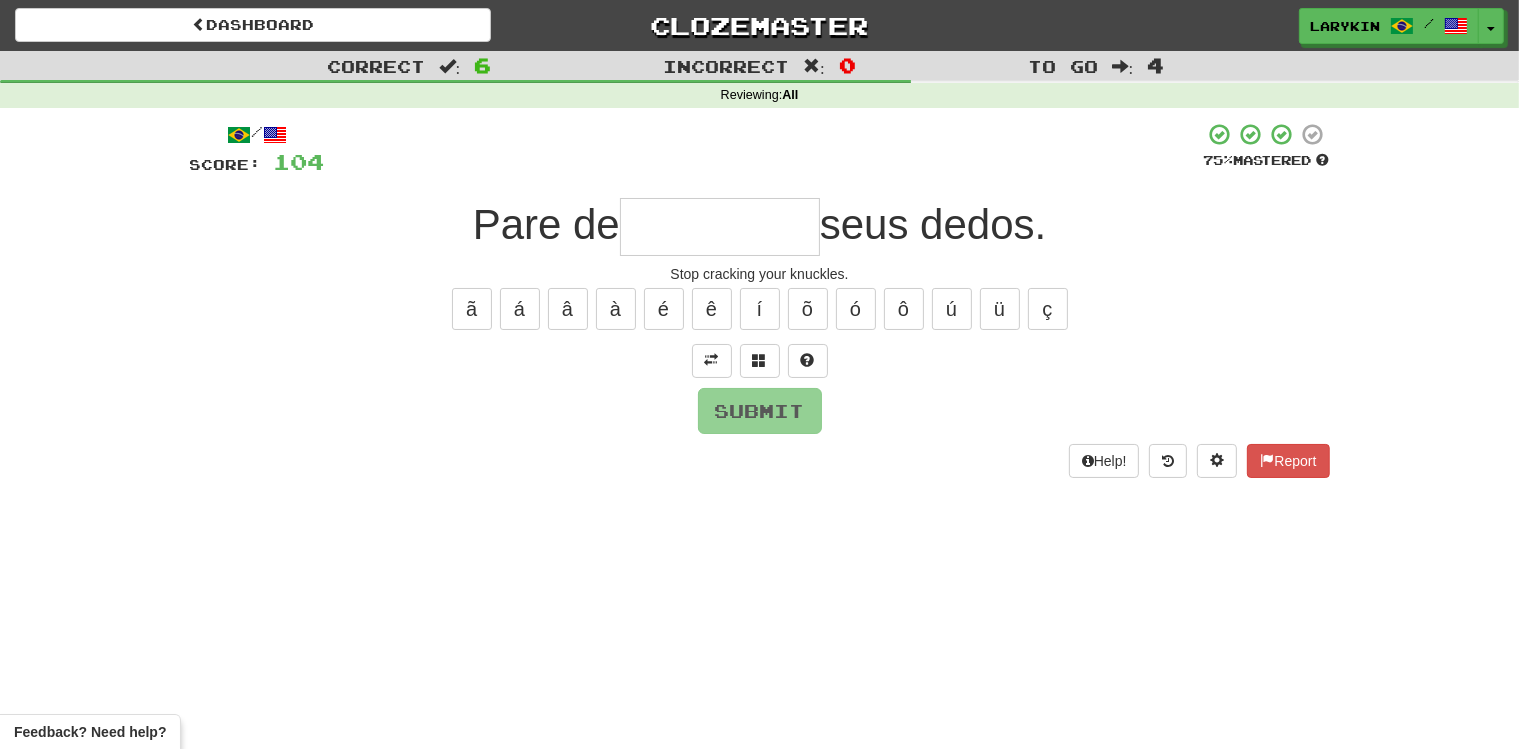 type on "*" 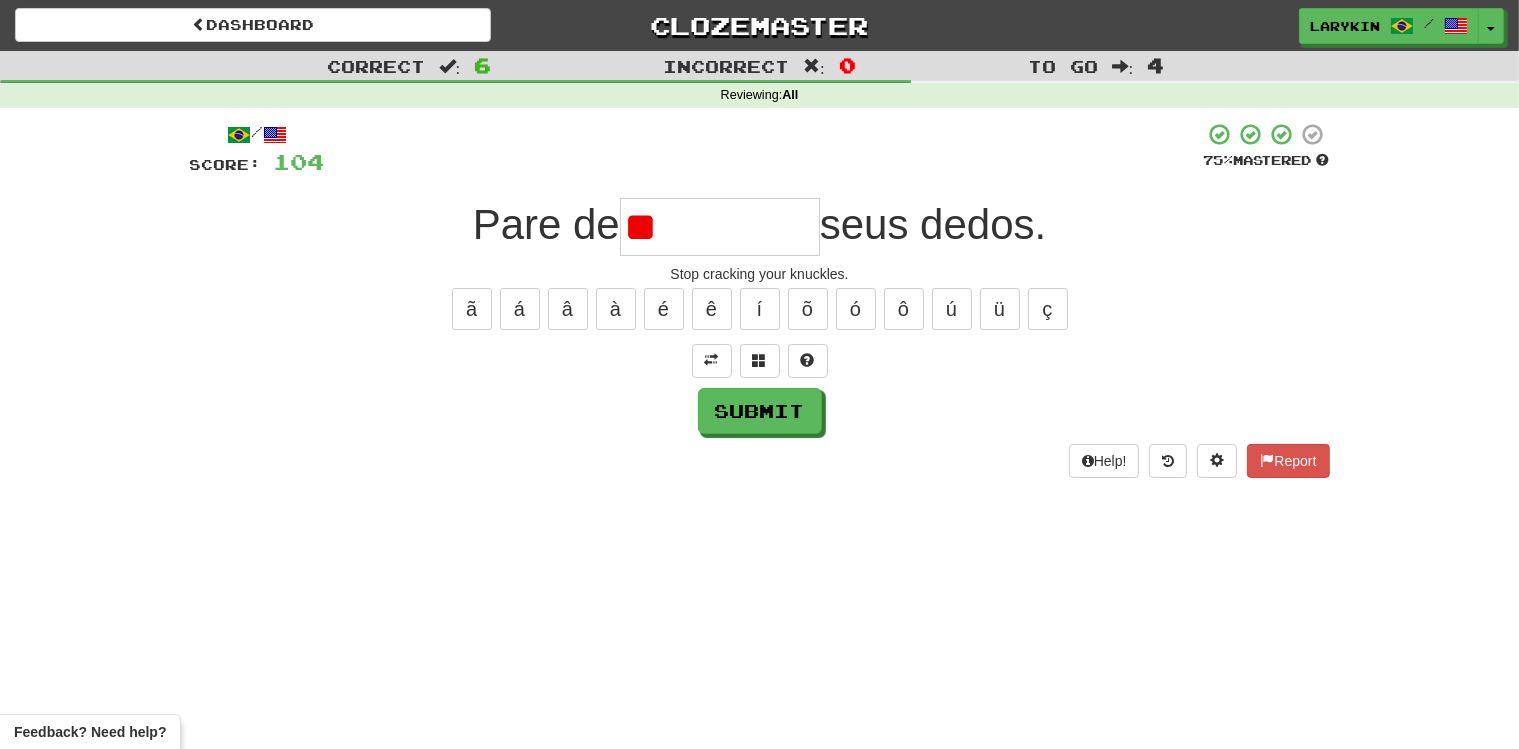 type on "*" 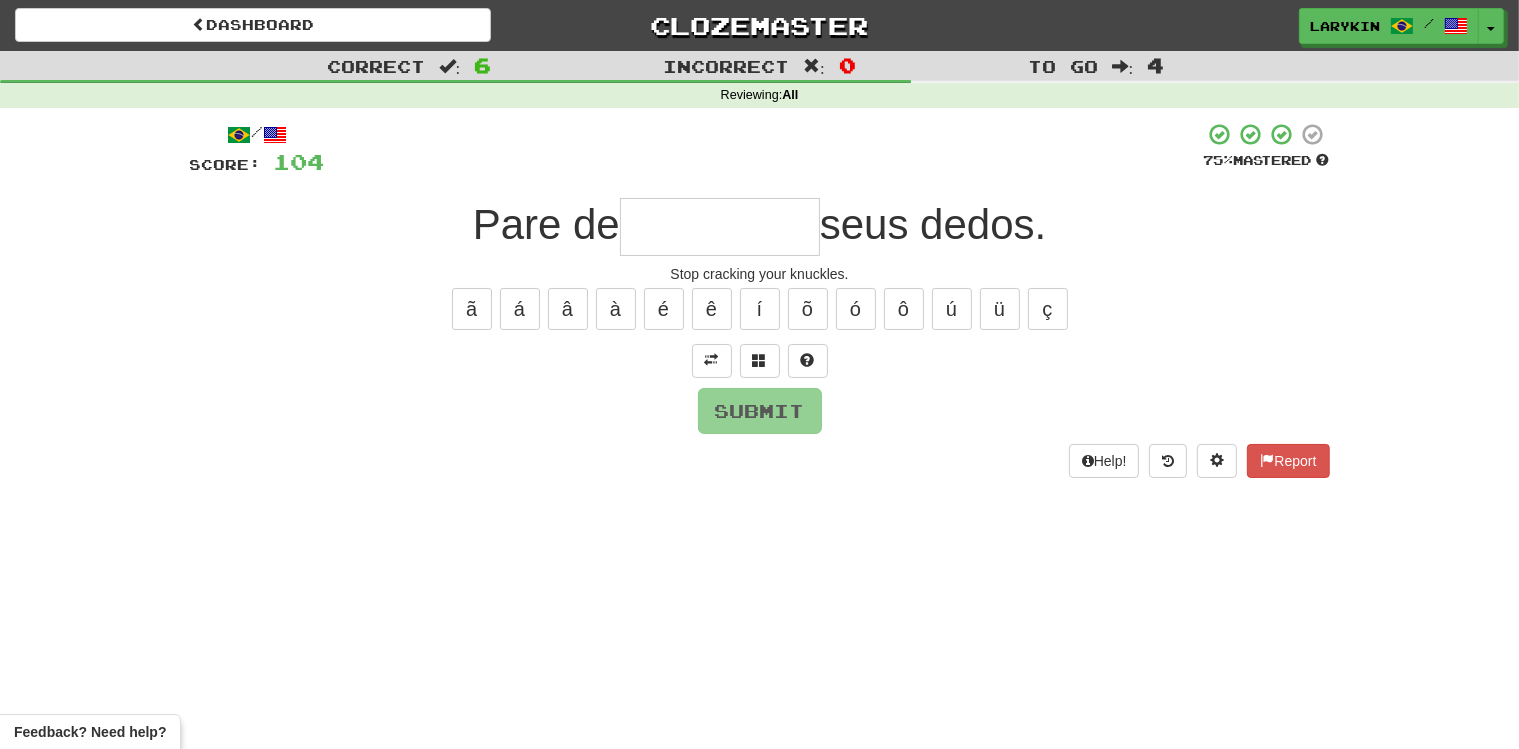 type on "*" 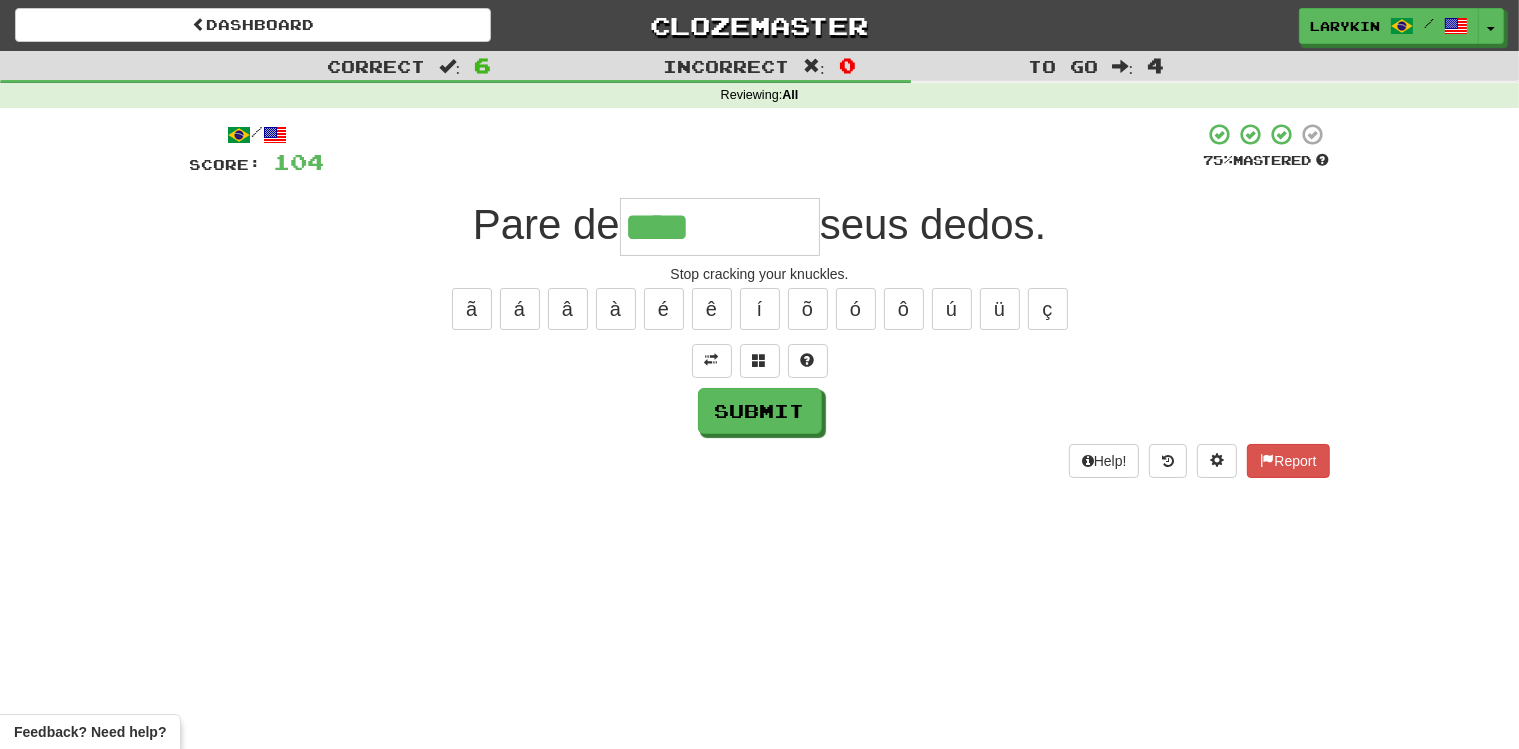 type on "*******" 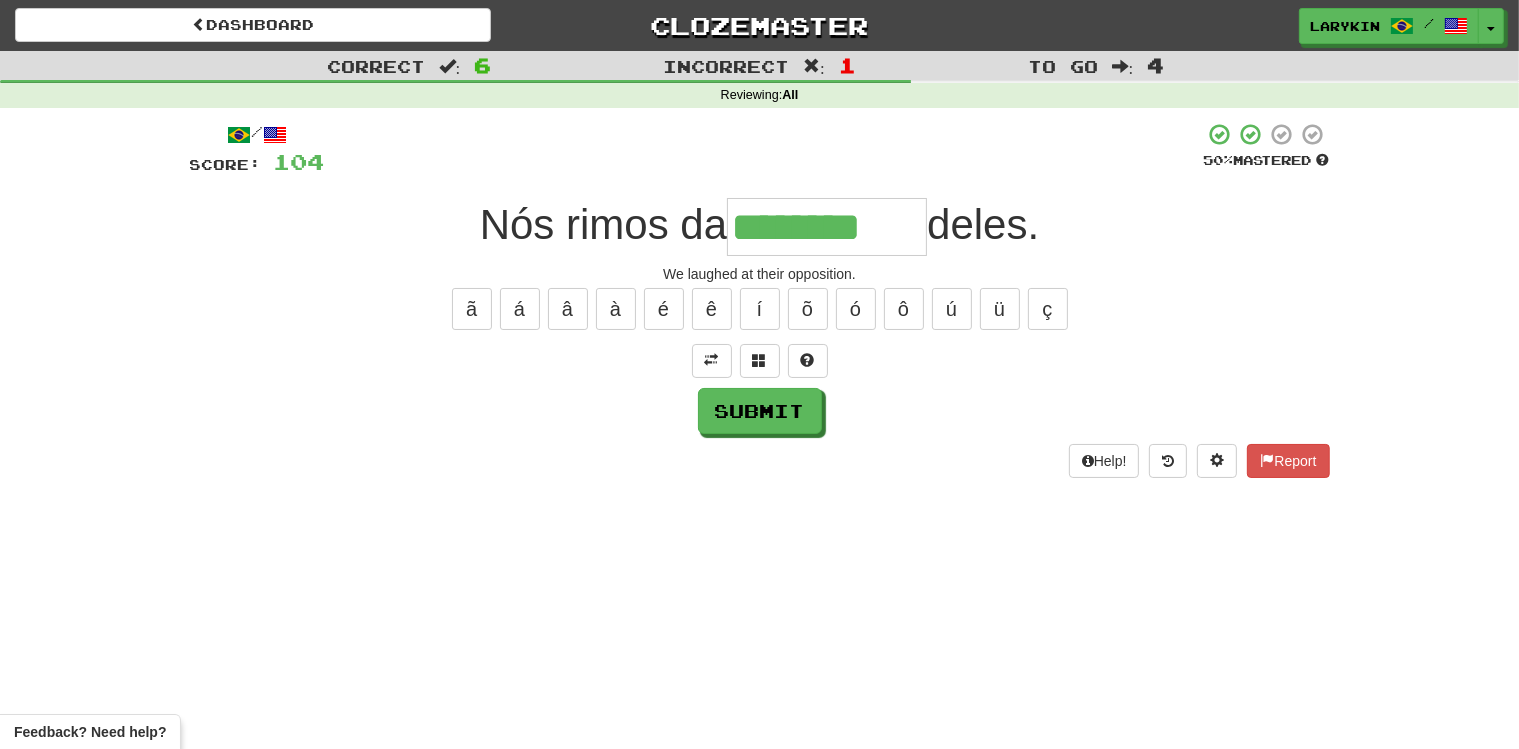 type on "********" 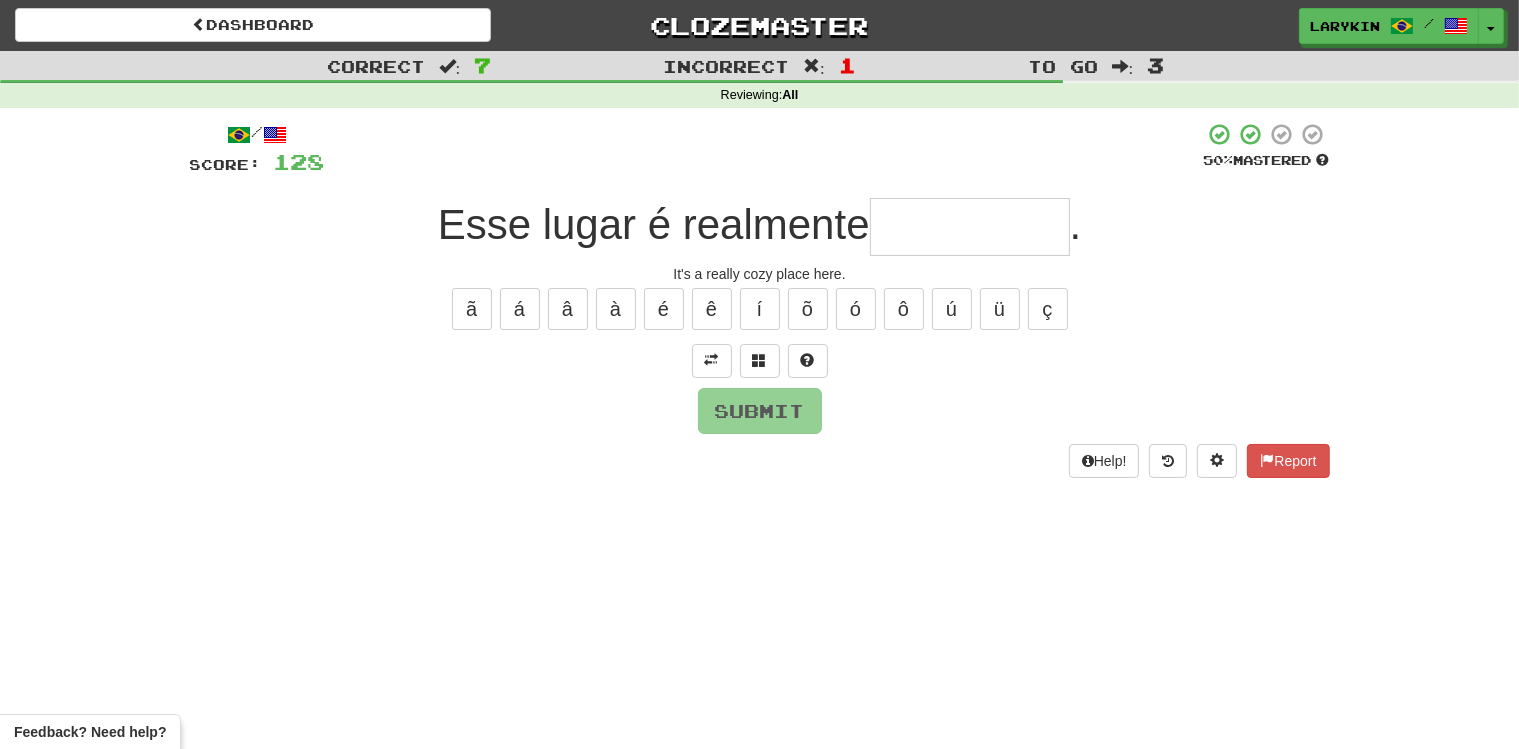 type on "*" 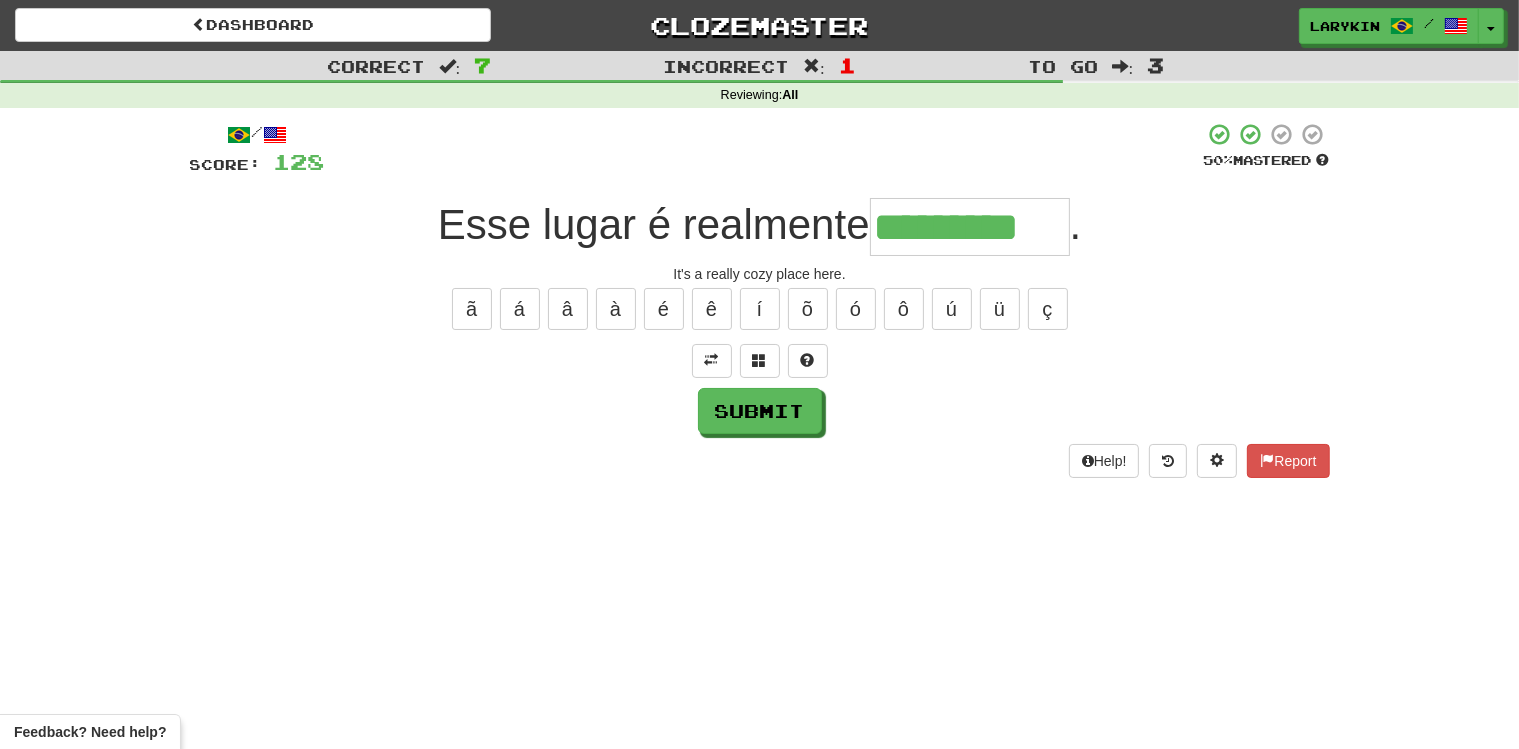 scroll, scrollTop: 0, scrollLeft: 14, axis: horizontal 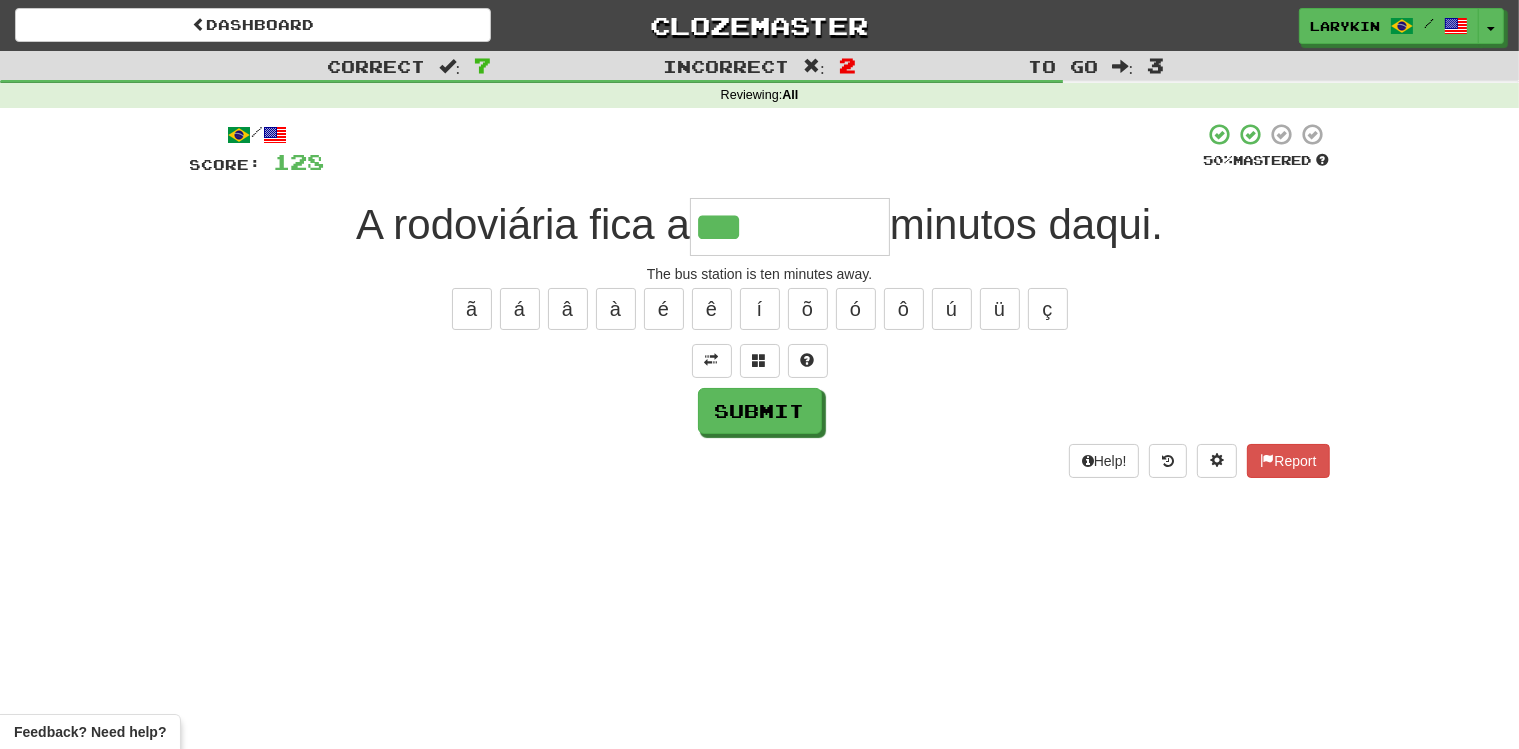 type on "***" 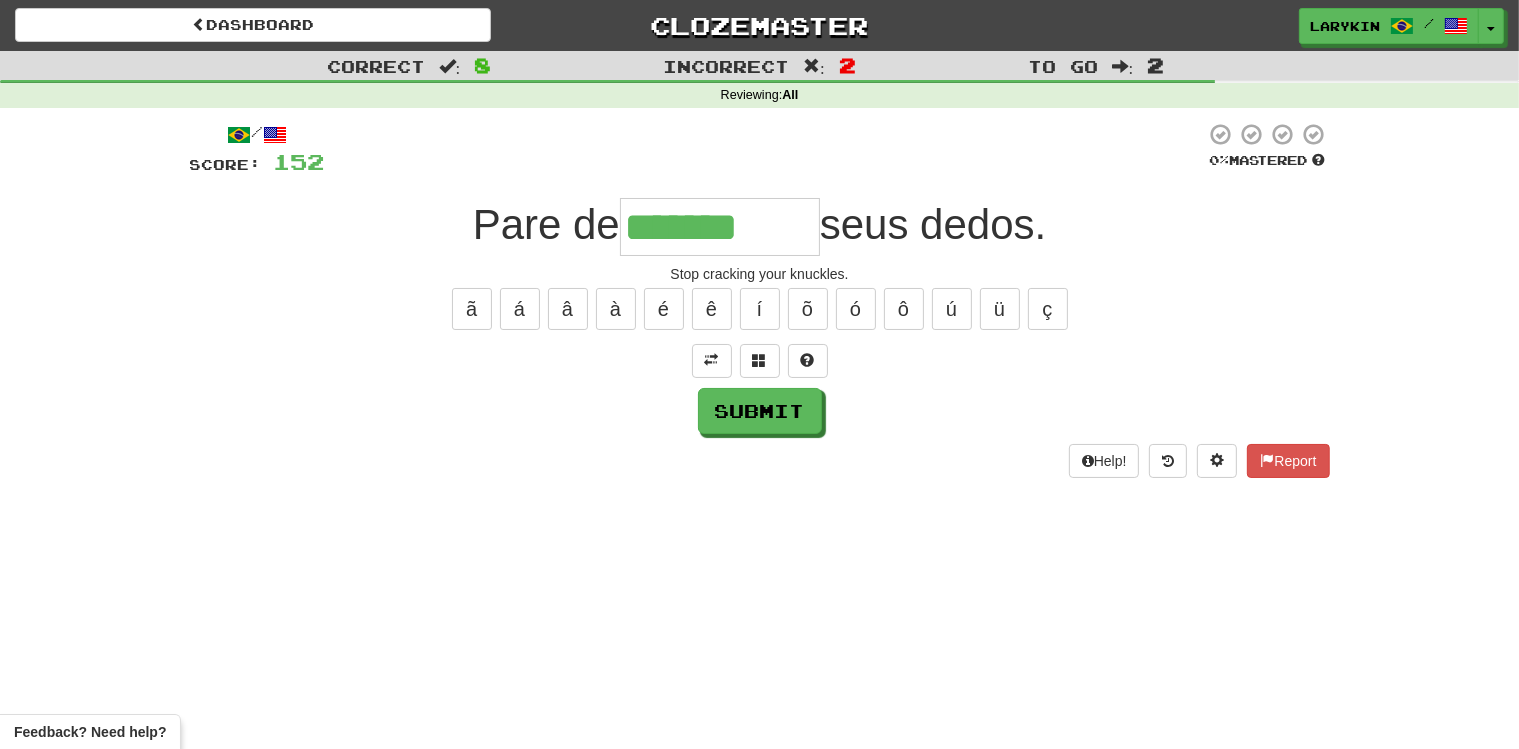 type on "*******" 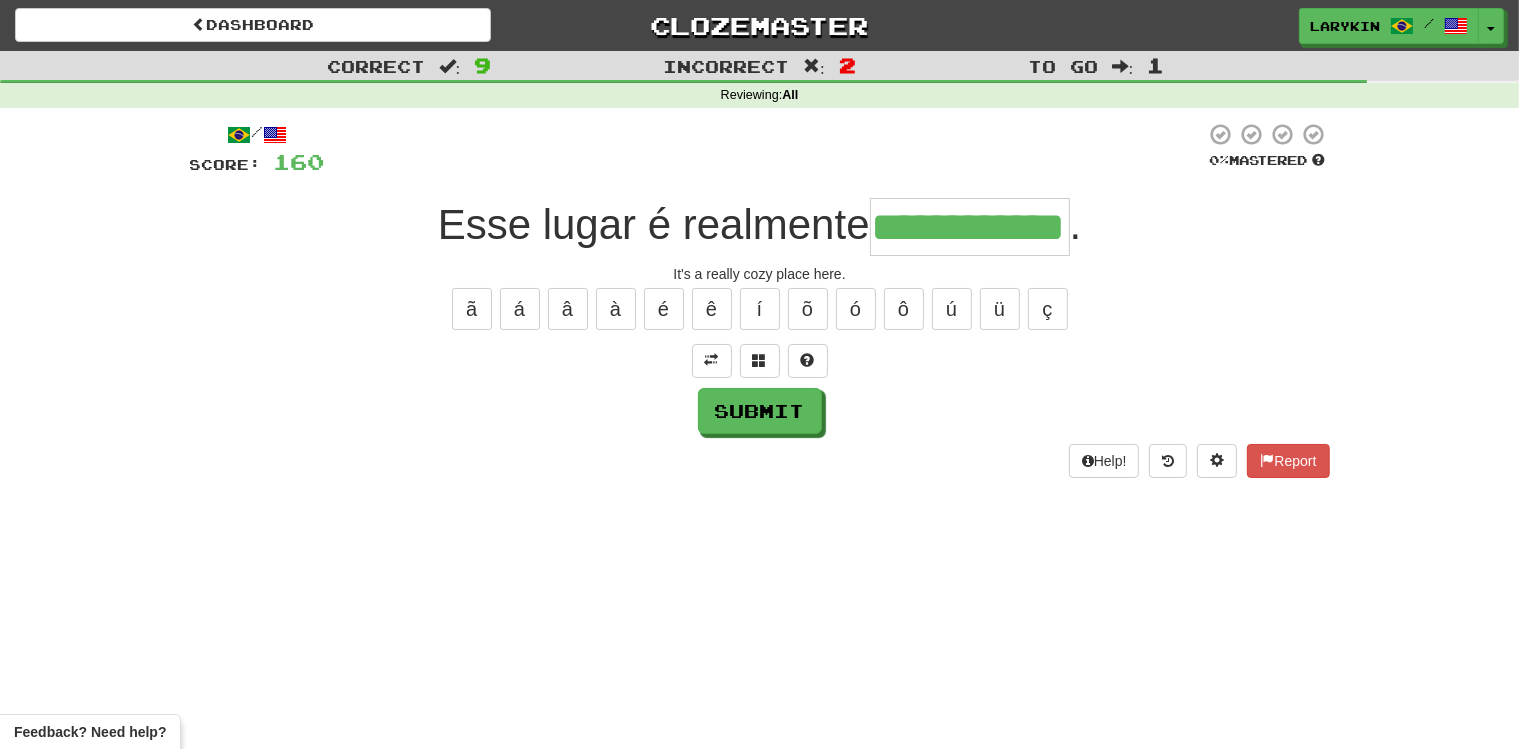 scroll, scrollTop: 0, scrollLeft: 72, axis: horizontal 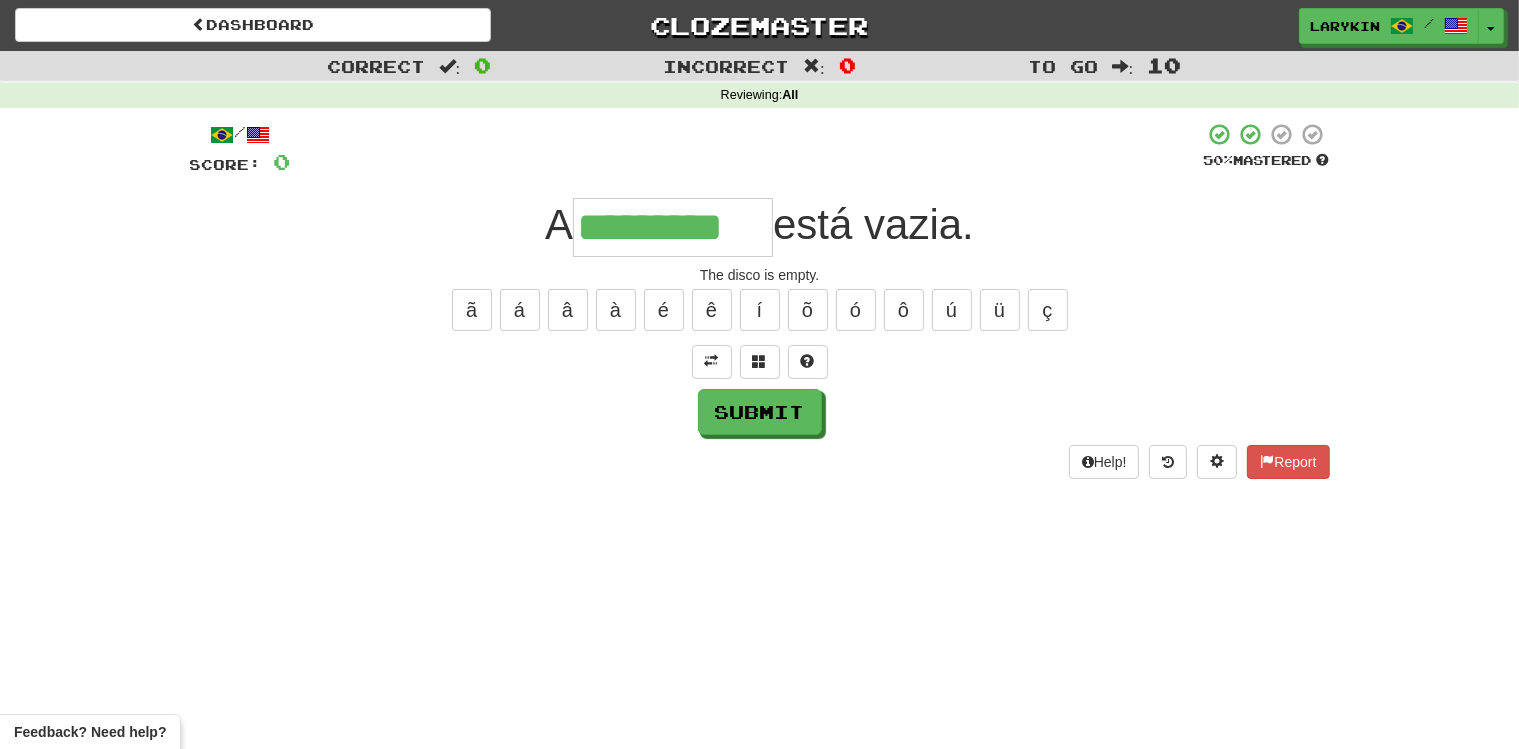 type on "*********" 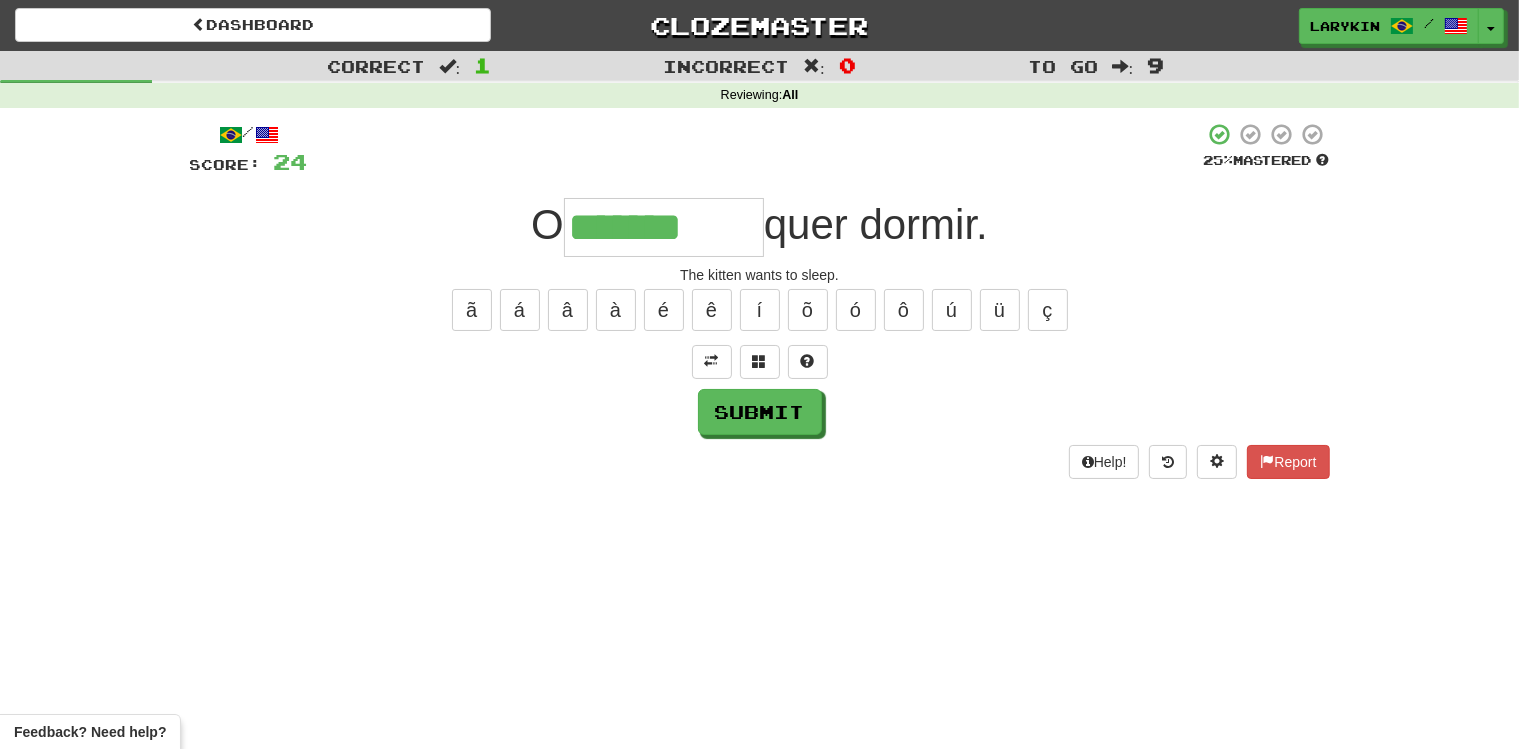 type on "*******" 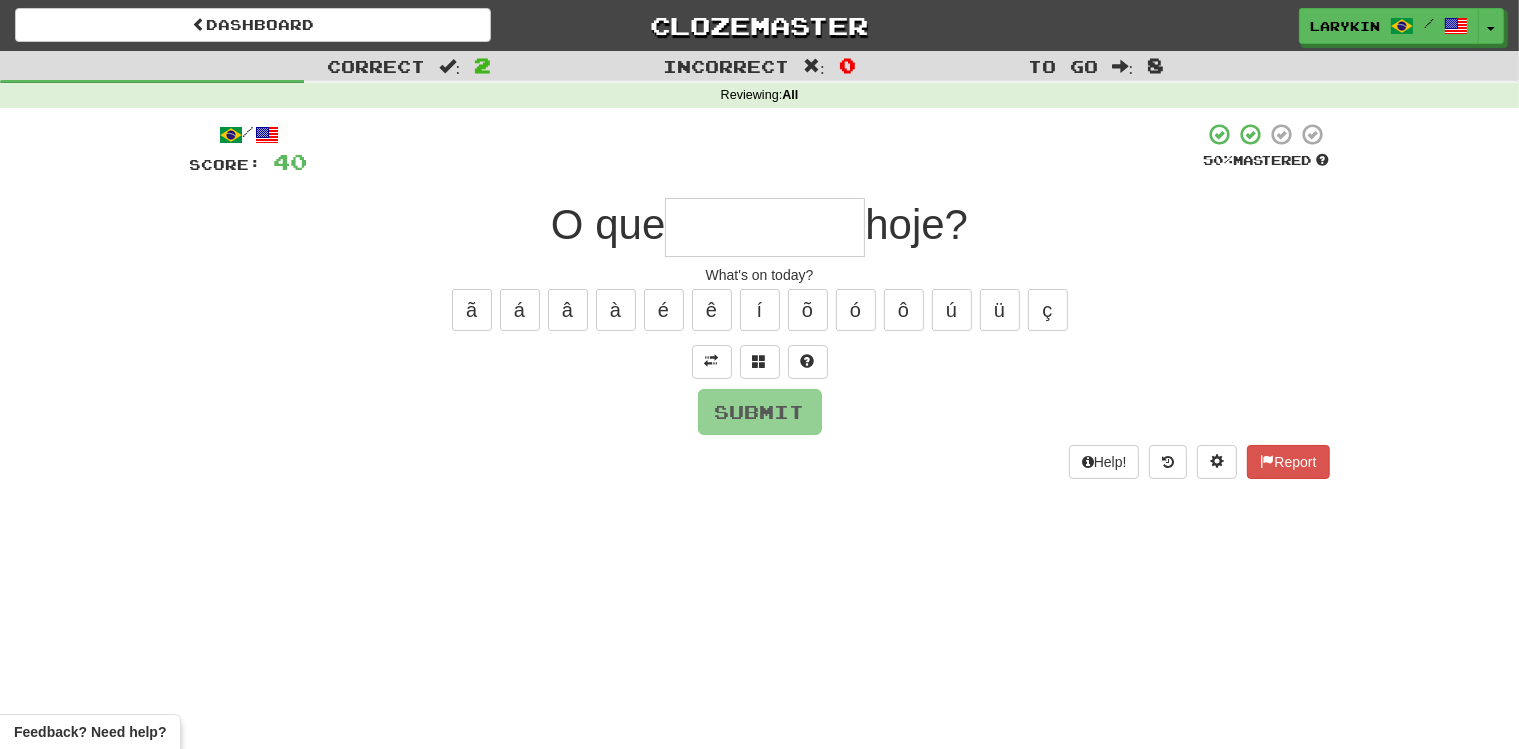 type on "*" 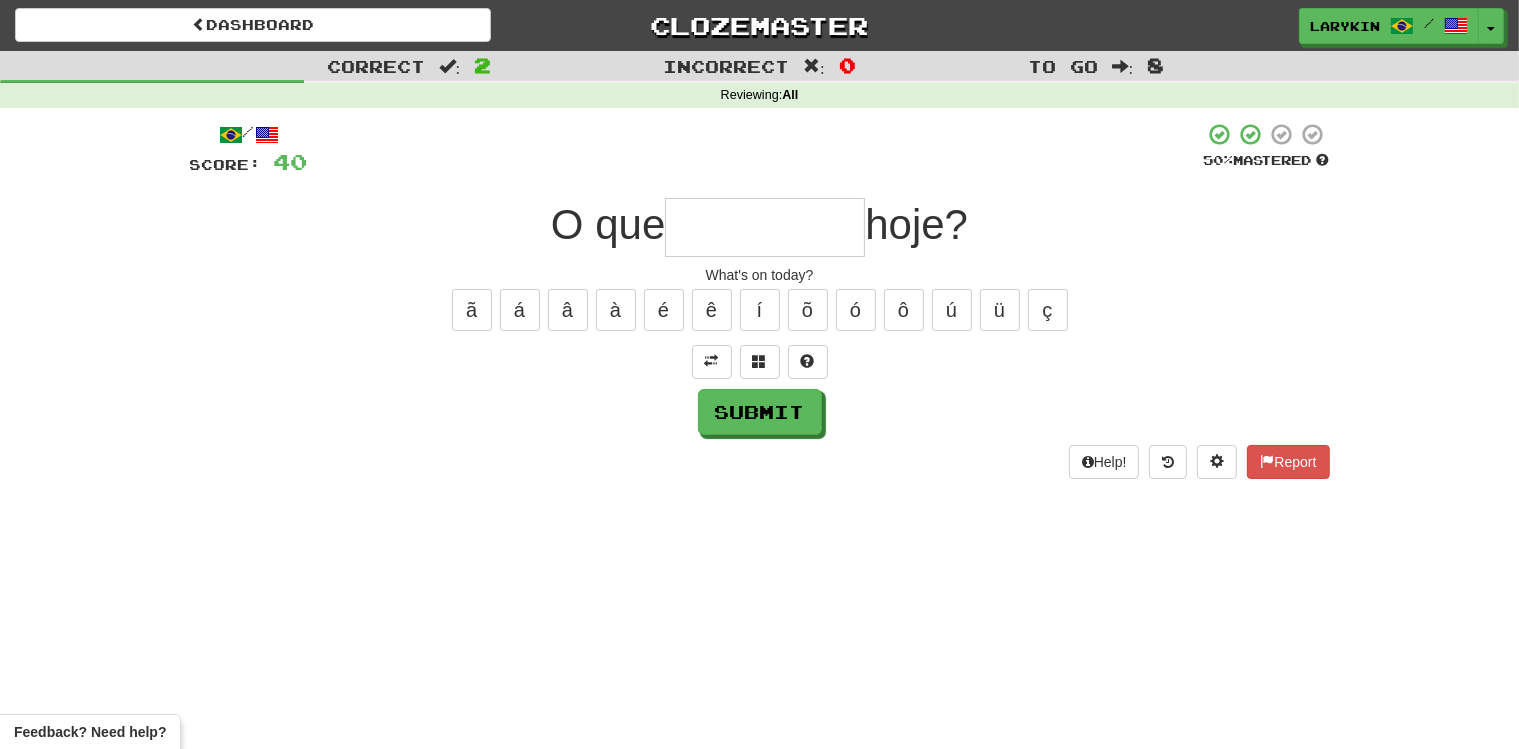 type on "*" 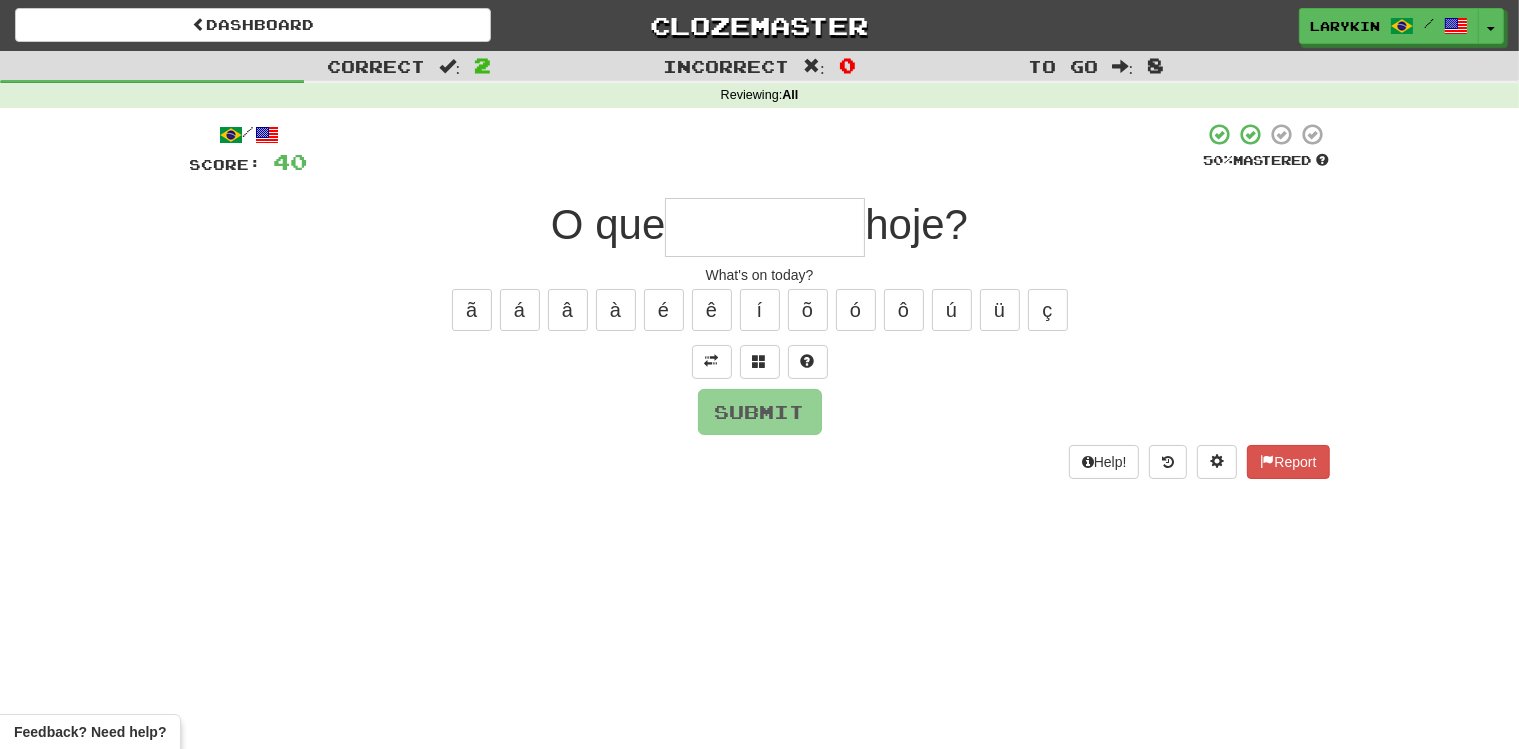 type on "*" 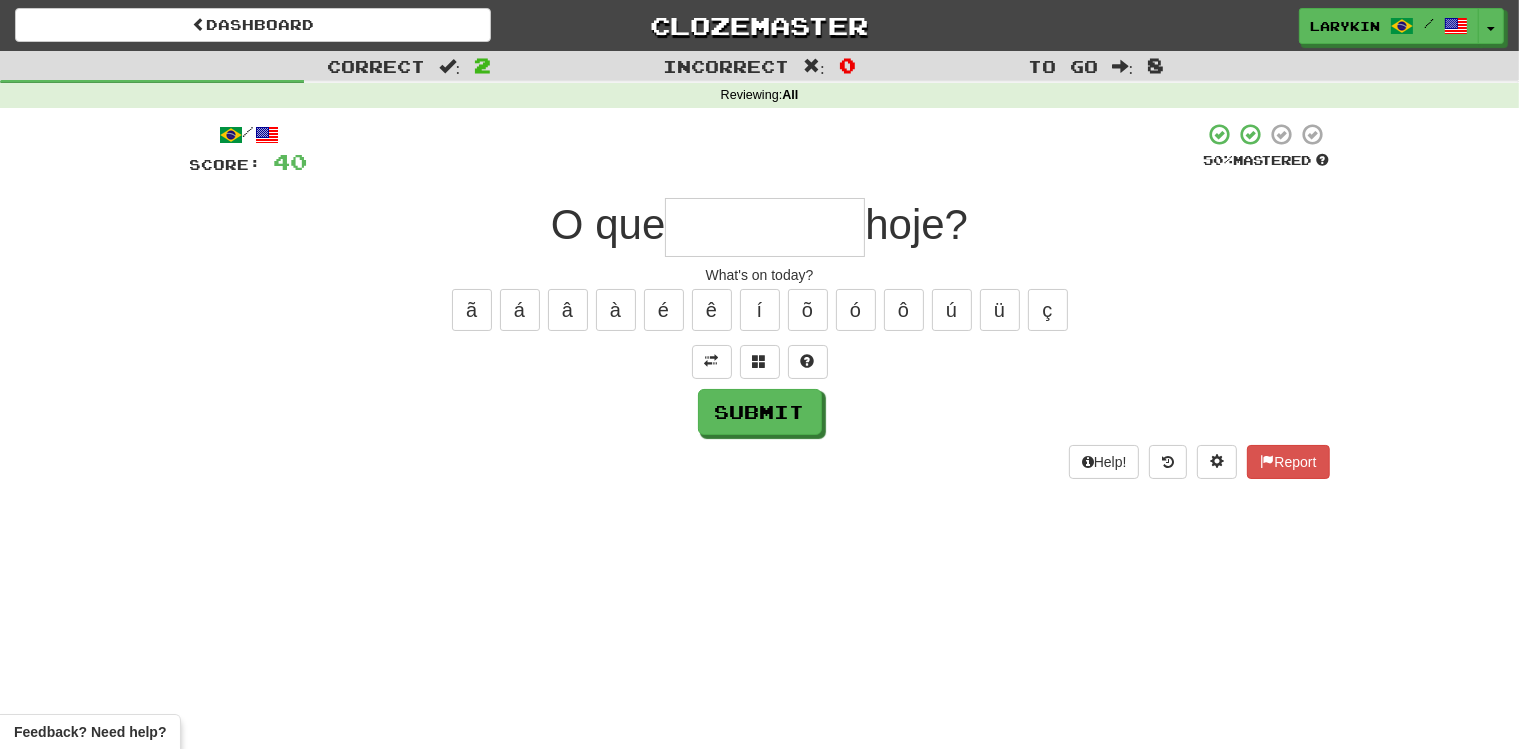 type on "*" 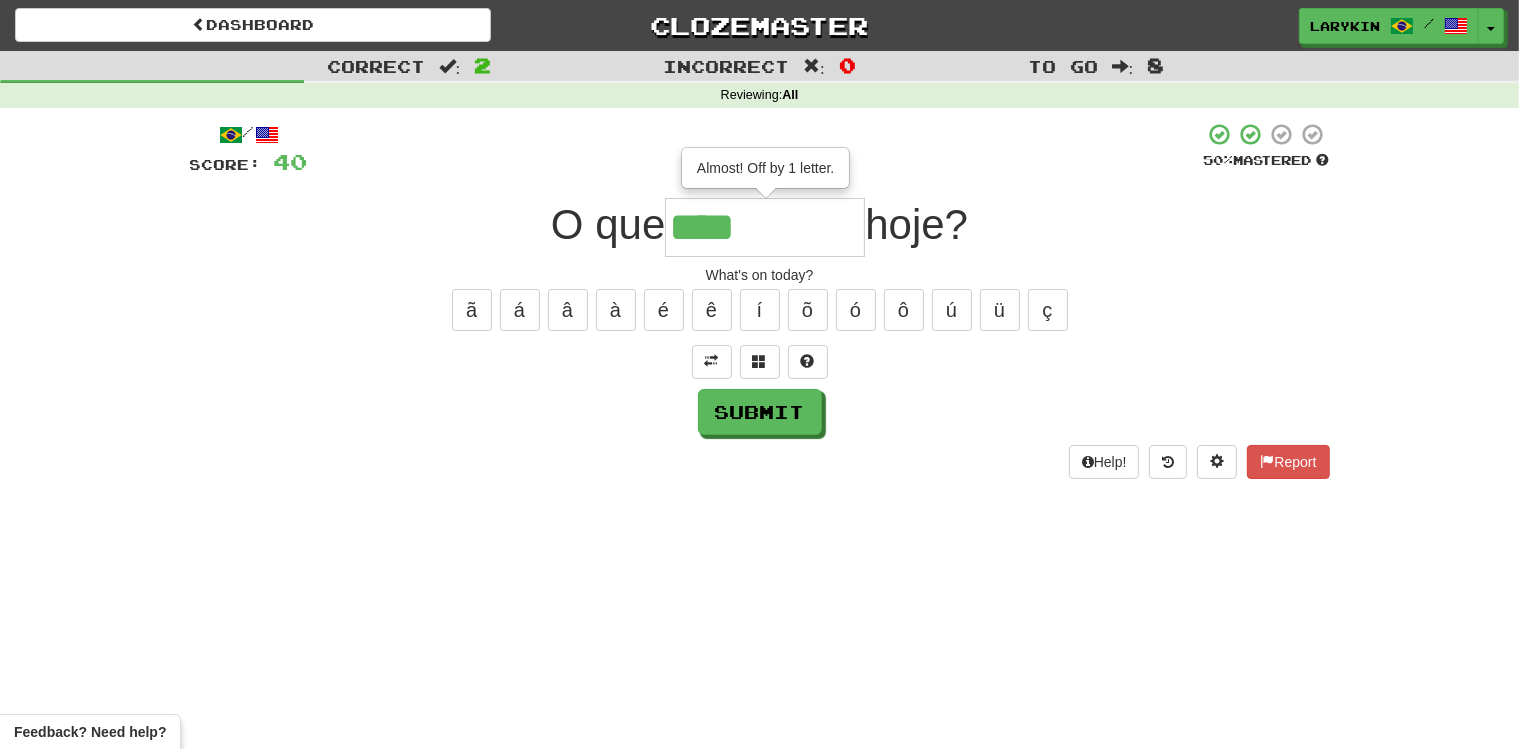 type on "****" 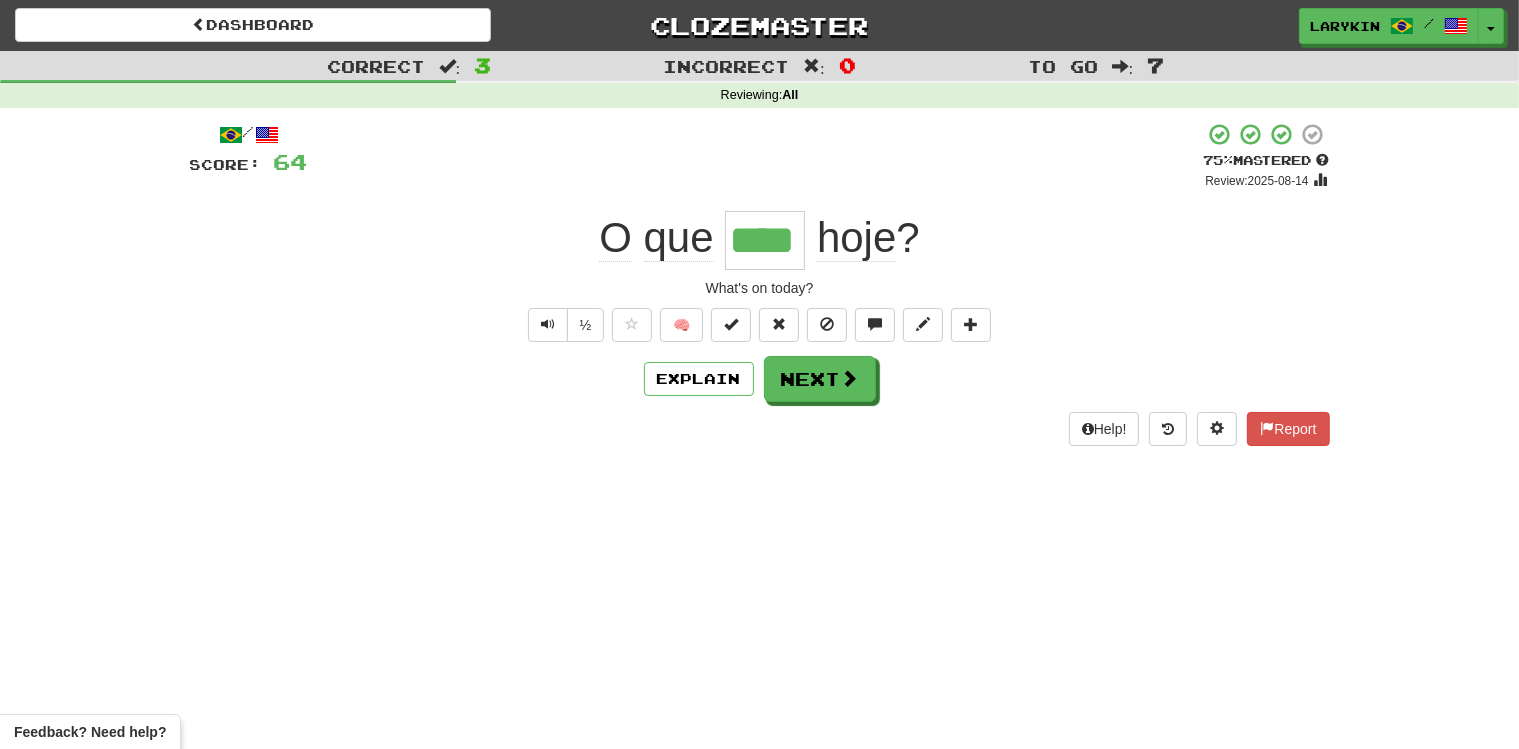 click on "****" at bounding box center (765, 240) 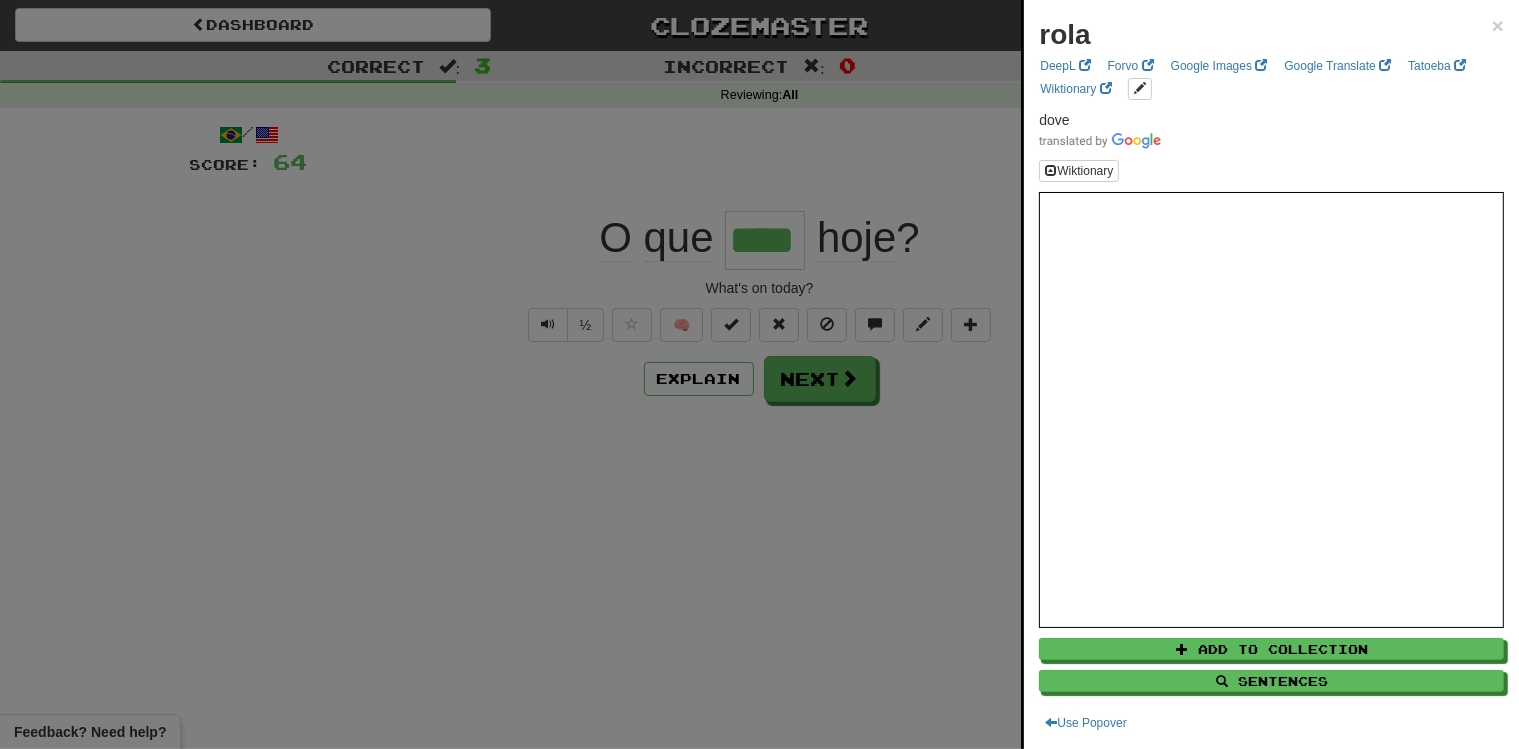 click at bounding box center [759, 374] 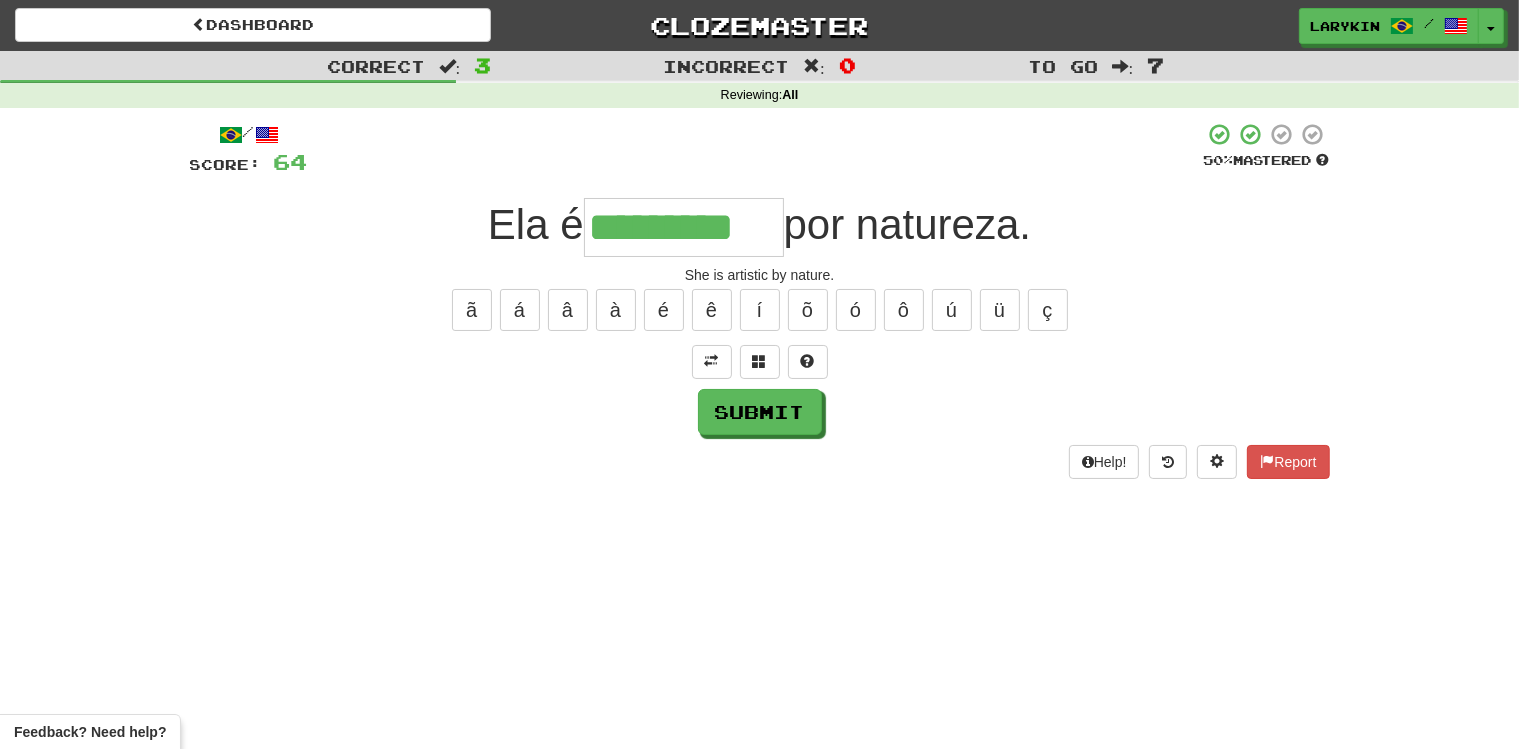 type on "*********" 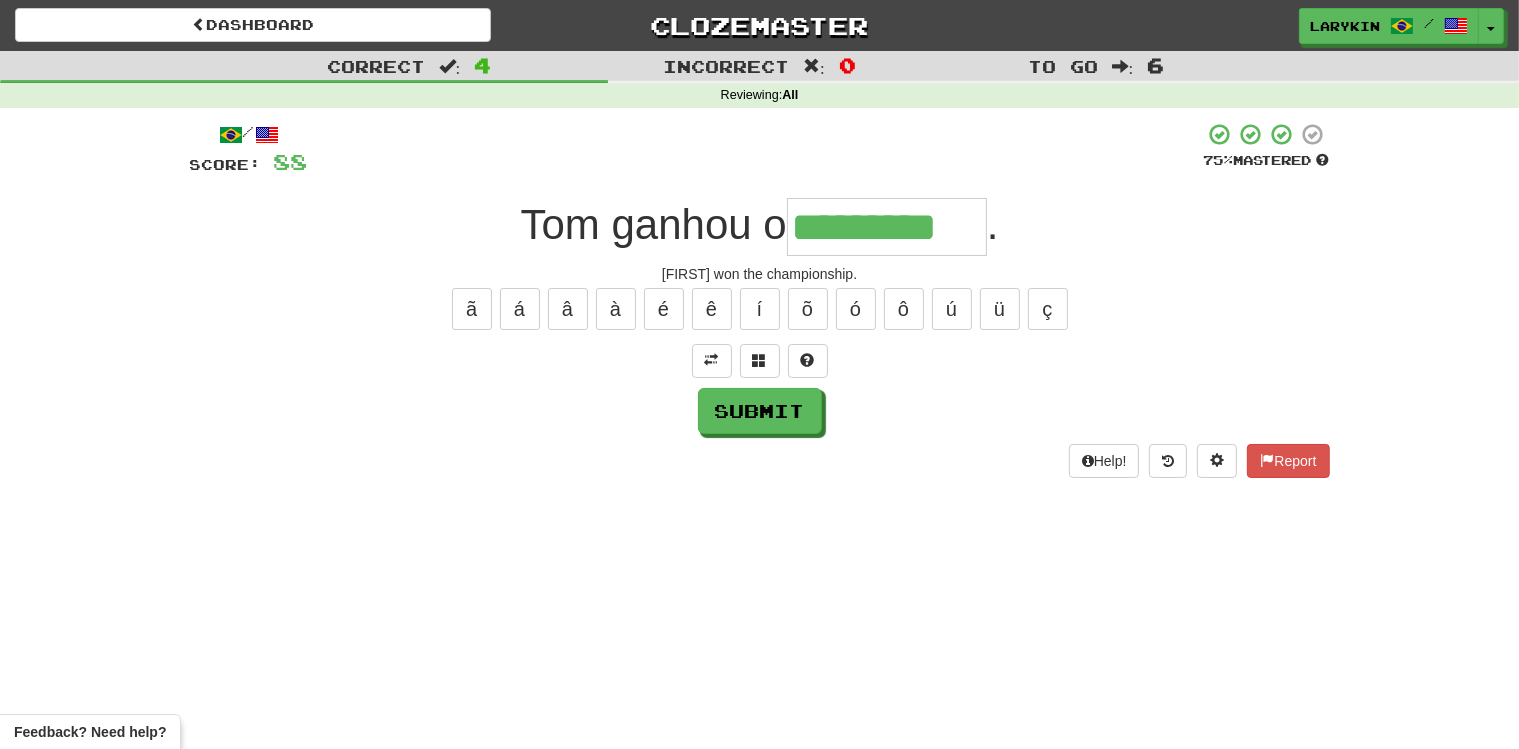 scroll, scrollTop: 0, scrollLeft: 38, axis: horizontal 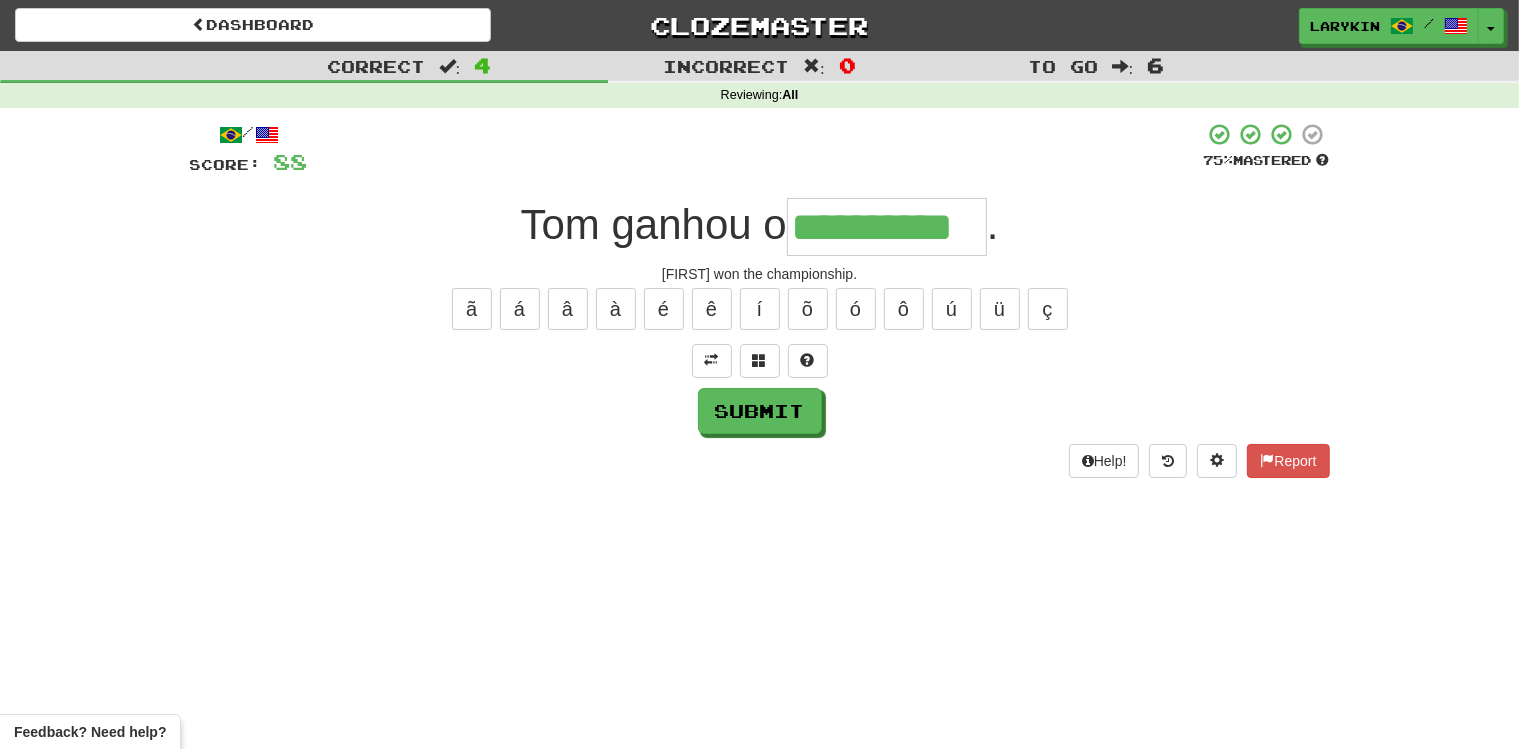 type on "**********" 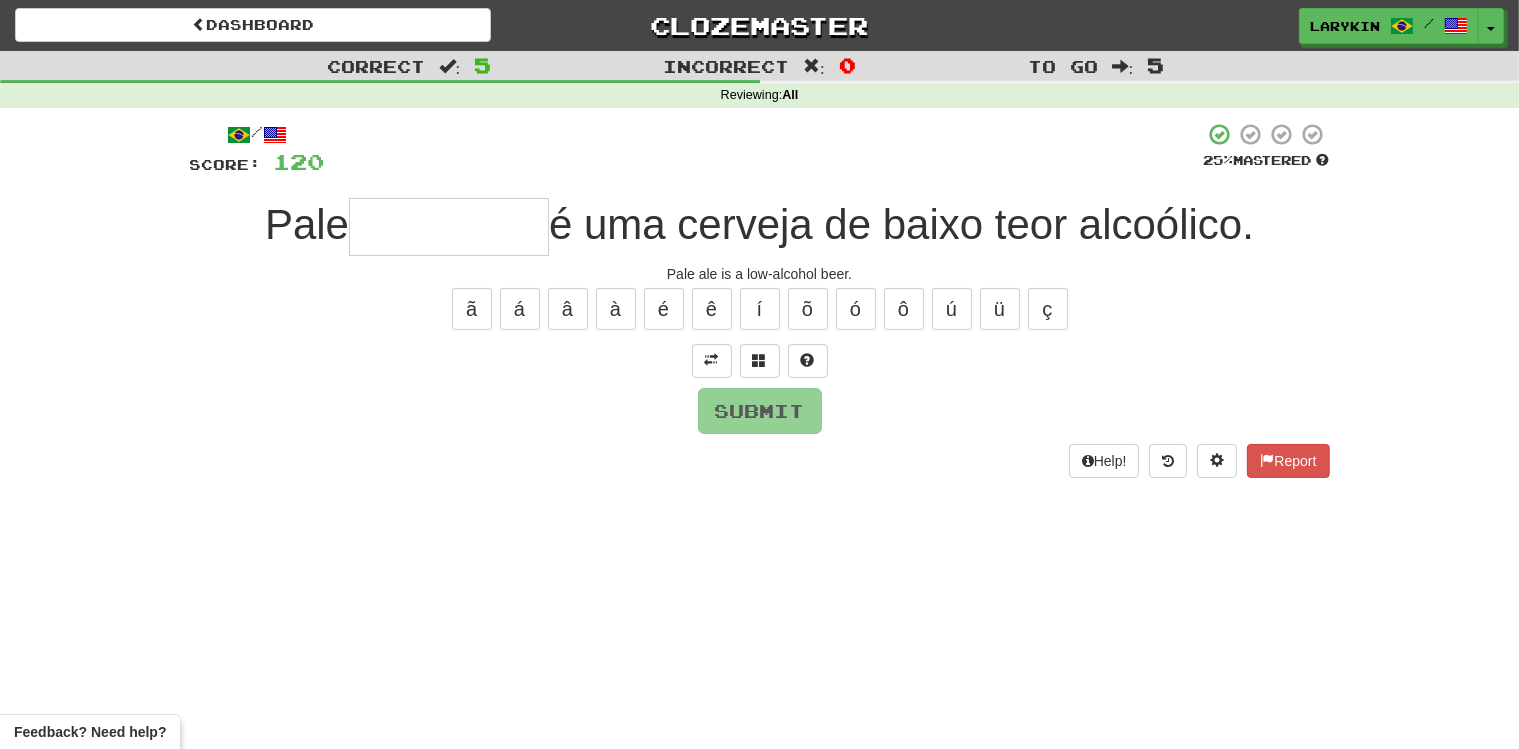 type on "*" 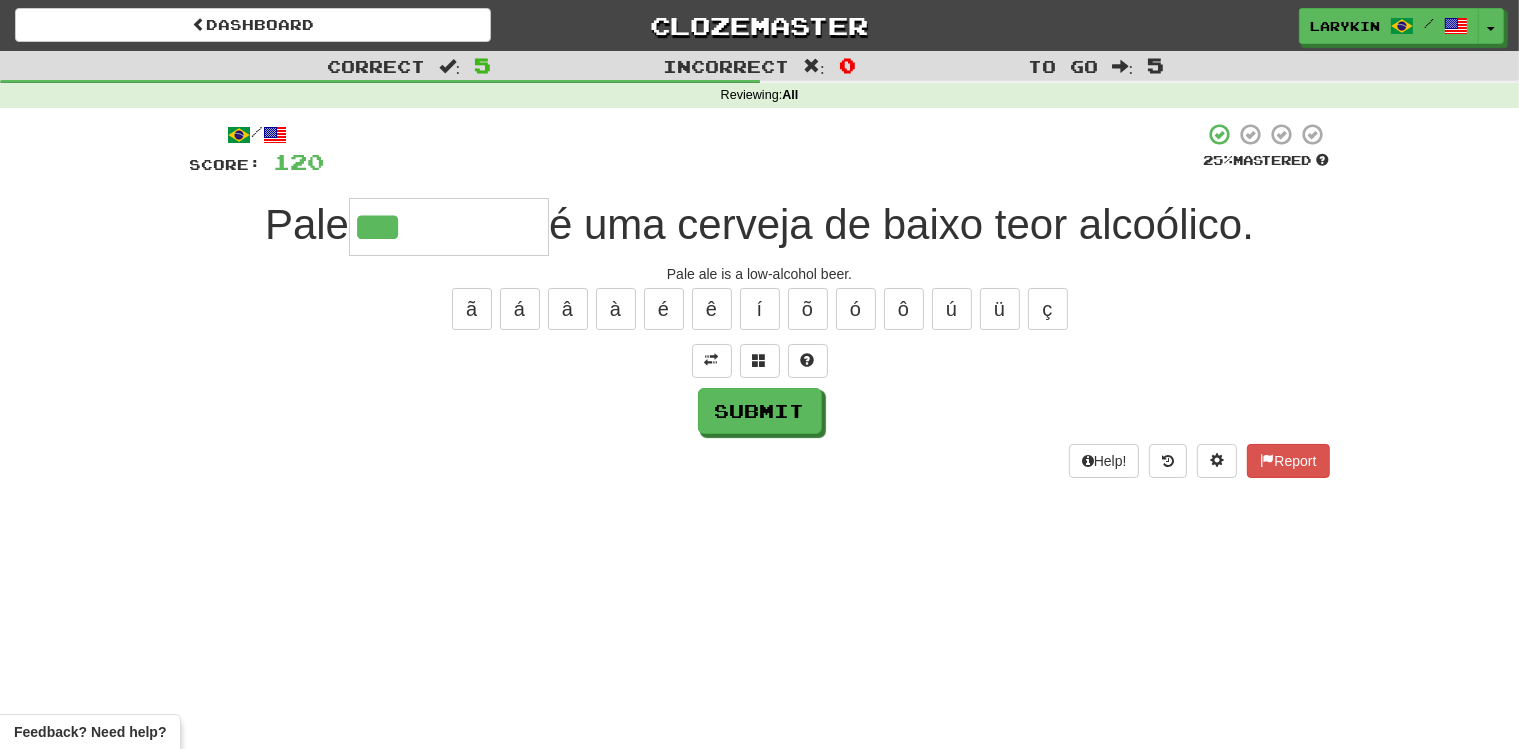 type on "***" 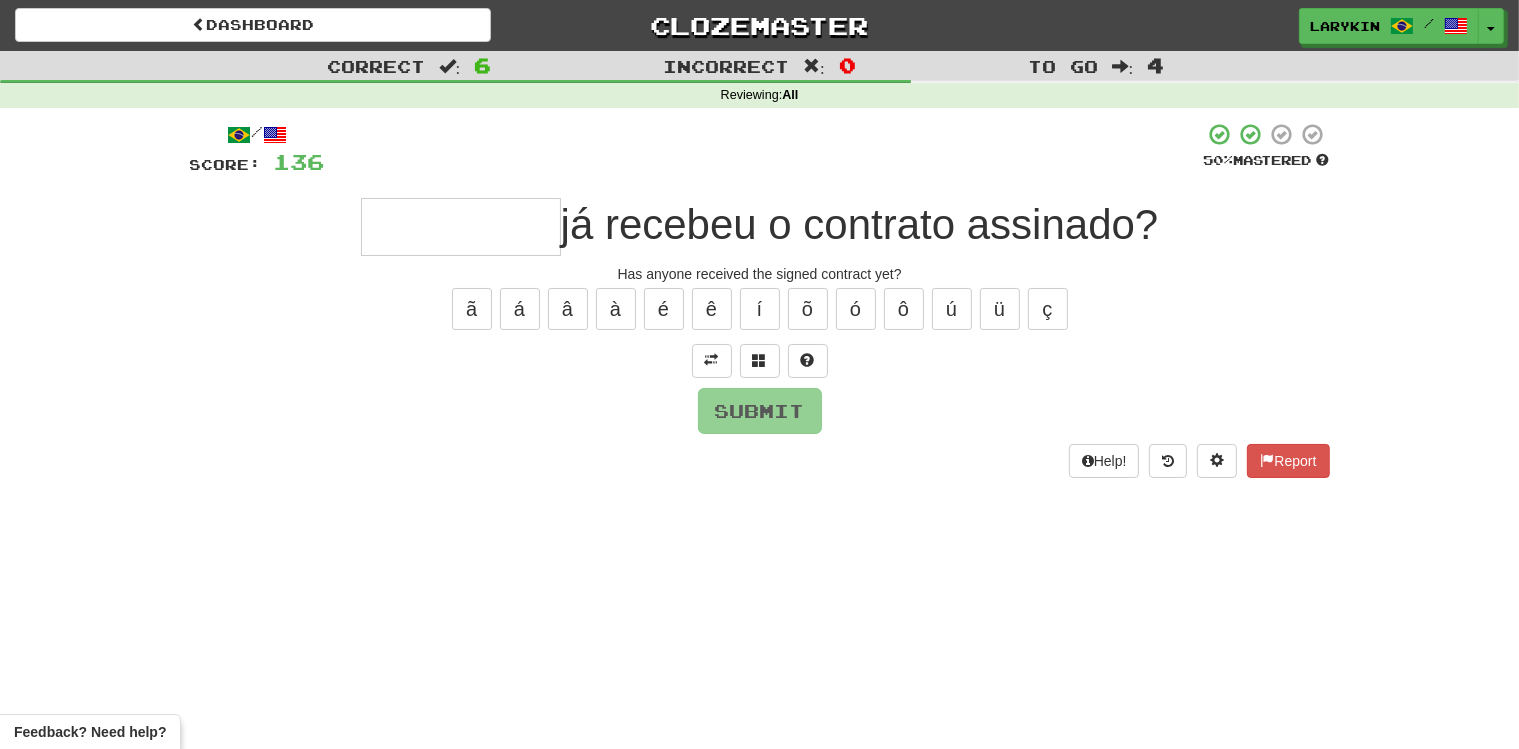 type on "*" 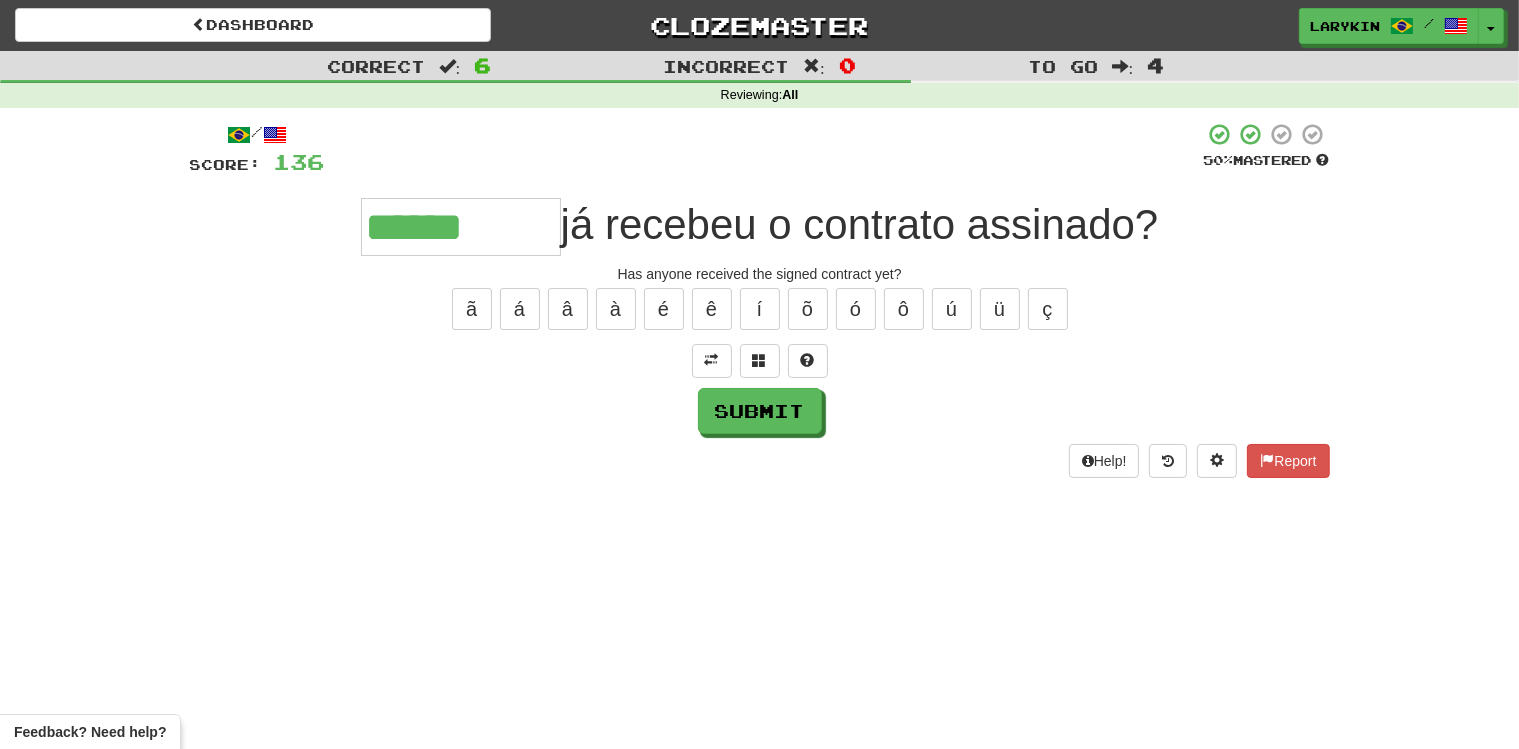 type on "******" 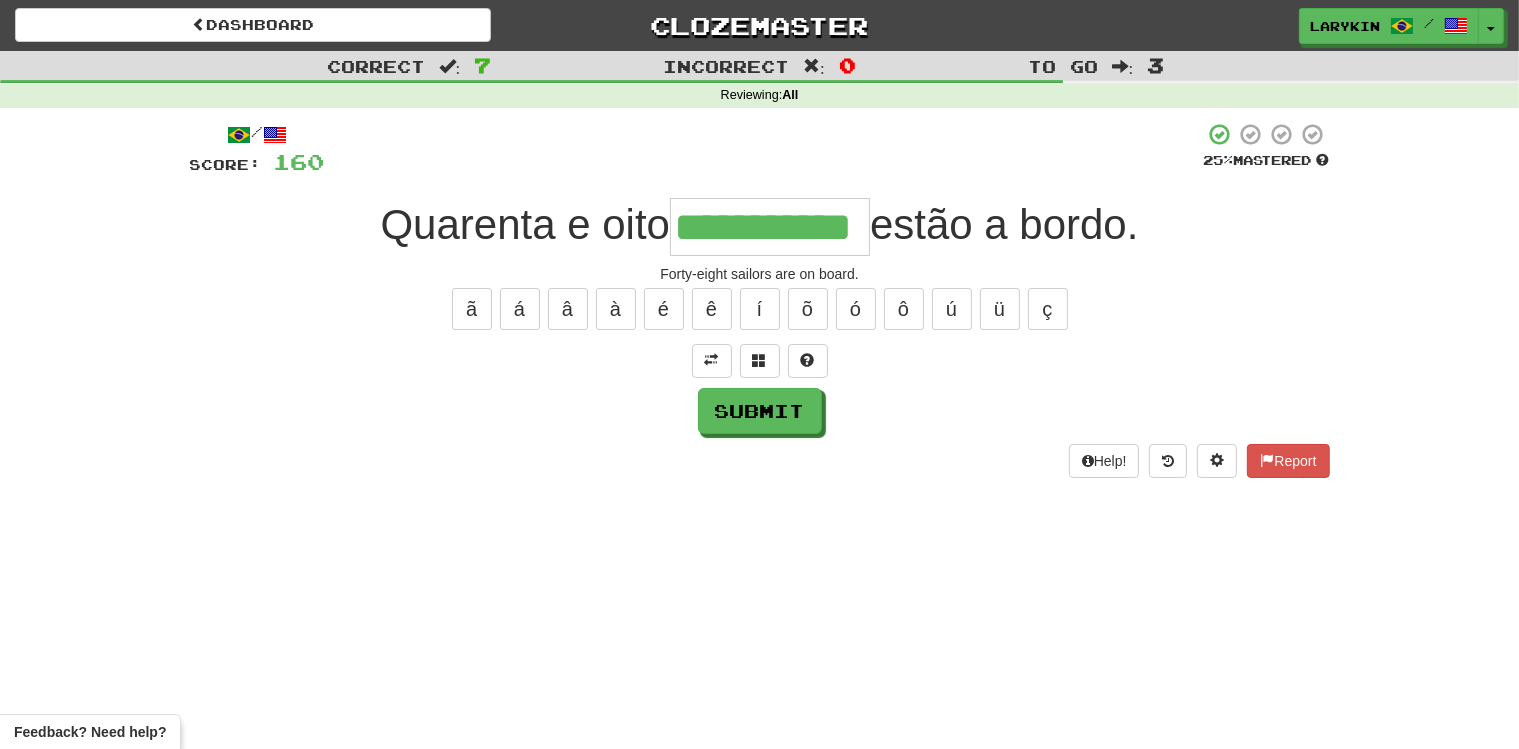 scroll, scrollTop: 0, scrollLeft: 0, axis: both 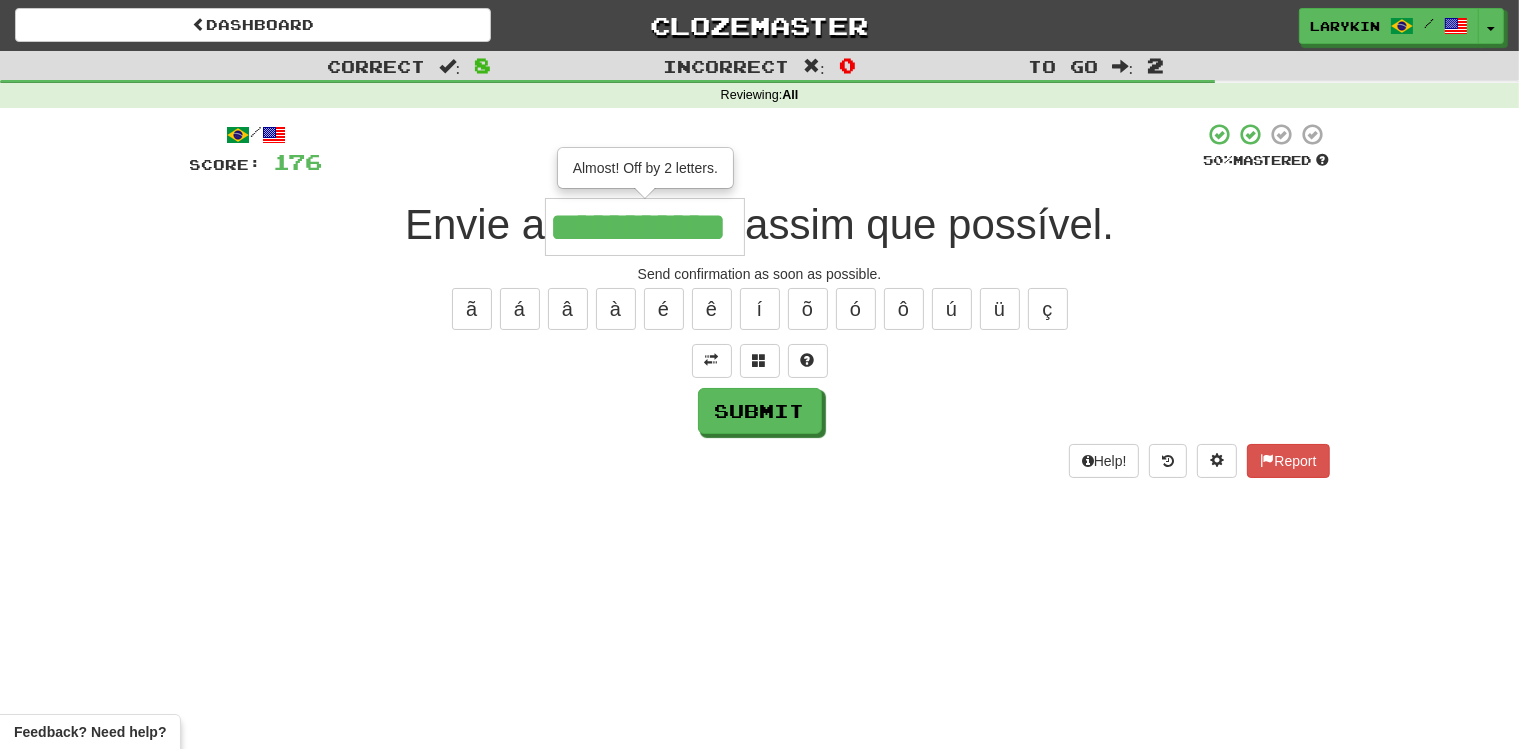 type on "**********" 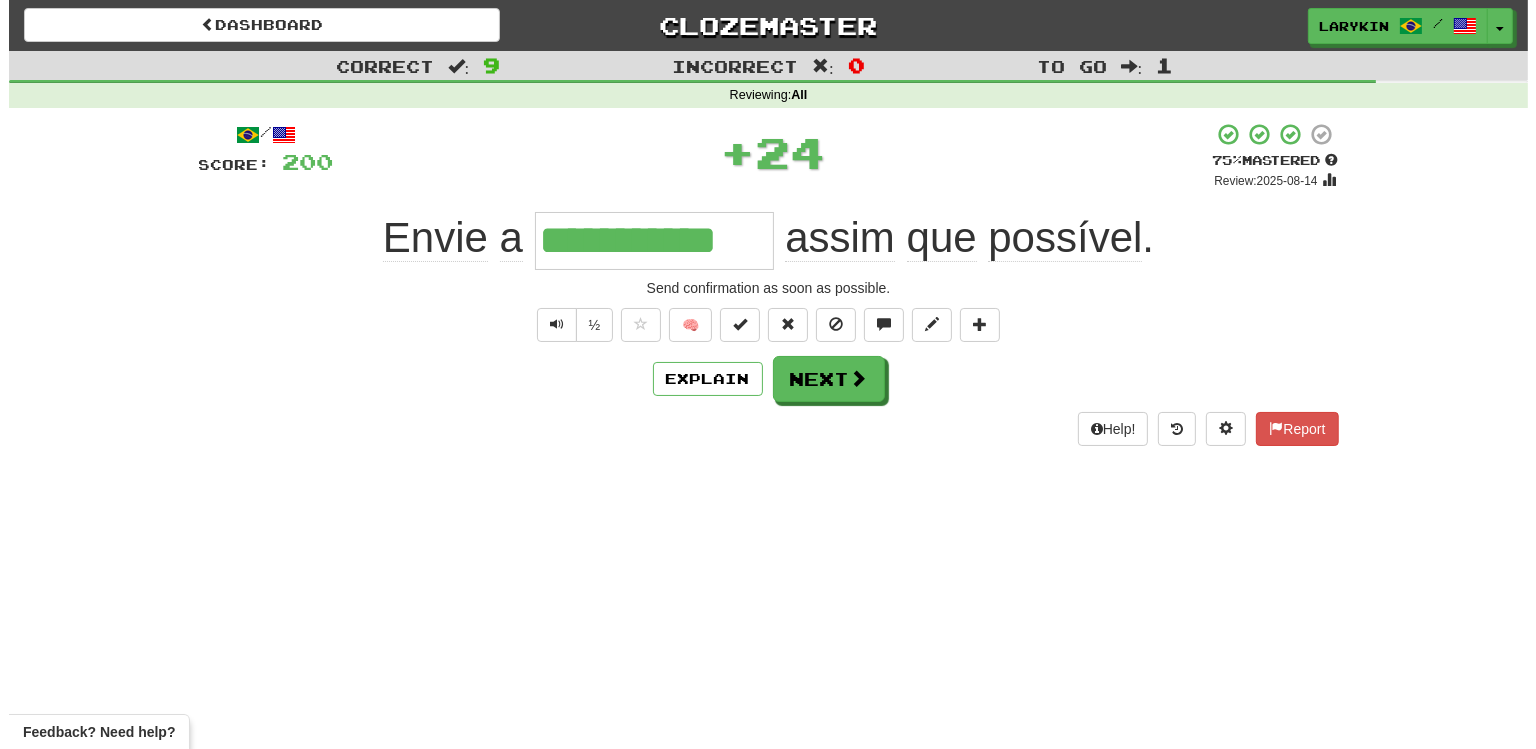 scroll, scrollTop: 0, scrollLeft: 0, axis: both 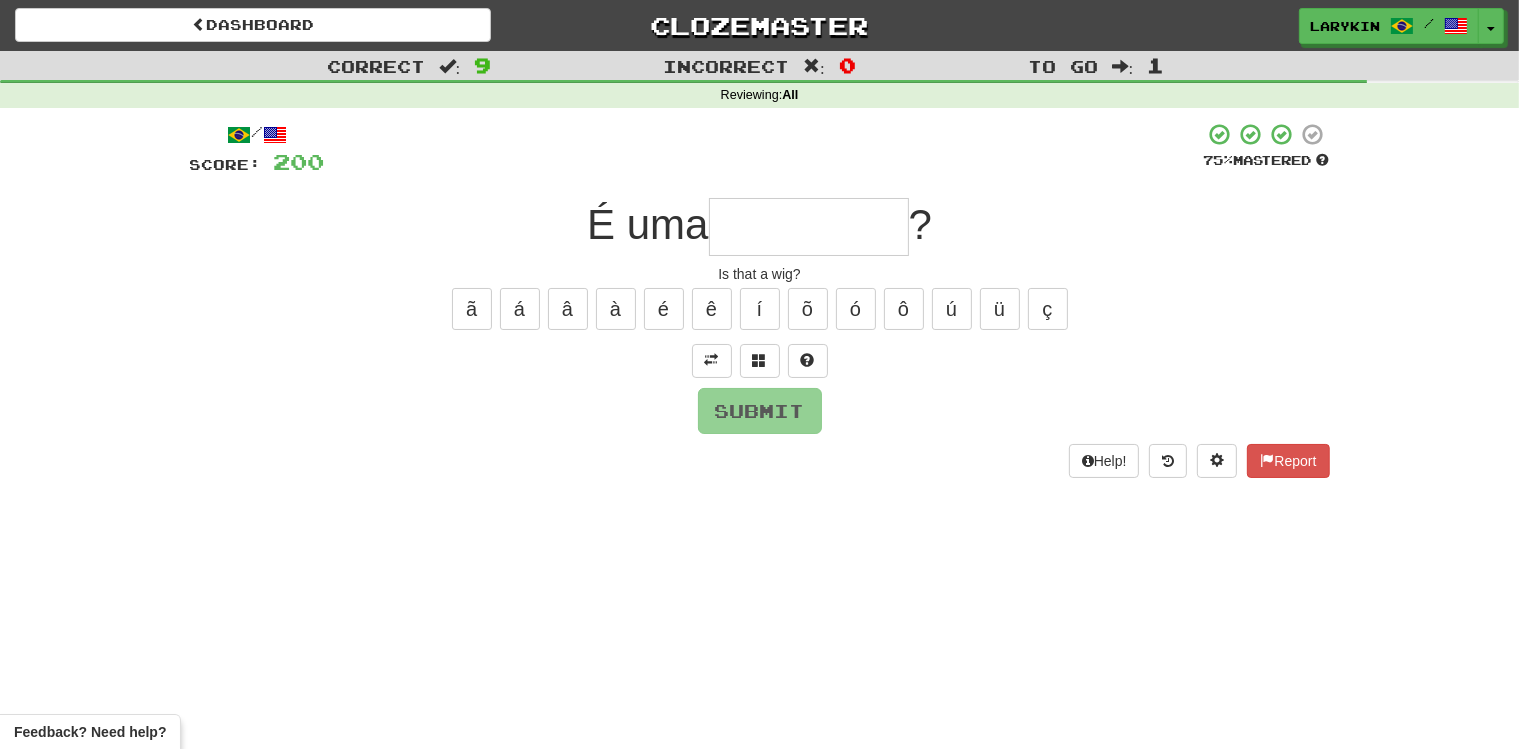 type on "******" 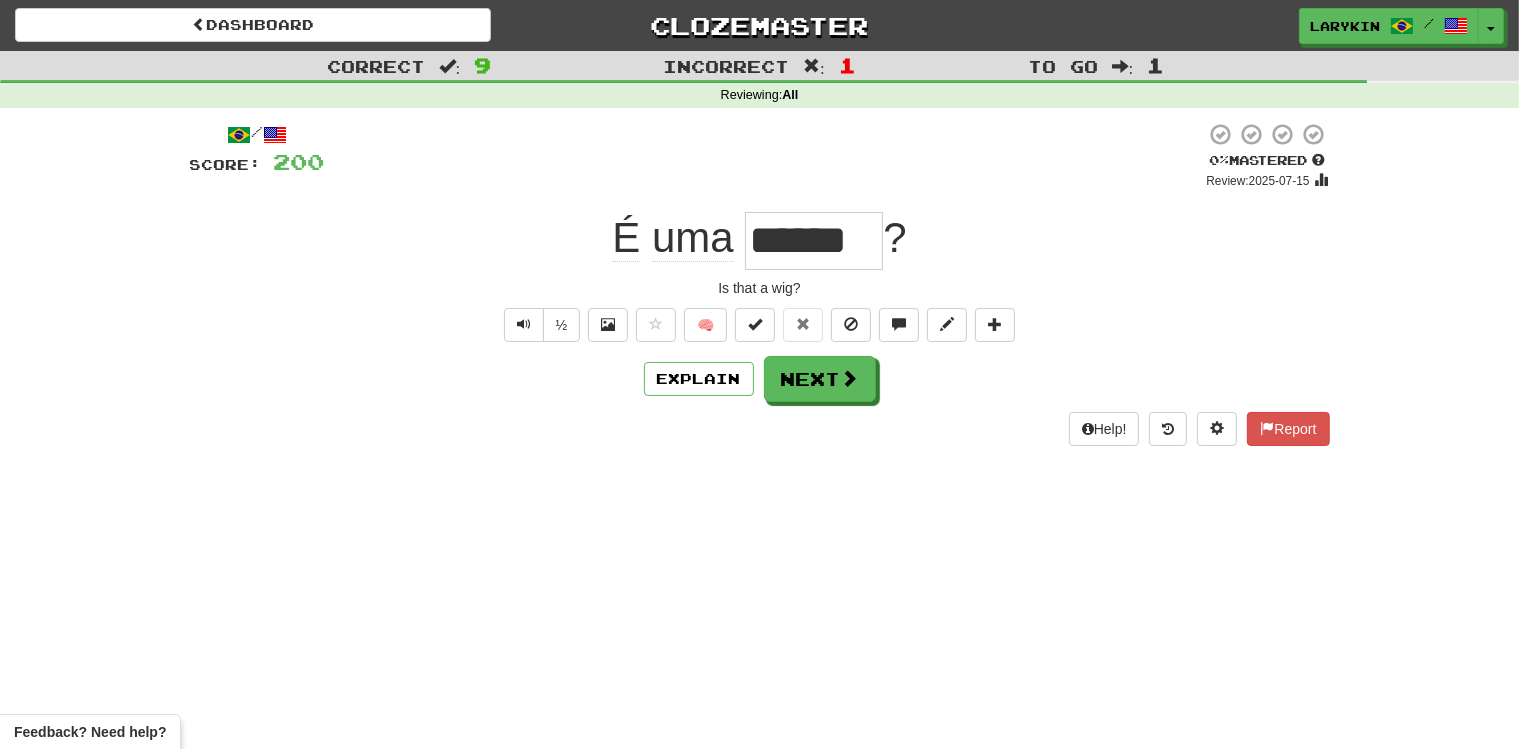 click on "******" at bounding box center (814, 241) 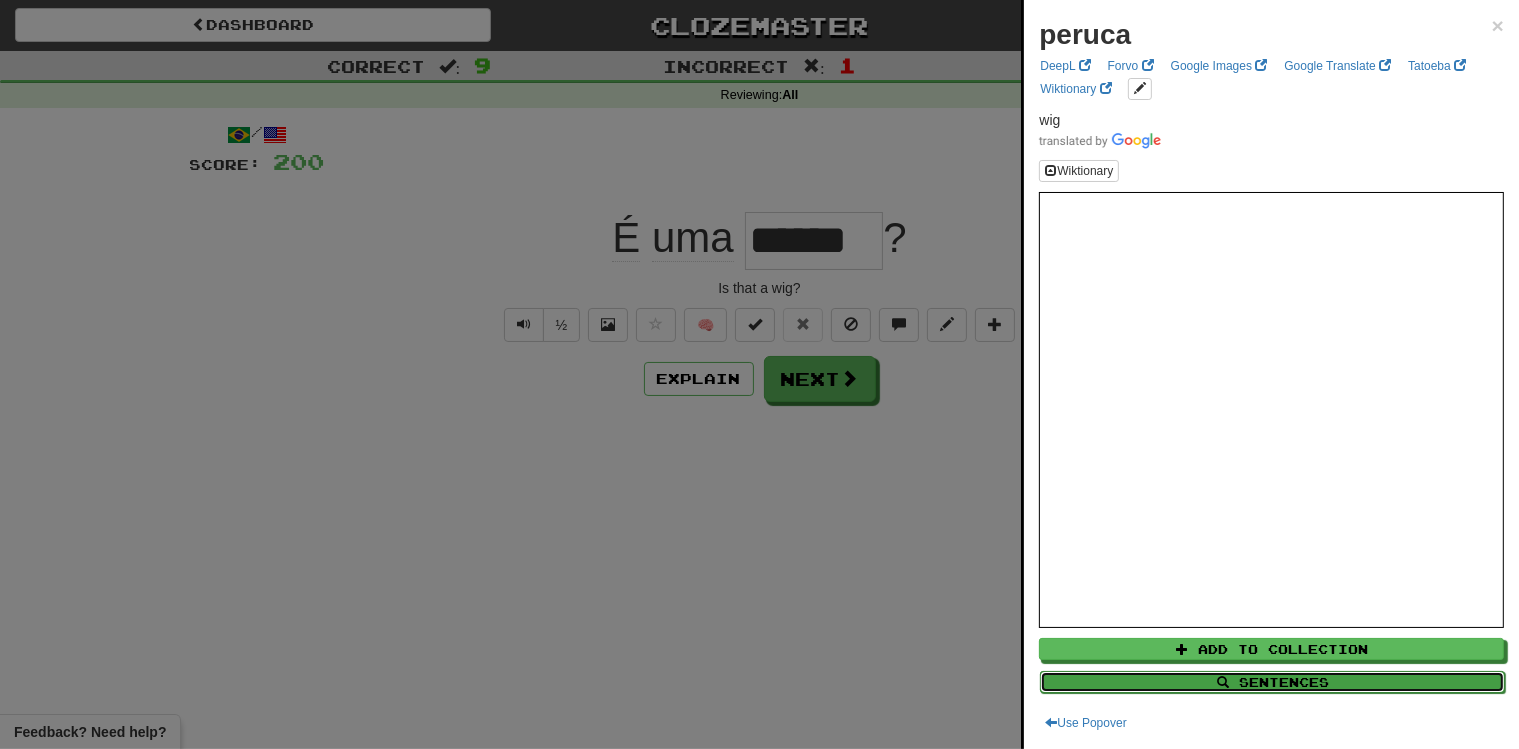 click on "Sentences" at bounding box center [1272, 682] 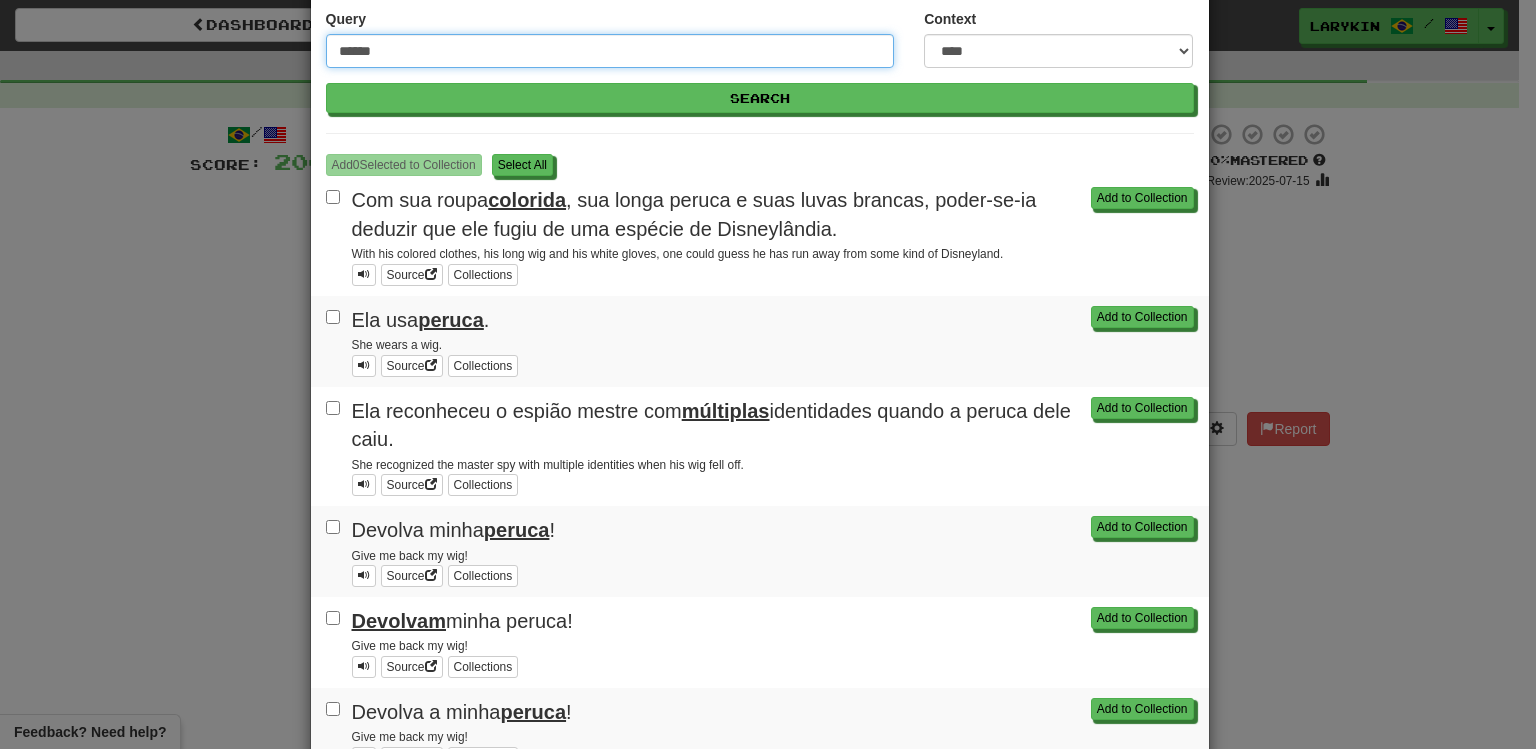 scroll, scrollTop: 87, scrollLeft: 0, axis: vertical 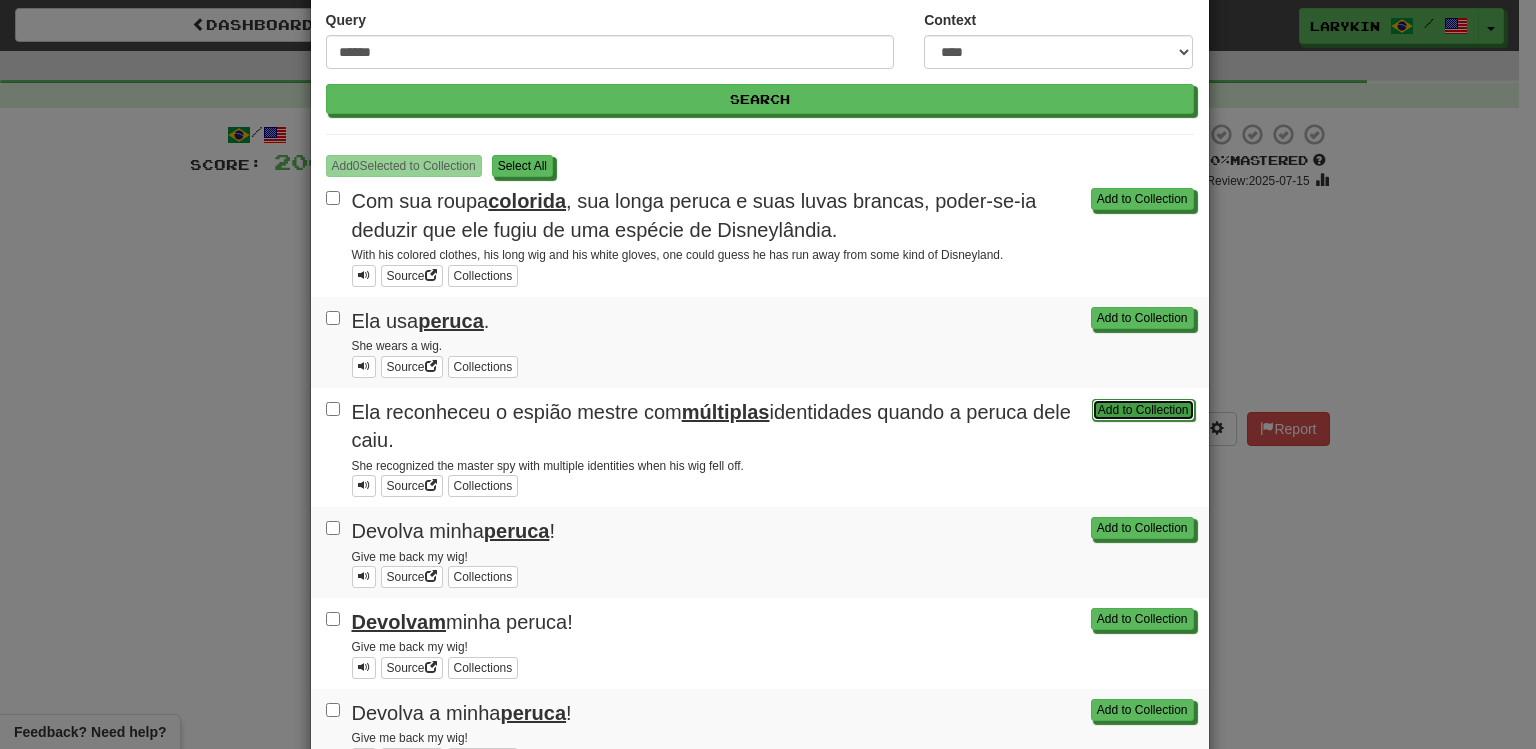 click on "Add to Collection" at bounding box center (1143, 410) 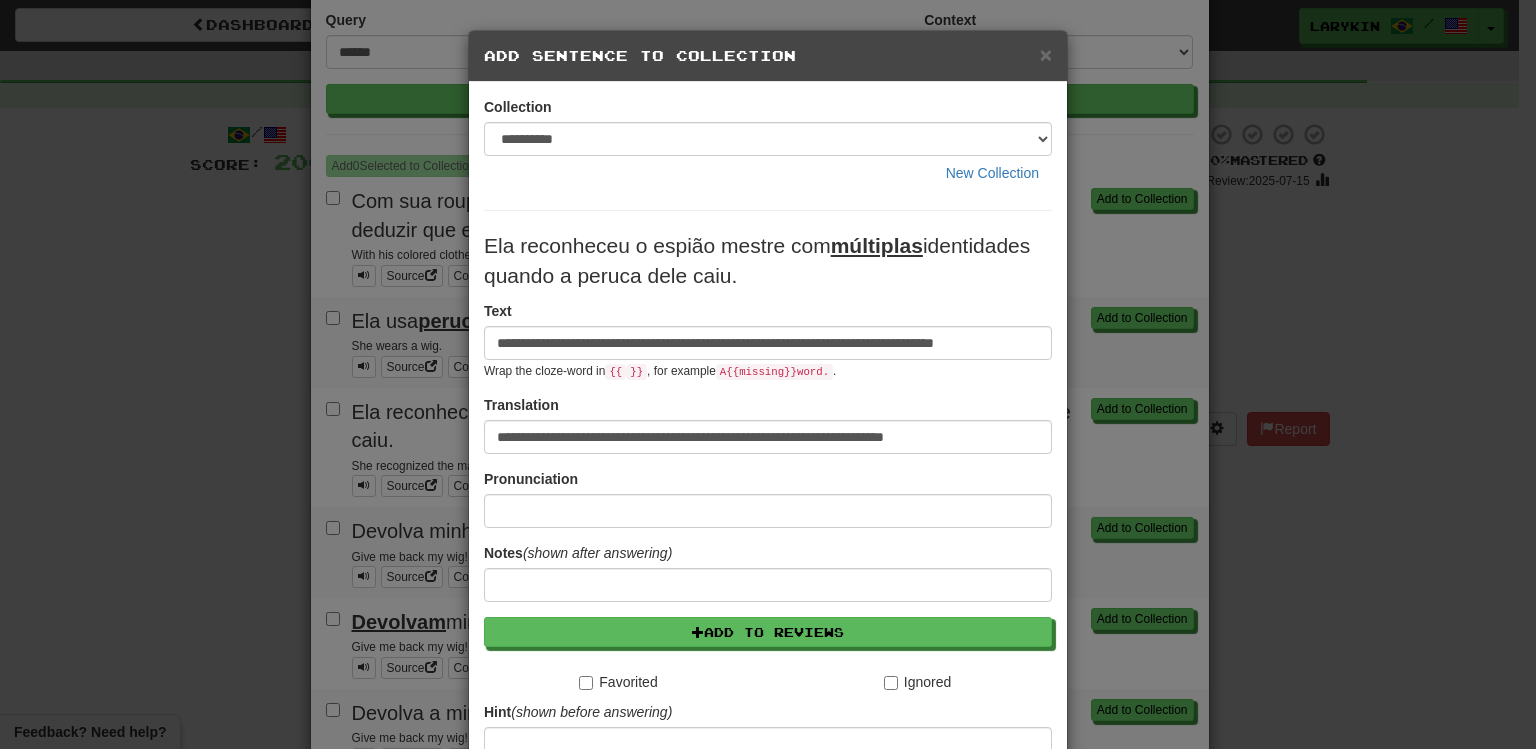 scroll, scrollTop: 0, scrollLeft: 14, axis: horizontal 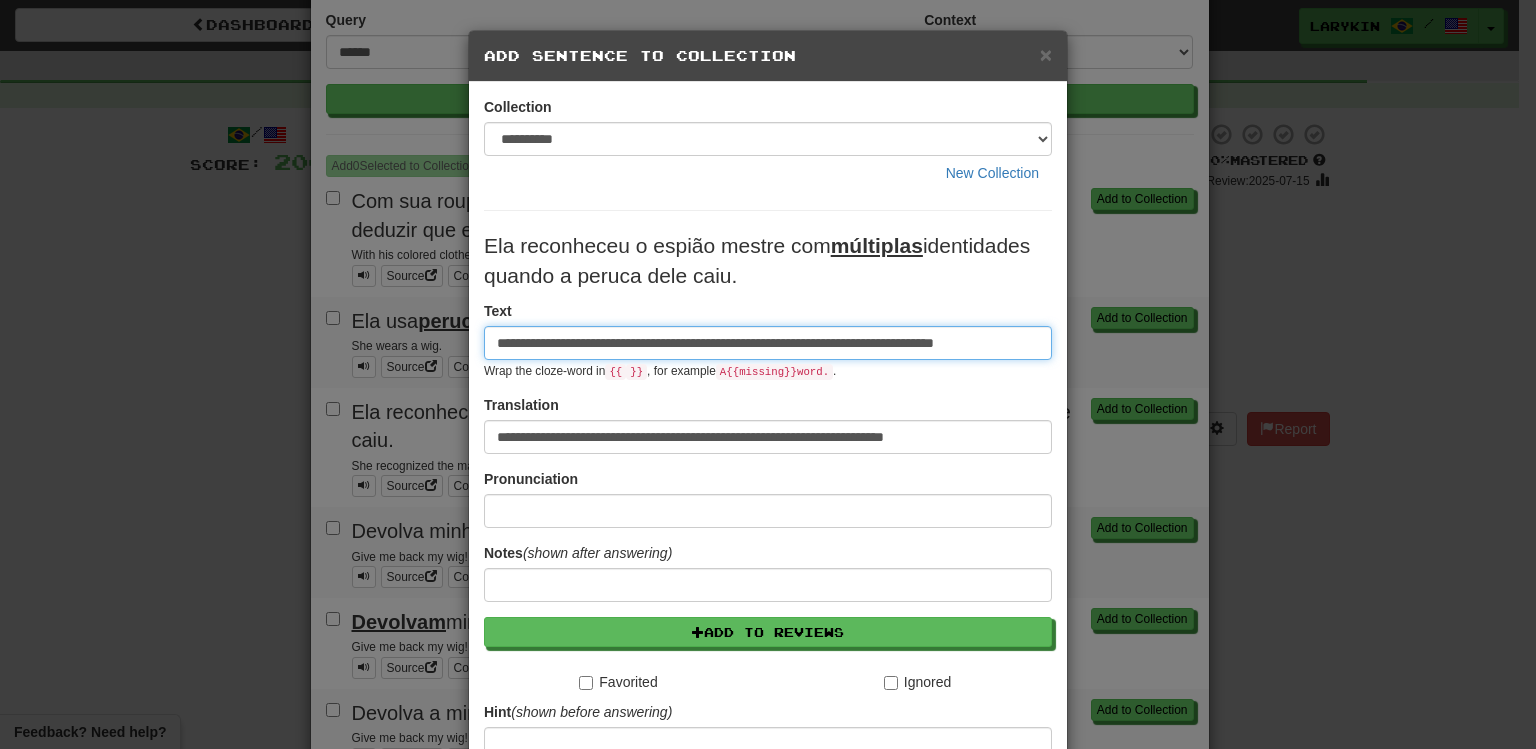 click on "**********" at bounding box center [768, 343] 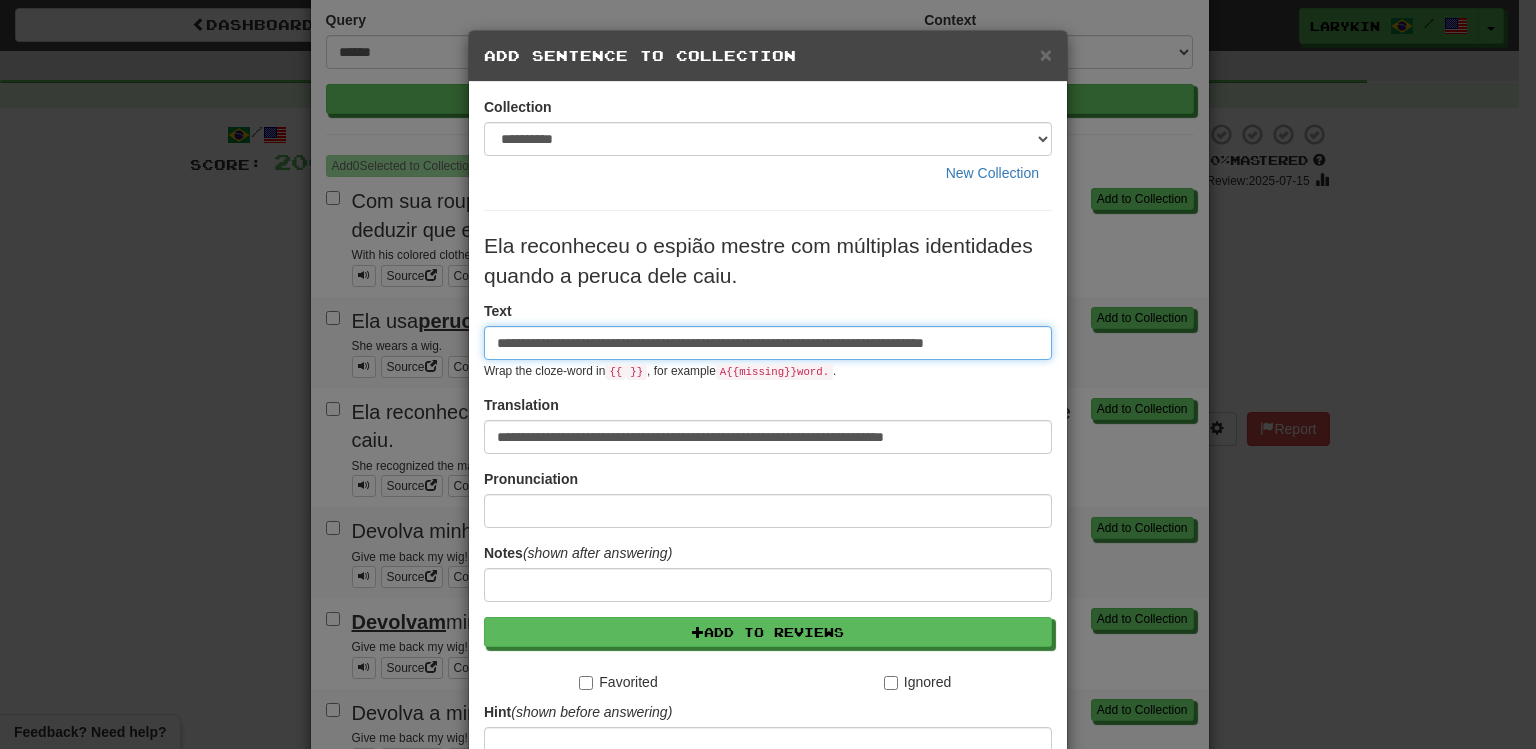 scroll, scrollTop: 0, scrollLeft: 5, axis: horizontal 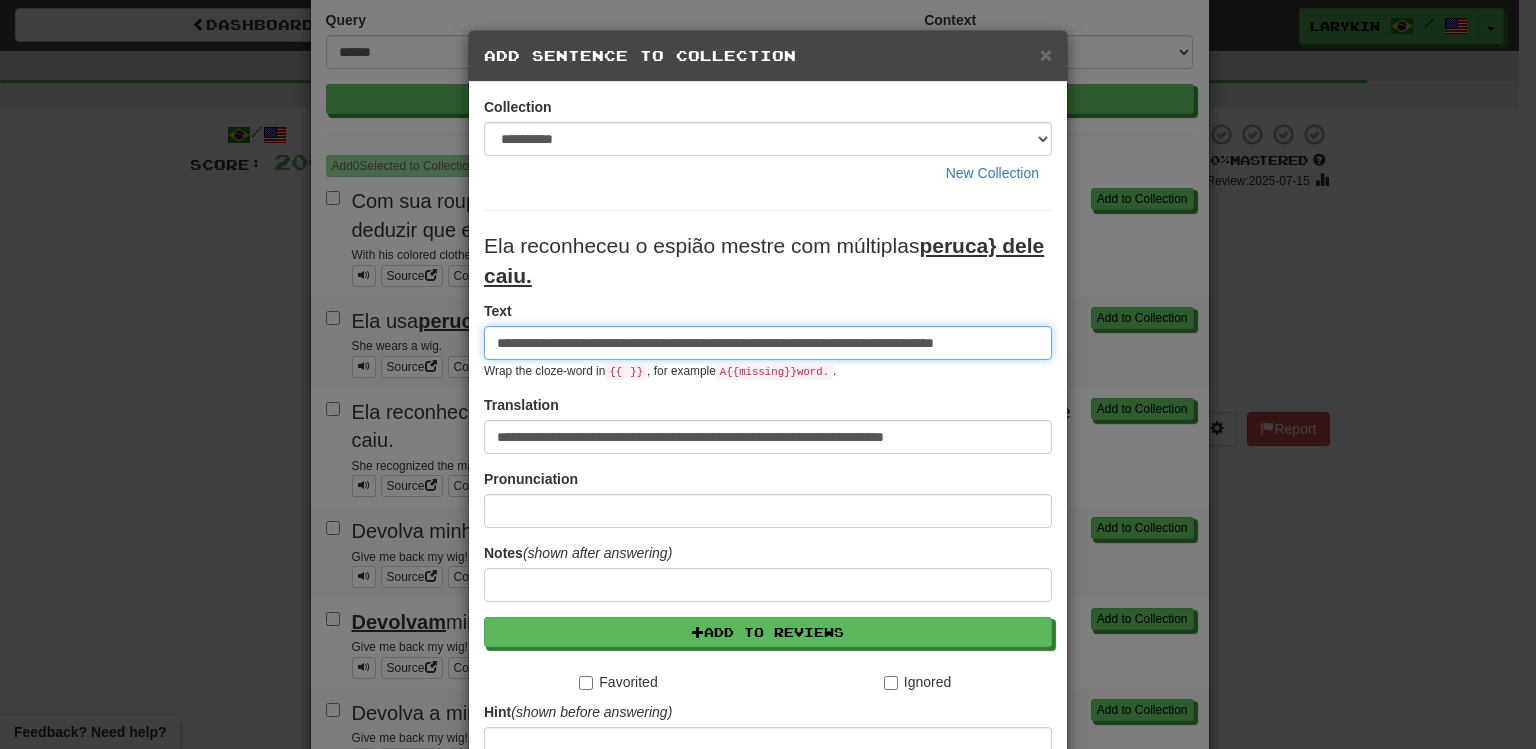 type on "**********" 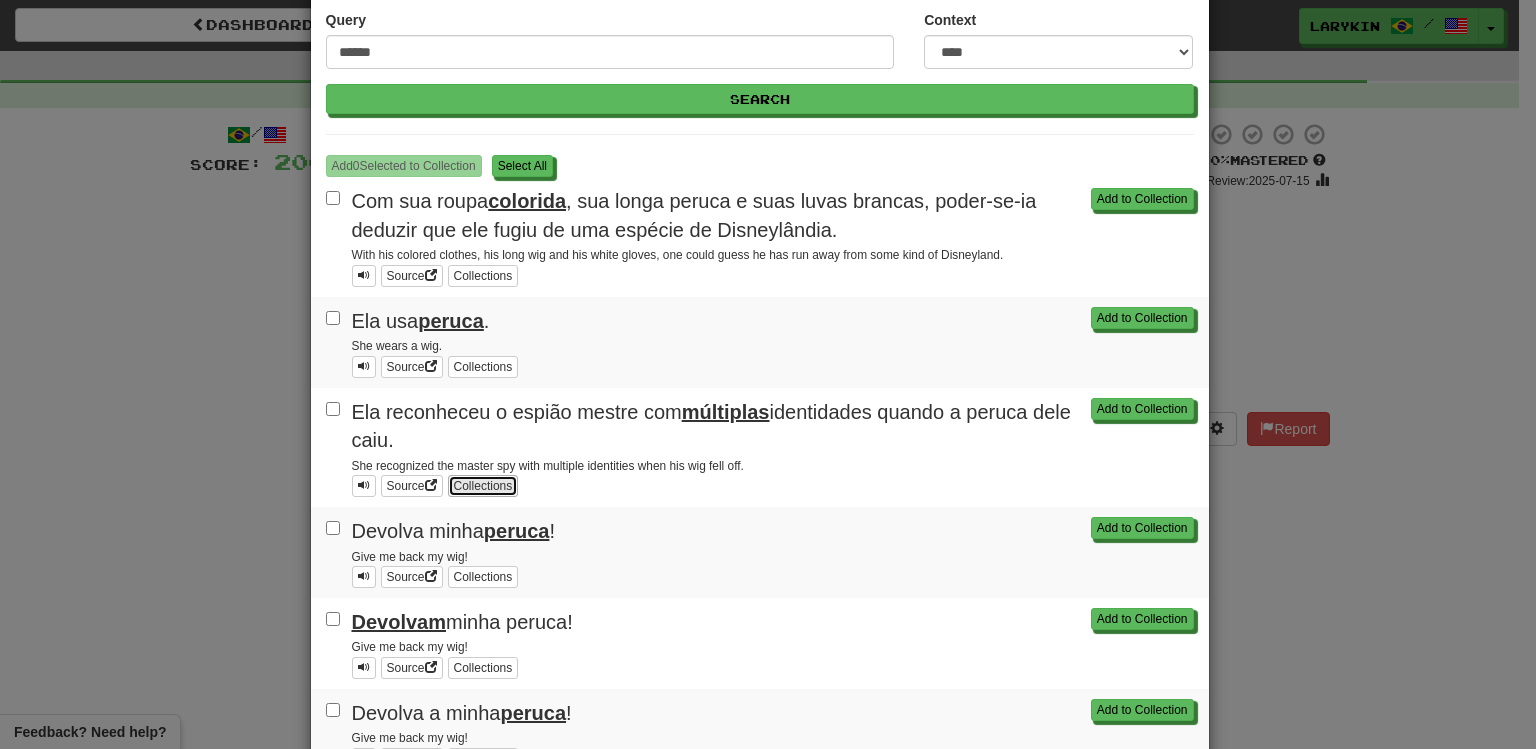 click on "Collections" at bounding box center (483, 486) 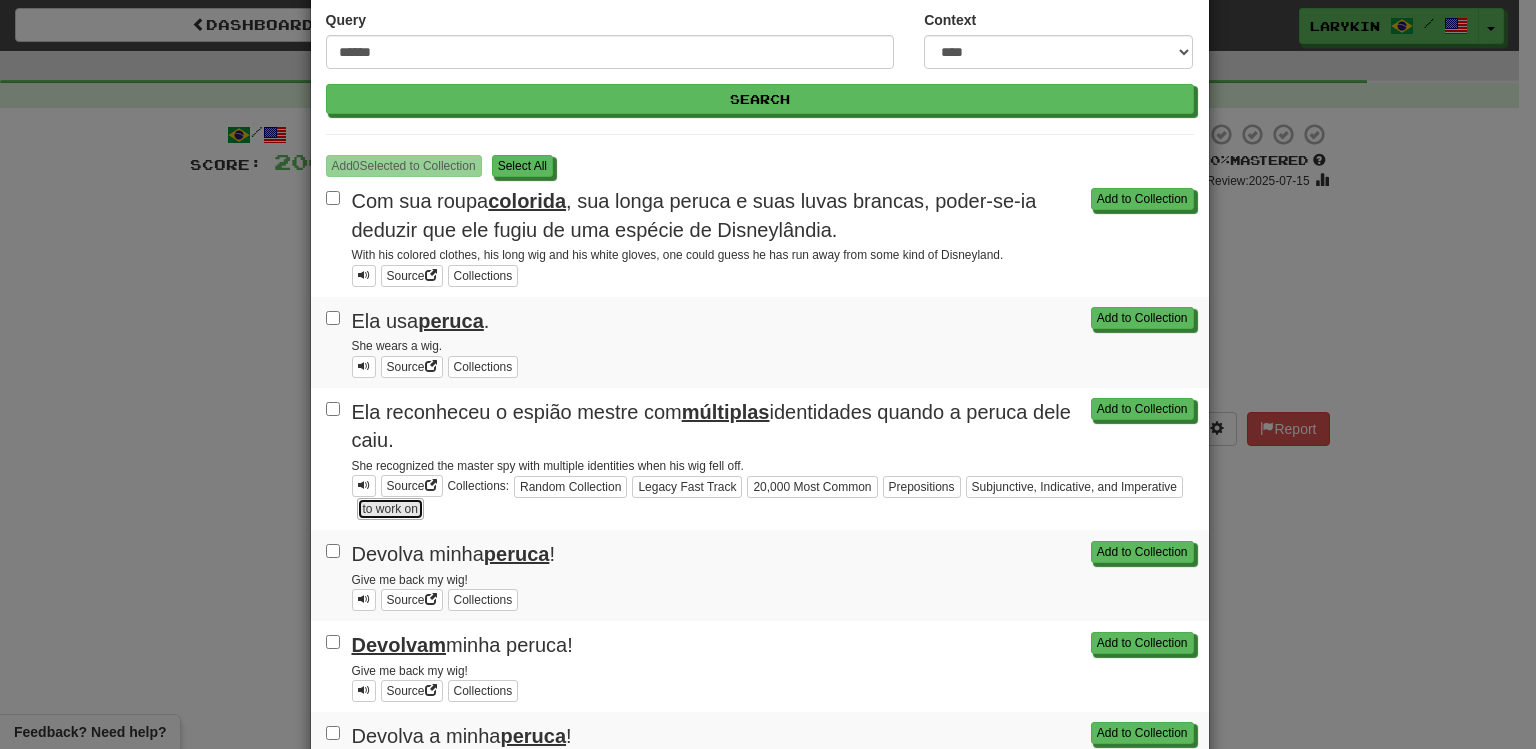 click on "to work on" at bounding box center (390, 509) 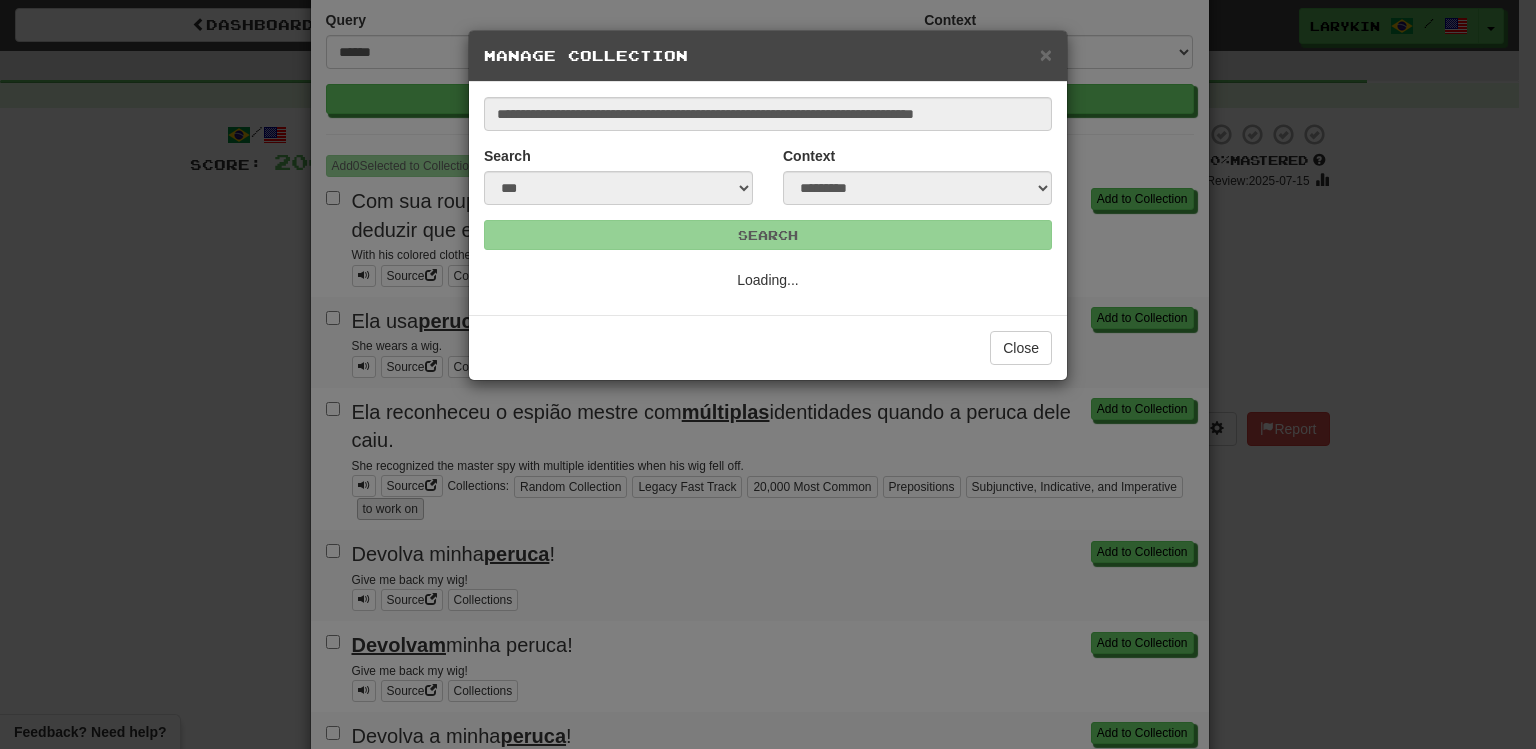 scroll, scrollTop: 0, scrollLeft: 0, axis: both 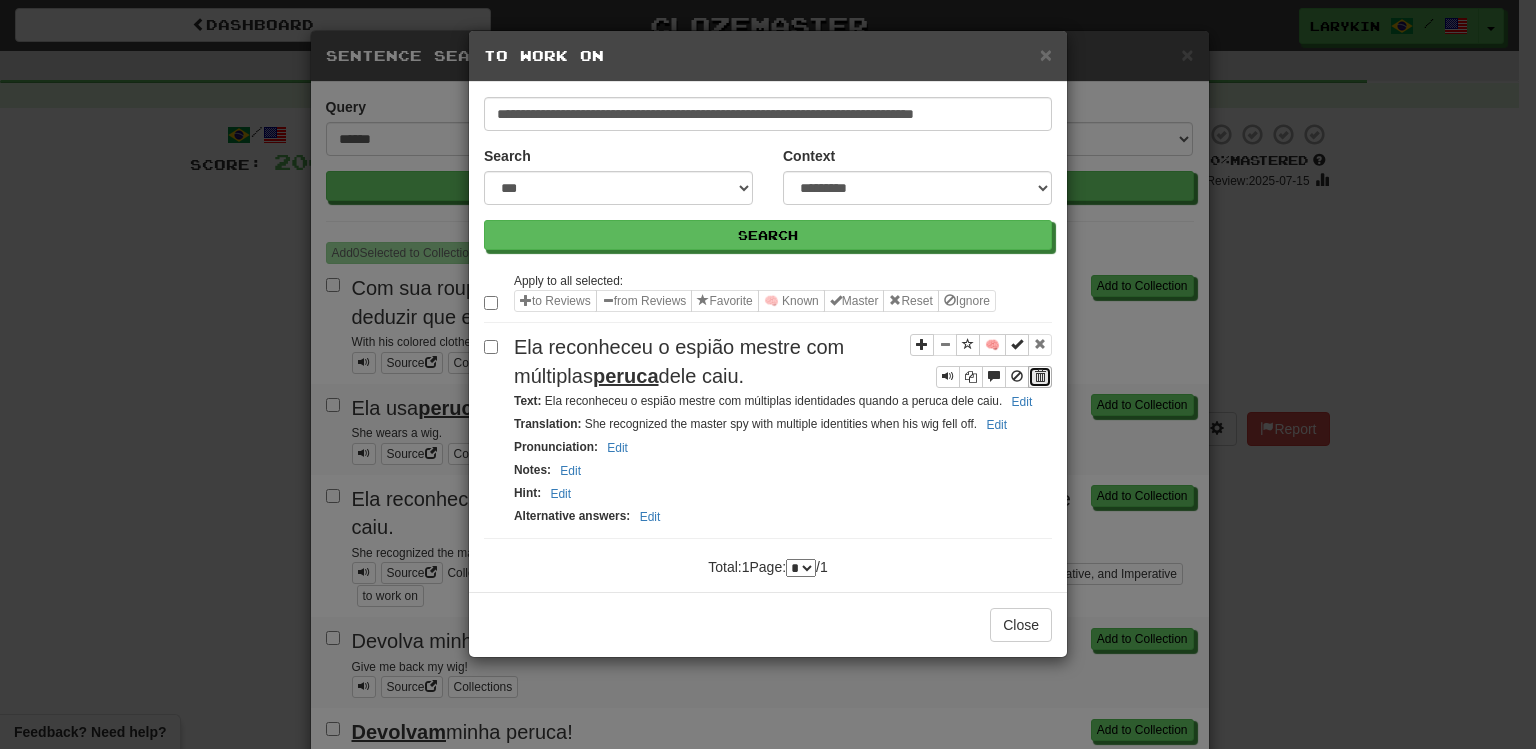 click at bounding box center (1040, 376) 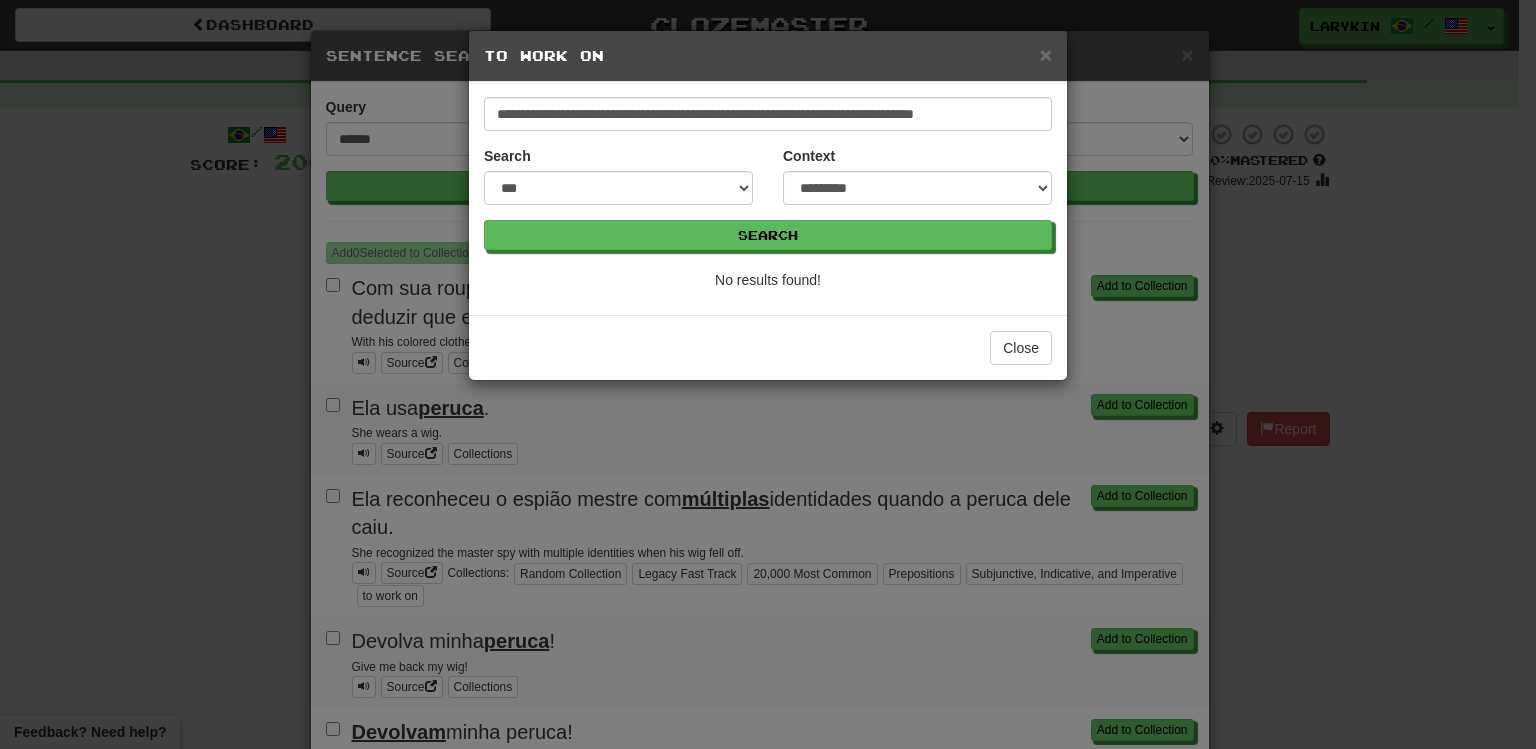 click on "**********" at bounding box center (768, 374) 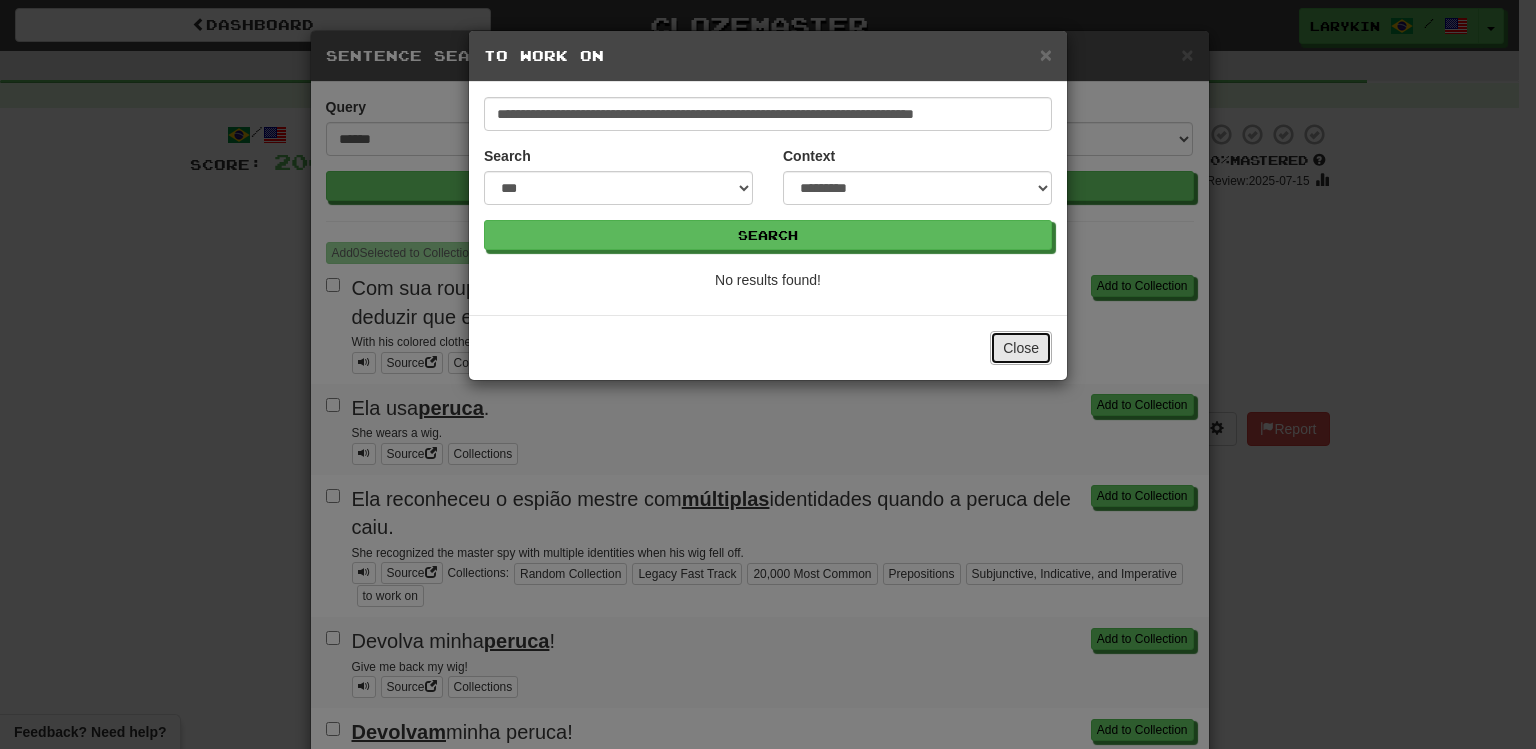 click on "Close" at bounding box center (1021, 348) 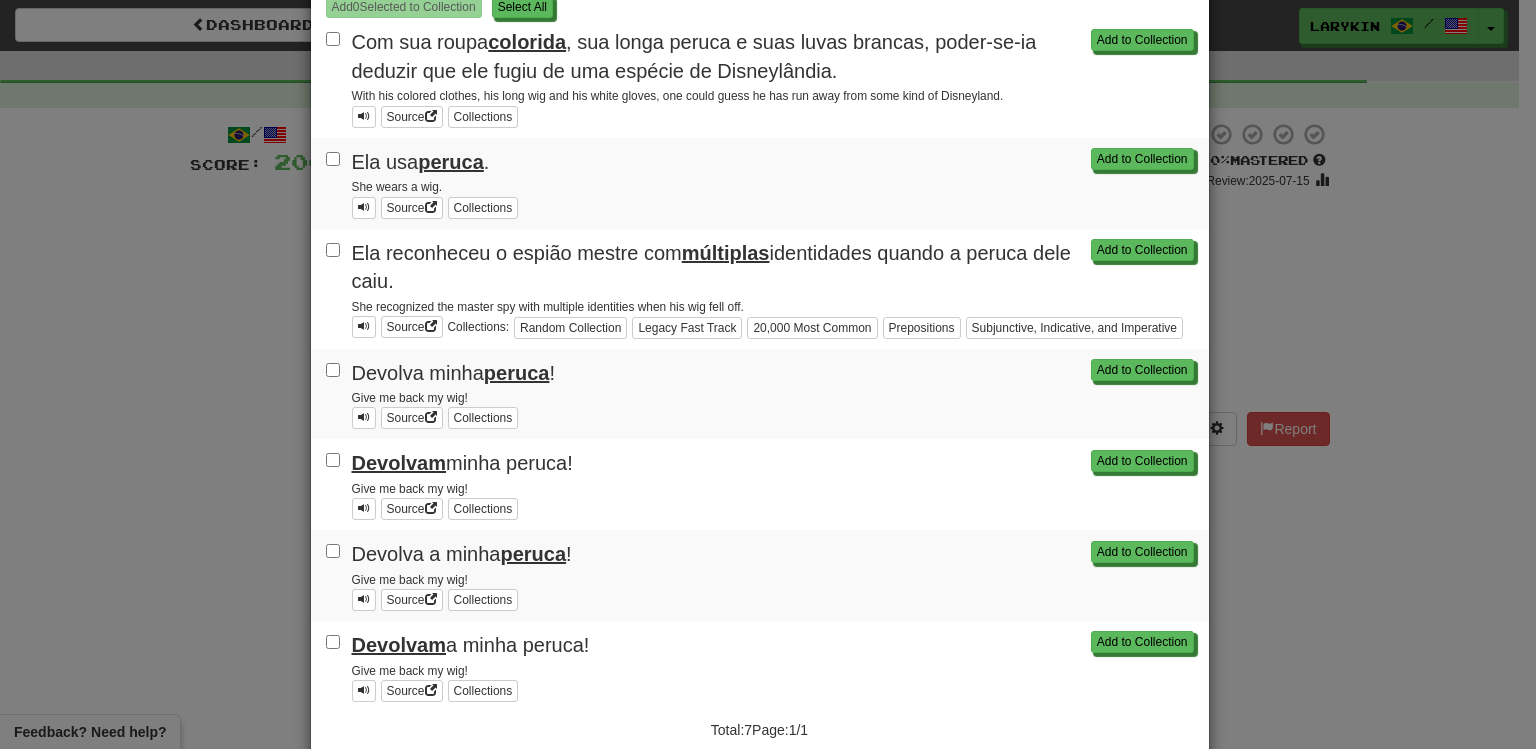 scroll, scrollTop: 256, scrollLeft: 0, axis: vertical 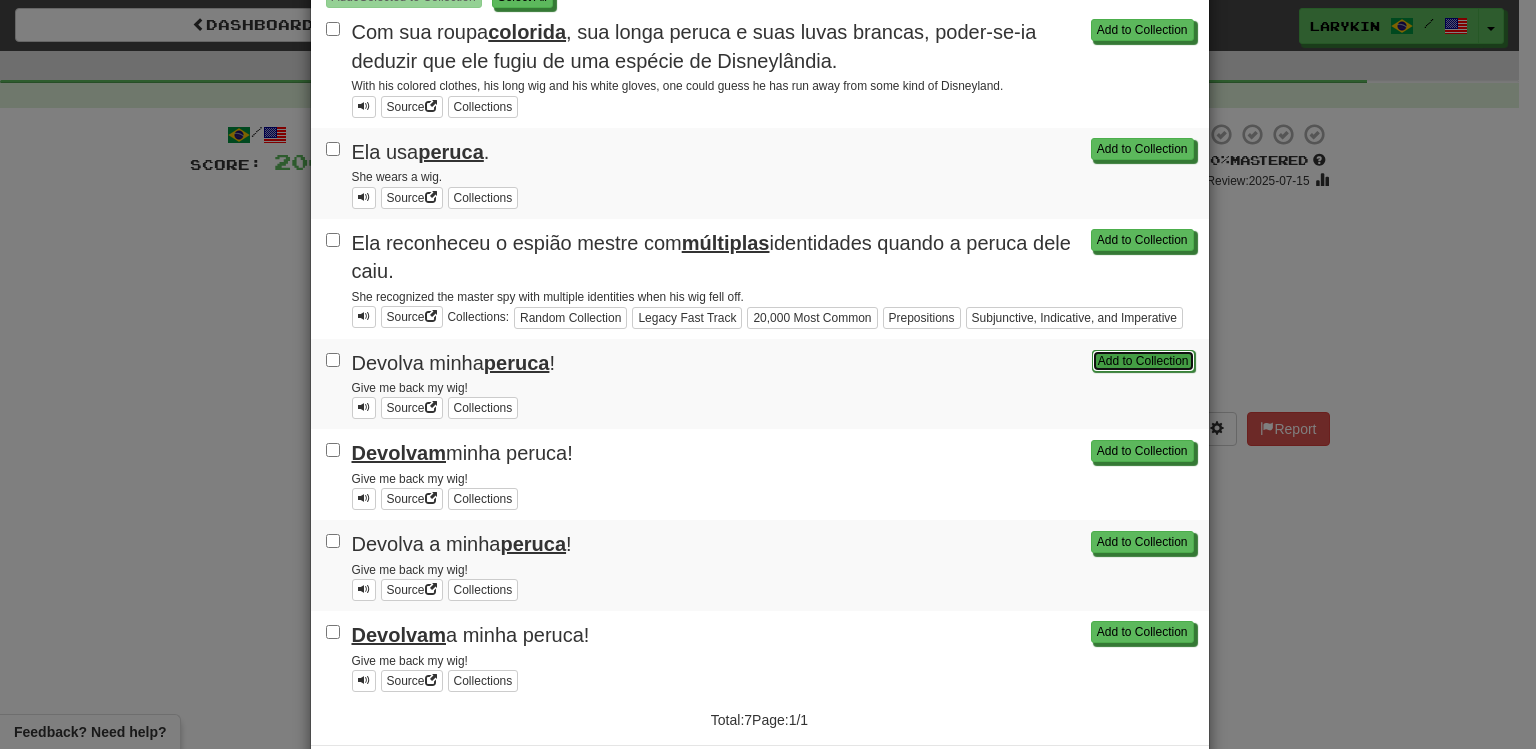 click on "Add to Collection" at bounding box center (1143, 361) 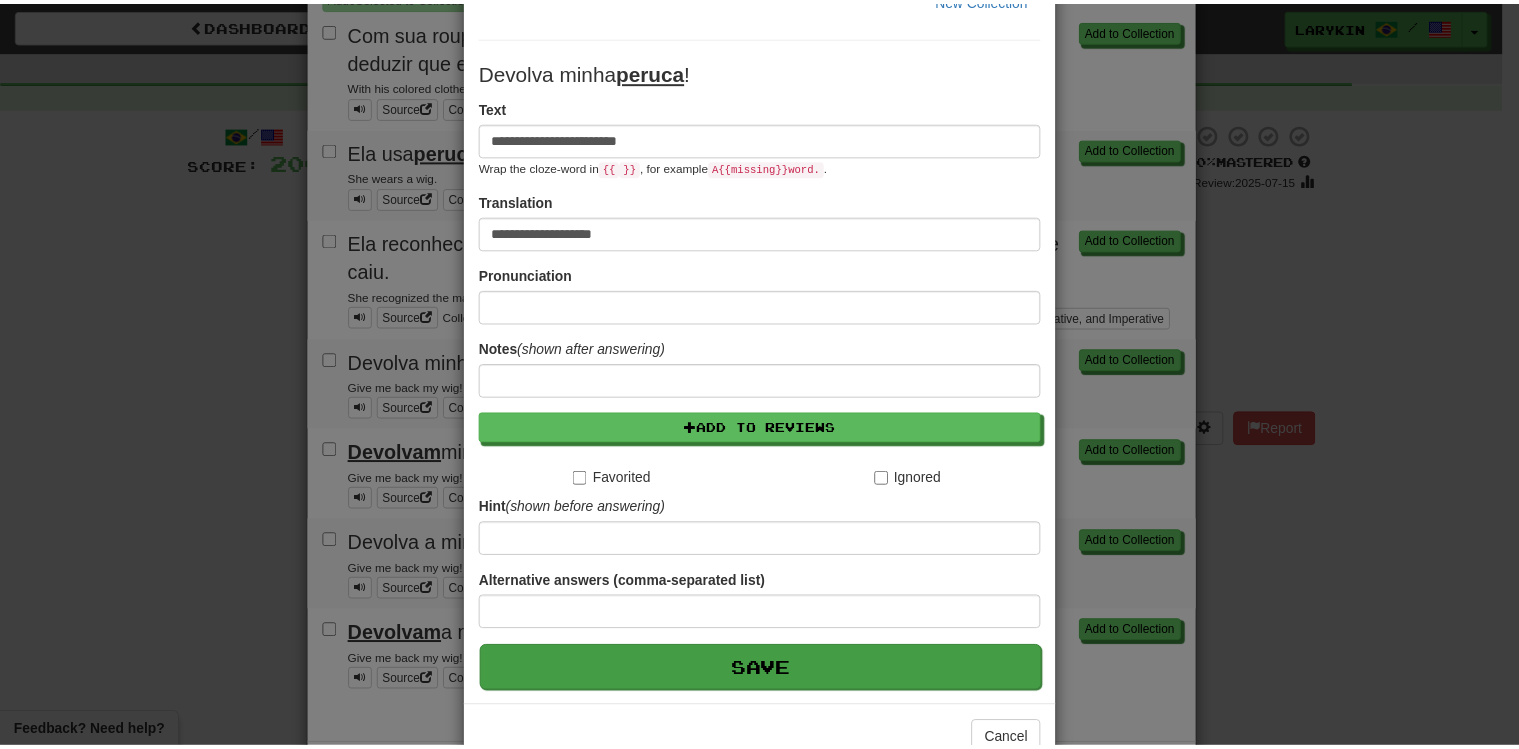 scroll, scrollTop: 226, scrollLeft: 0, axis: vertical 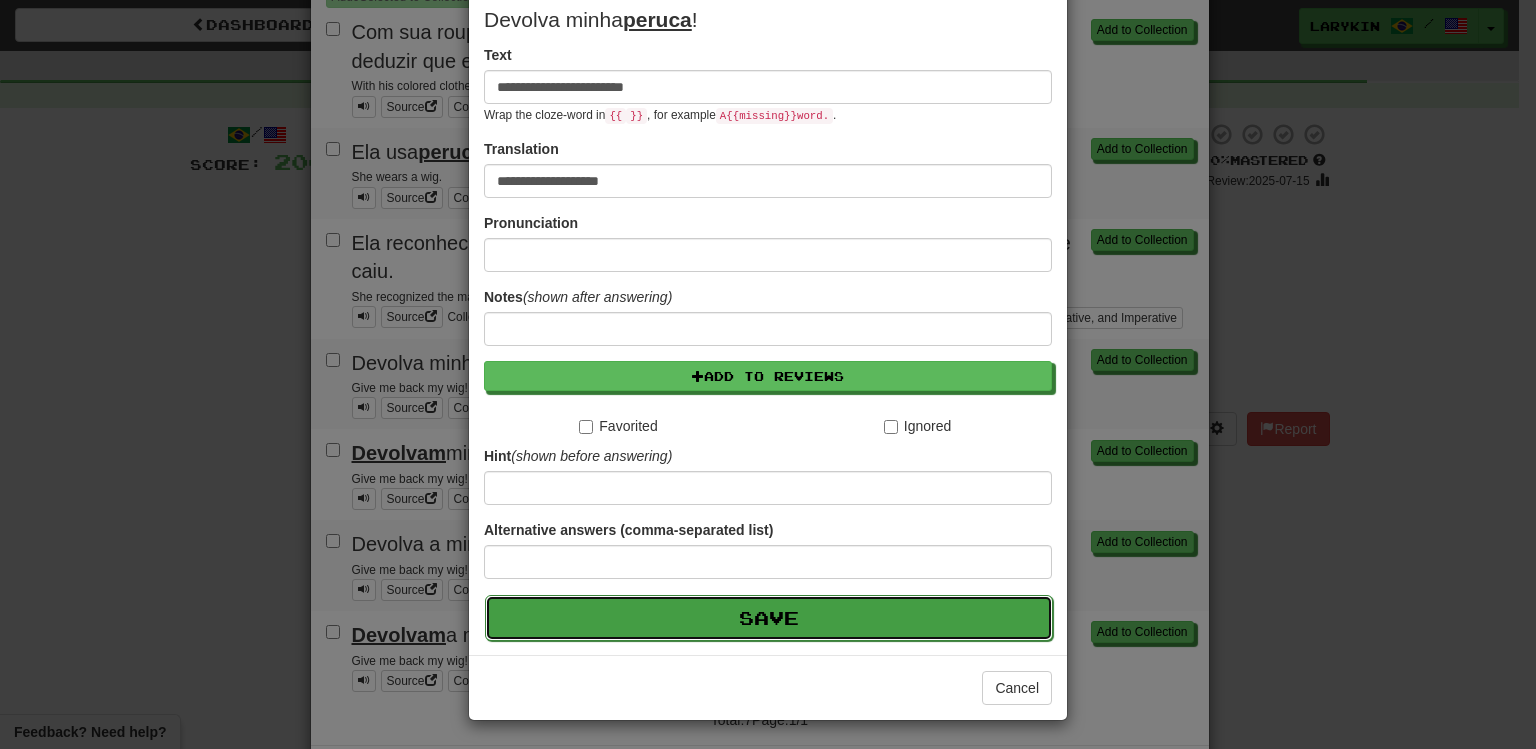 click on "Save" at bounding box center [769, 618] 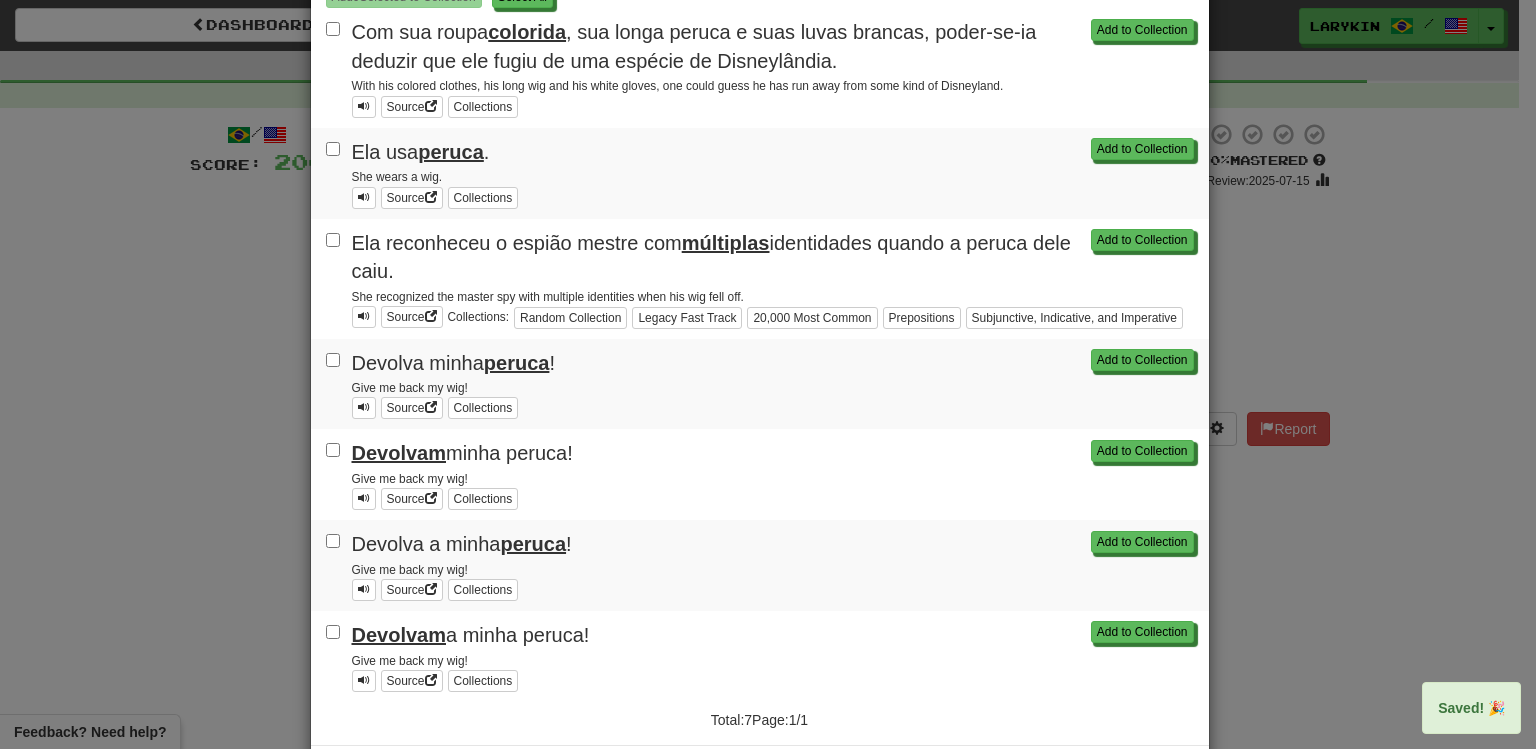 click on "**********" at bounding box center (768, 374) 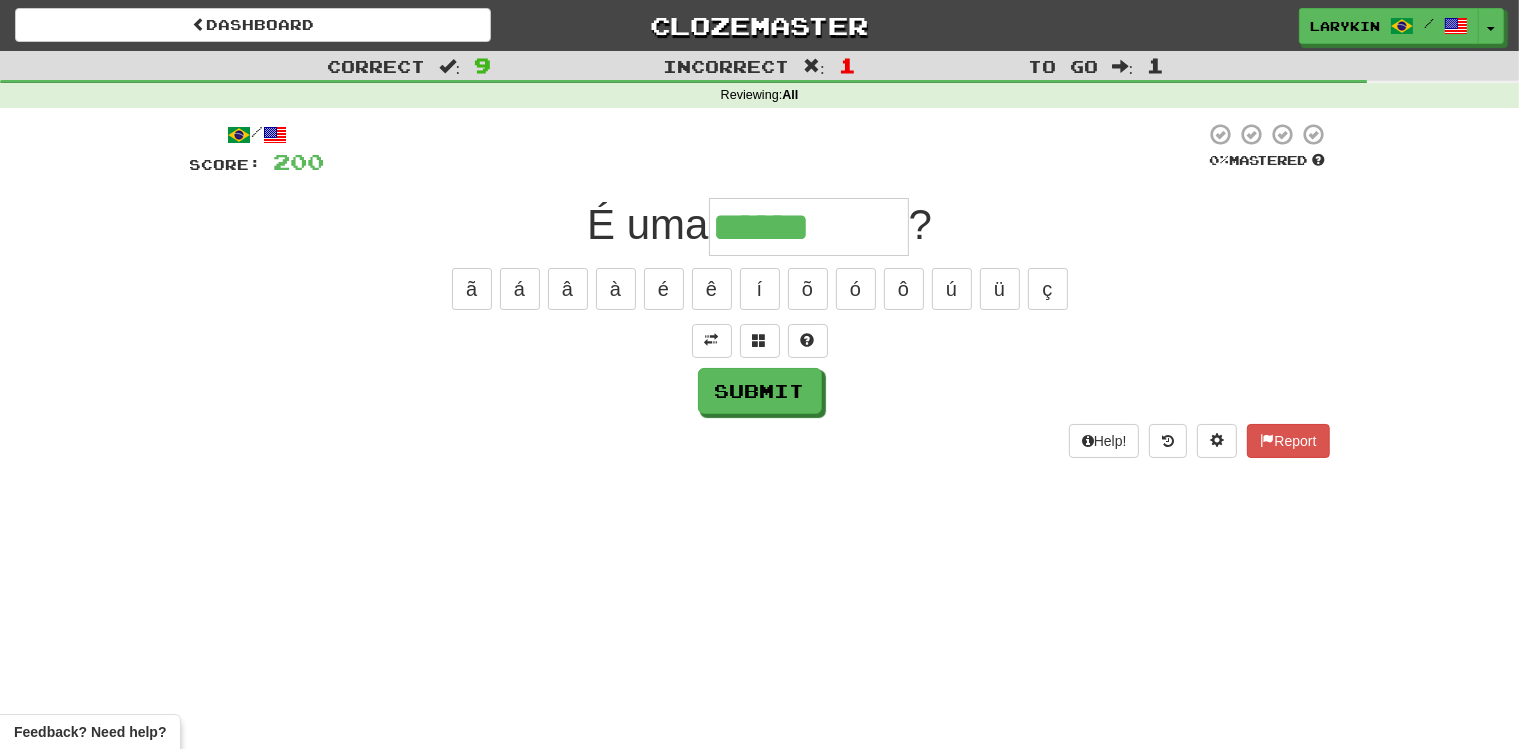 type on "******" 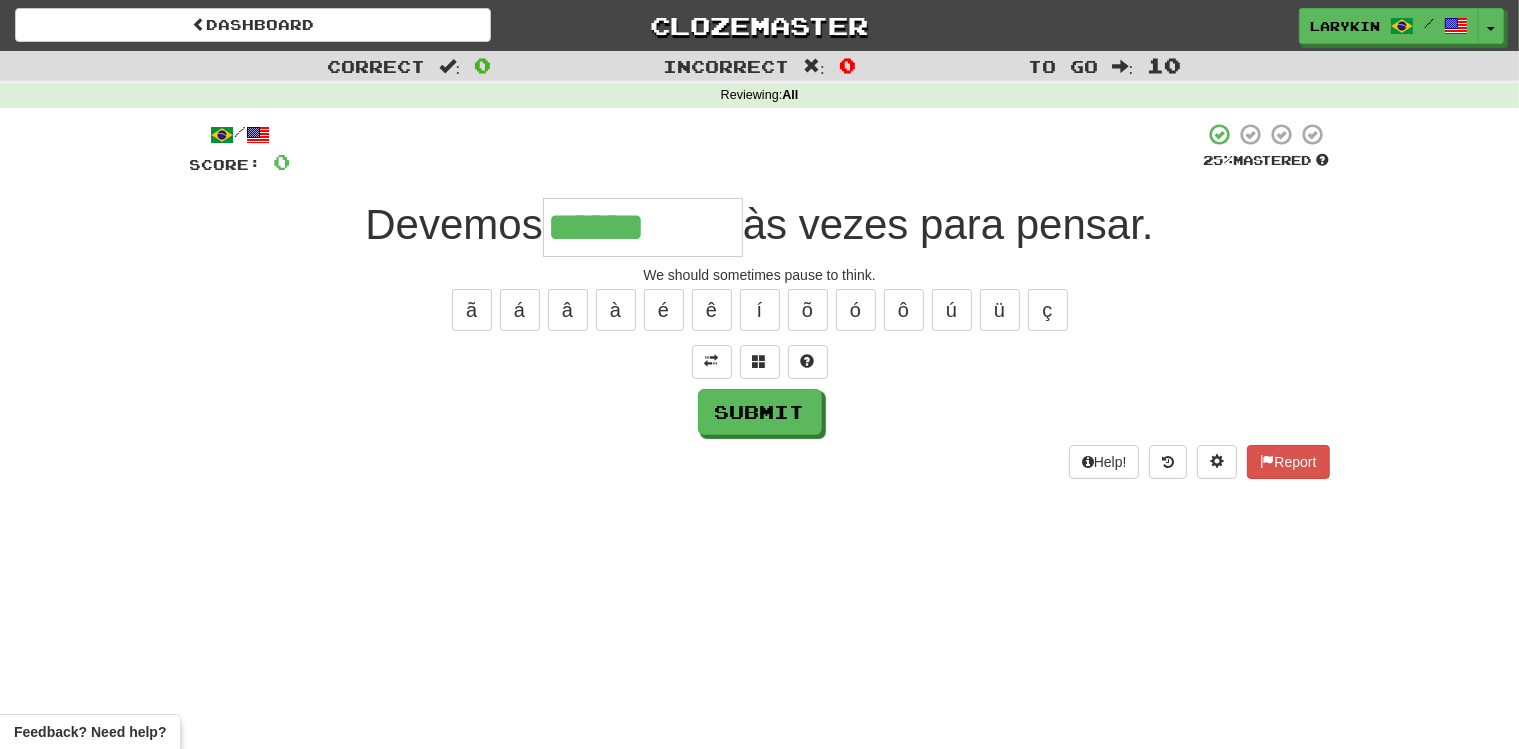 type on "******" 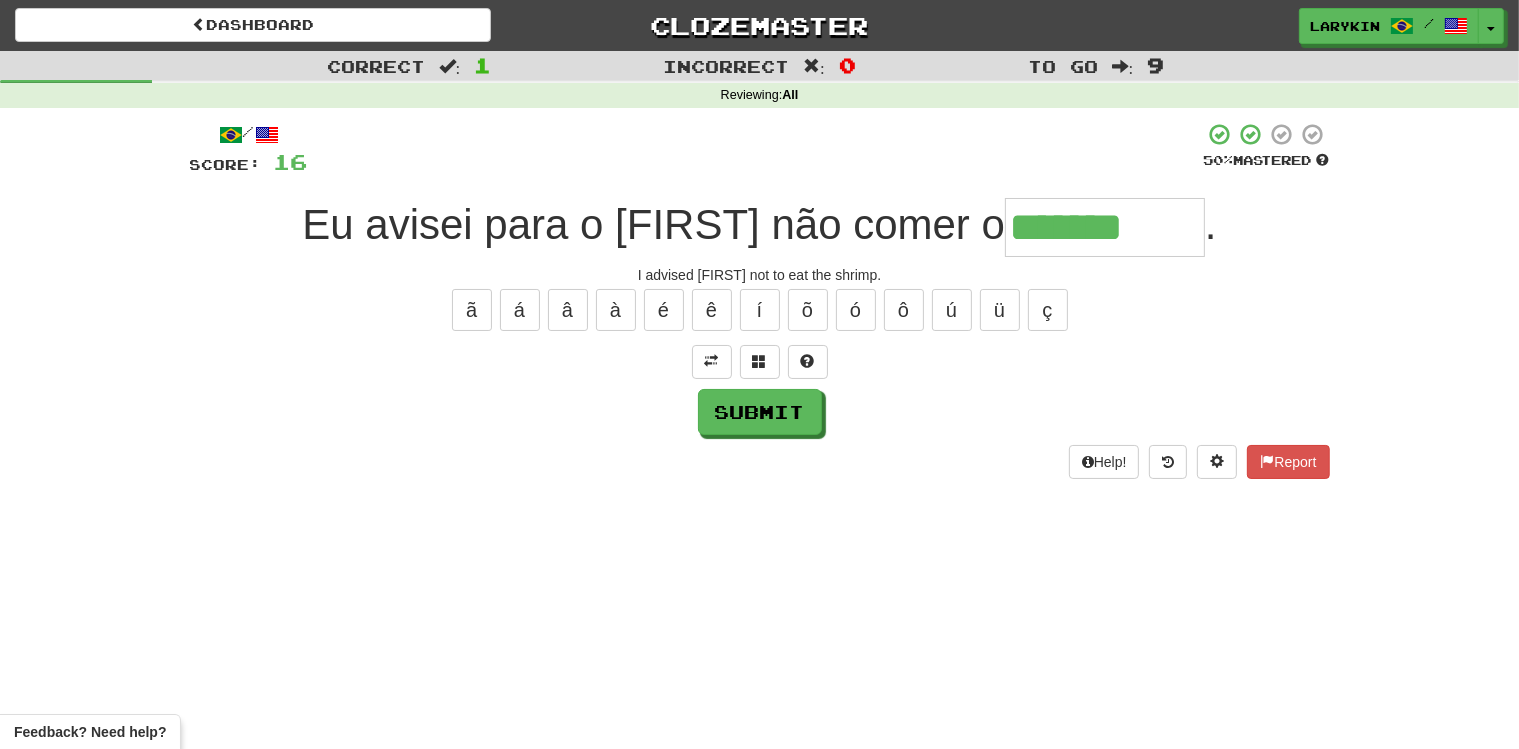 type on "*******" 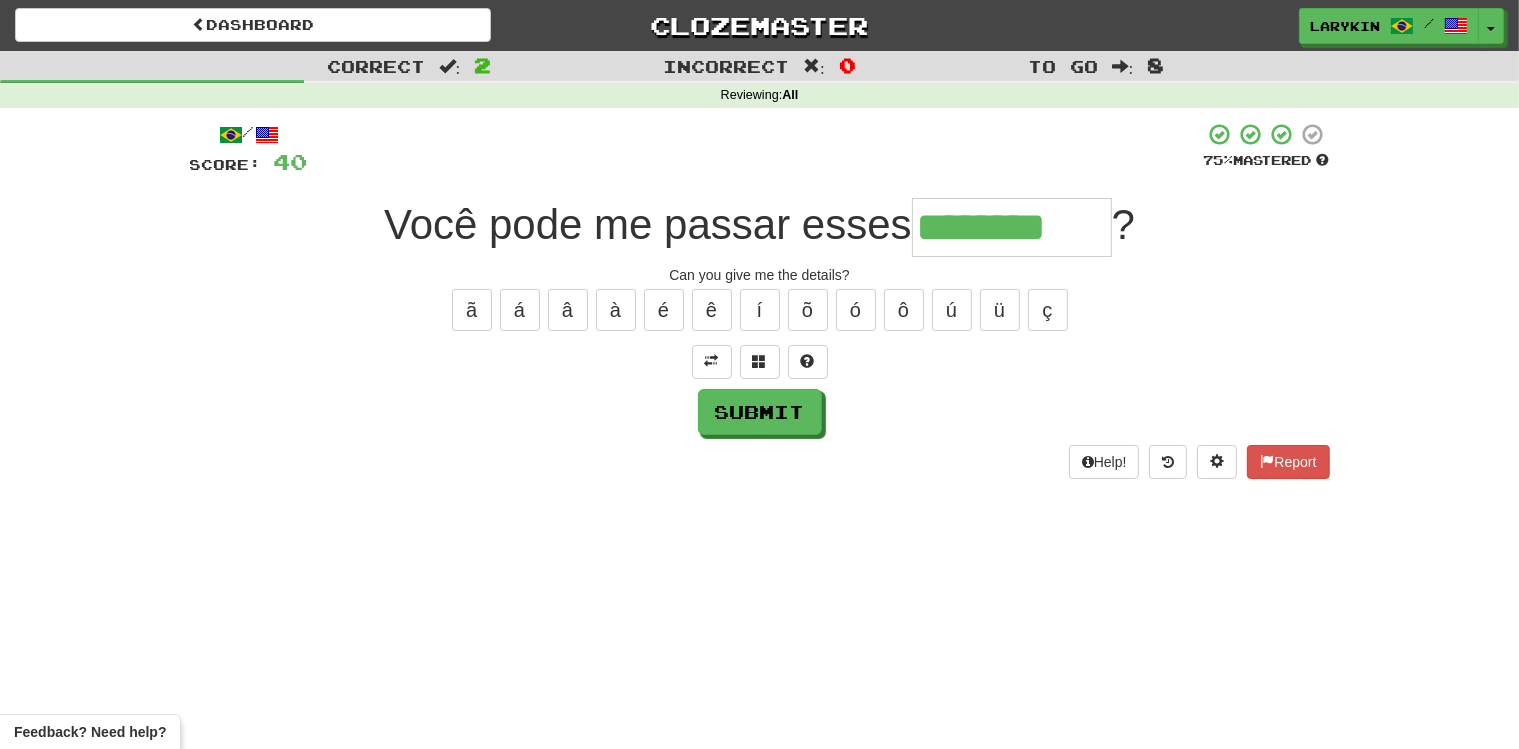 type 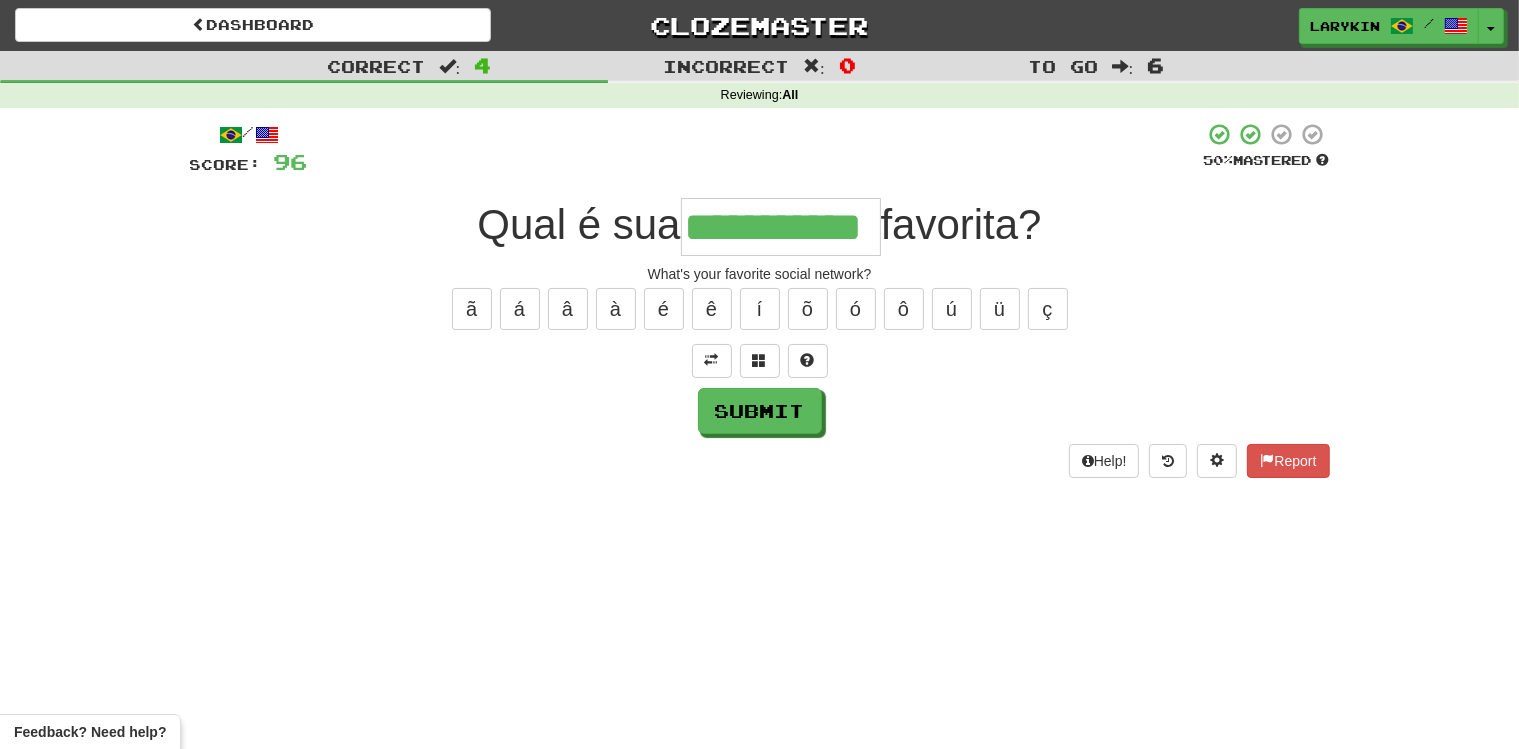 scroll, scrollTop: 0, scrollLeft: 0, axis: both 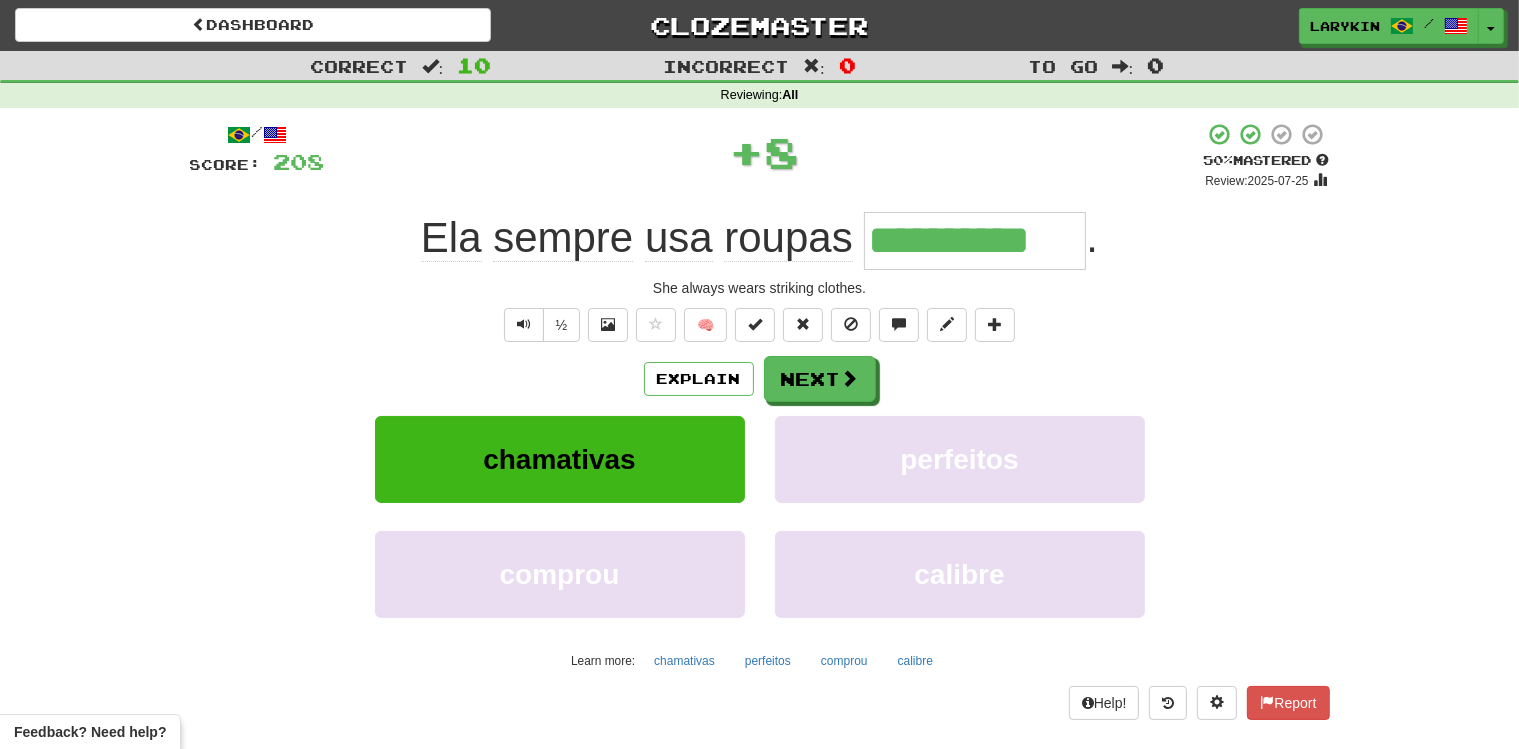 click on "**********" at bounding box center (975, 241) 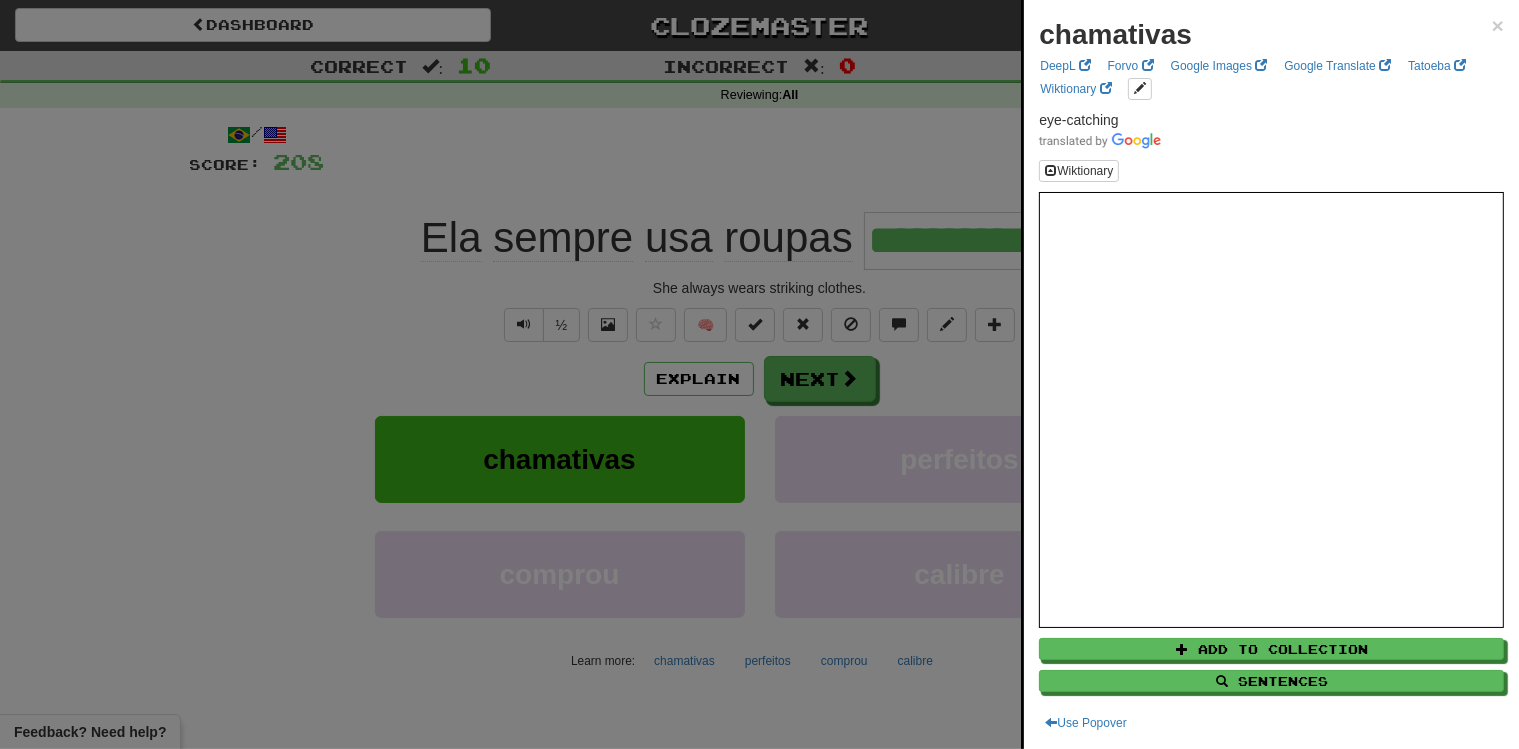 click at bounding box center (759, 374) 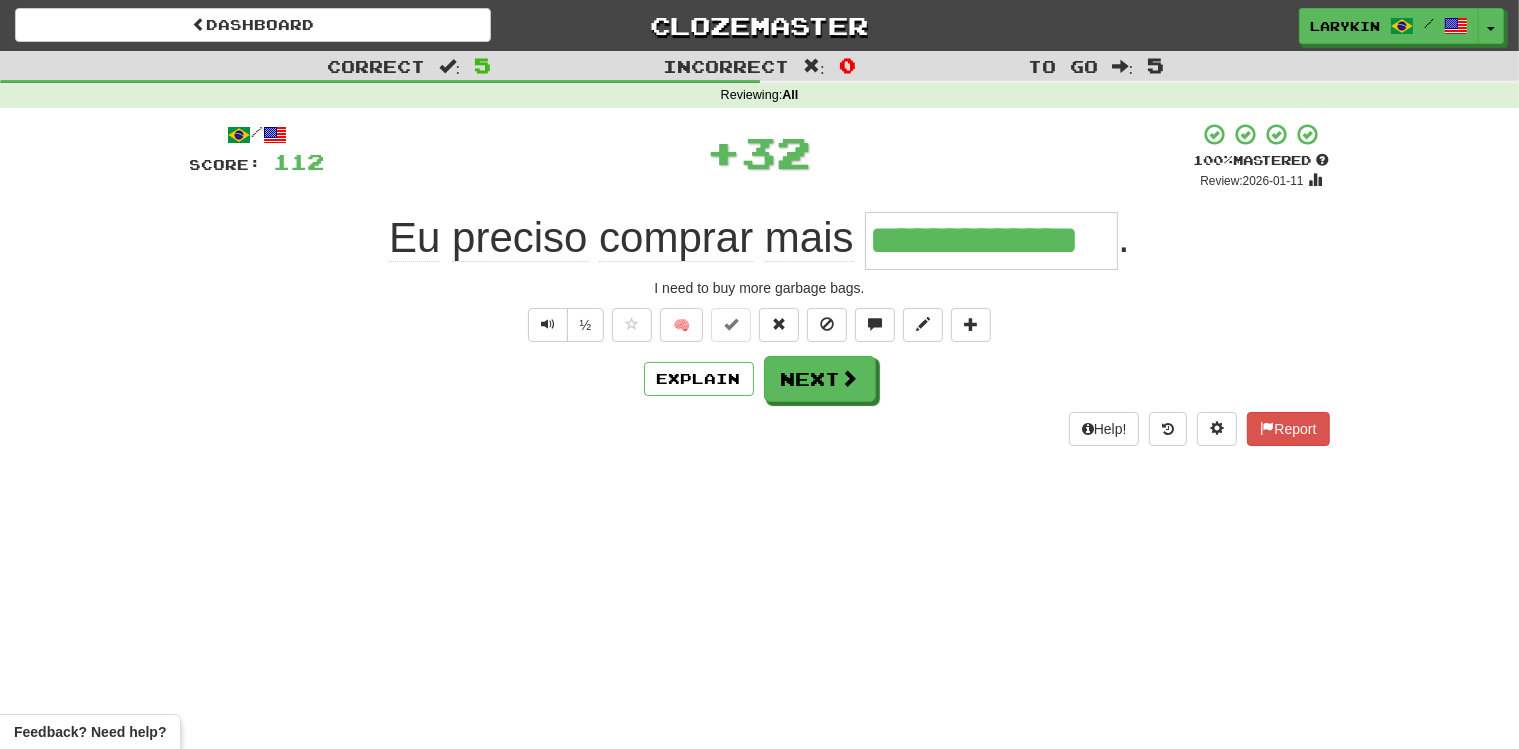 scroll, scrollTop: 0, scrollLeft: 0, axis: both 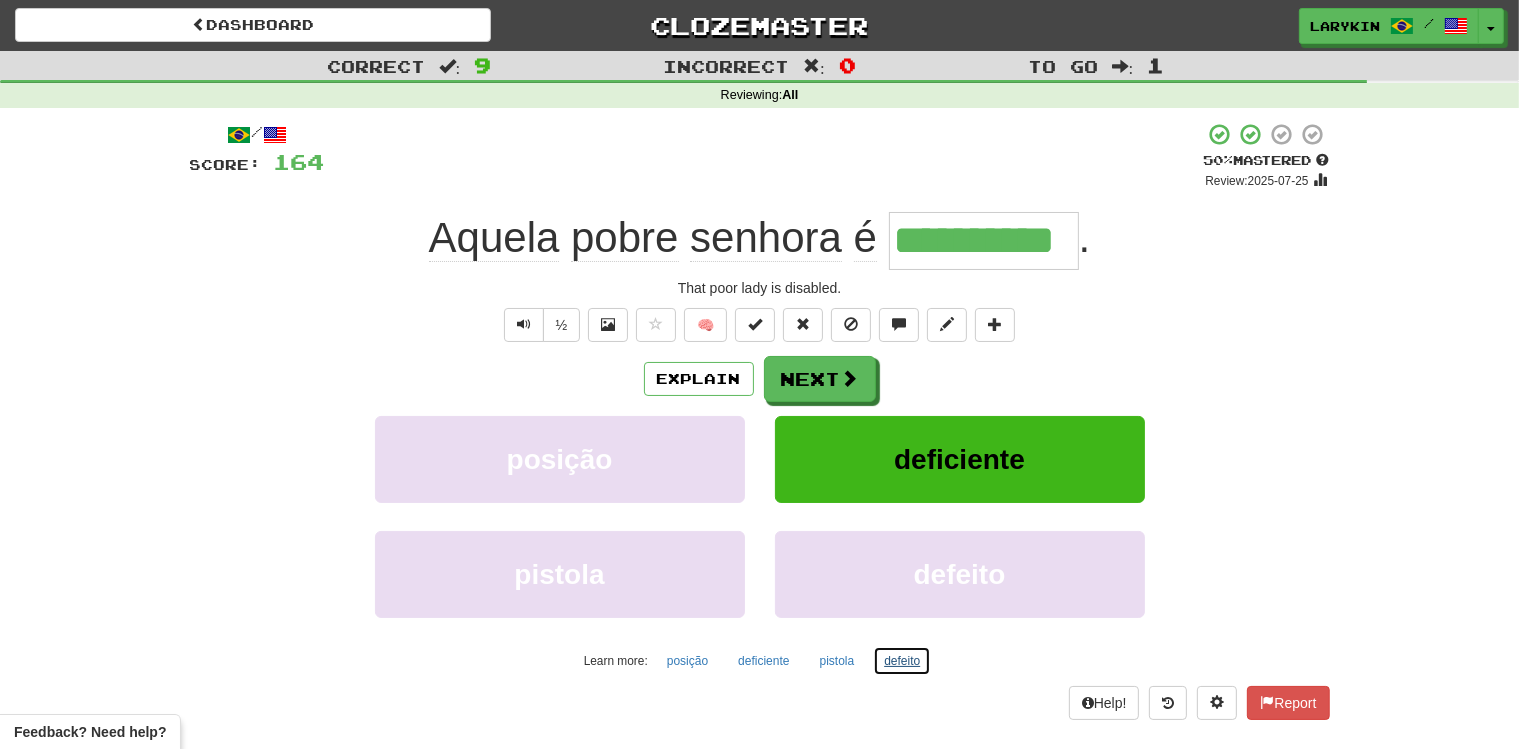 click on "defeito" at bounding box center [902, 661] 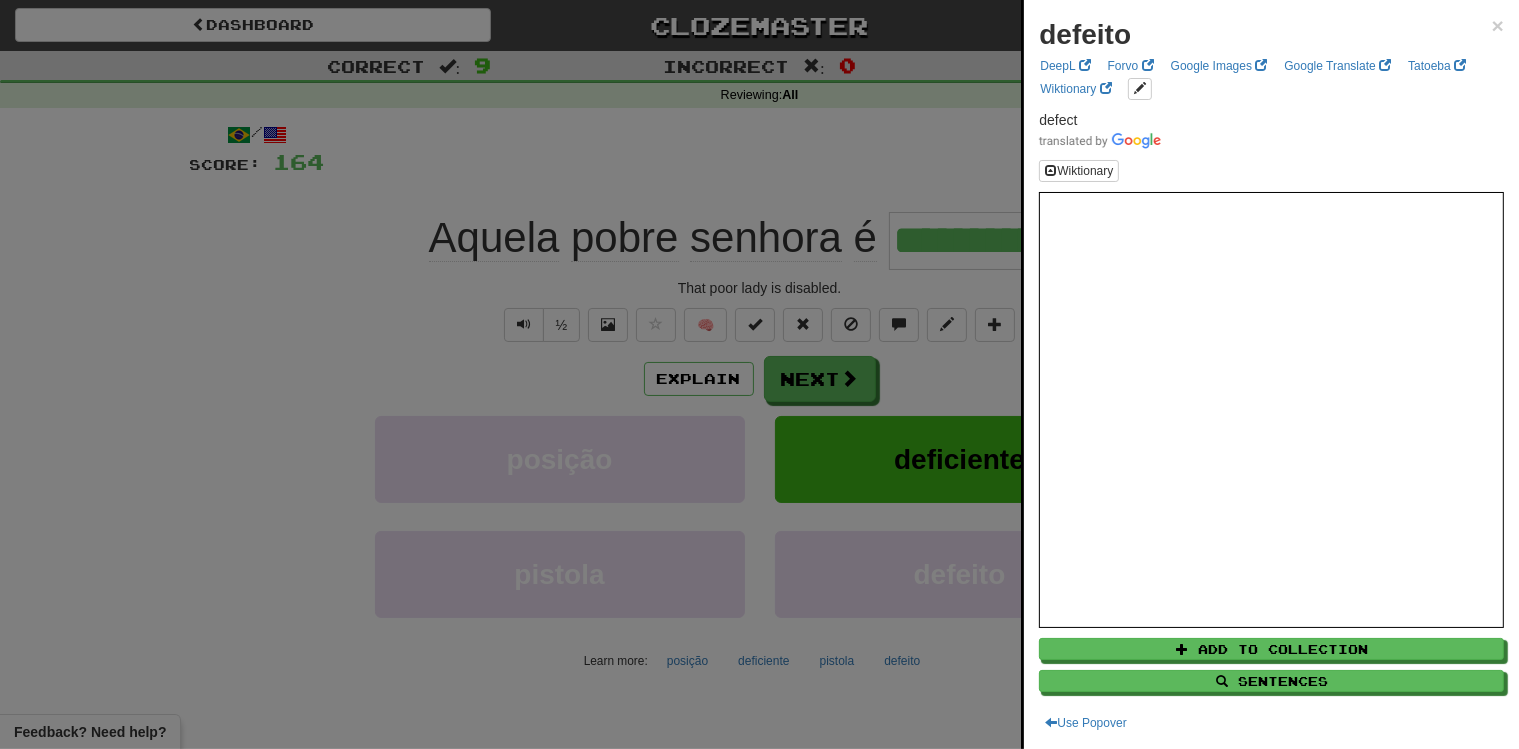 click at bounding box center [759, 374] 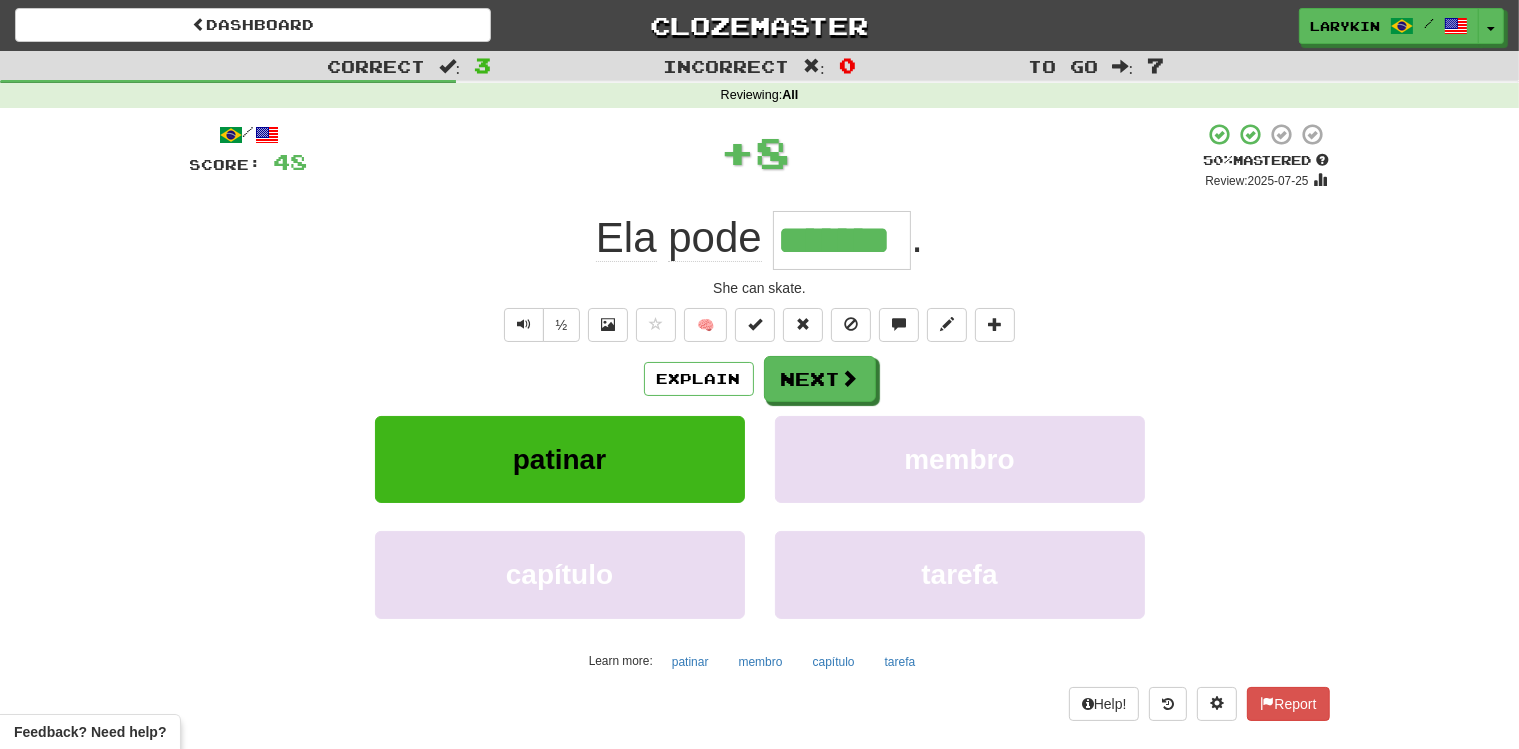 click on "*******" at bounding box center [842, 240] 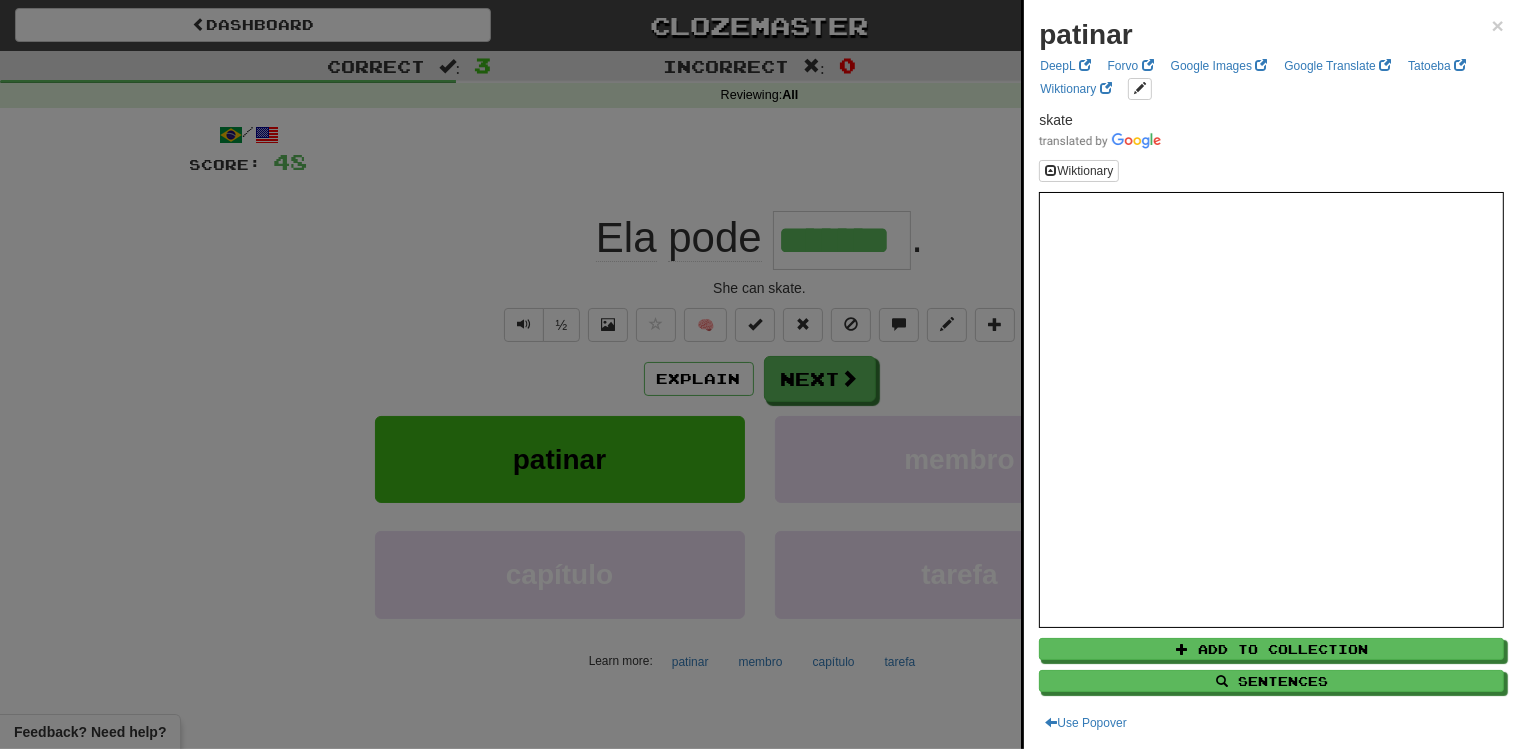 click at bounding box center (759, 374) 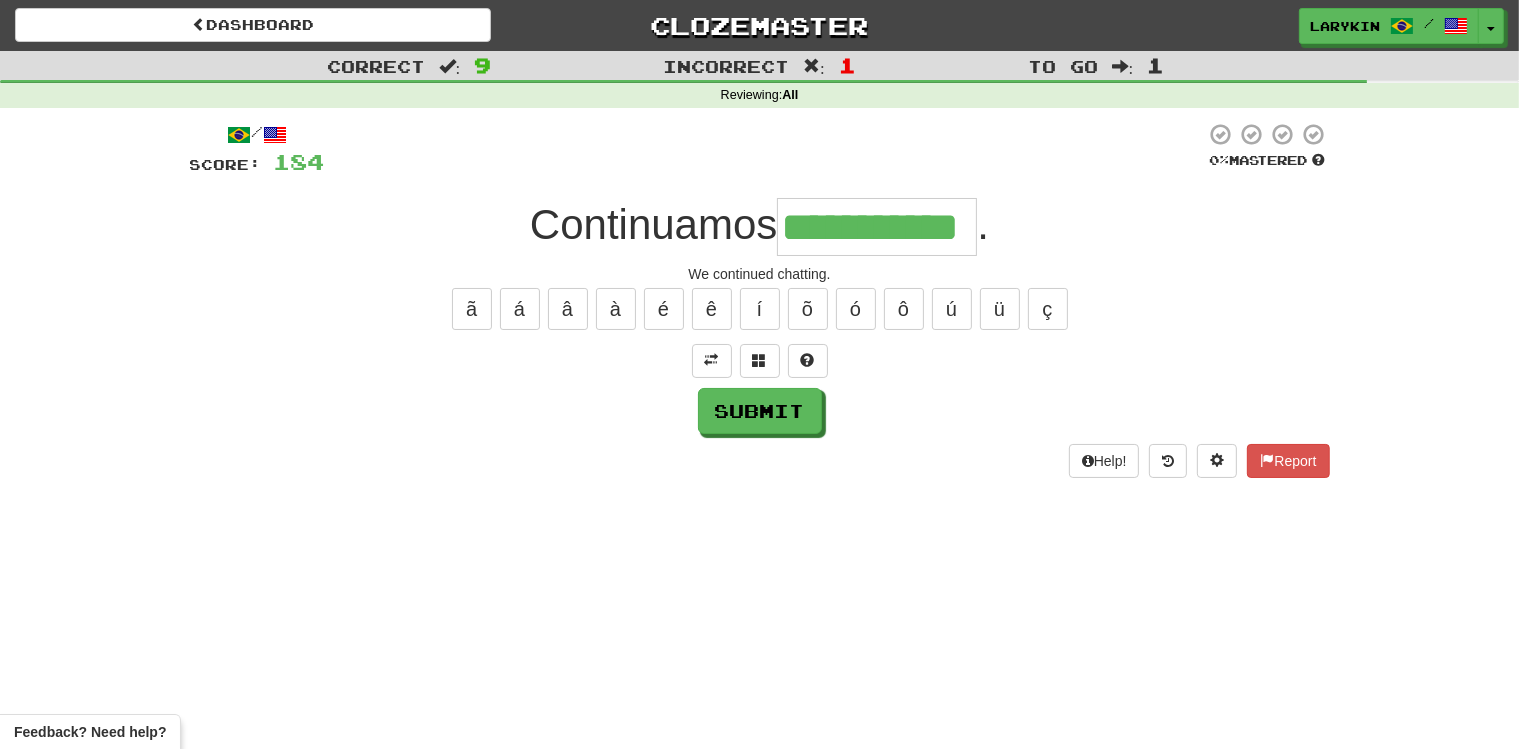 scroll, scrollTop: 0, scrollLeft: 0, axis: both 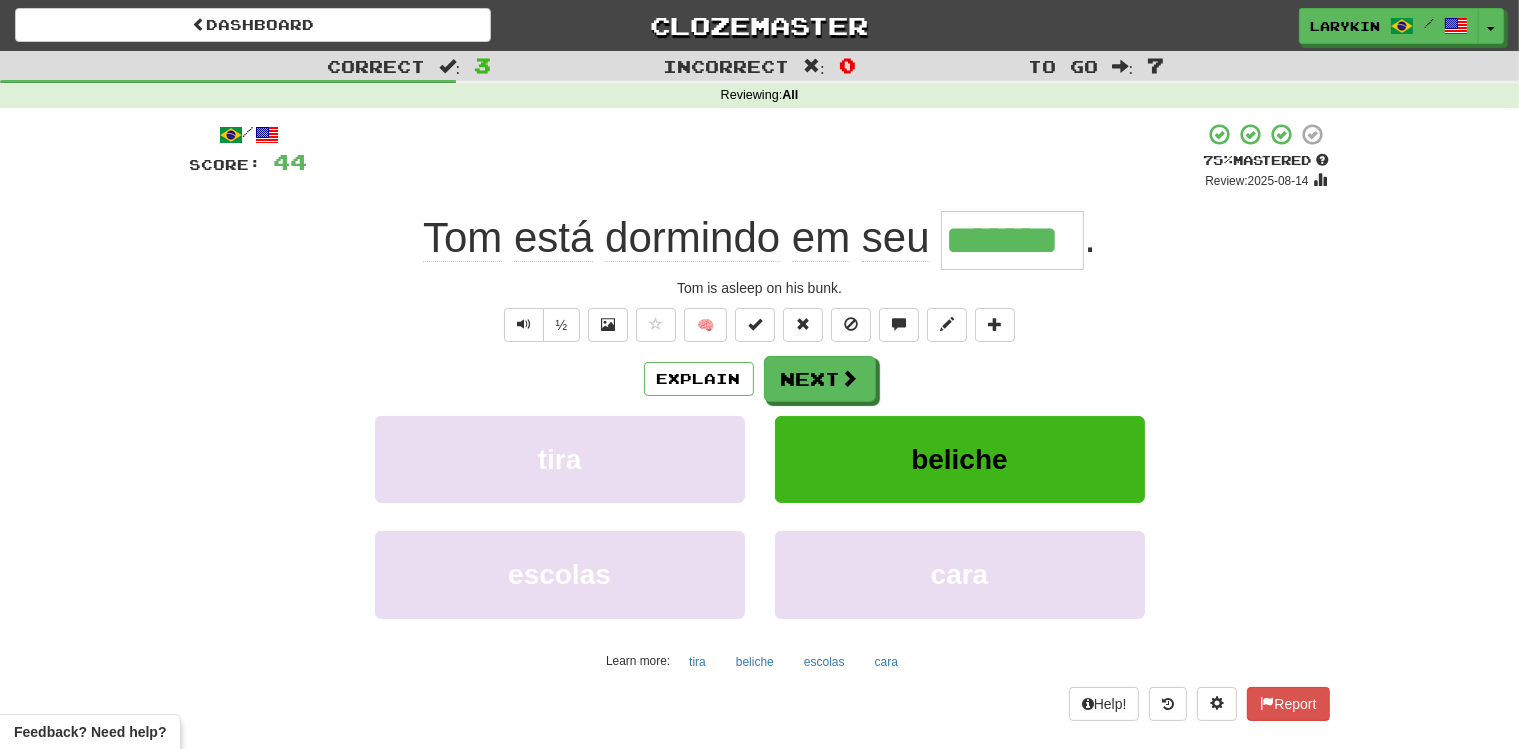 click on "*******" at bounding box center [1012, 240] 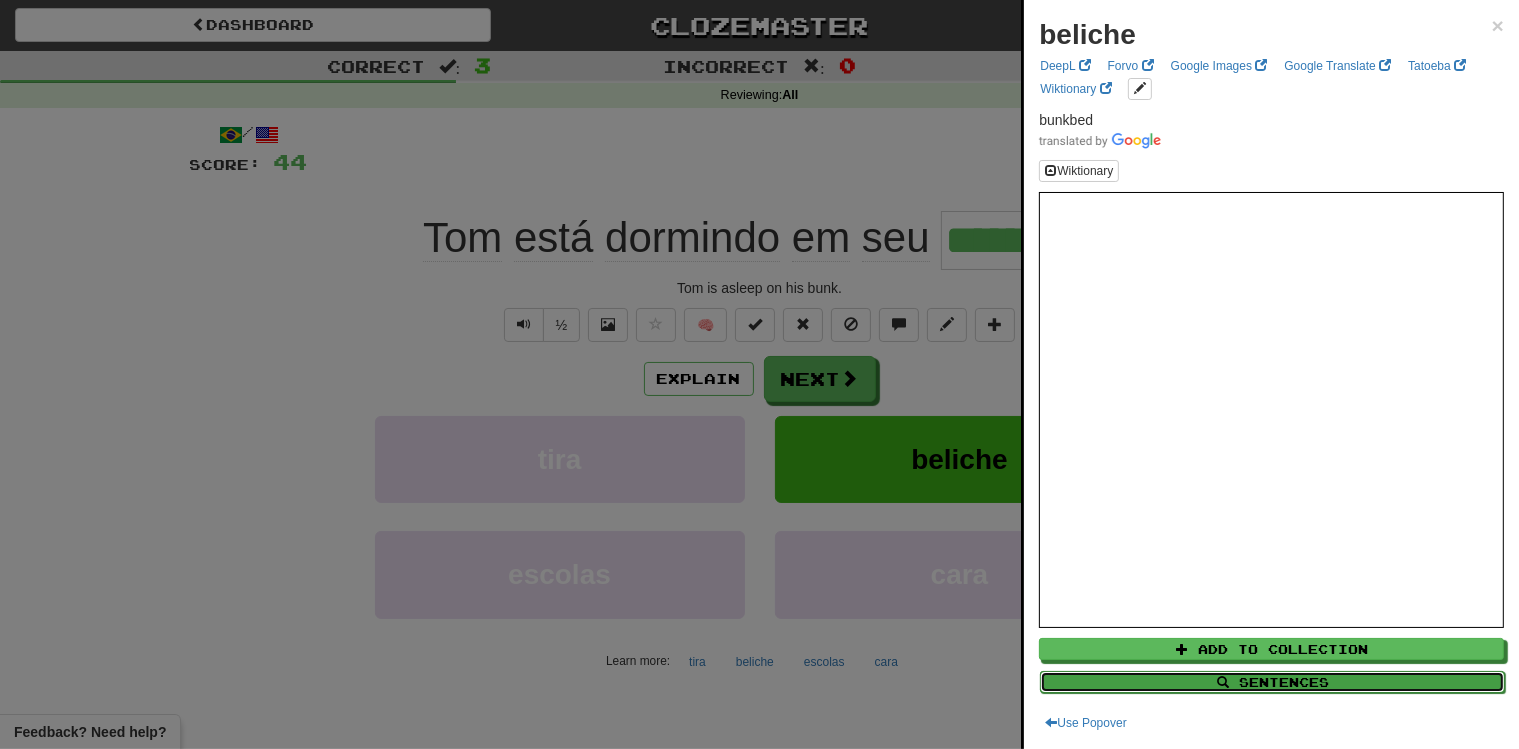 click on "Sentences" at bounding box center (1272, 682) 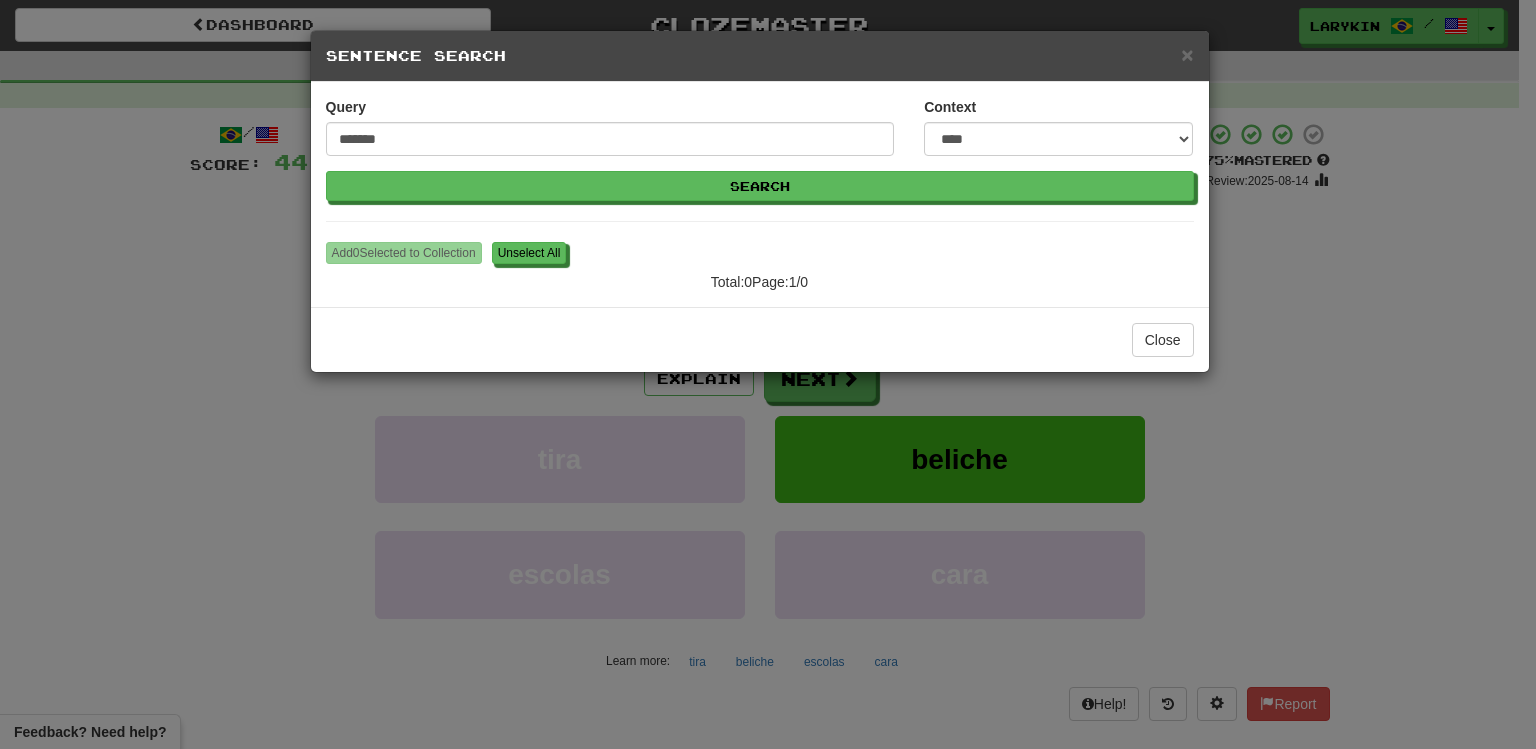 click on "**********" at bounding box center [768, 374] 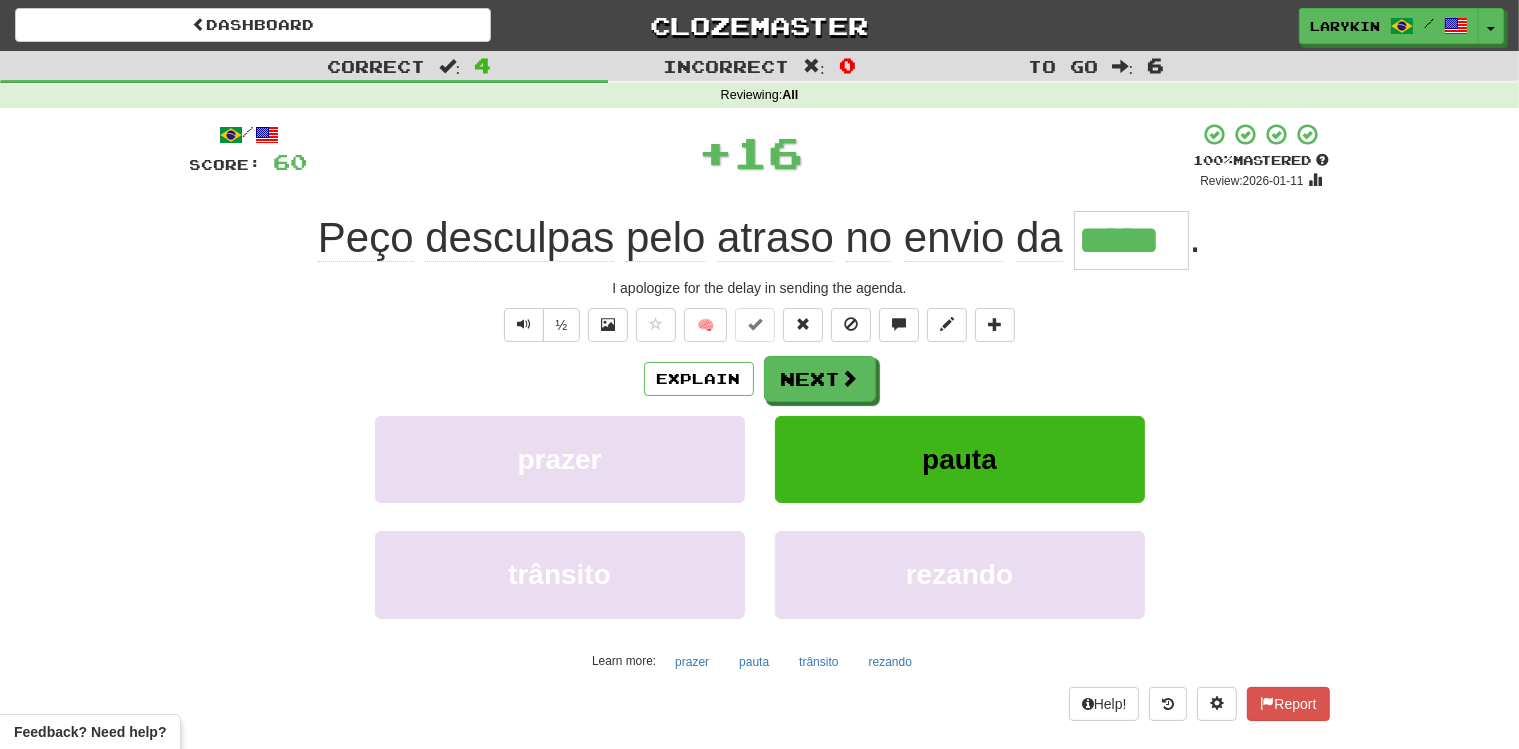 click on "*****" at bounding box center [1131, 240] 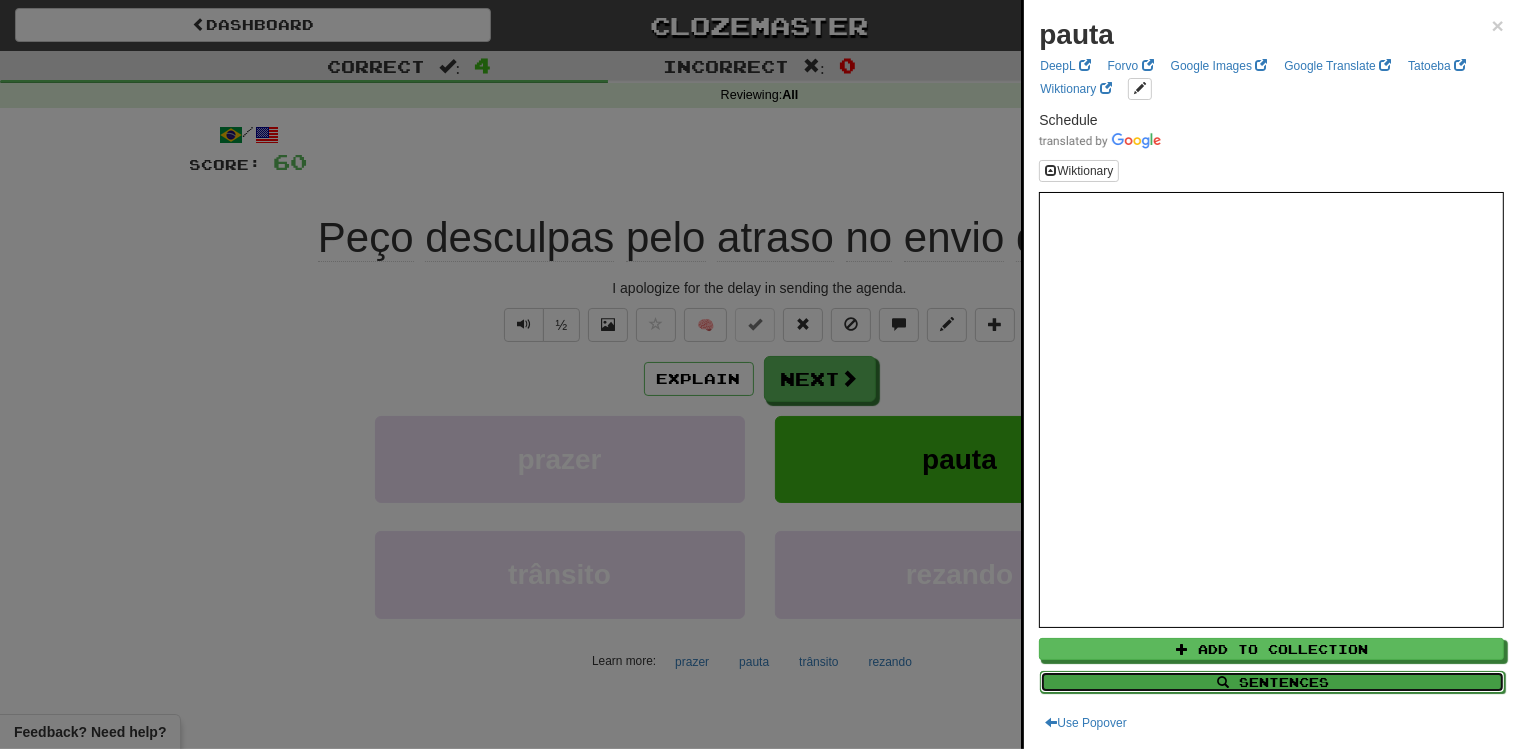click on "Sentences" at bounding box center (1272, 682) 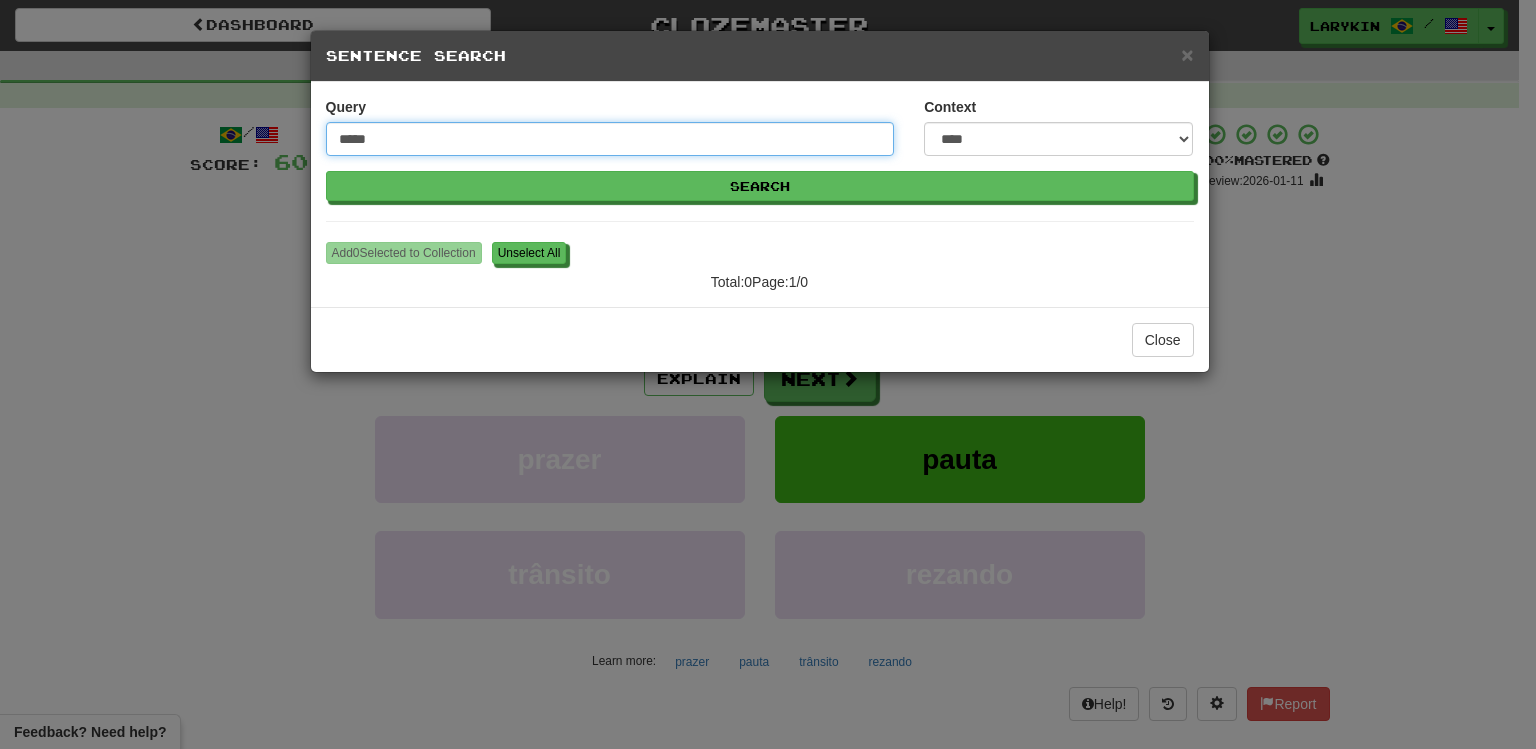 click on "Search" at bounding box center [760, 186] 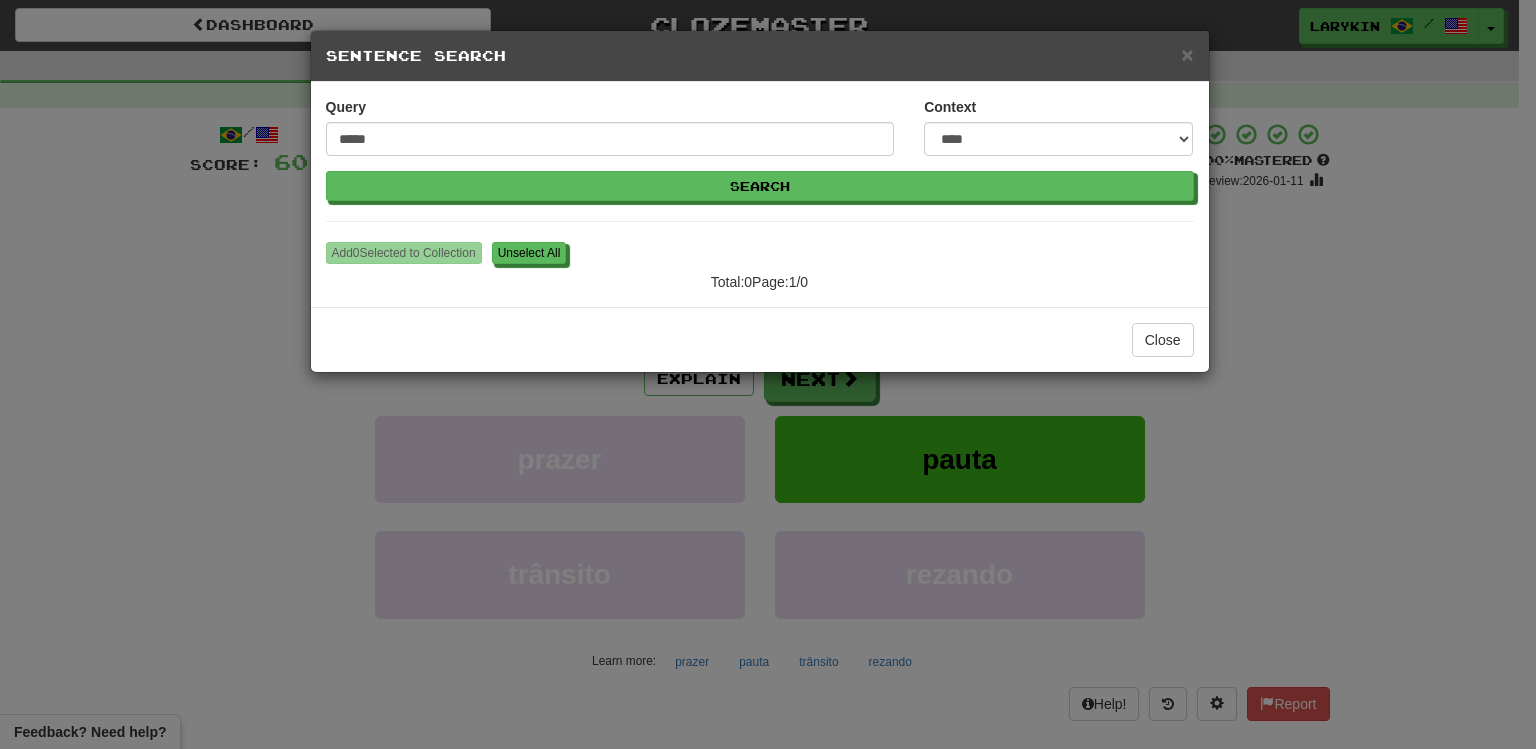 click on "**********" at bounding box center (768, 374) 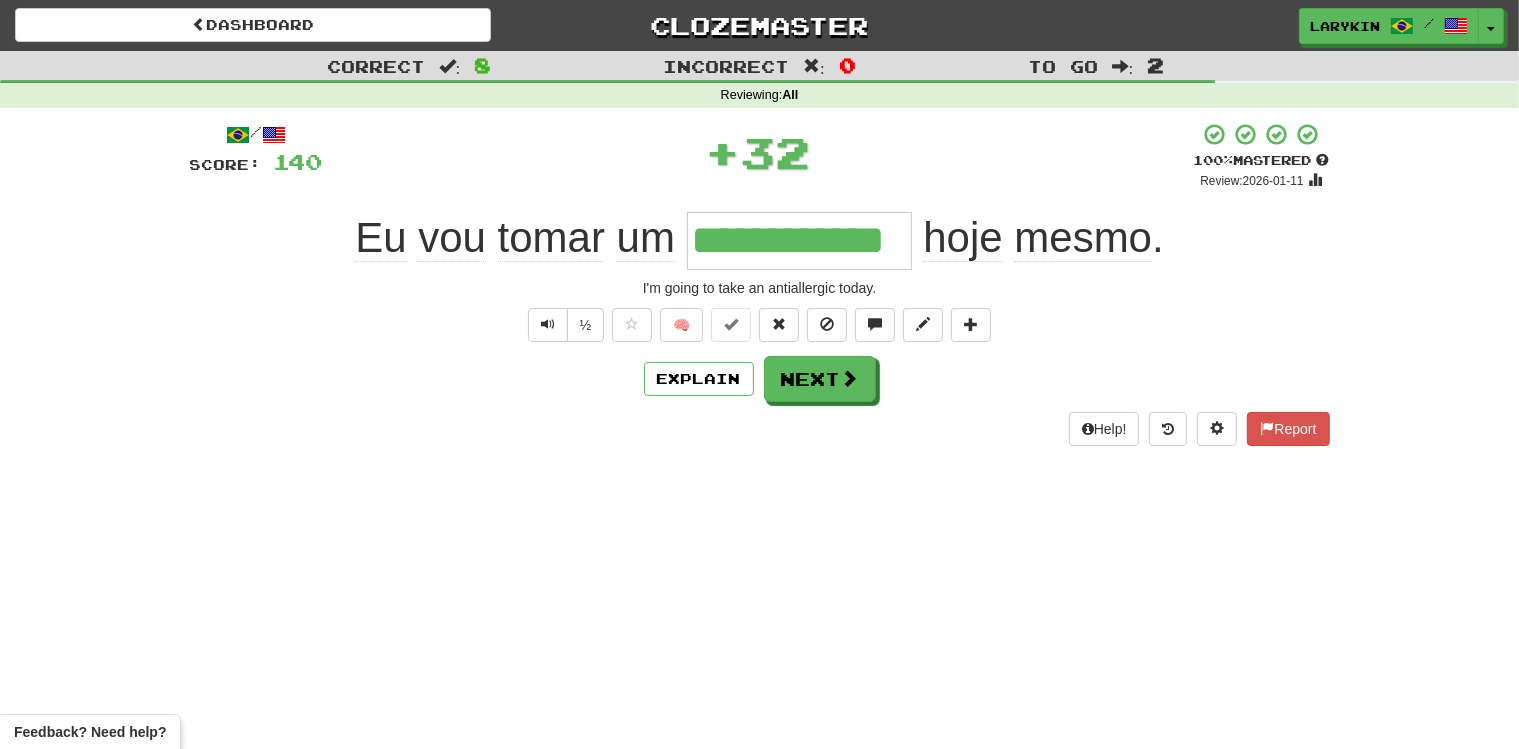 scroll, scrollTop: 0, scrollLeft: 0, axis: both 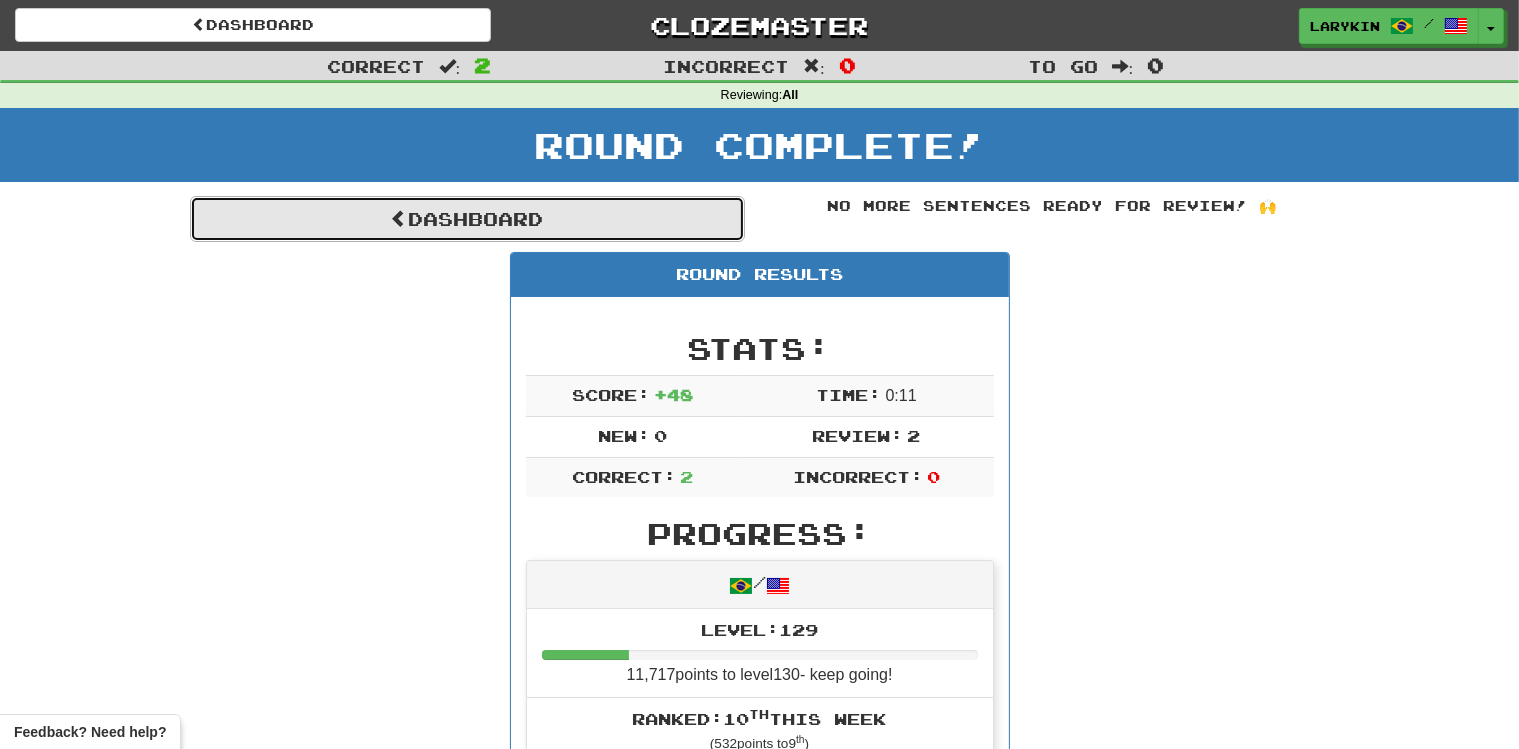click on "Dashboard" at bounding box center (467, 219) 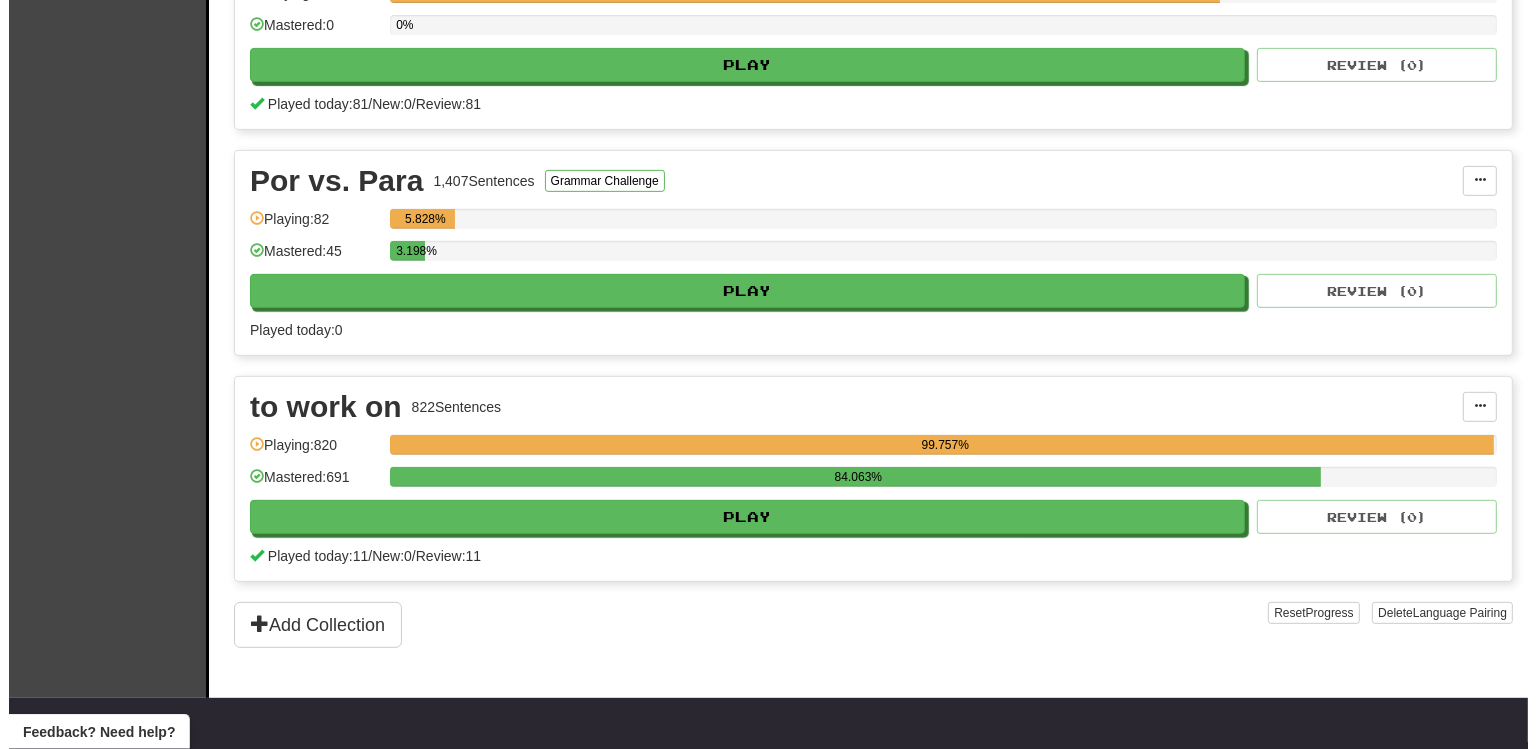 scroll, scrollTop: 844, scrollLeft: 0, axis: vertical 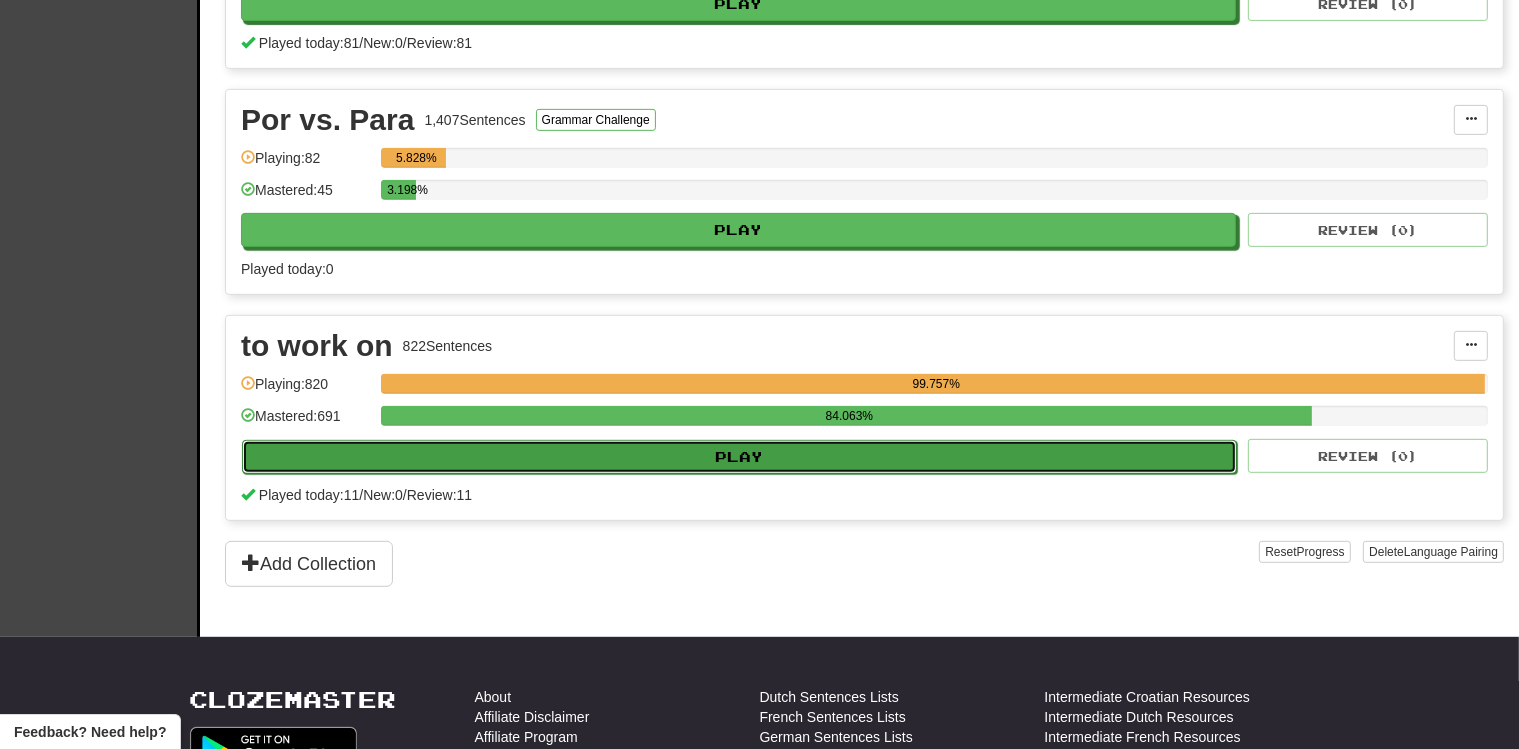 click on "Play" at bounding box center (739, 457) 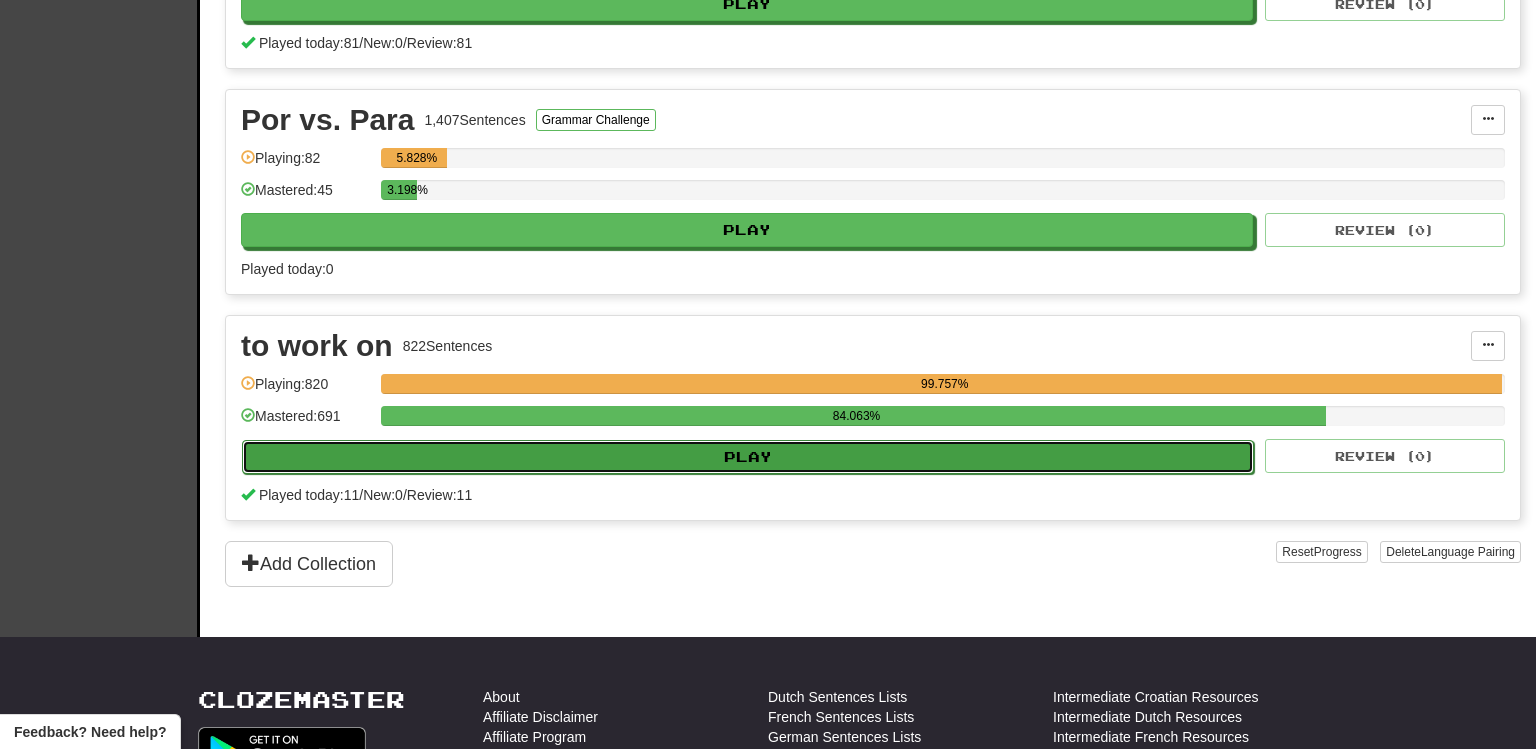 select on "**" 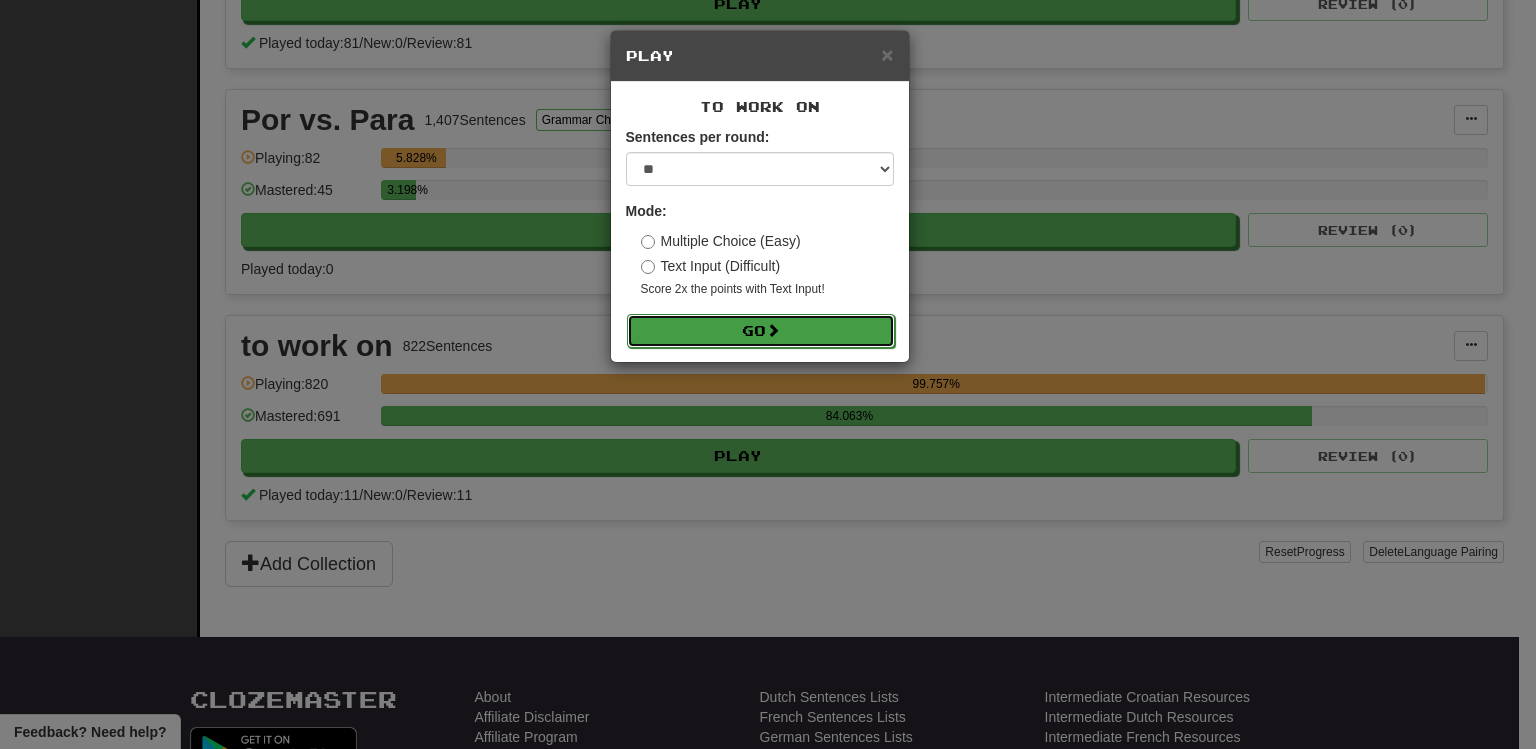 click on "Go" at bounding box center (761, 331) 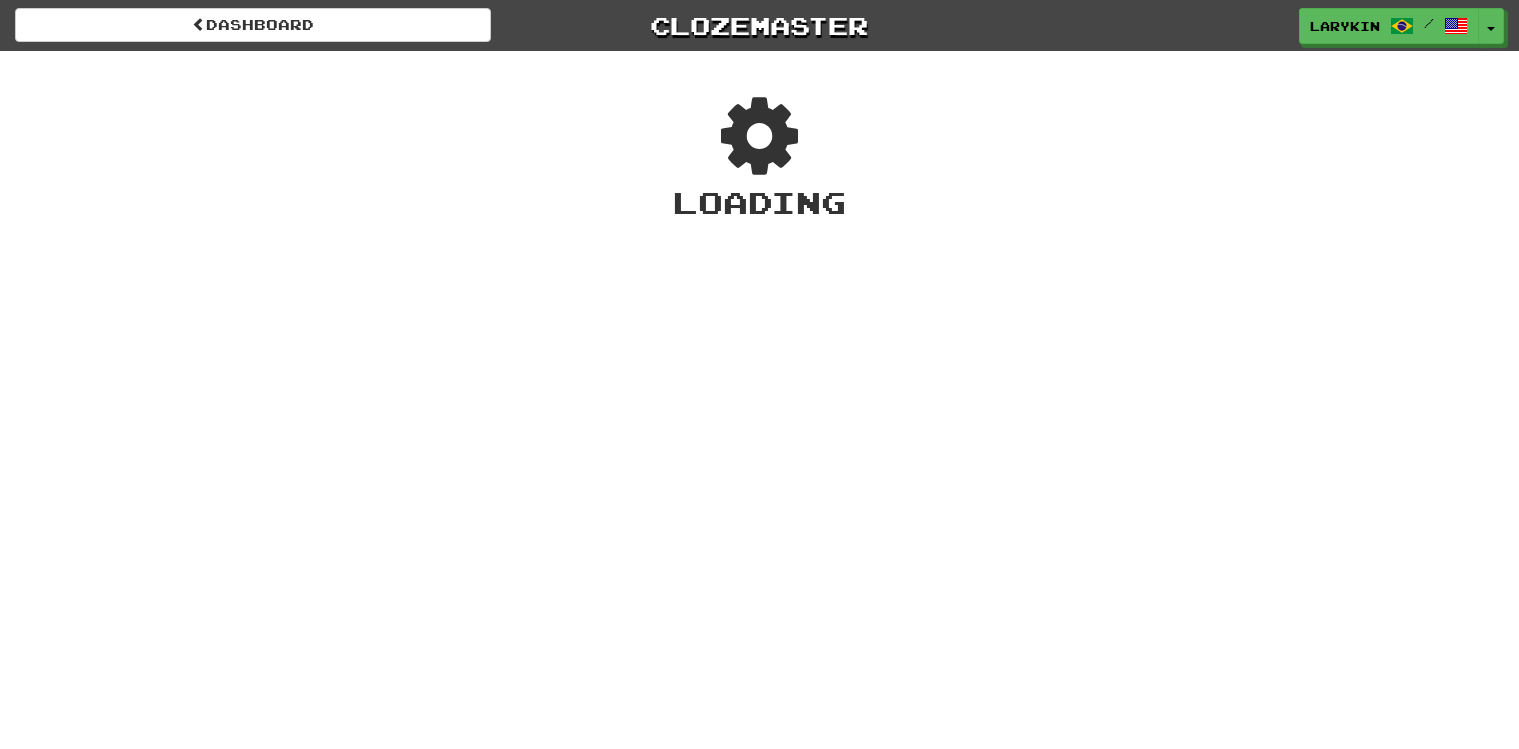 scroll, scrollTop: 0, scrollLeft: 0, axis: both 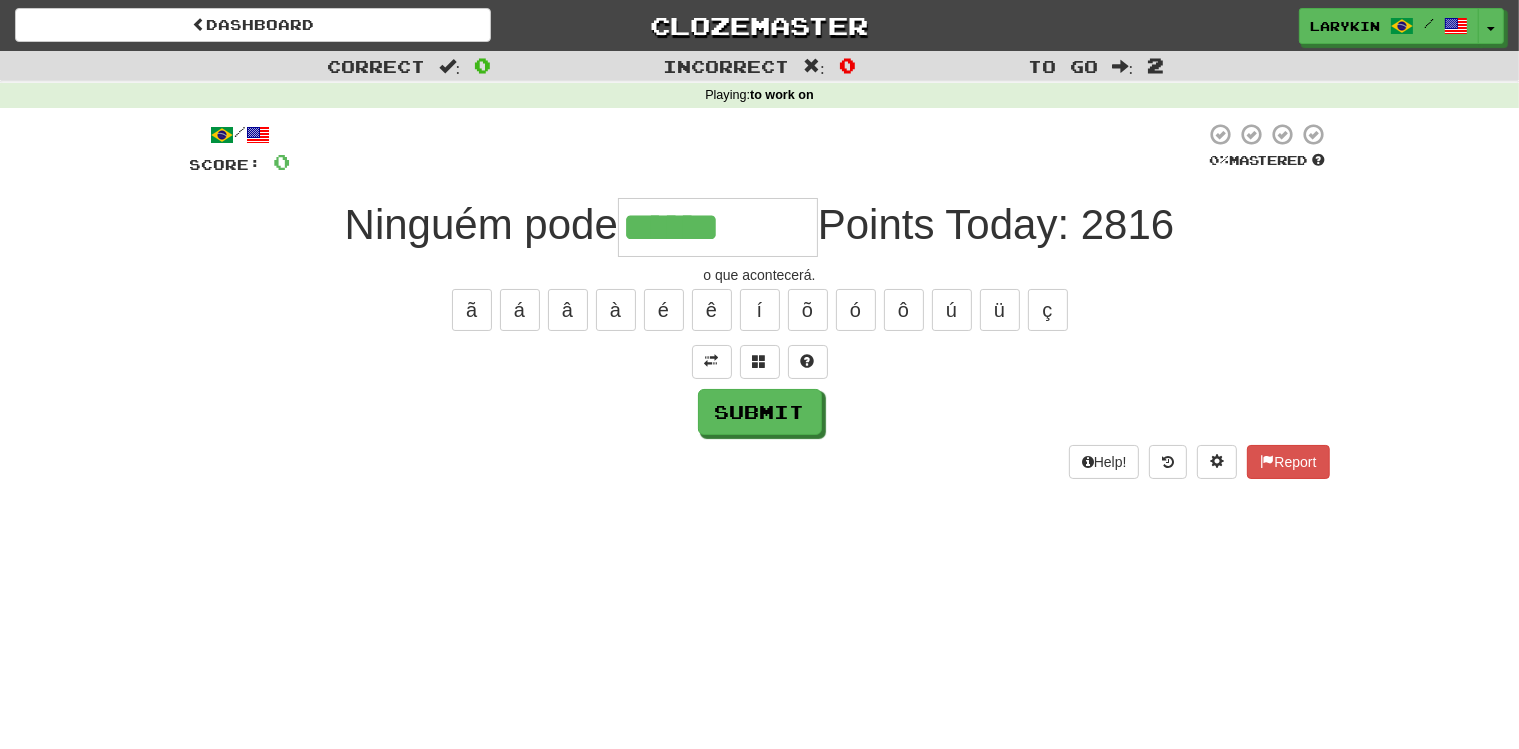 type on "******" 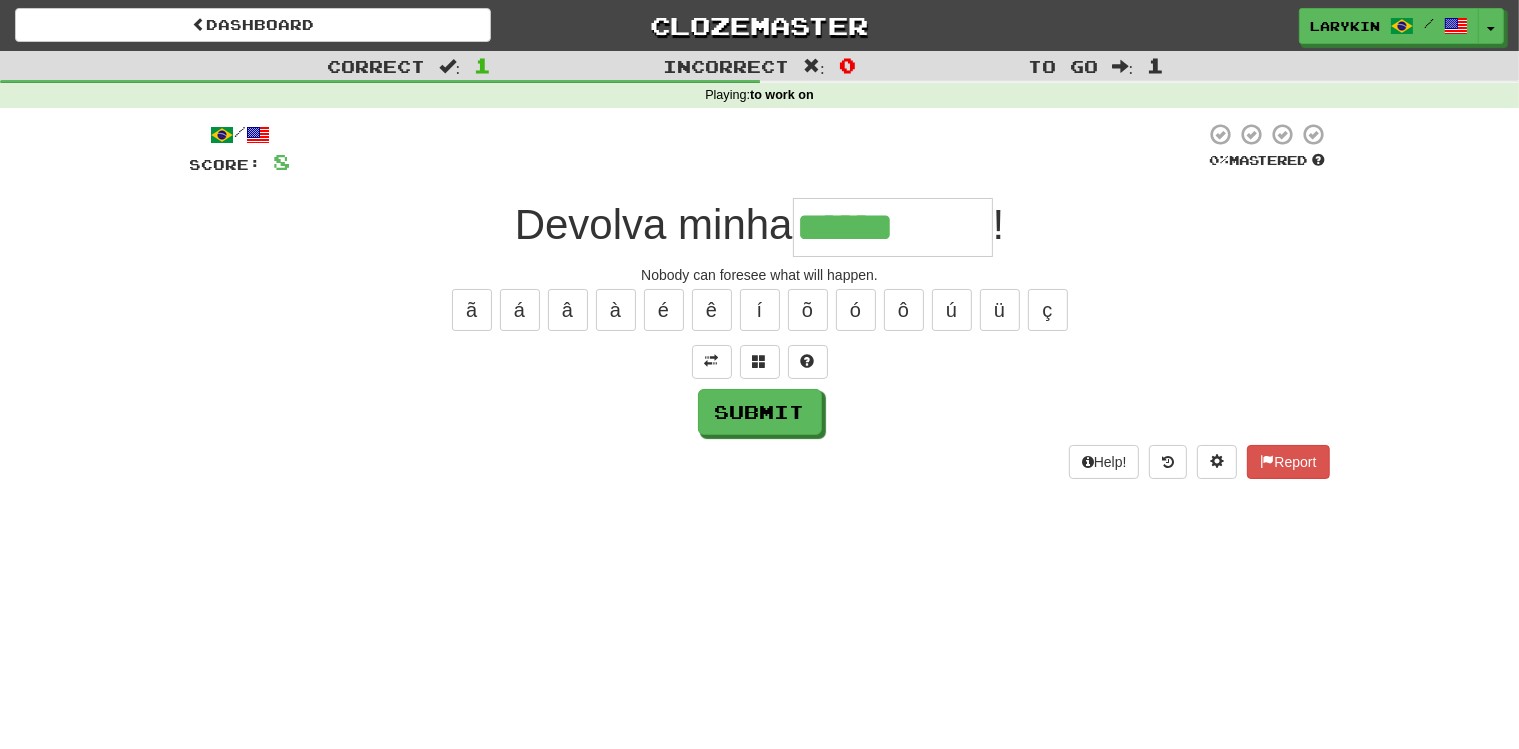 type on "******" 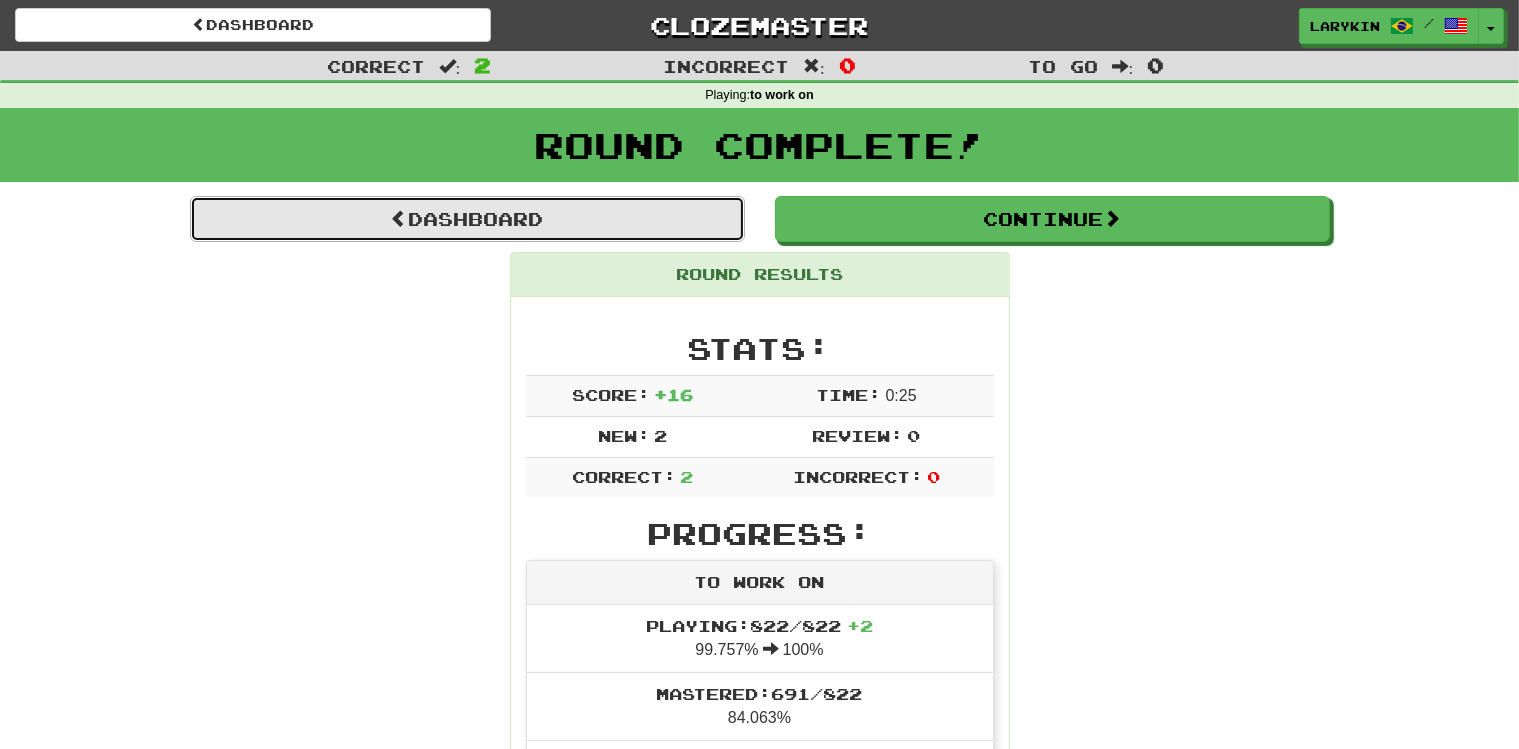 click on "Dashboard" at bounding box center (467, 219) 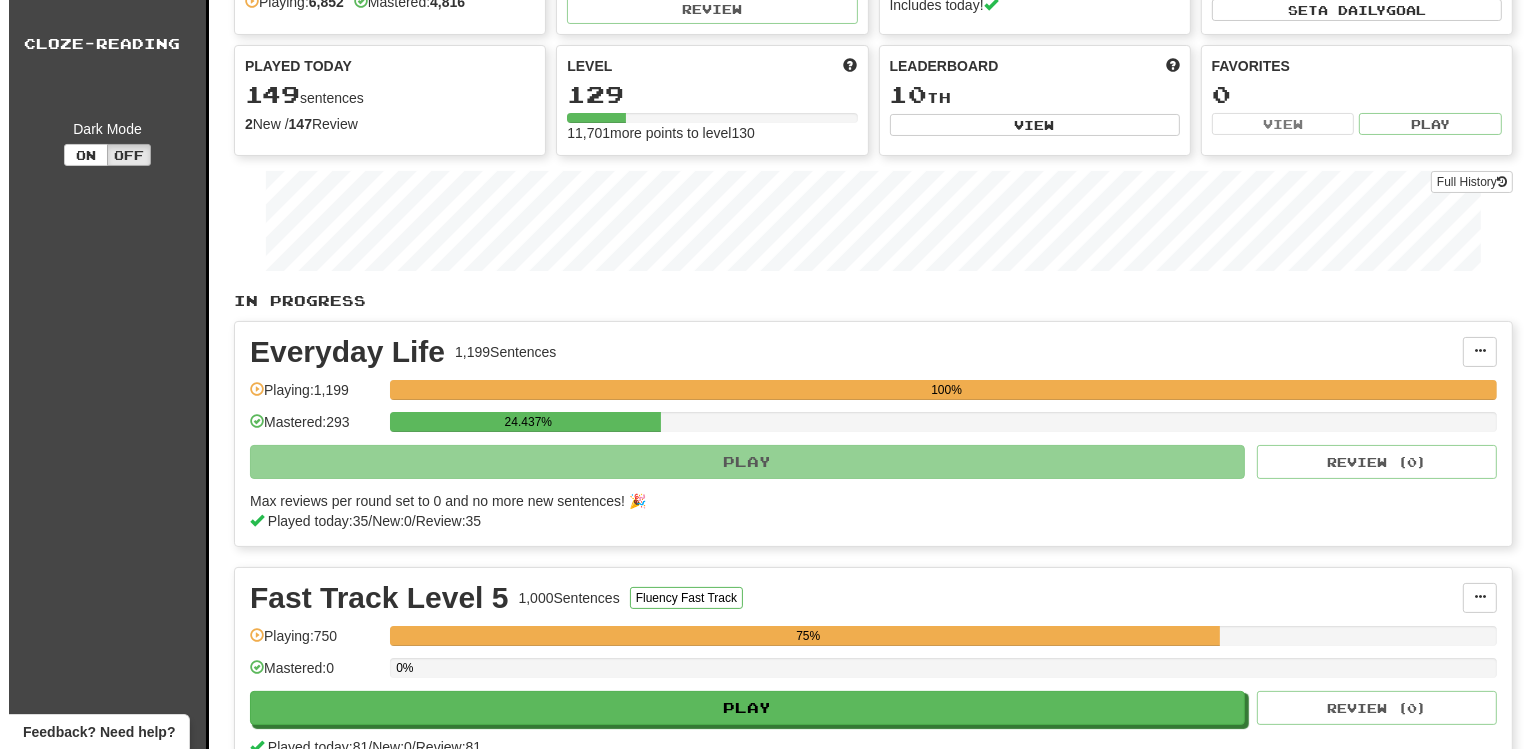 scroll, scrollTop: 281, scrollLeft: 0, axis: vertical 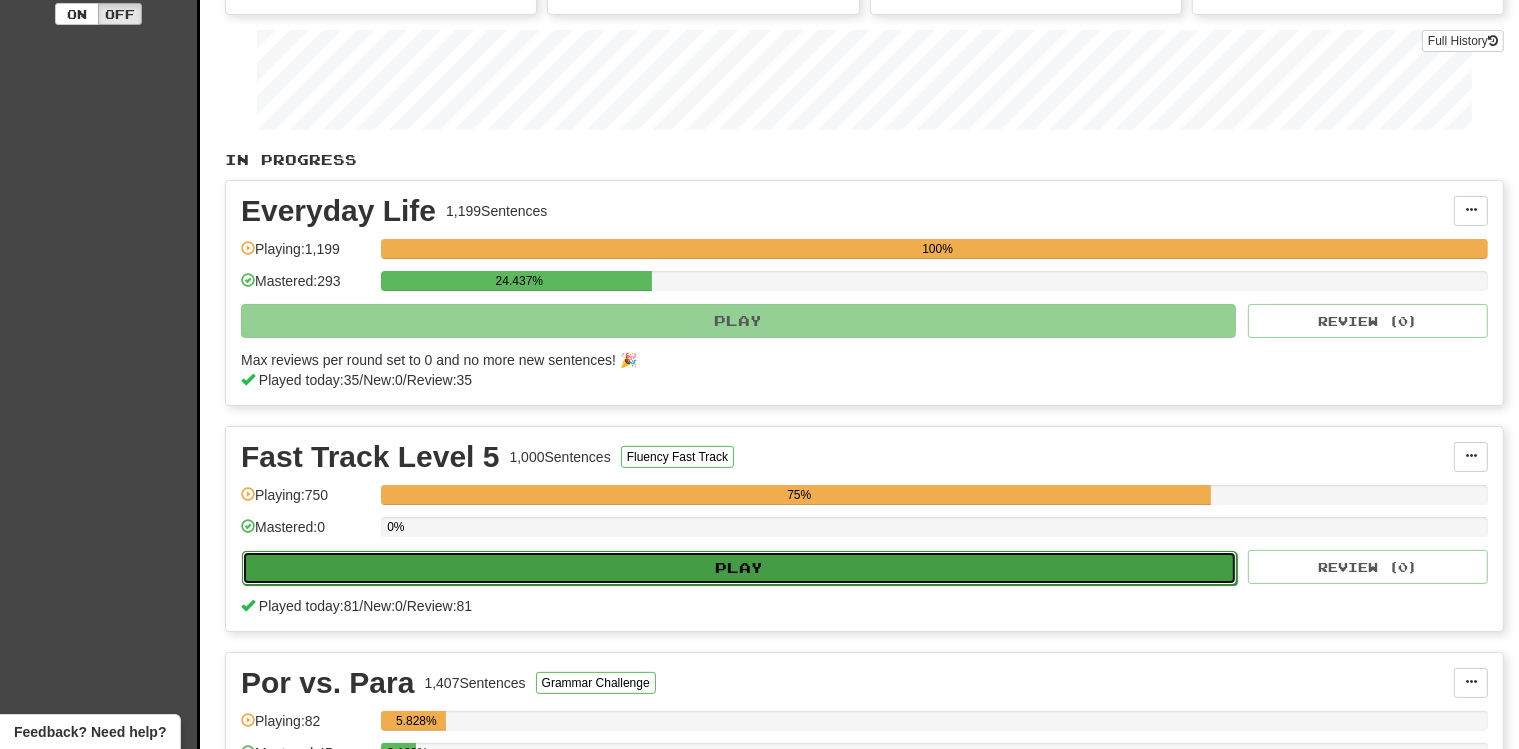 click on "Play" at bounding box center (739, 568) 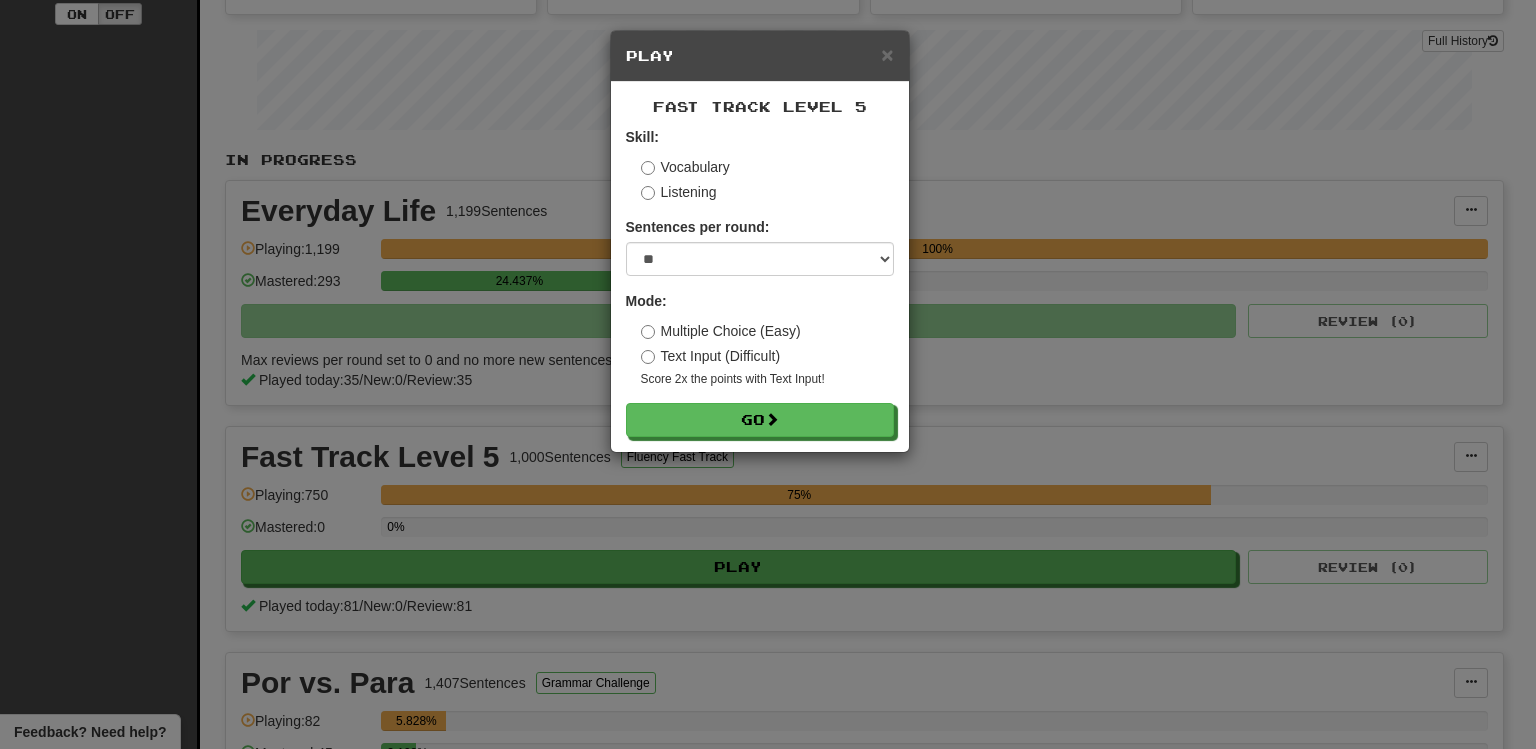 click on "Mode: Multiple Choice (Easy) Text Input (Difficult) Score 2x the points with Text Input !" at bounding box center [760, 339] 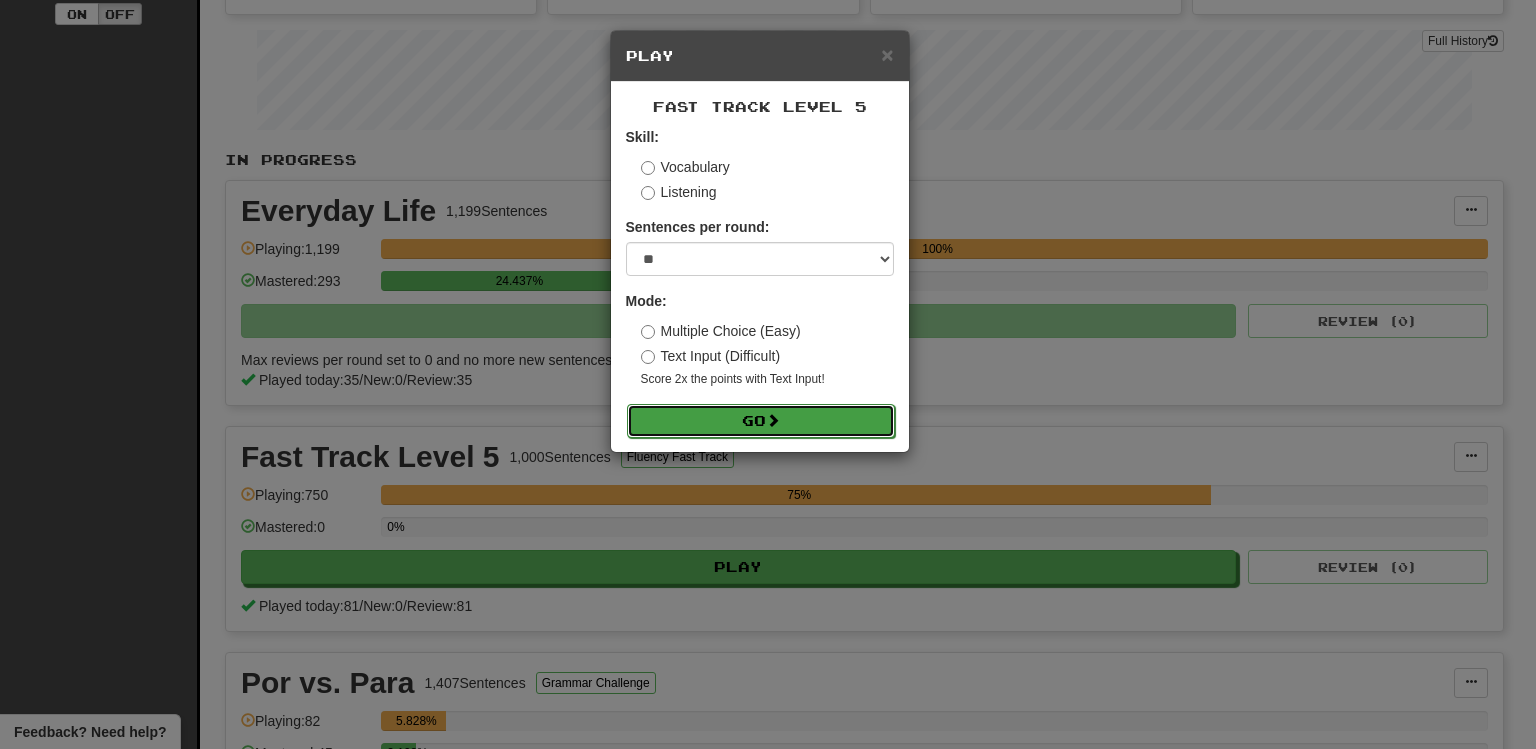 click on "Go" at bounding box center [761, 421] 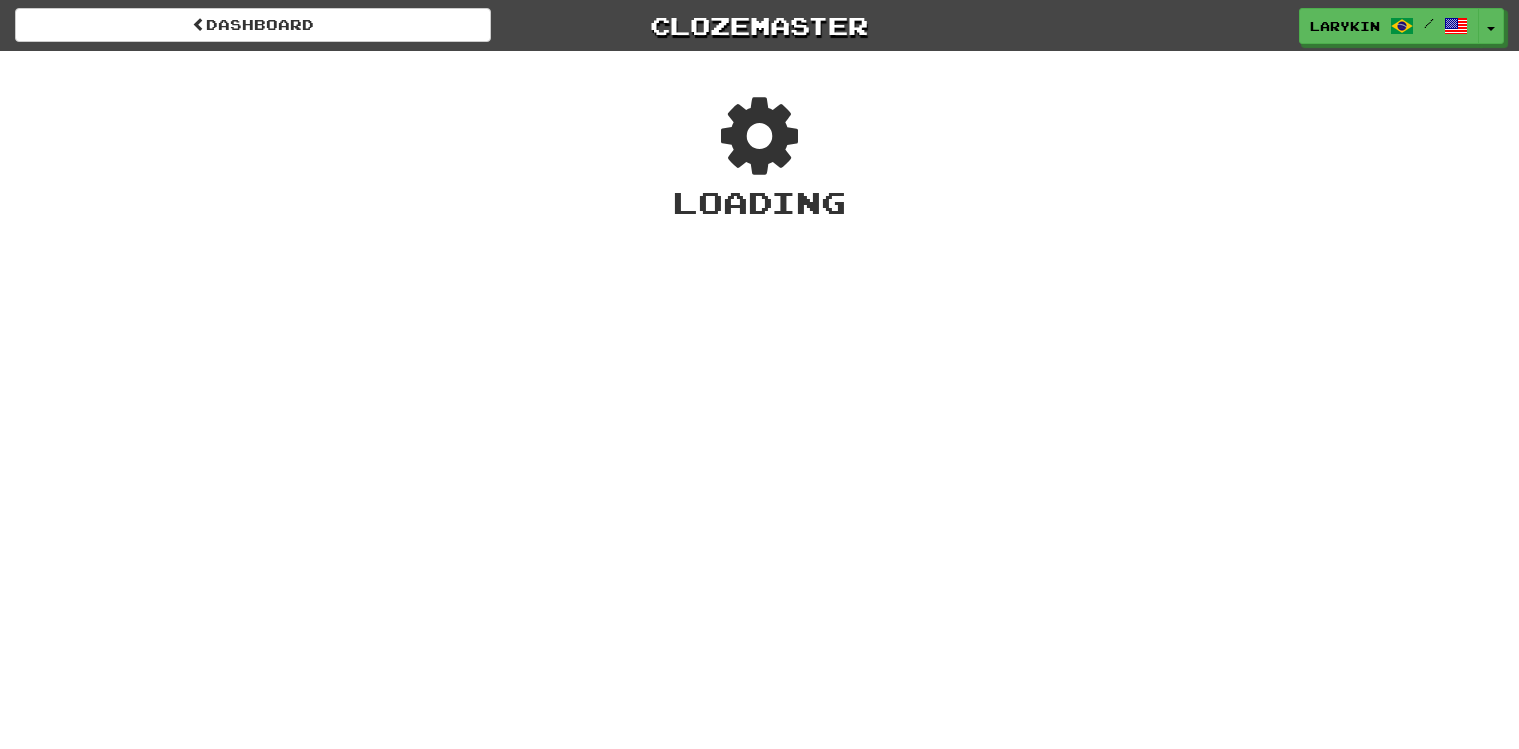 scroll, scrollTop: 0, scrollLeft: 0, axis: both 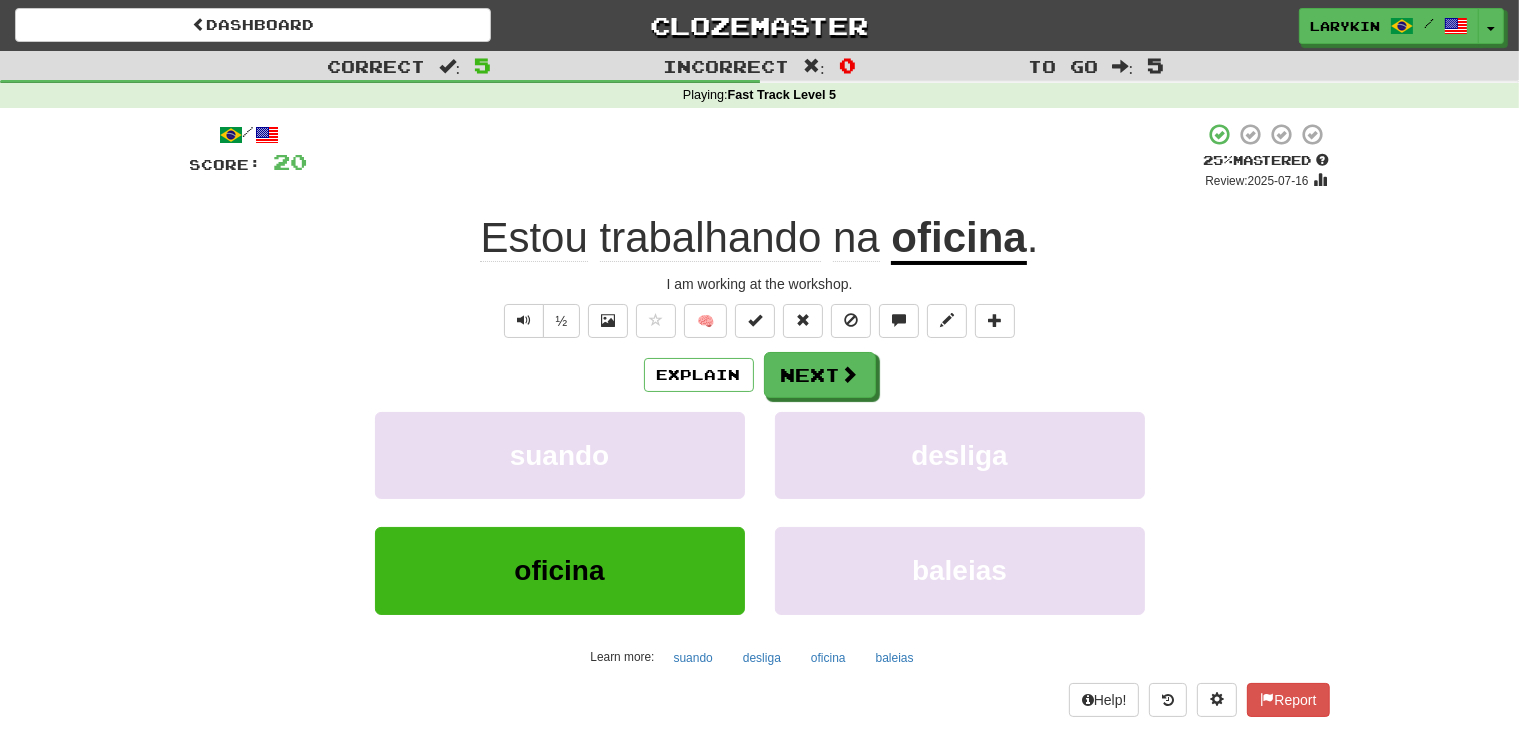 click on "oficina" at bounding box center (958, 239) 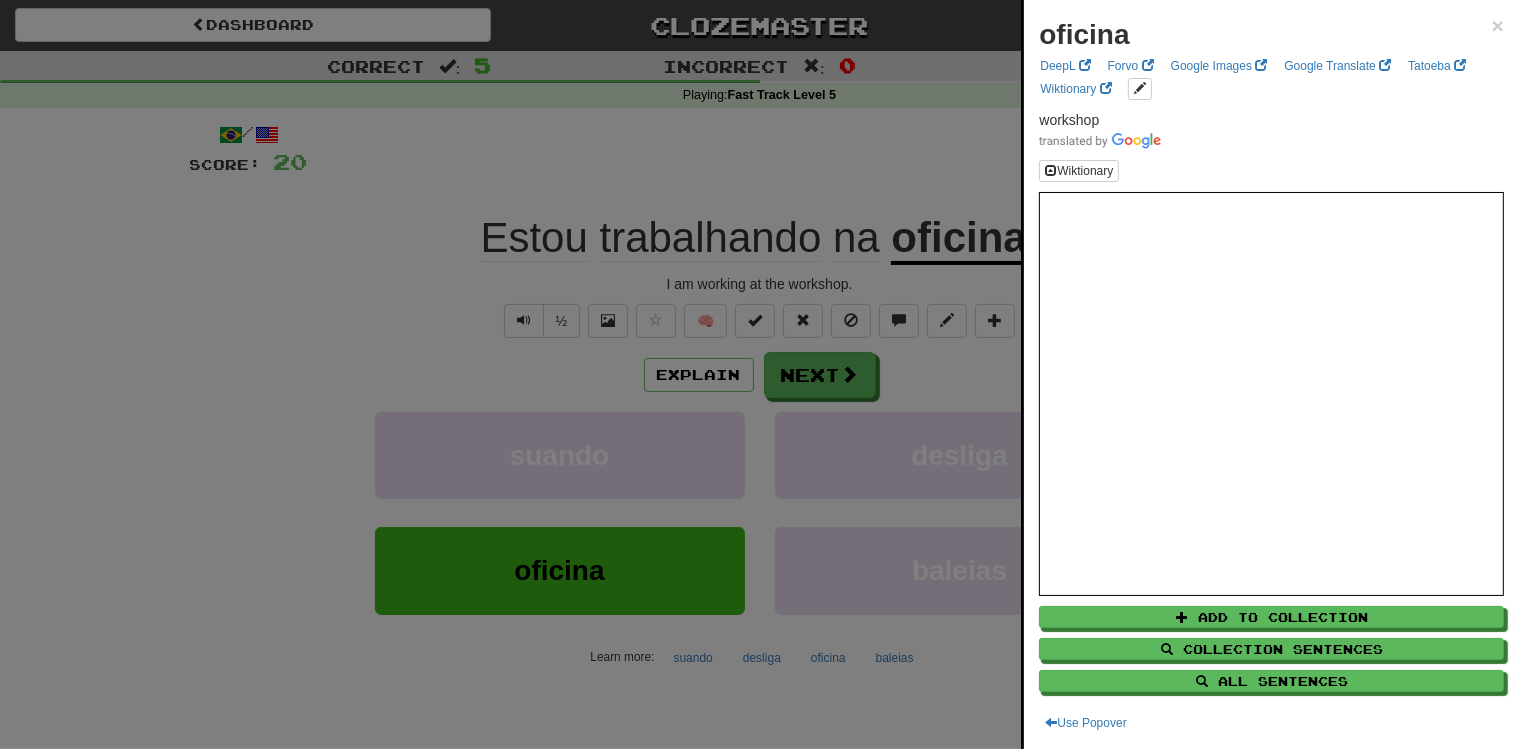 click at bounding box center [759, 374] 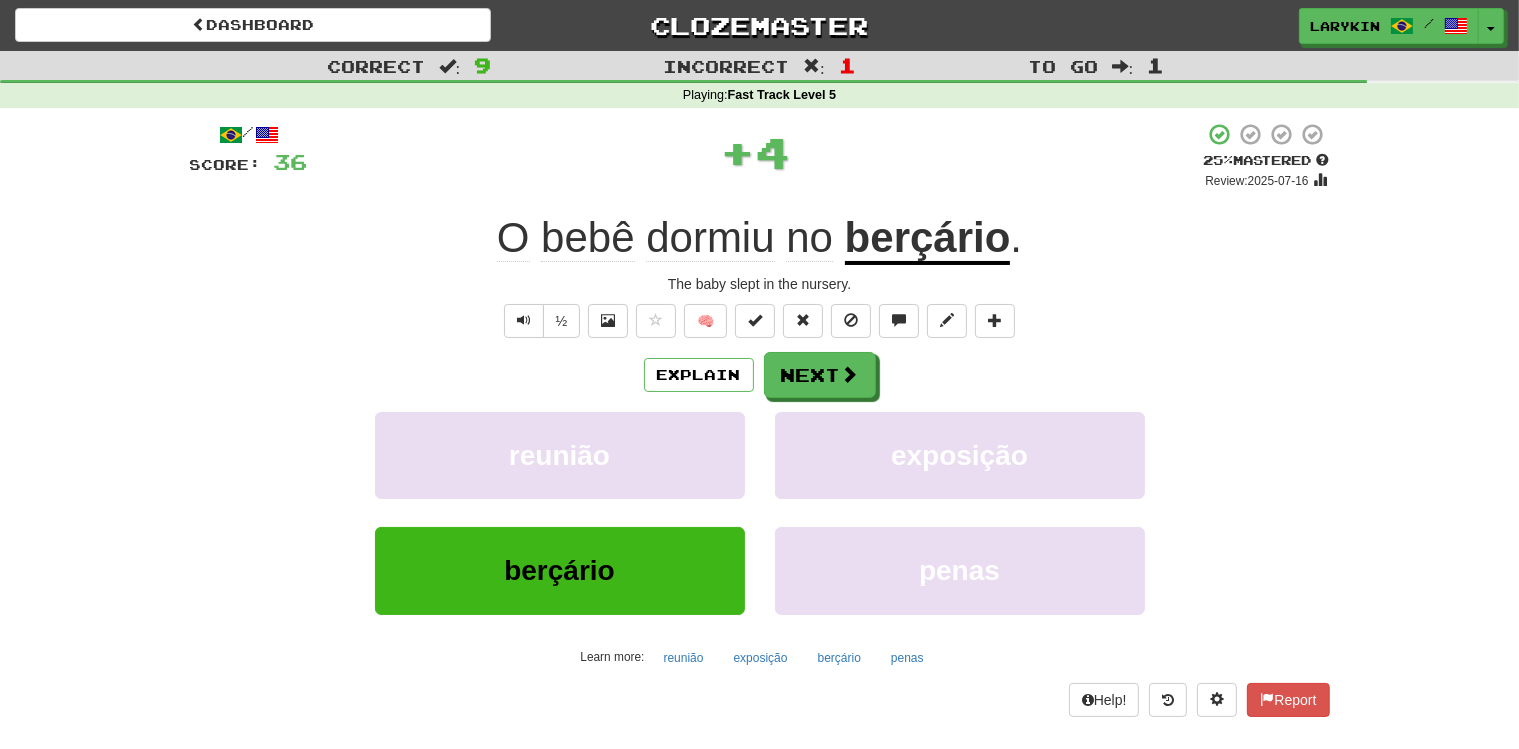 click on "berçário" at bounding box center (928, 239) 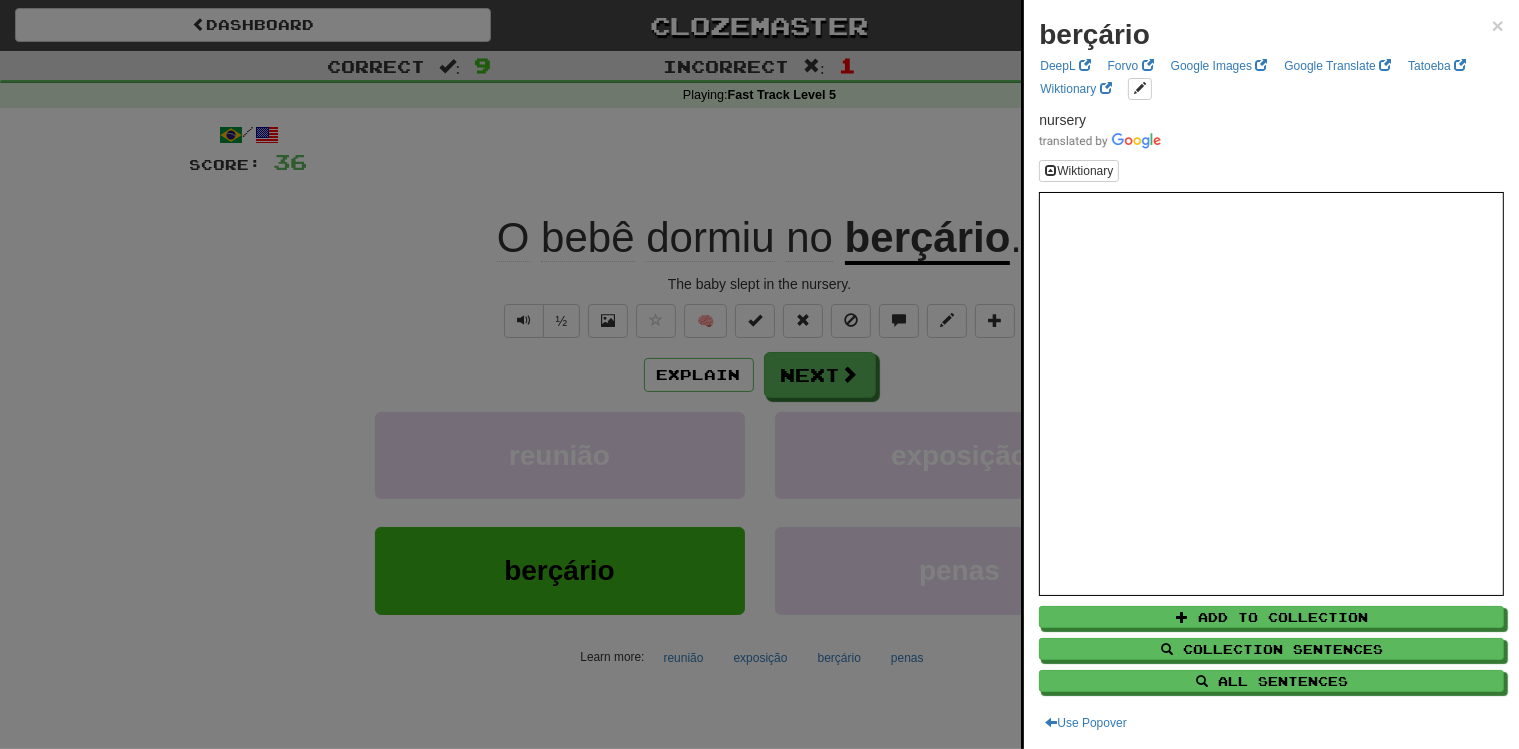 click at bounding box center [759, 374] 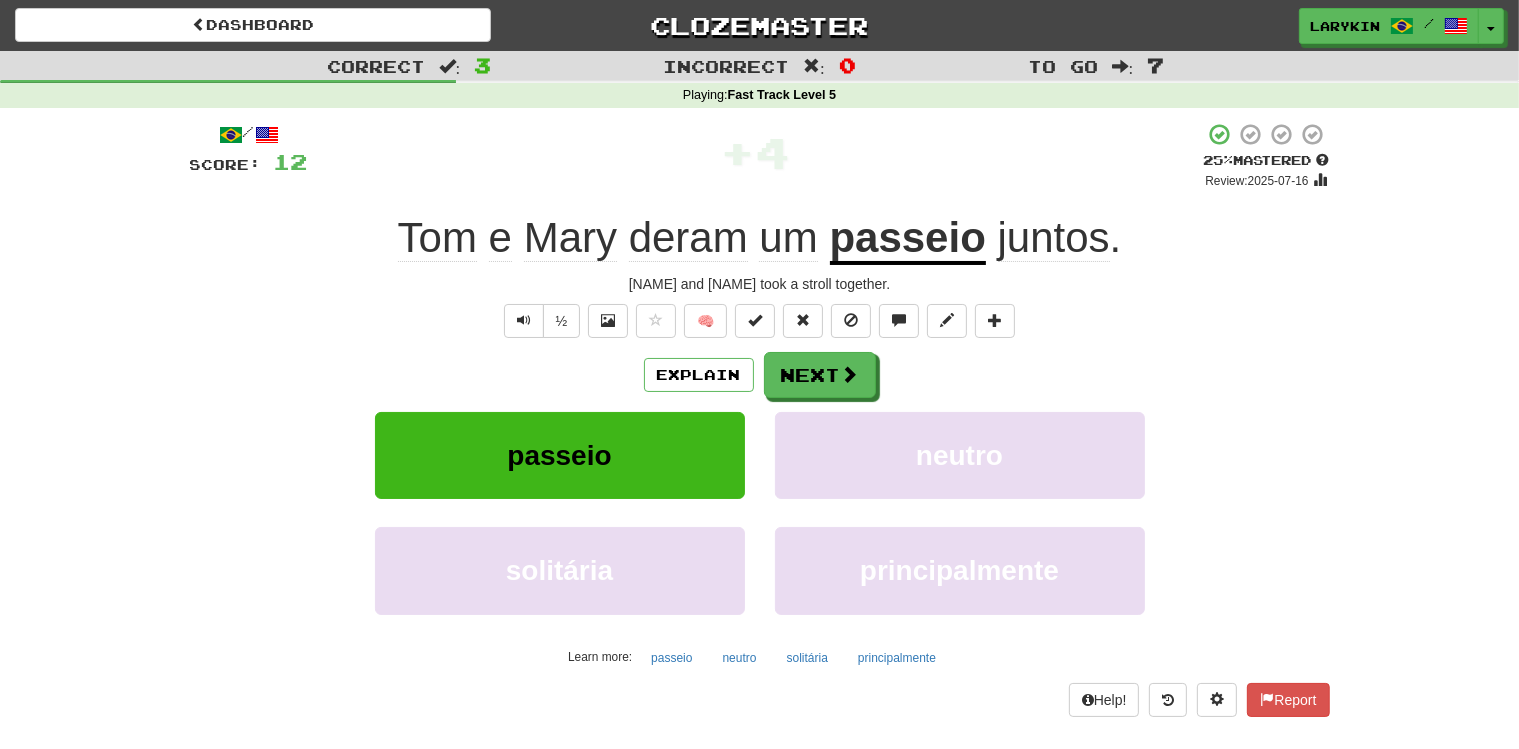 click on "deram" 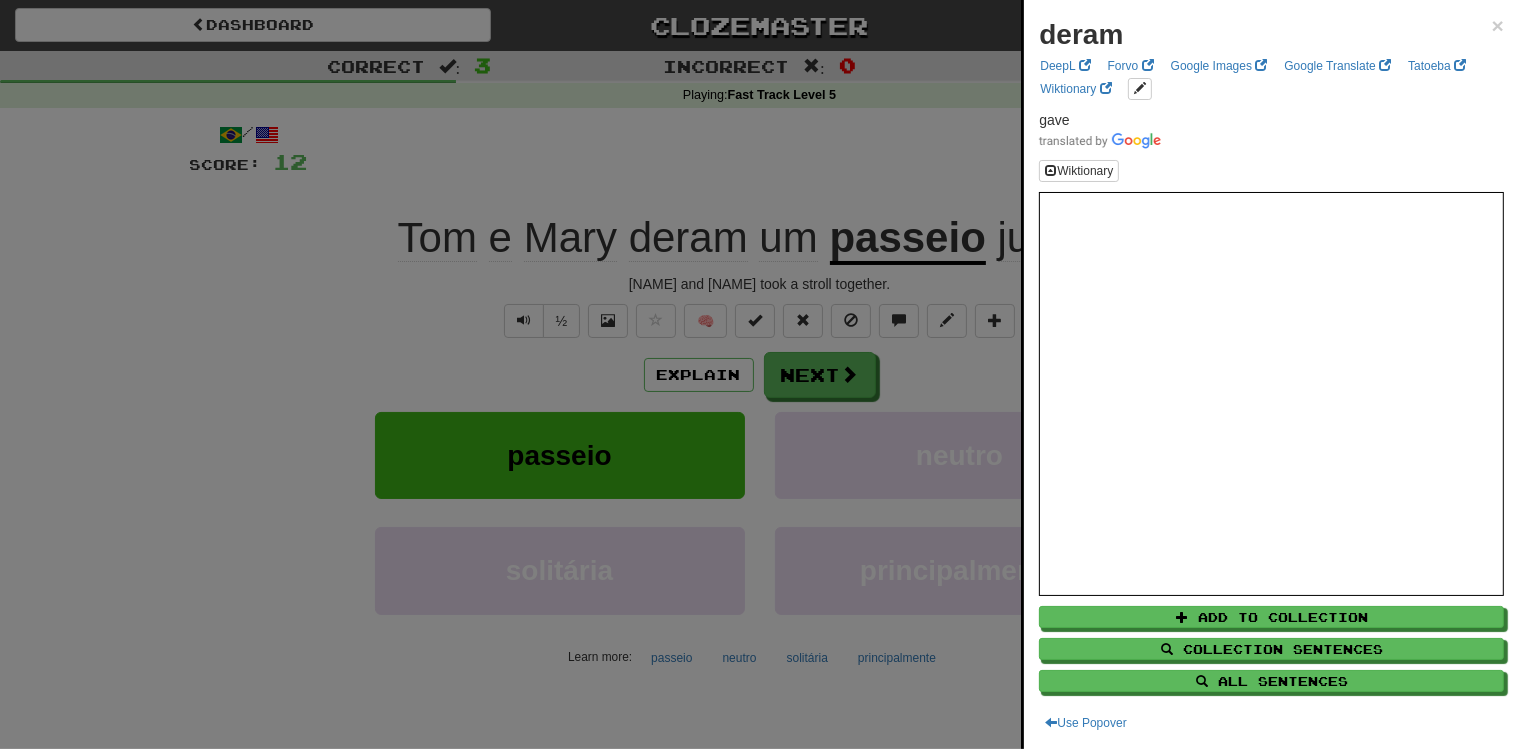 click at bounding box center (759, 374) 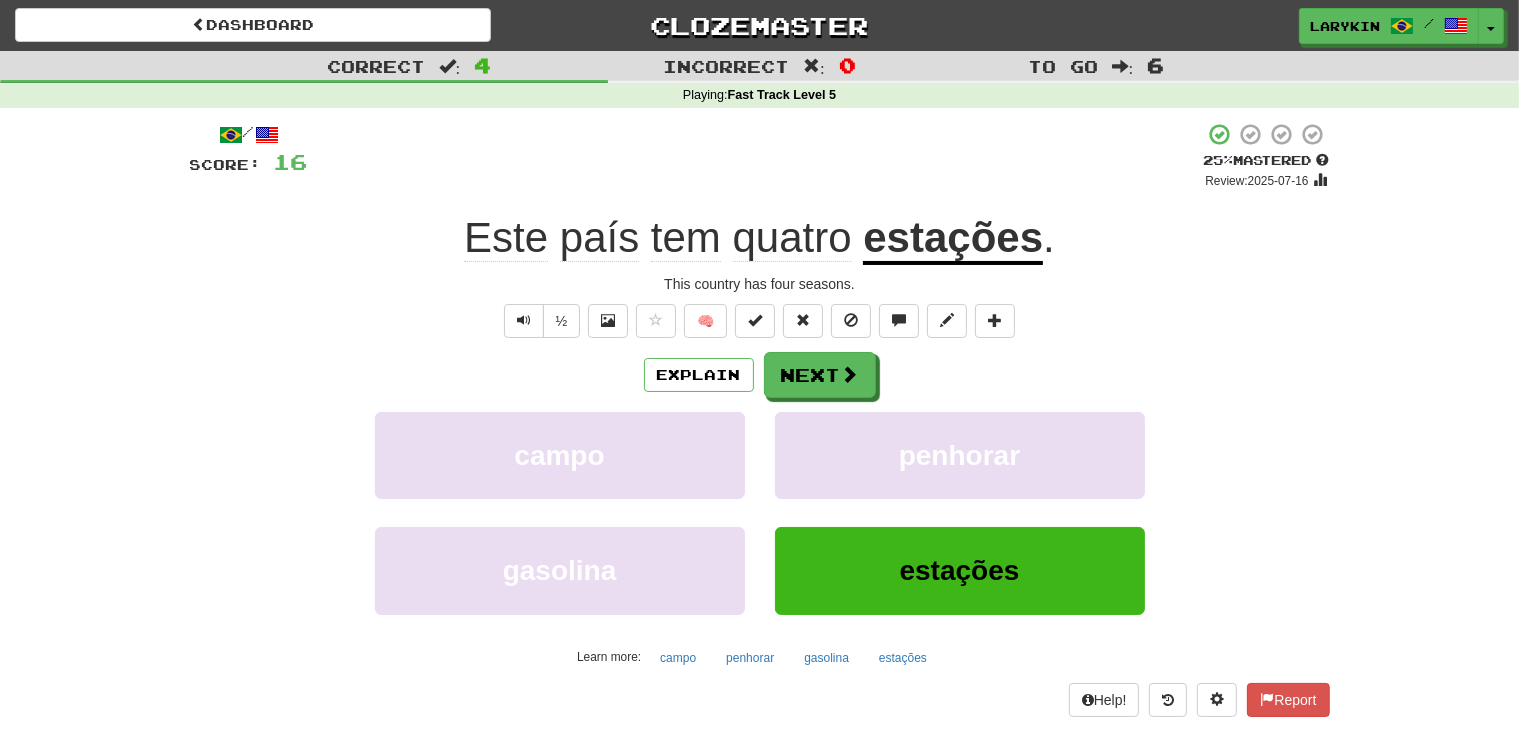 click on "estações" at bounding box center (953, 239) 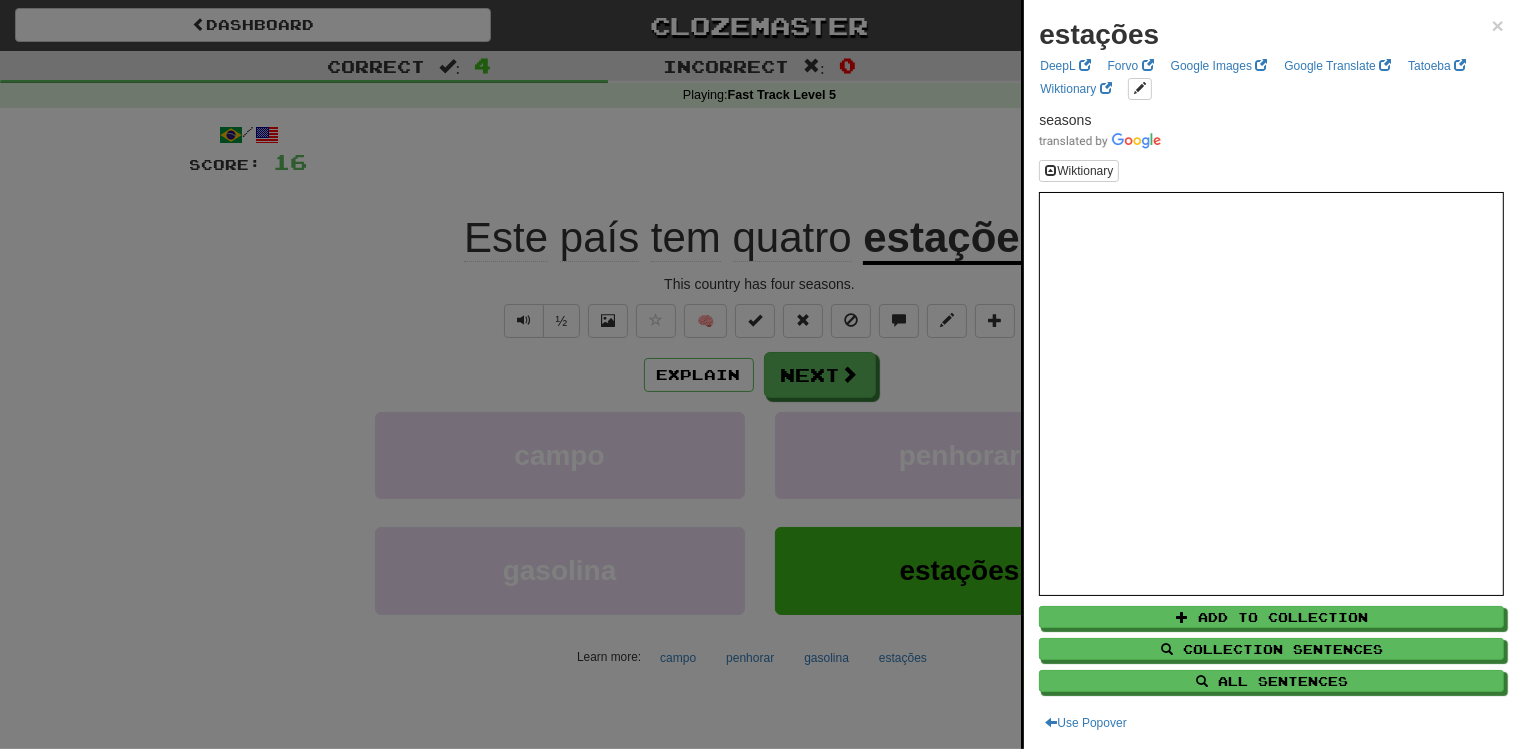 click at bounding box center [759, 374] 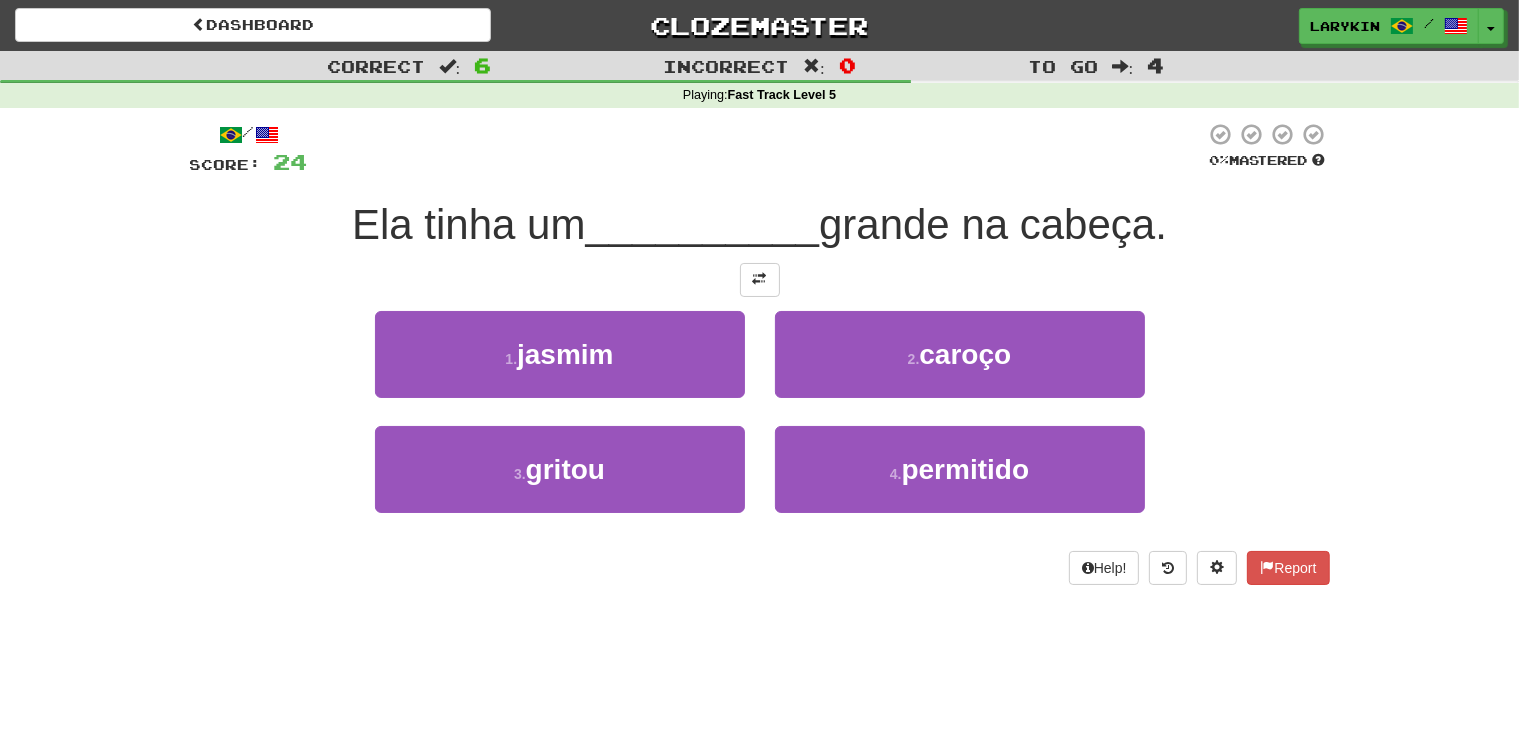 click on "Dashboard
Clozemaster
larykin
/
Toggle Dropdown
Dashboard
Leaderboard
Activity Feed
Notifications
Profile
Discussions
Português
/
English
Streak:
169
Review:
0
Points Today: 2832
Deutsch
/
Português
Streak:
0
Review:
67
Points Today: 0
العربية
/
English
Streak:
0
Review:
2,001
Points Today: 0
Gaeilge
/
English
Streak:
0
Review:
731
Points Today: 0
Deutsch
/
English
Streak:
0
Review:
119
Points Today: 0
한국어
/
English
Streak:
0
Review:
64
Points Today: 0
Latina
/
English
Streak:
0
Review:
0
Points Today: 0
Nahuatl
/" at bounding box center [759, 374] 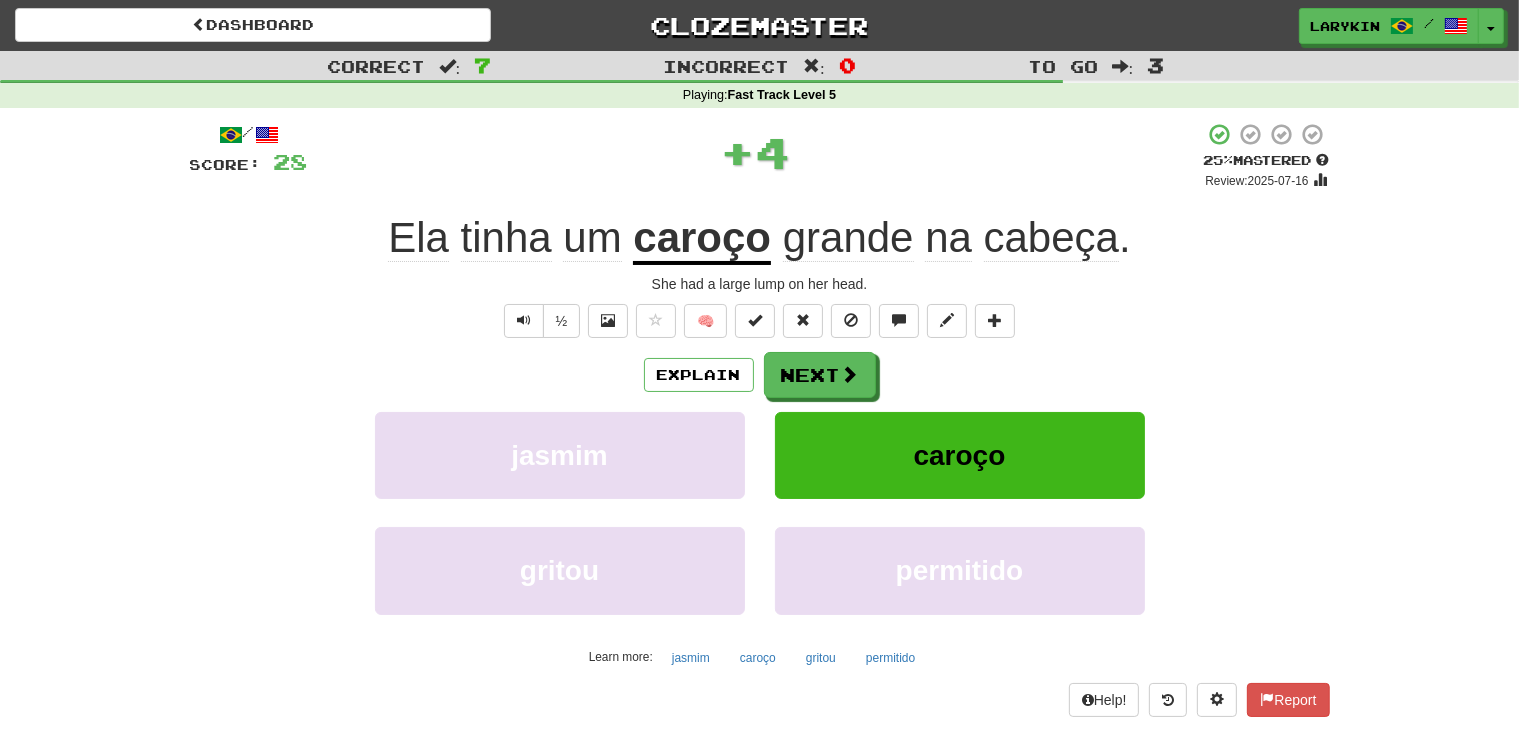 click on "caroço" at bounding box center [702, 239] 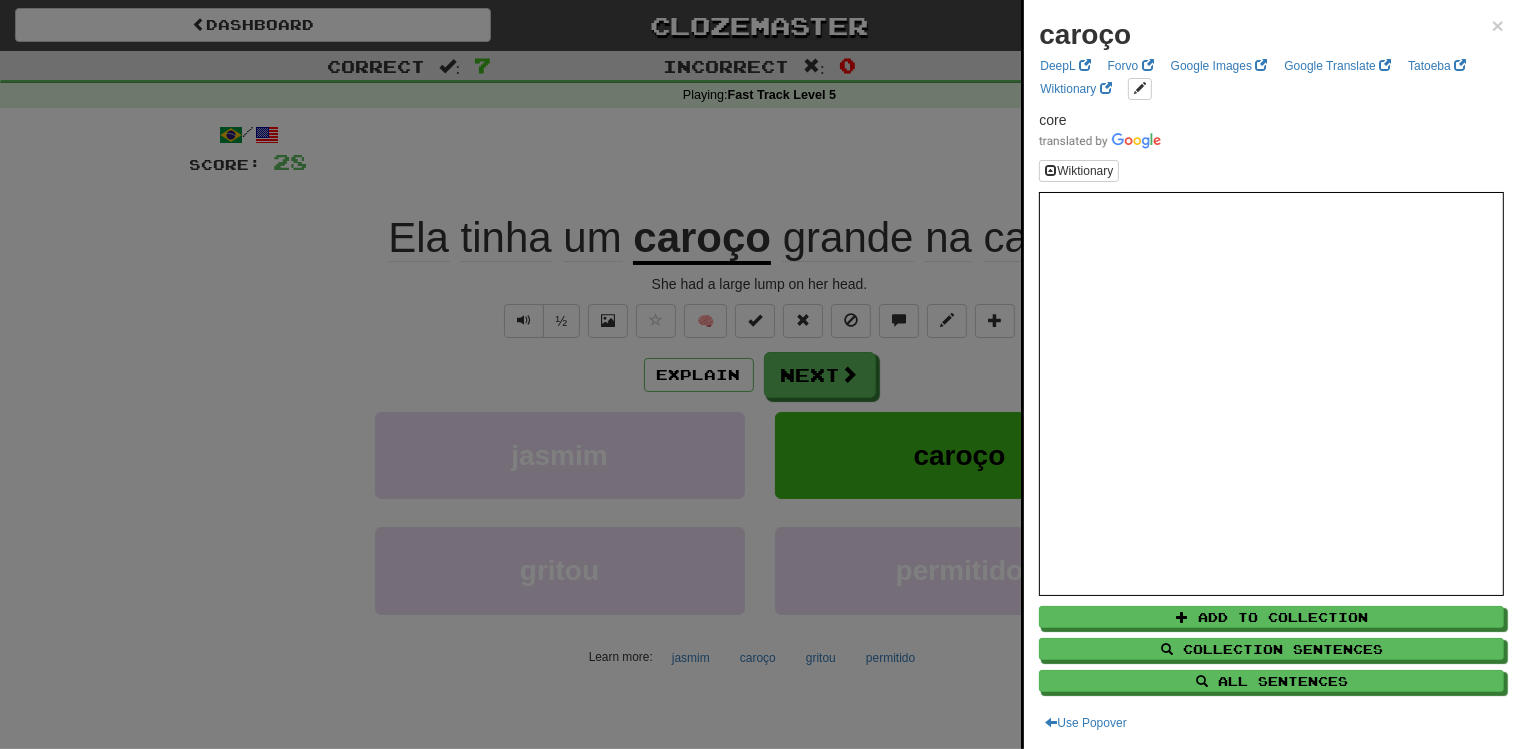 click at bounding box center (759, 374) 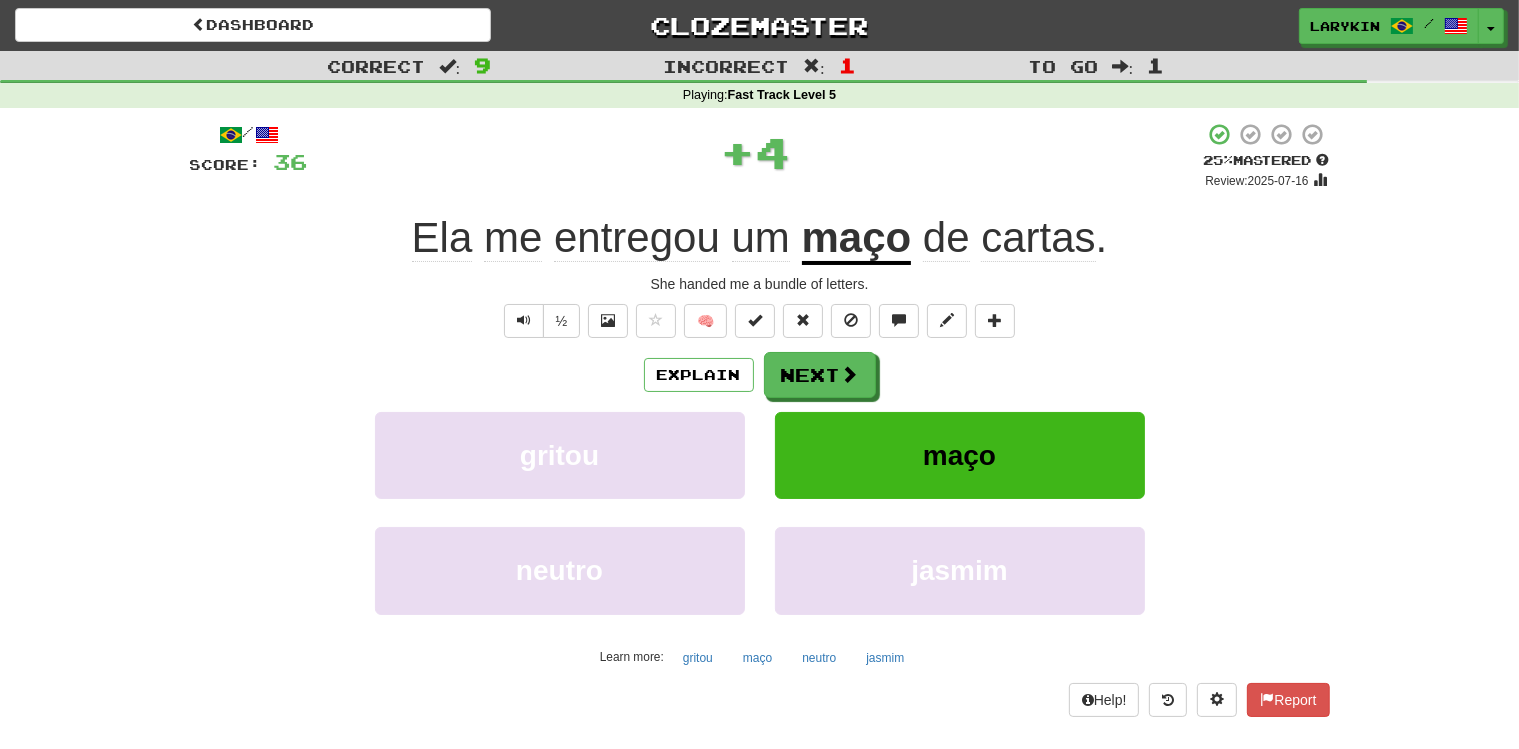 click on "maço" at bounding box center [857, 239] 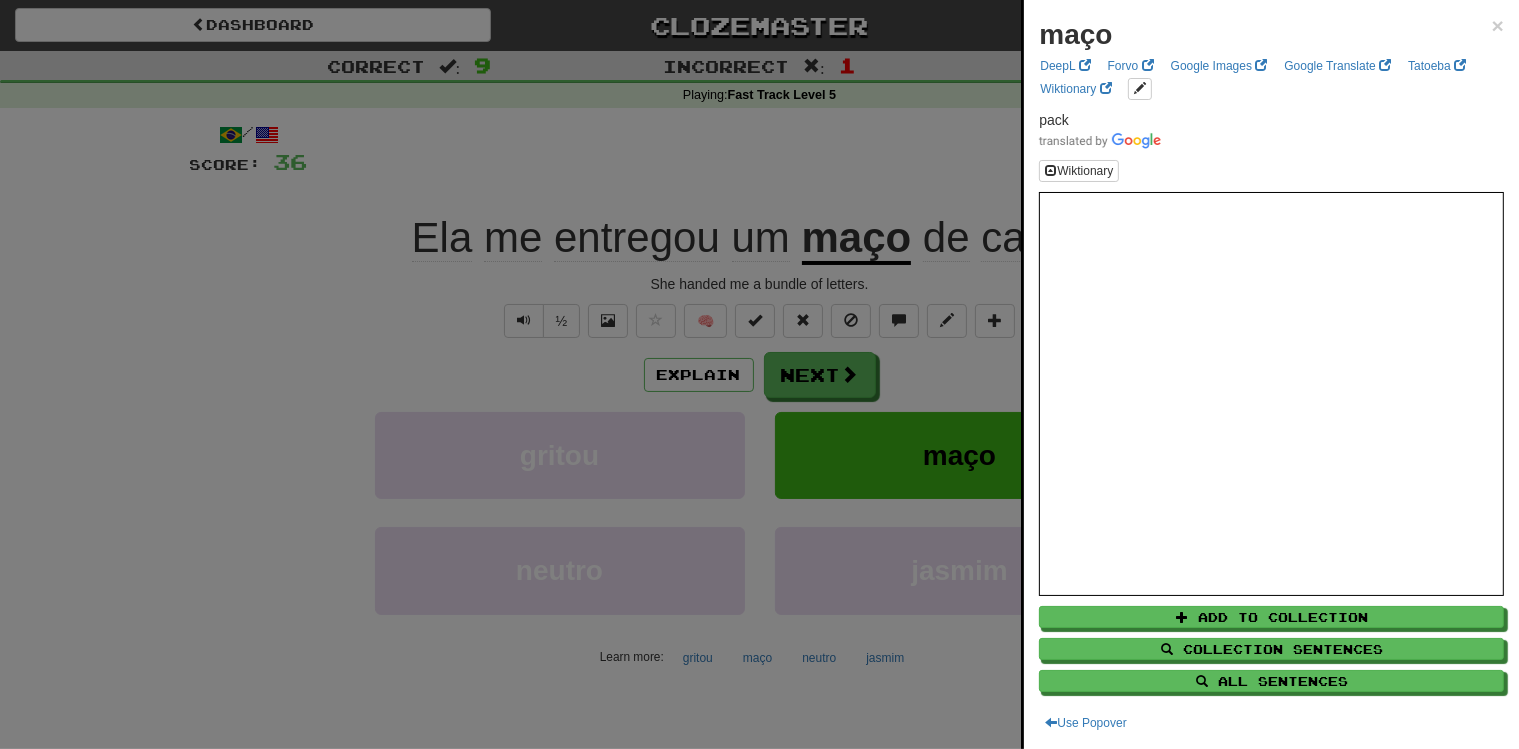 click at bounding box center (759, 374) 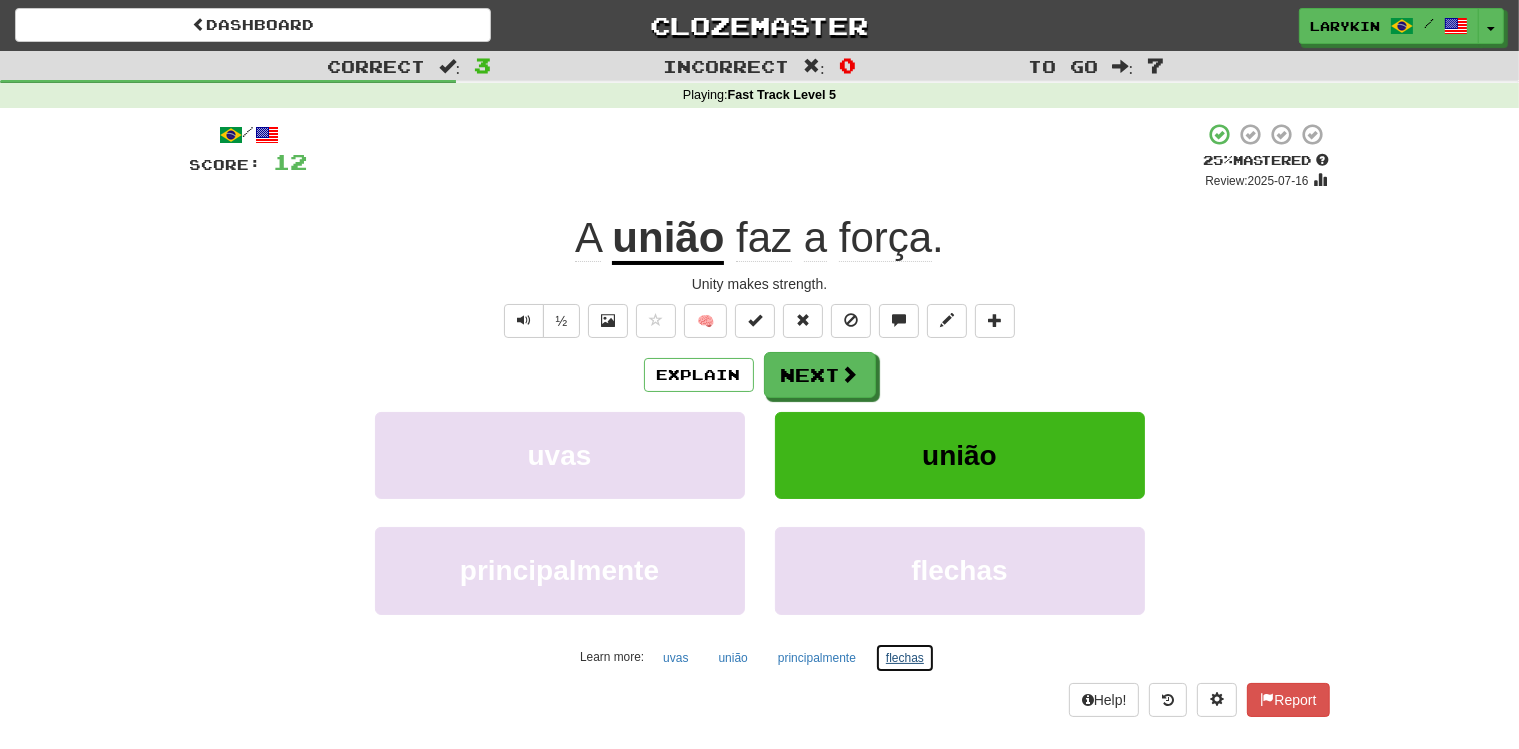 click on "flechas" at bounding box center (905, 658) 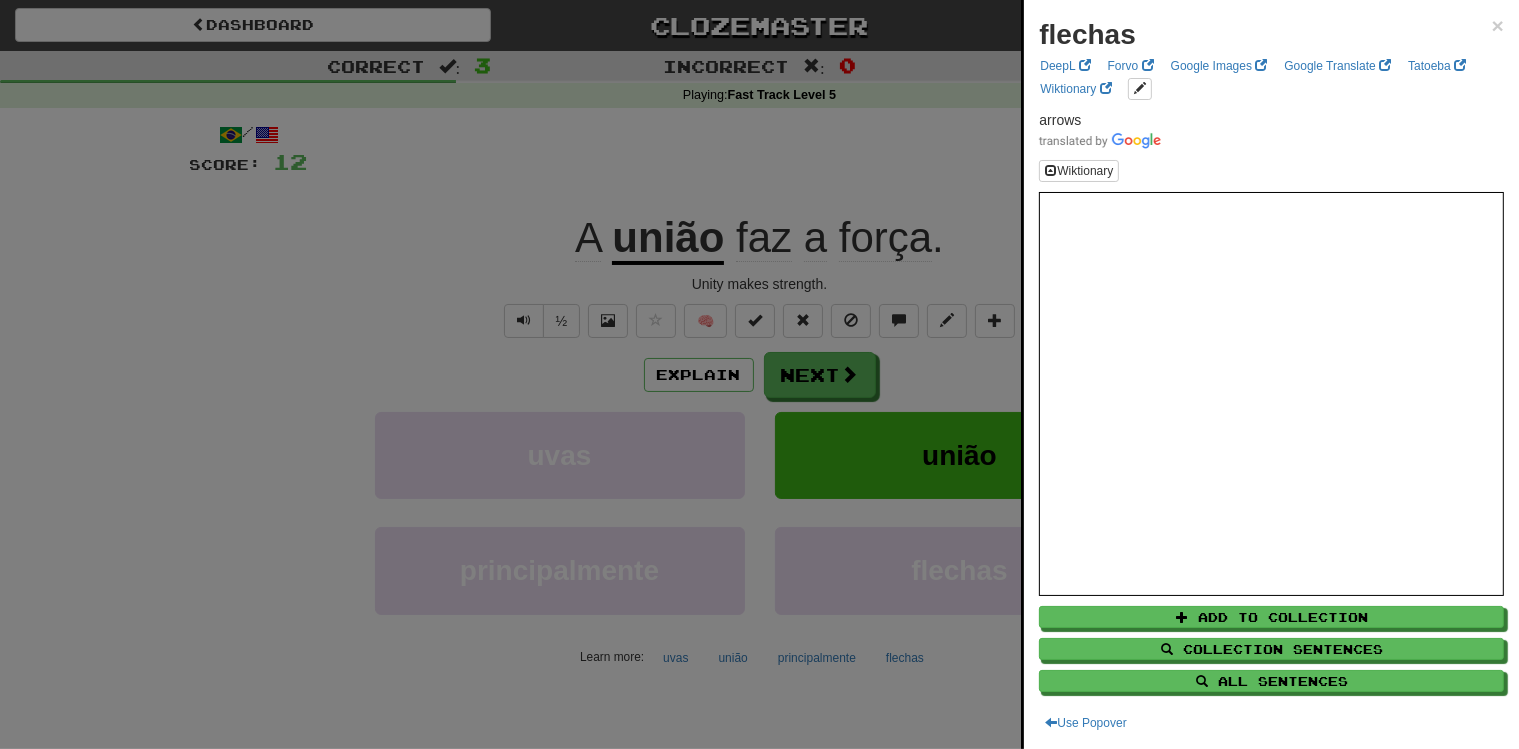 click at bounding box center (759, 374) 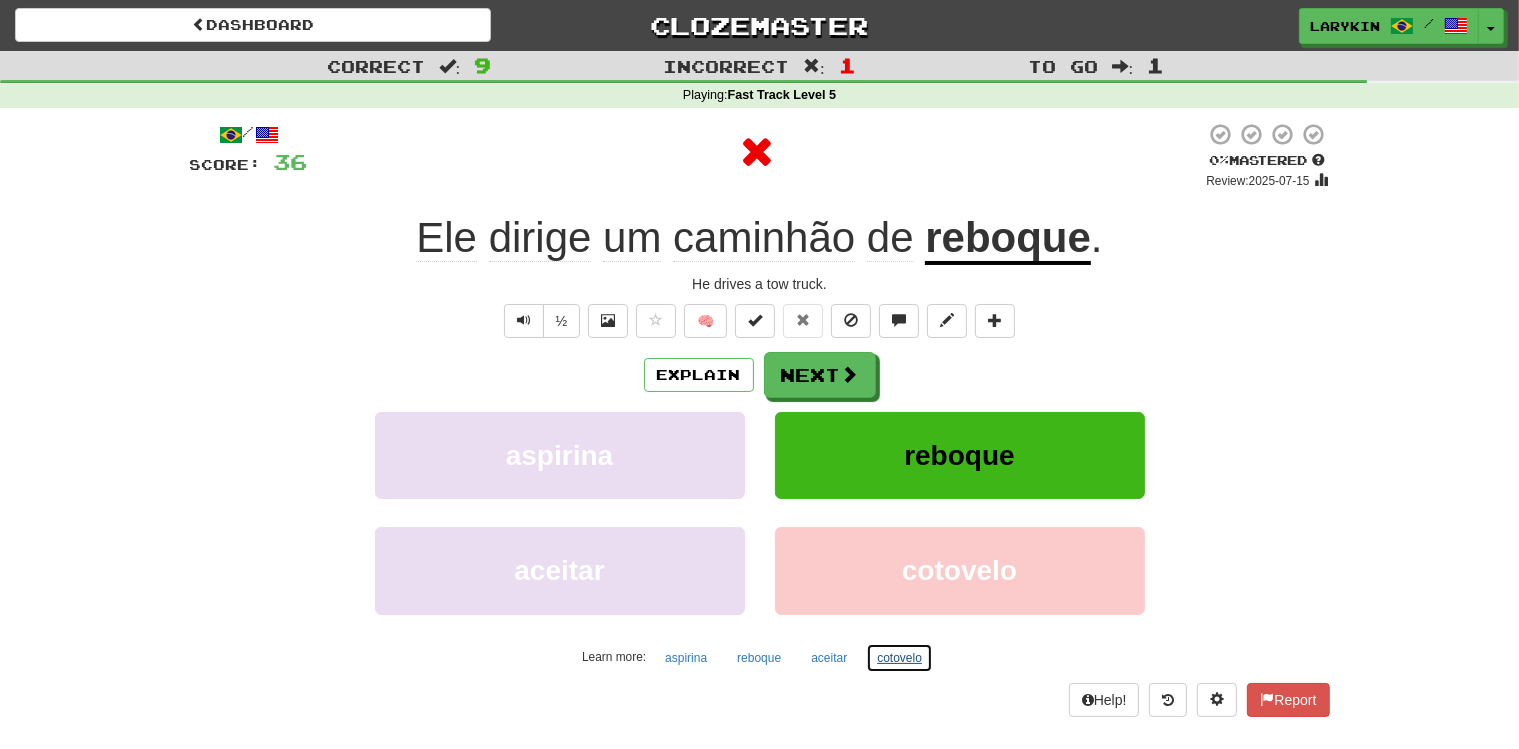 click on "cotovelo" at bounding box center (899, 658) 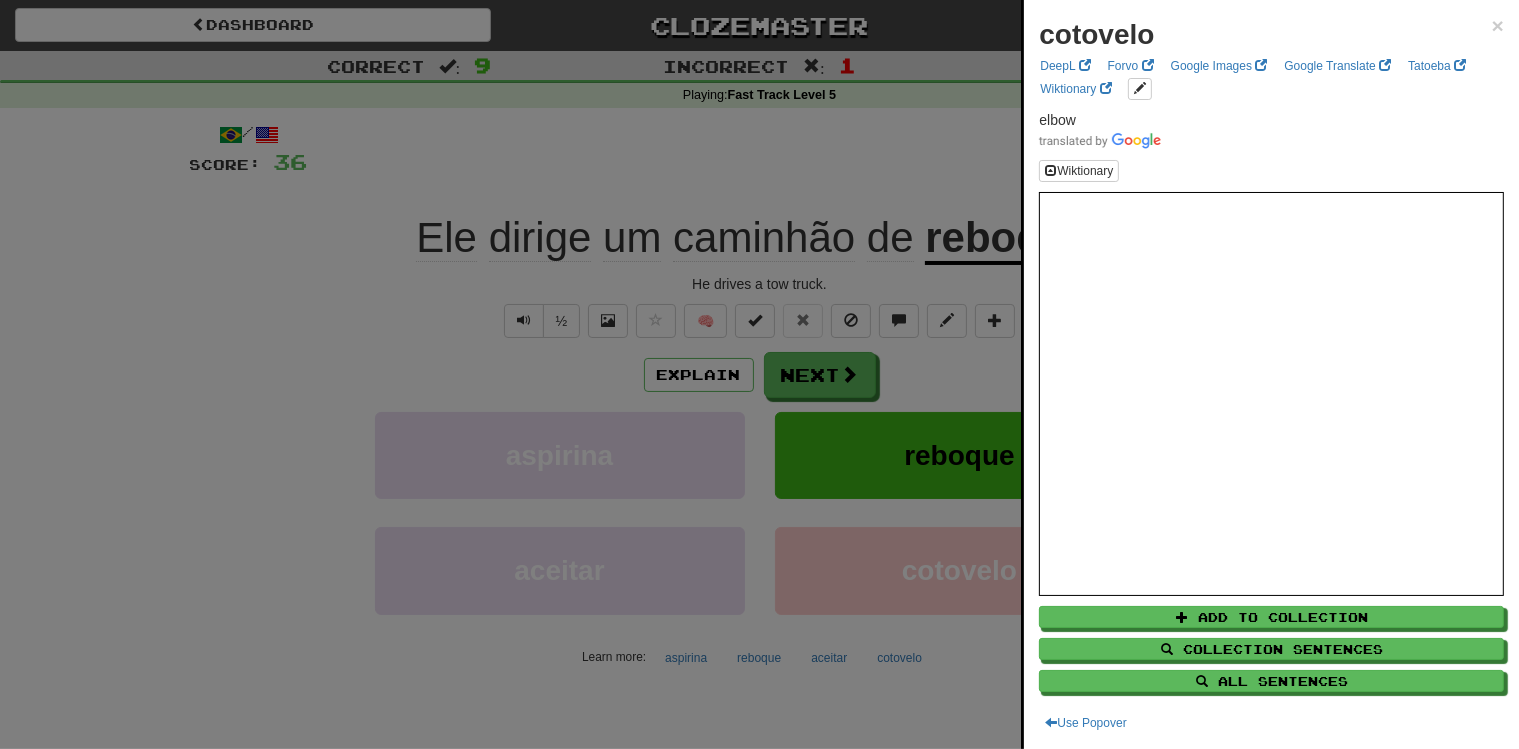 click at bounding box center (759, 374) 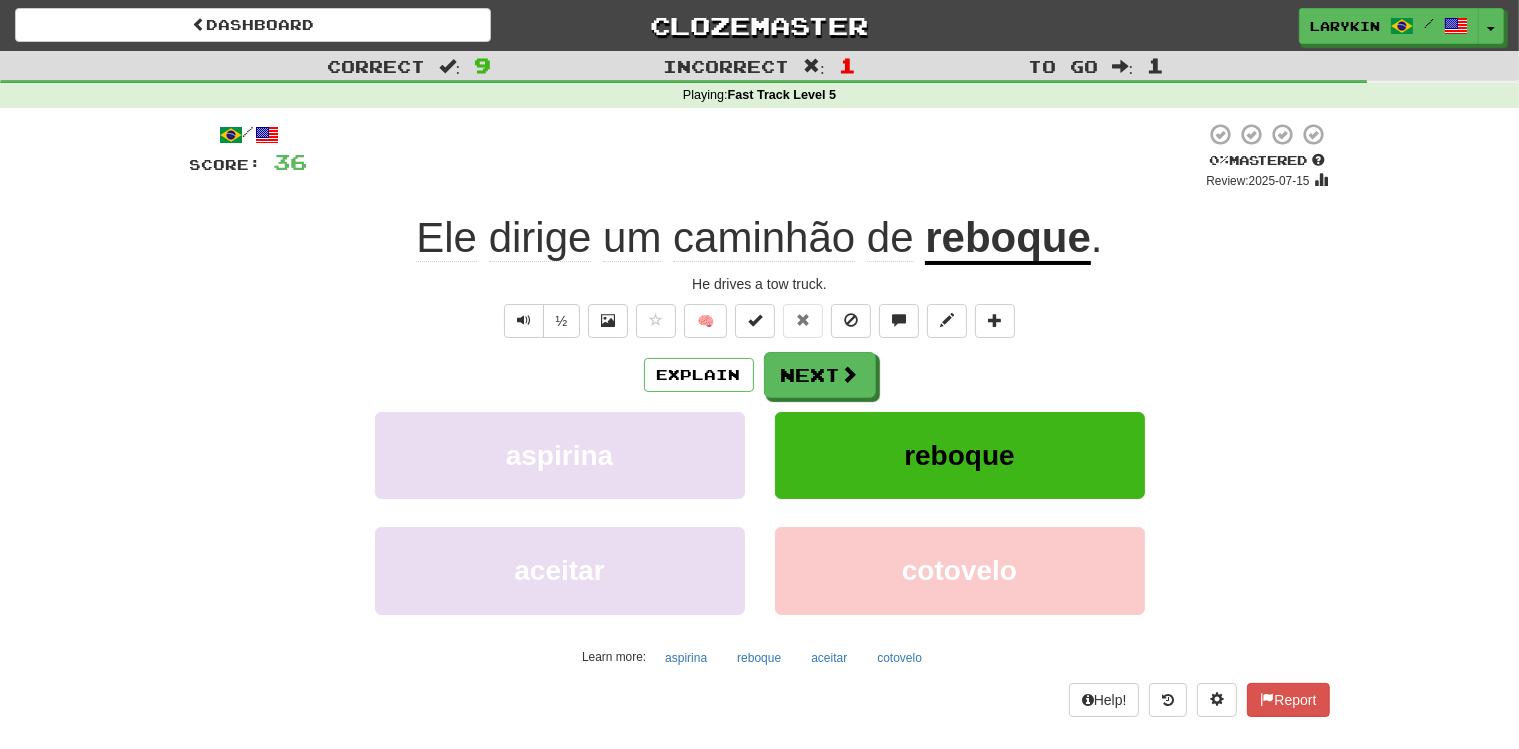 click on "reboque" at bounding box center (1008, 239) 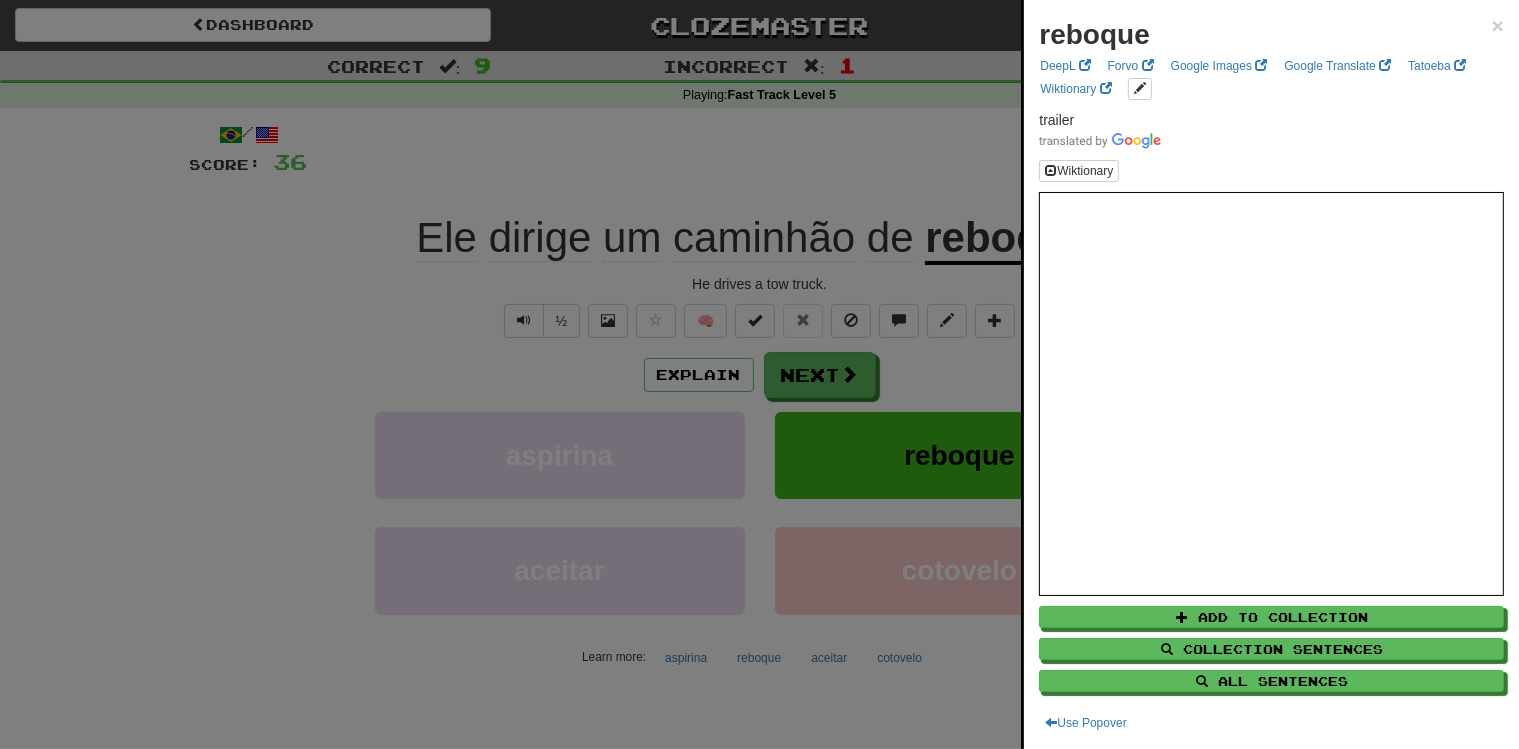 click at bounding box center [759, 374] 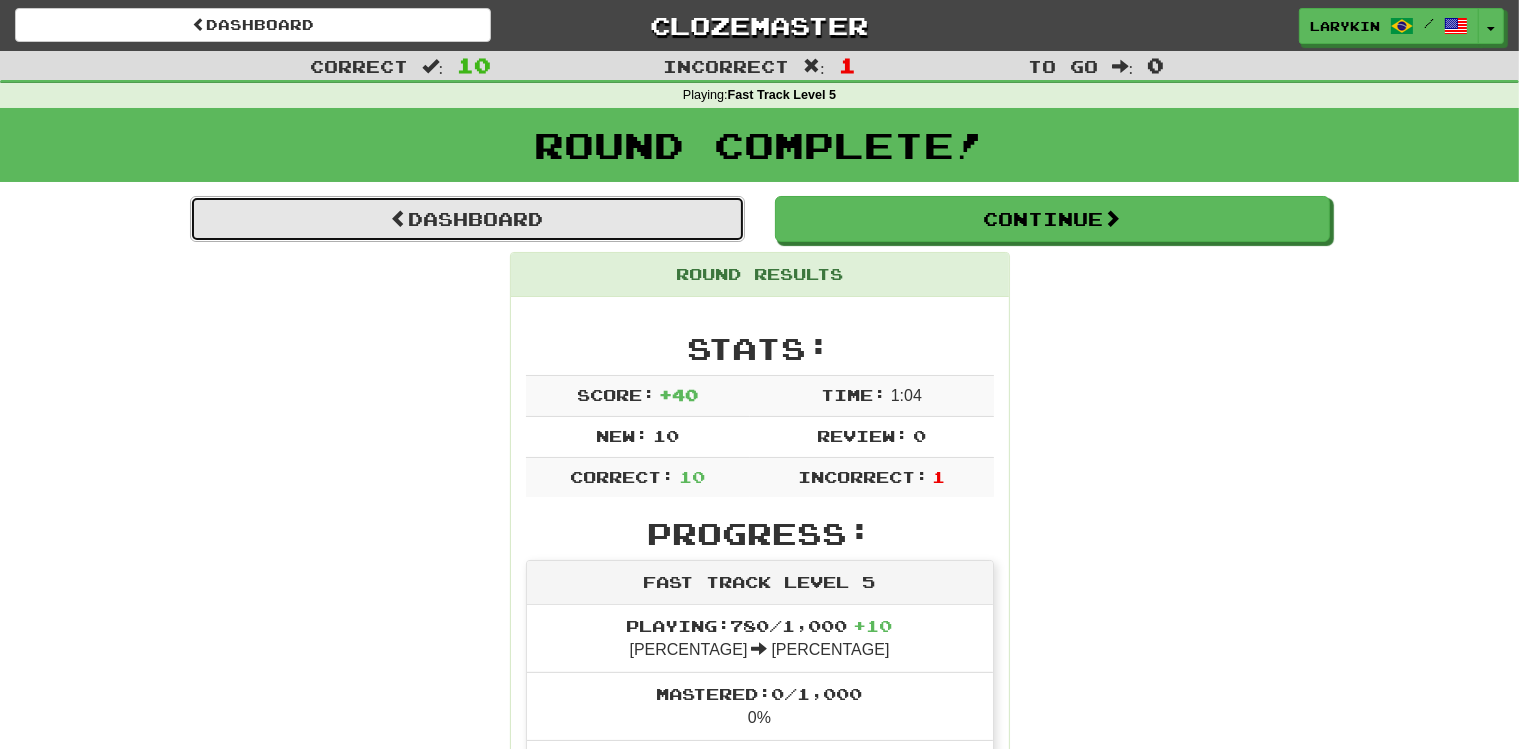 click on "Dashboard" at bounding box center (467, 219) 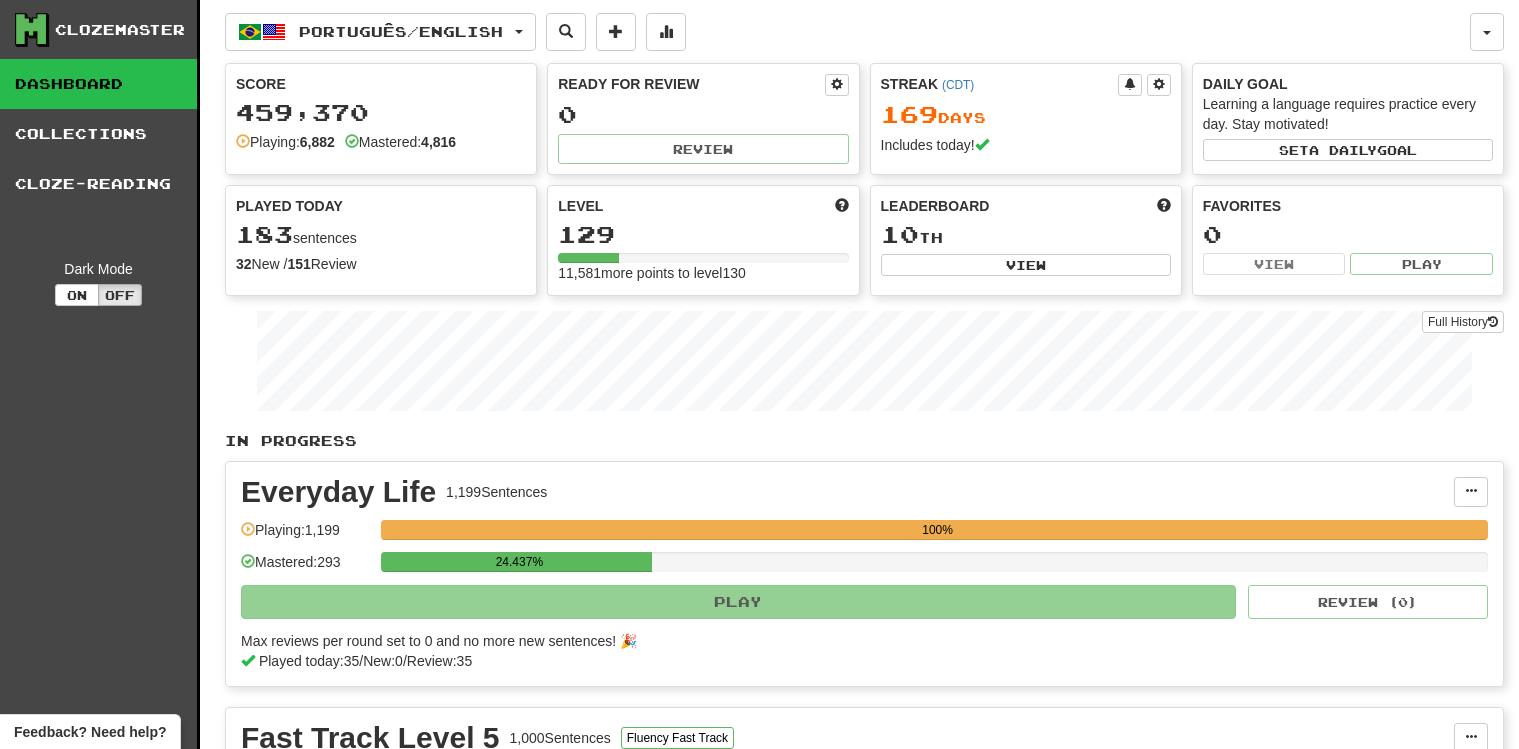 scroll, scrollTop: 0, scrollLeft: 0, axis: both 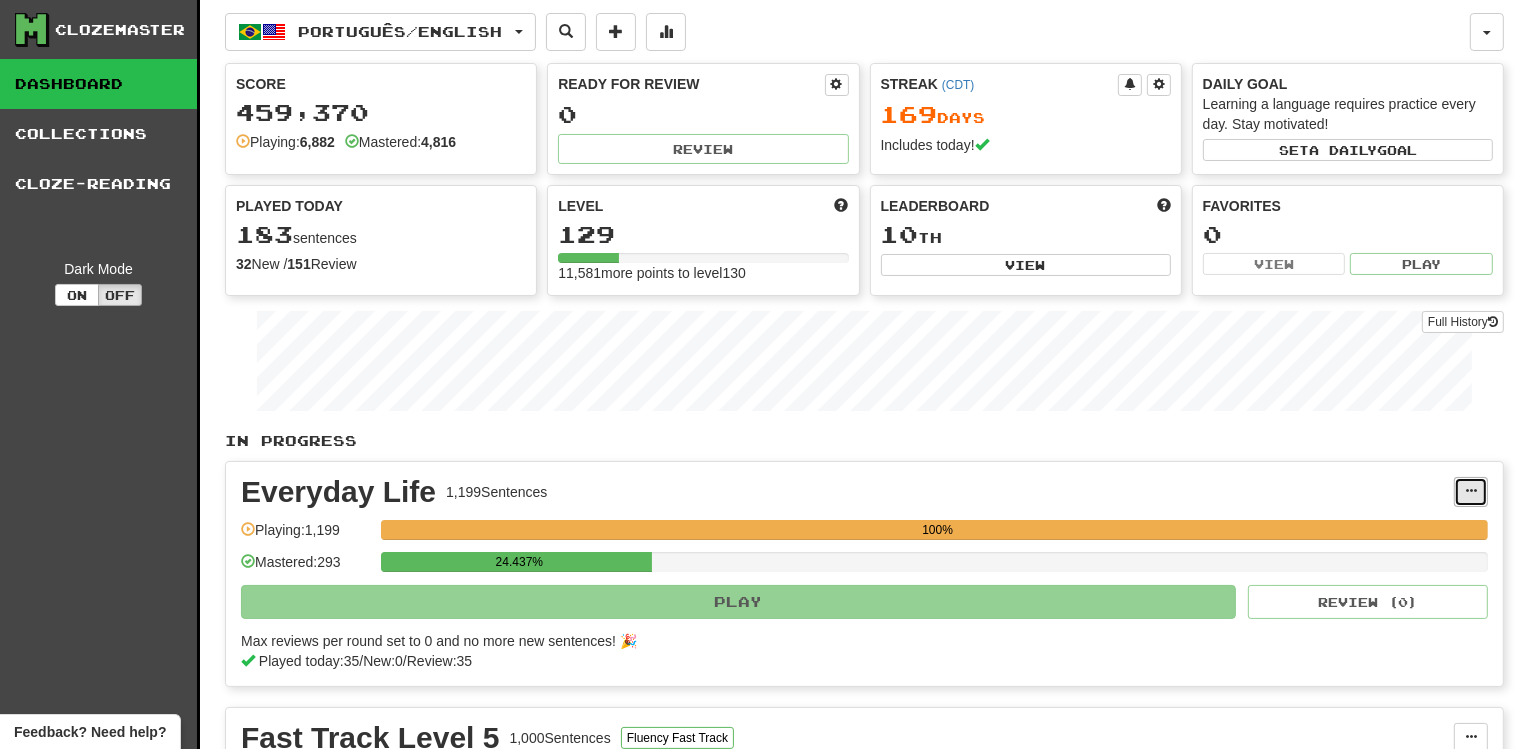click at bounding box center [1471, 492] 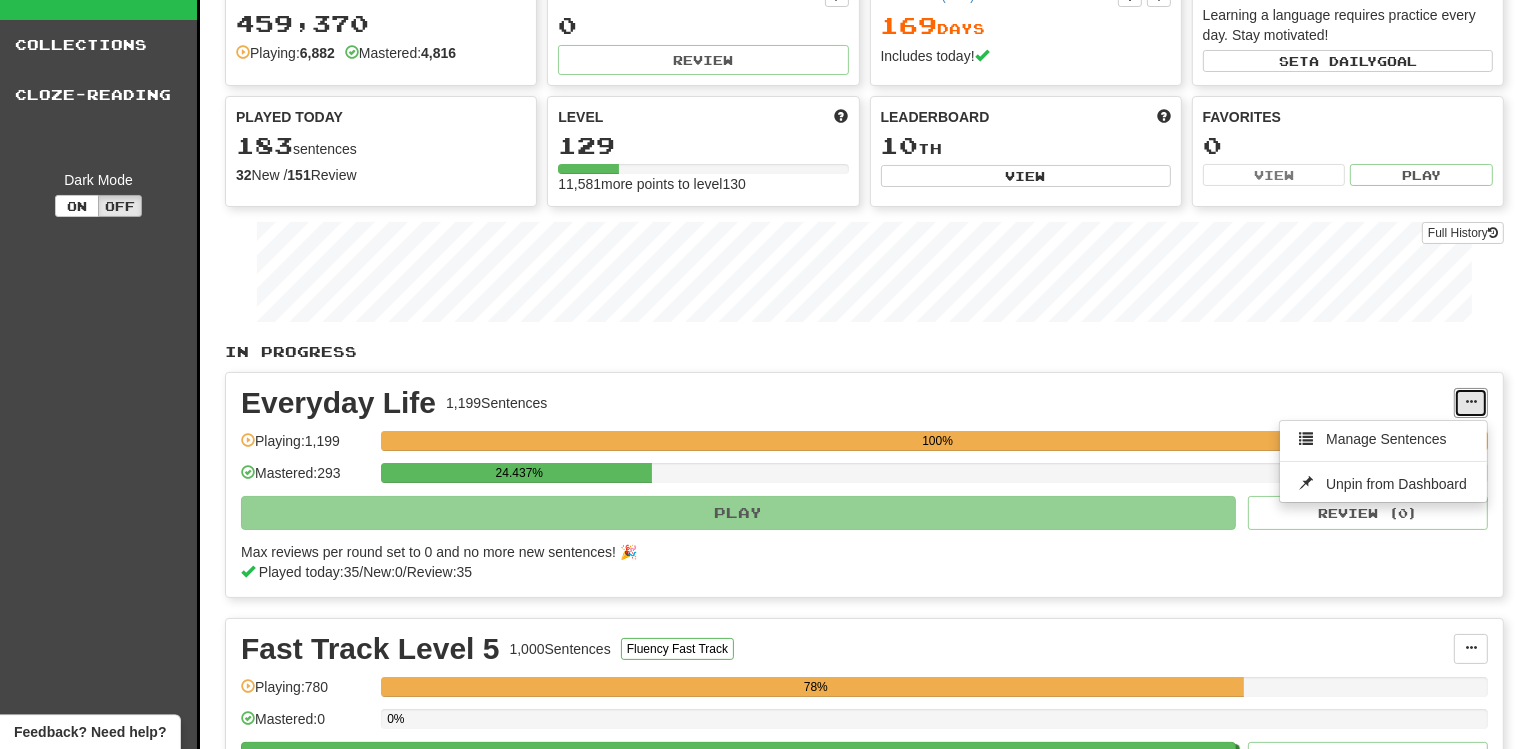 scroll, scrollTop: 140, scrollLeft: 0, axis: vertical 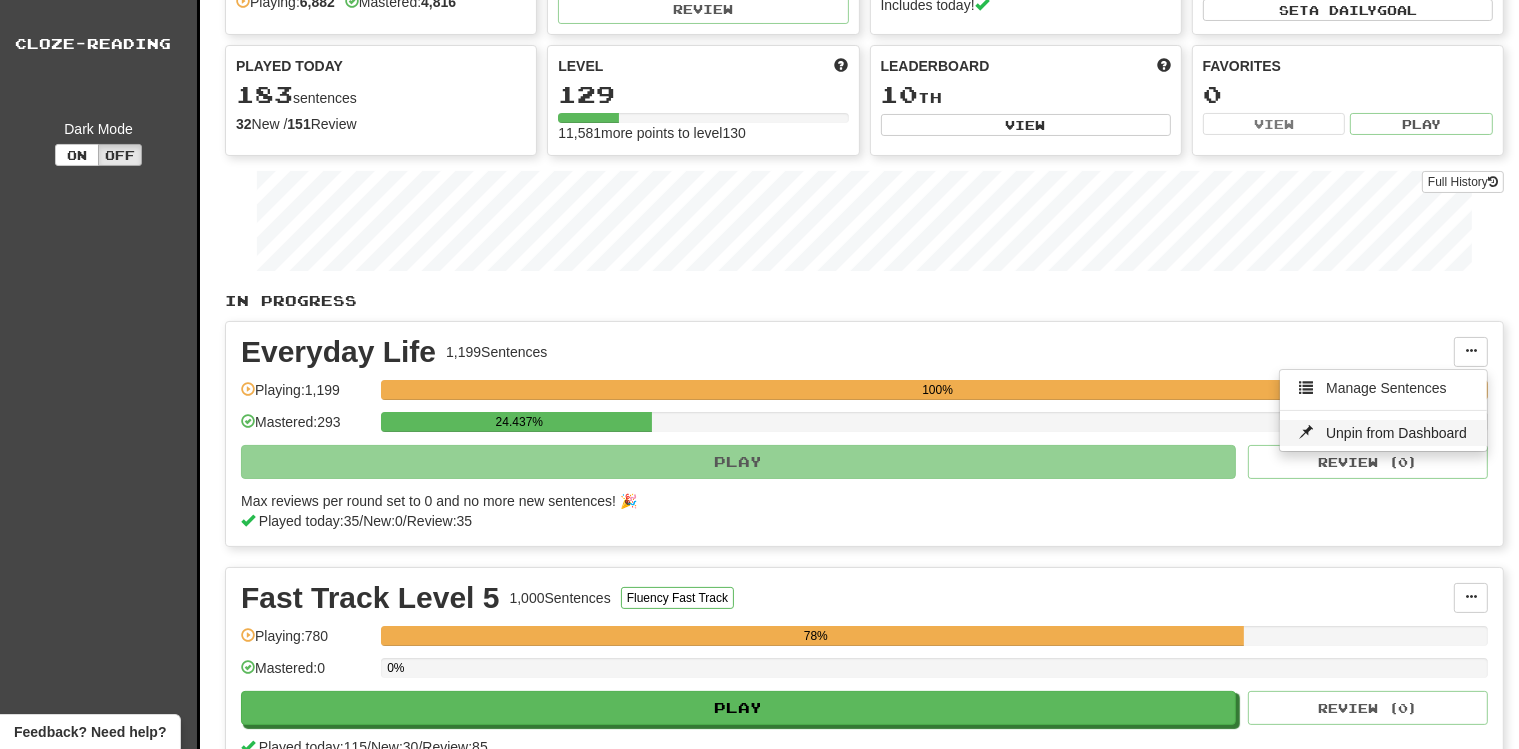 click on "Unpin from Dashboard" at bounding box center (1396, 433) 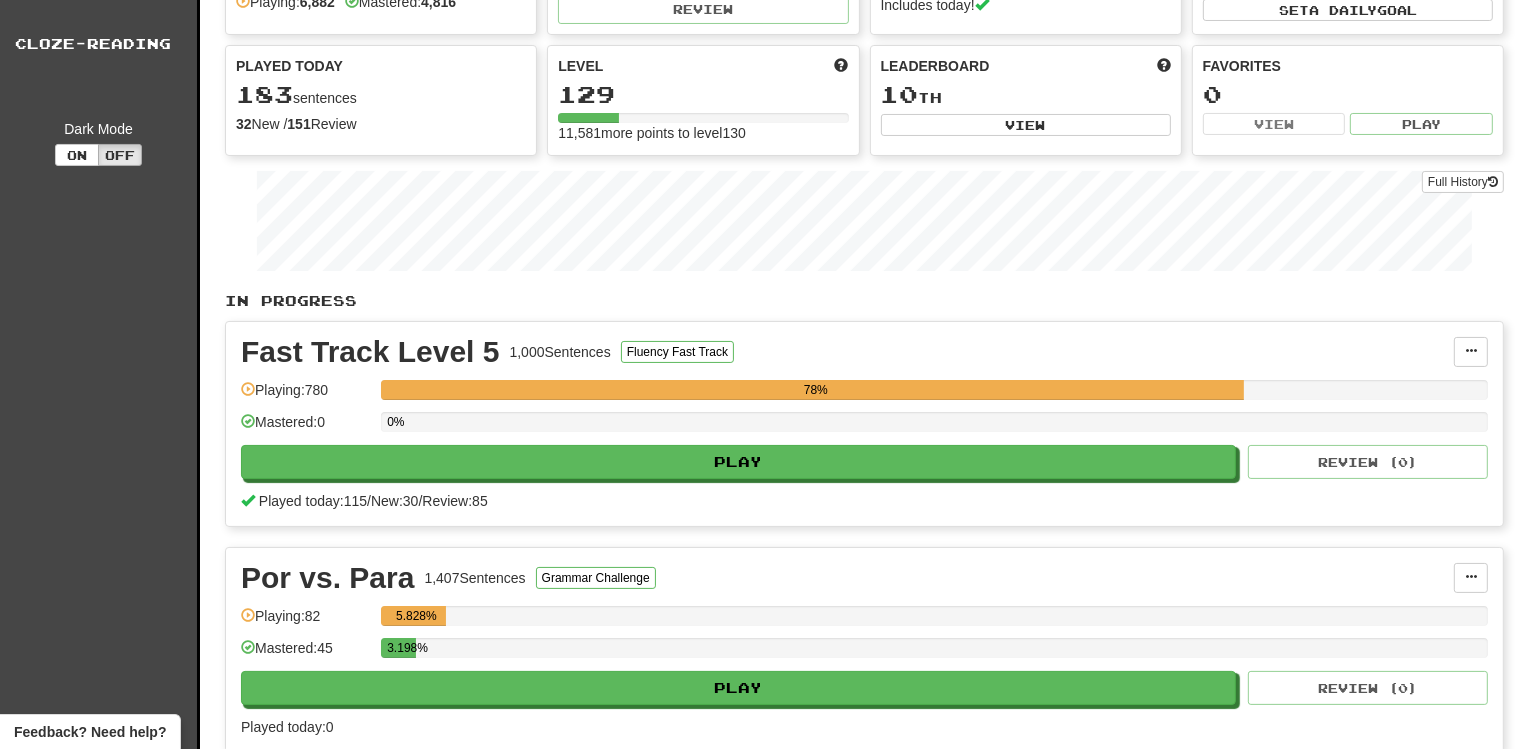 scroll, scrollTop: 0, scrollLeft: 0, axis: both 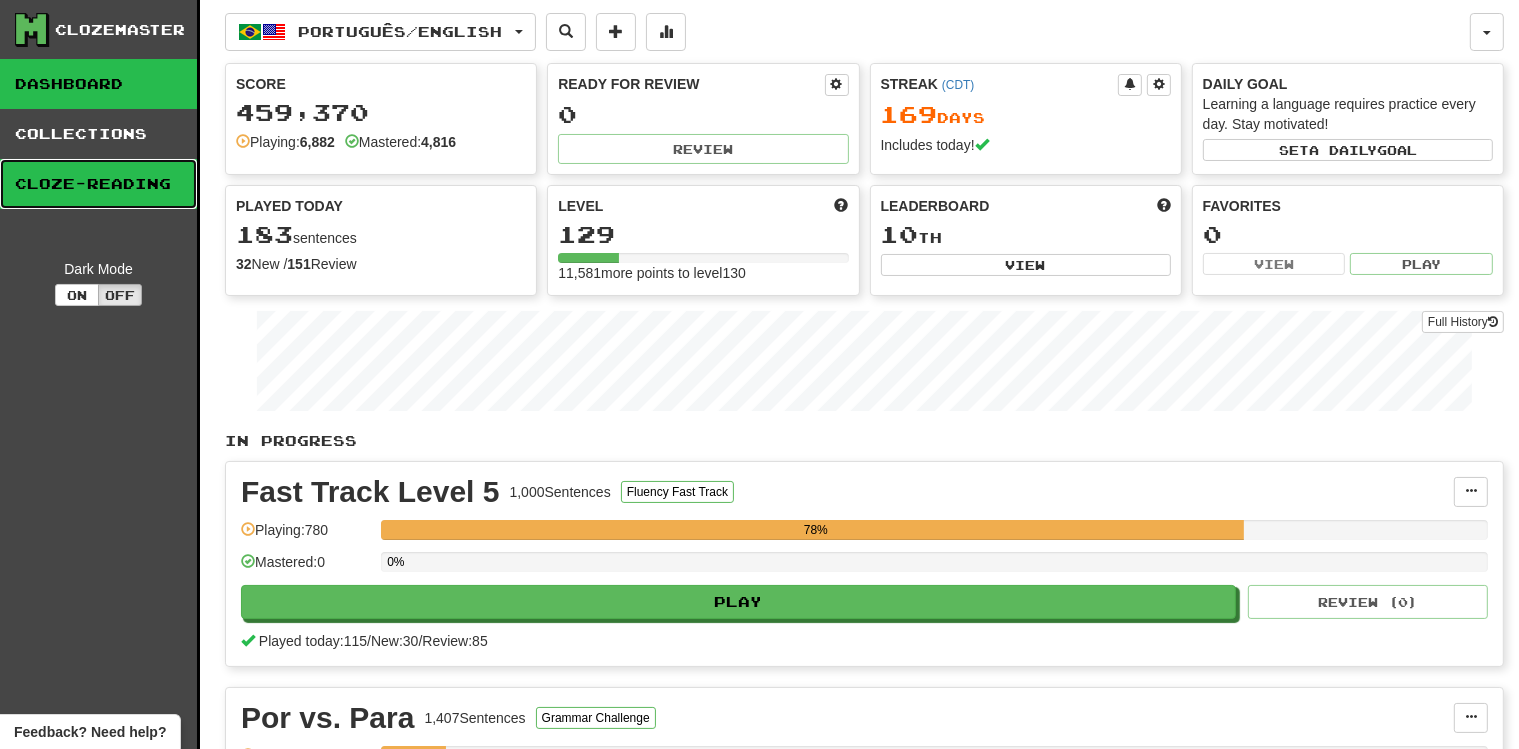 click on "Cloze-Reading" at bounding box center [98, 184] 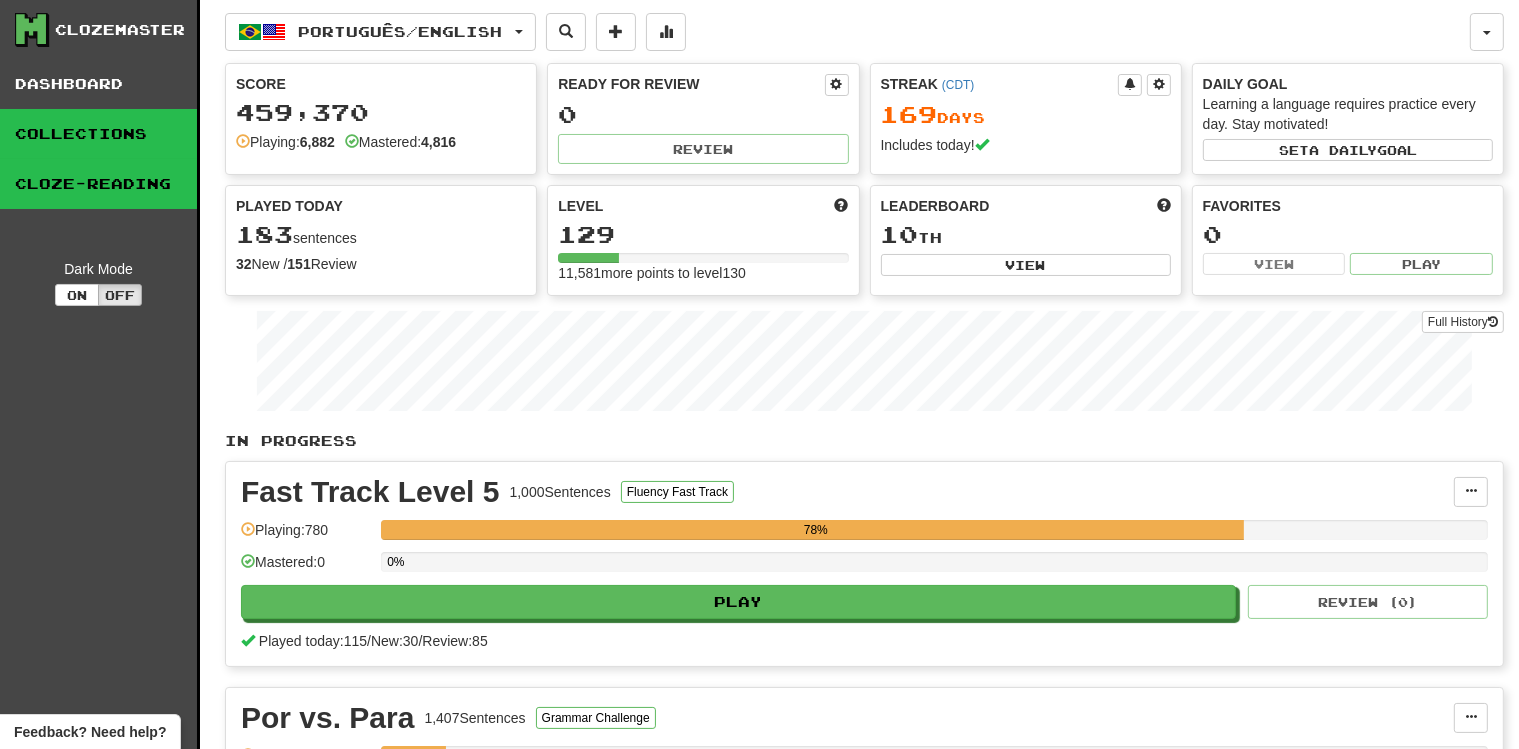 click on "Collections" at bounding box center (98, 134) 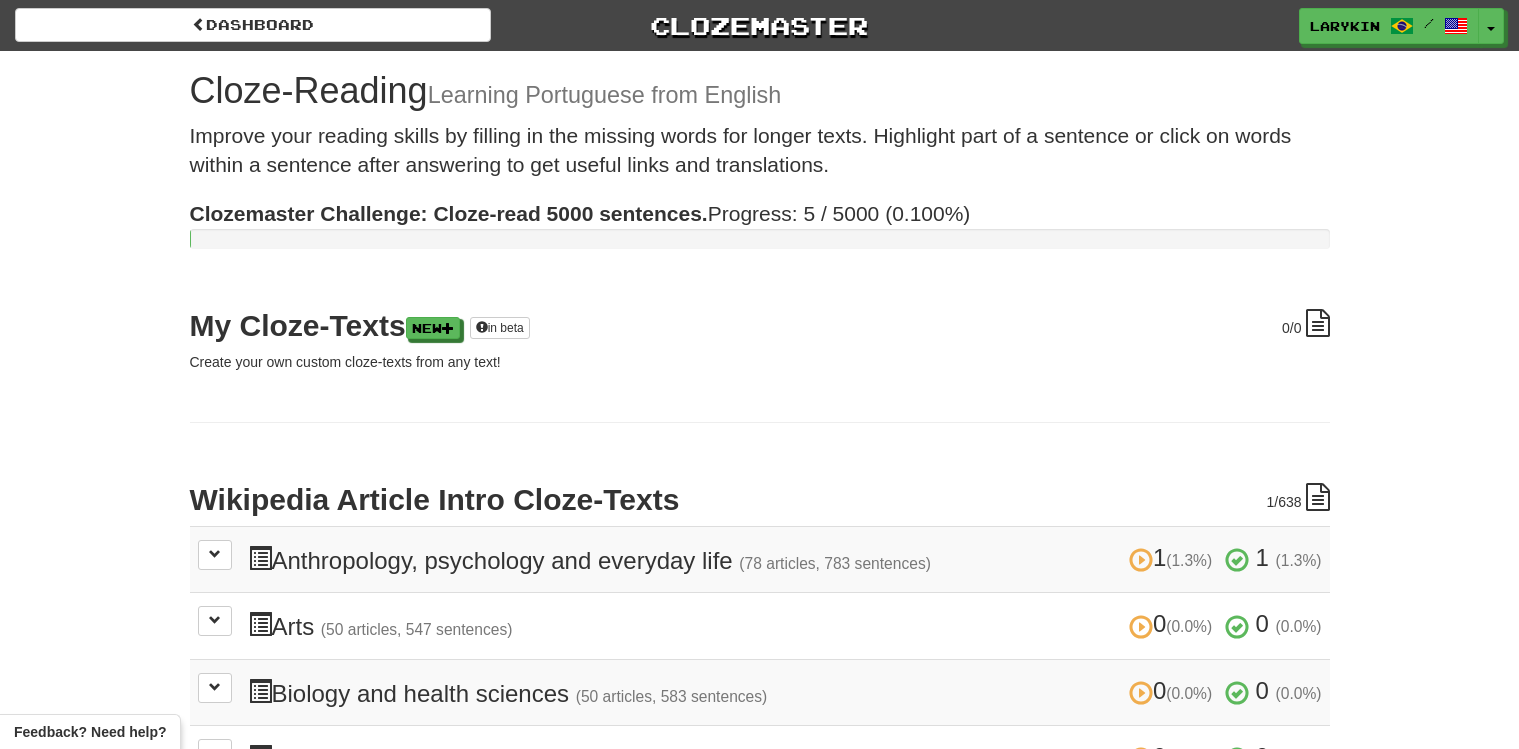 scroll, scrollTop: 0, scrollLeft: 0, axis: both 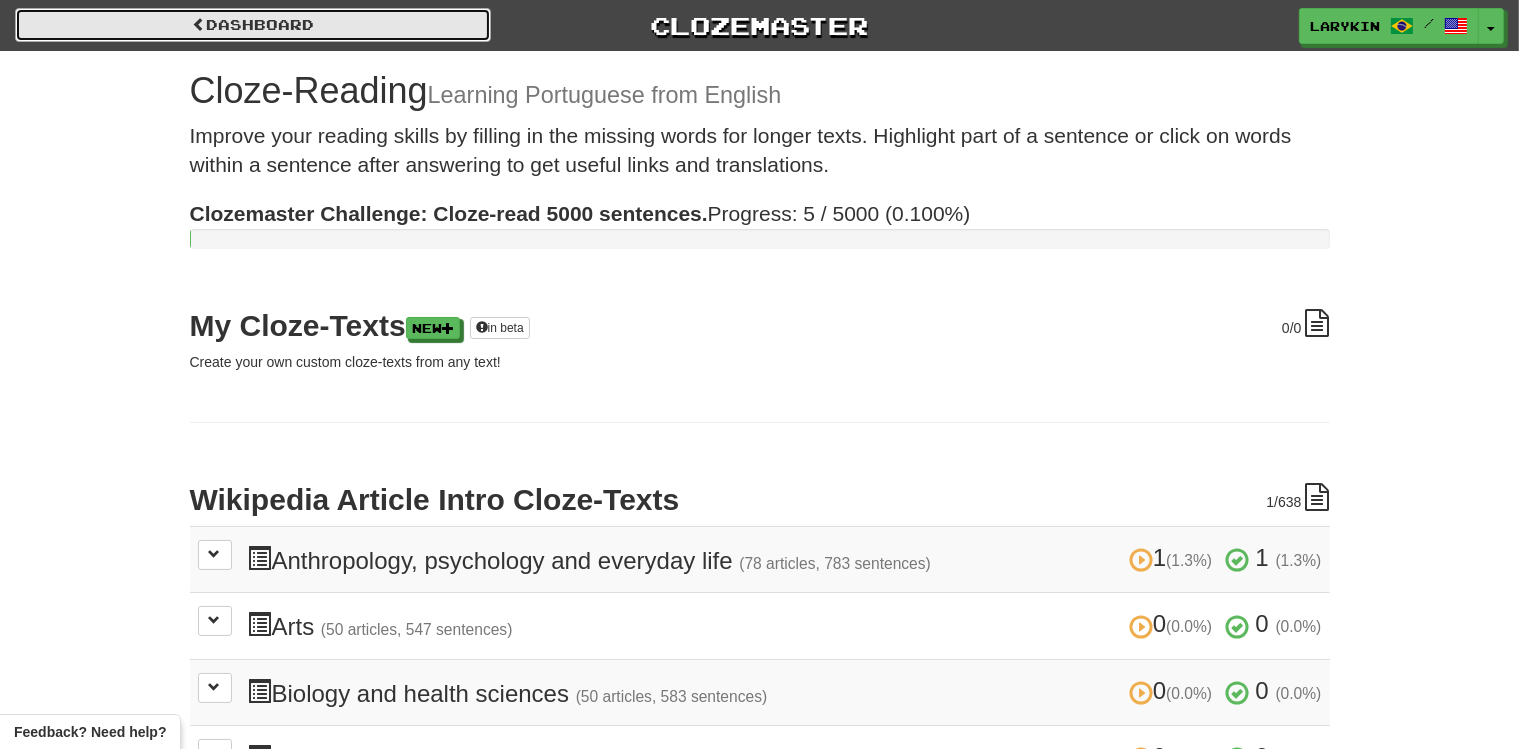 click on "Dashboard" at bounding box center (253, 25) 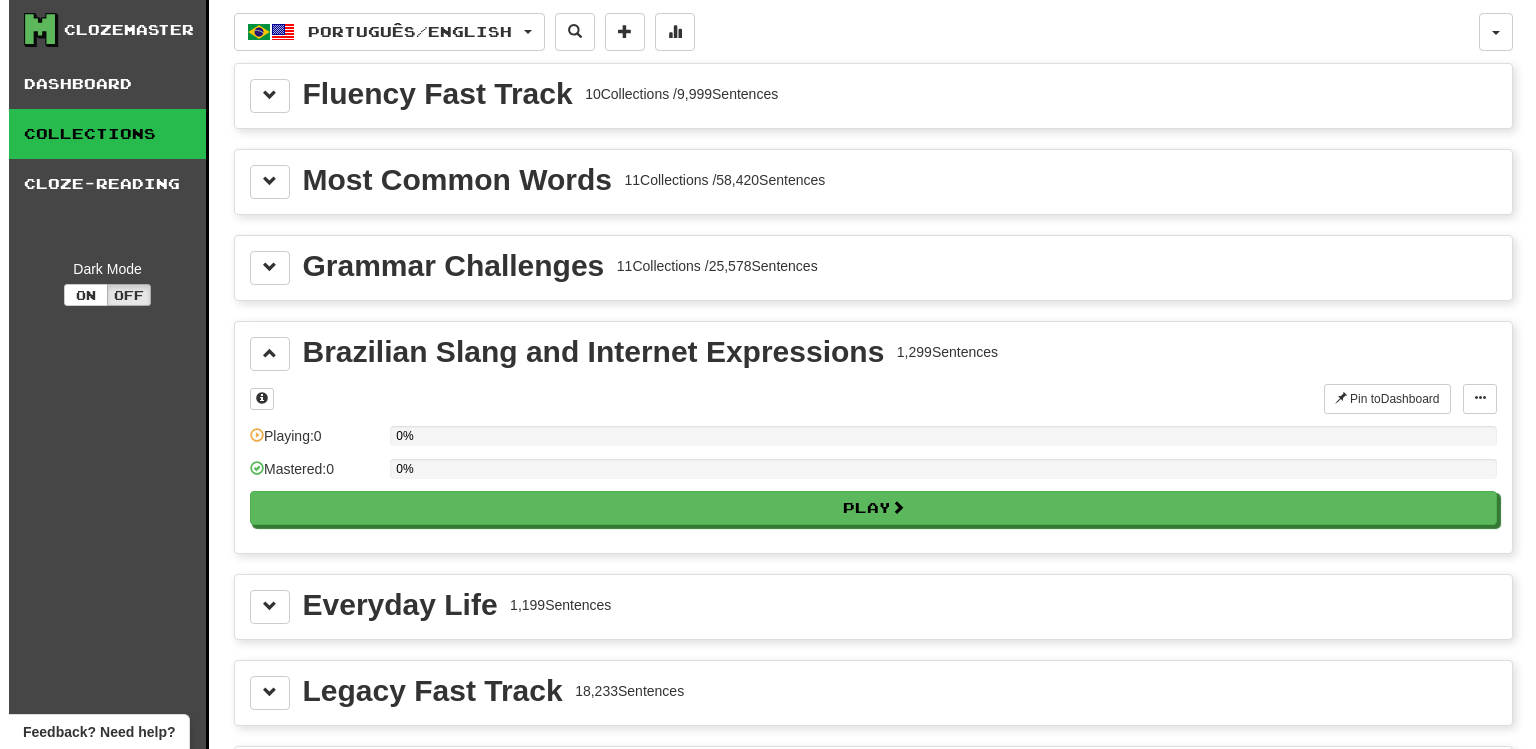 scroll, scrollTop: 0, scrollLeft: 0, axis: both 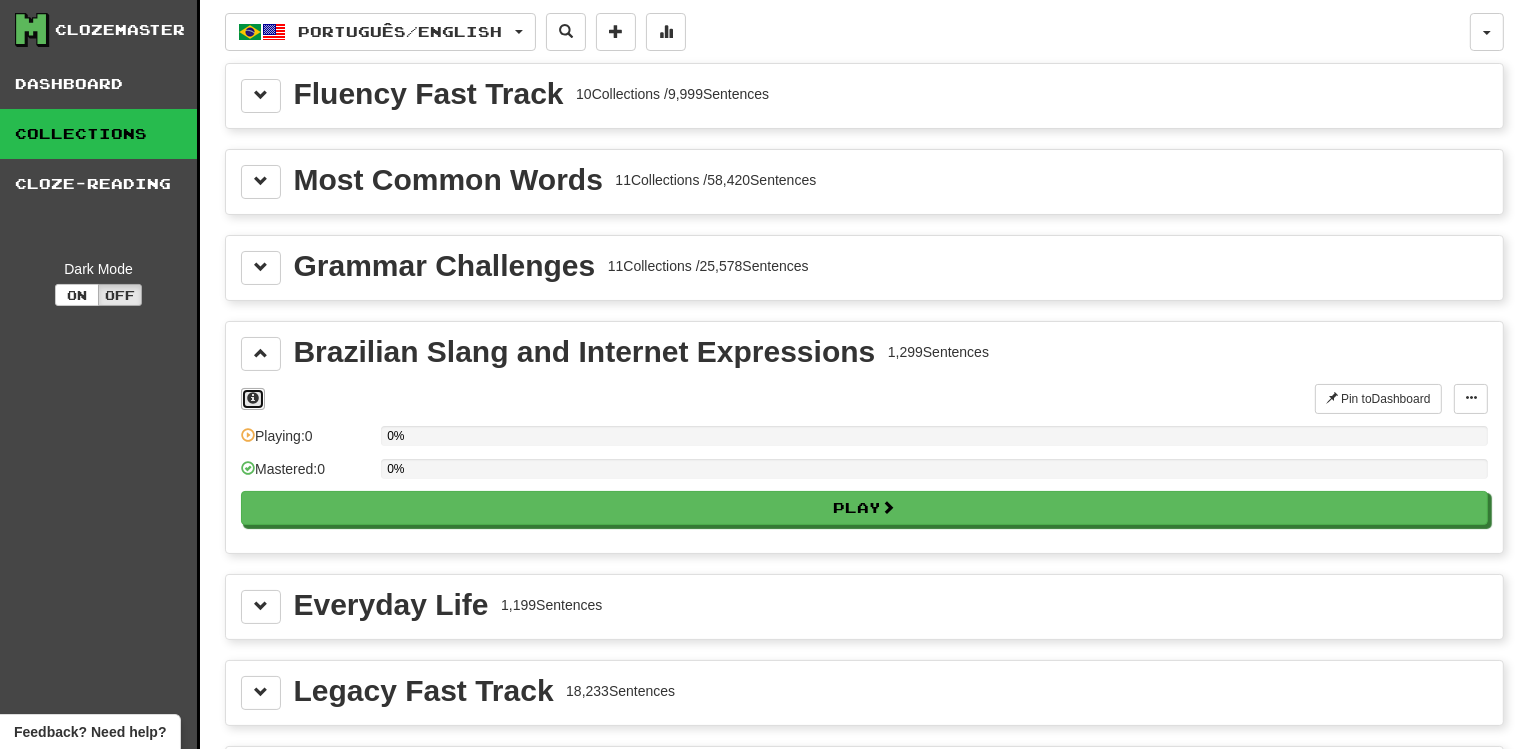 click at bounding box center (253, 398) 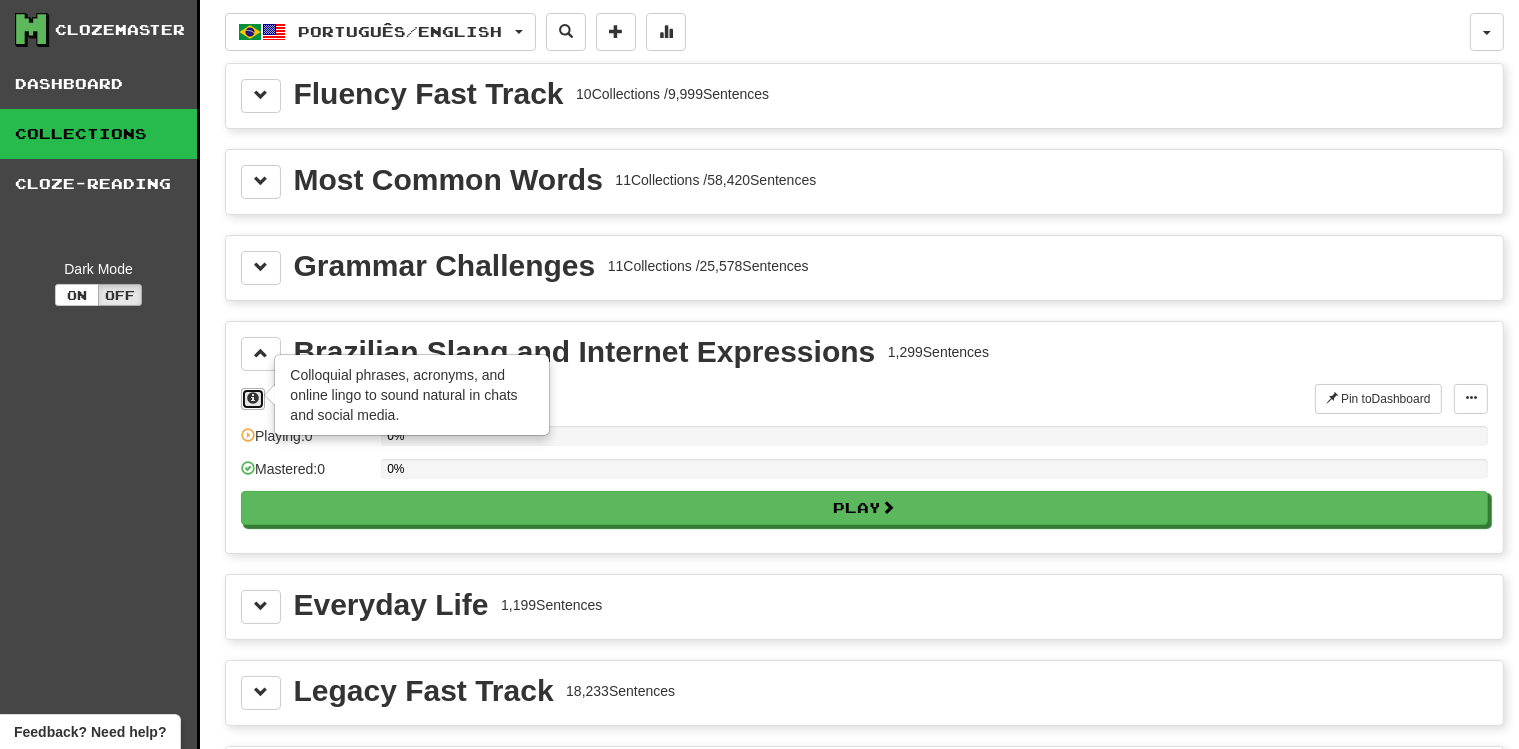 click at bounding box center [253, 398] 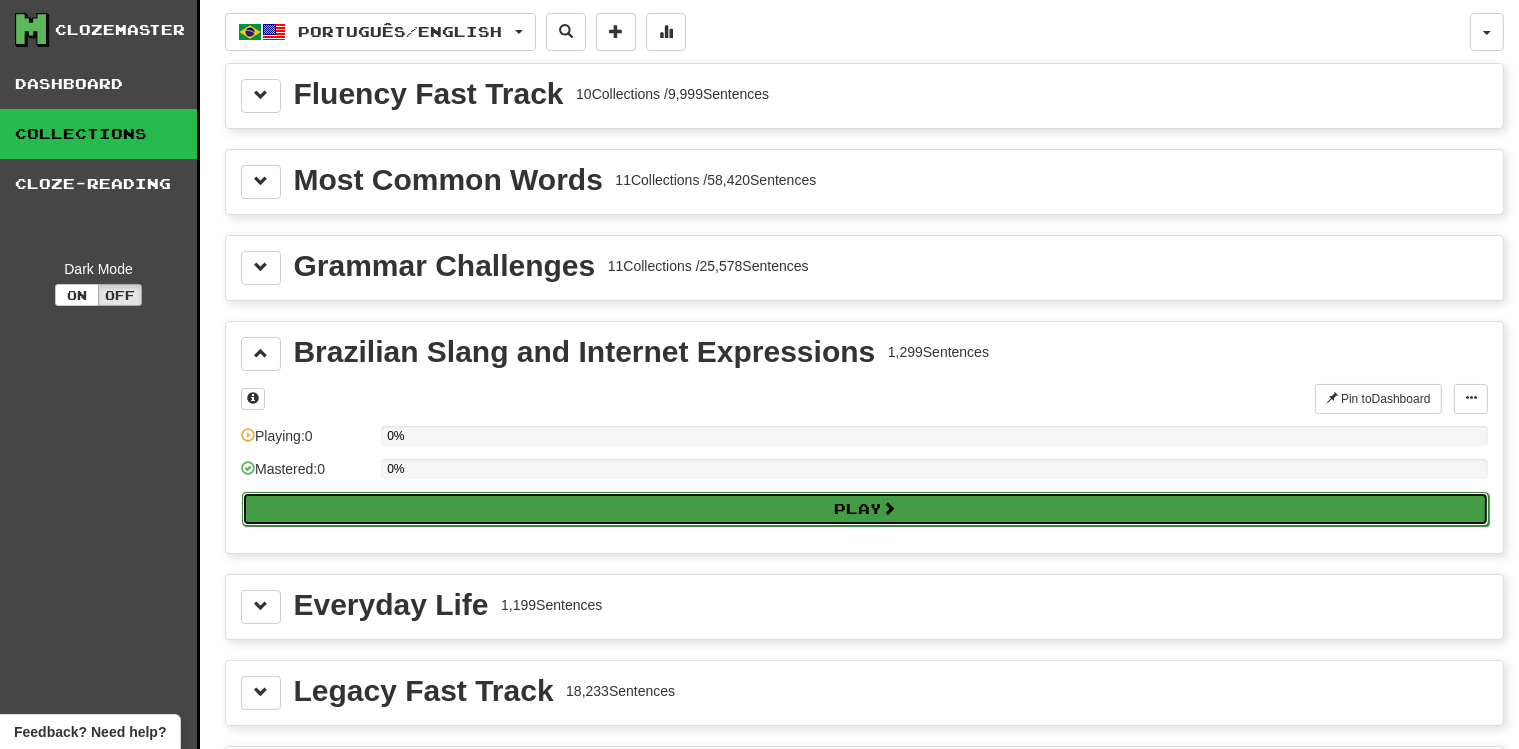click on "Play" at bounding box center (865, 509) 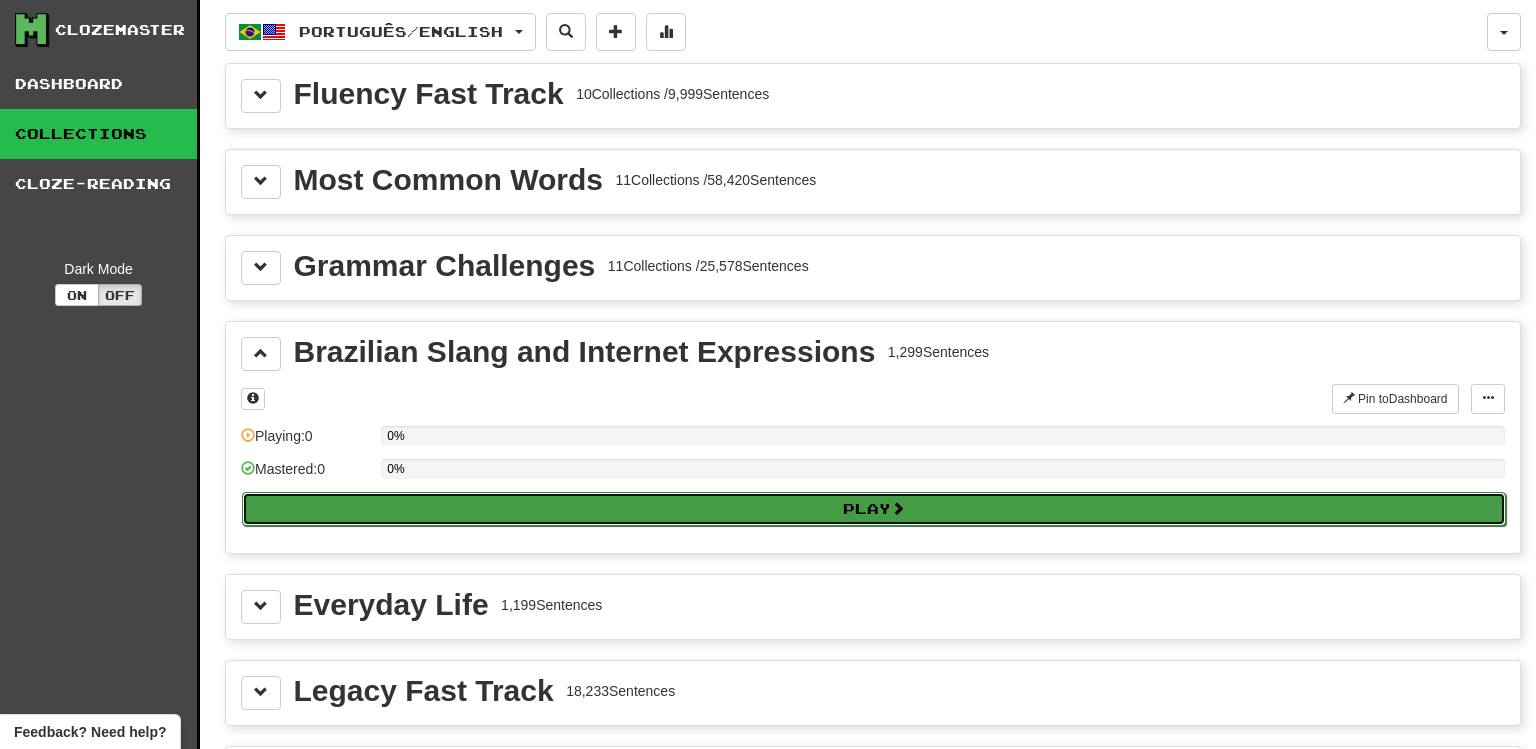 select on "**" 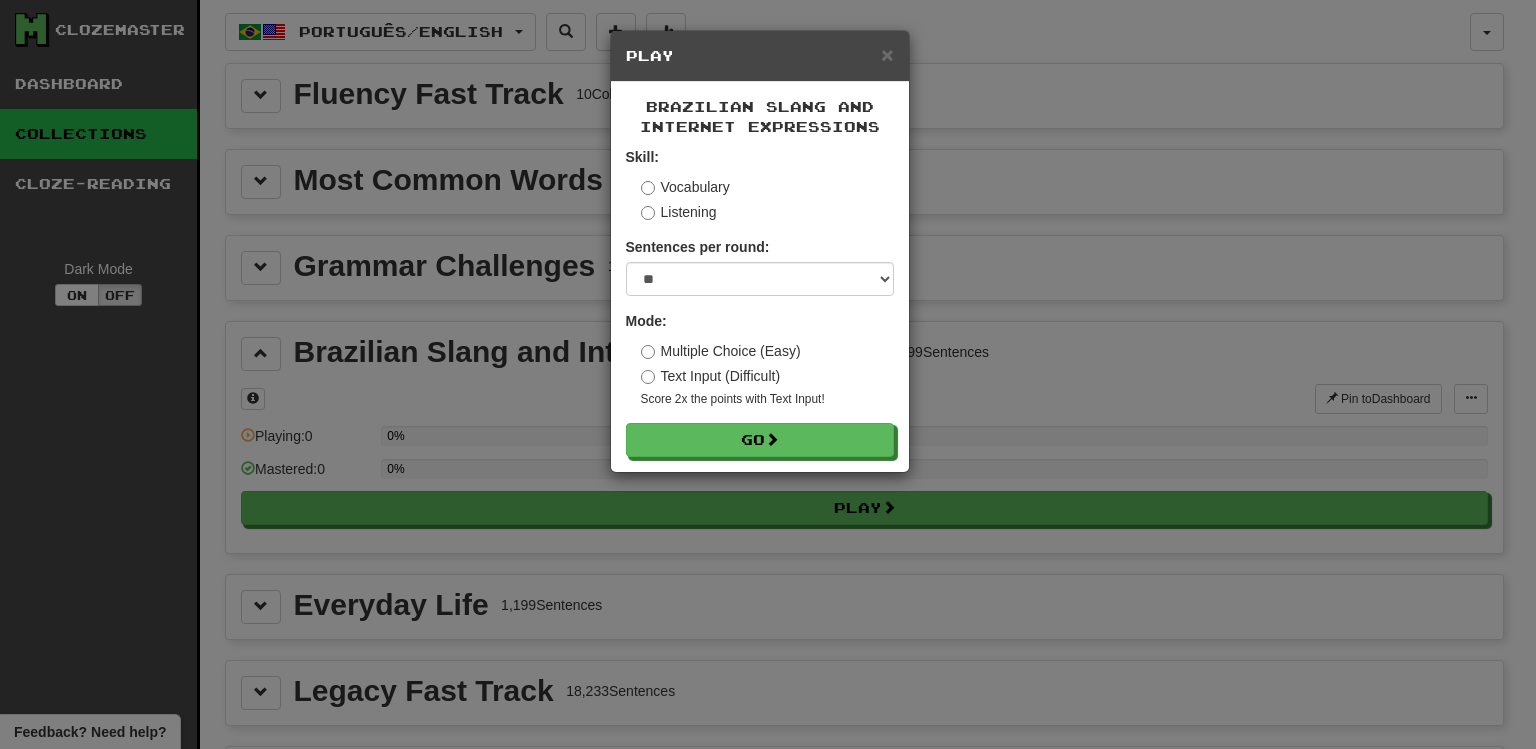 click on "× Play Brazilian Slang and Internet Expressions Skill: Vocabulary Listening Sentences per round: * ** ** ** ** ** *** ******** Mode: Multiple Choice (Easy) Text Input (Difficult) Score 2x the points with Text Input ! Go" at bounding box center [768, 374] 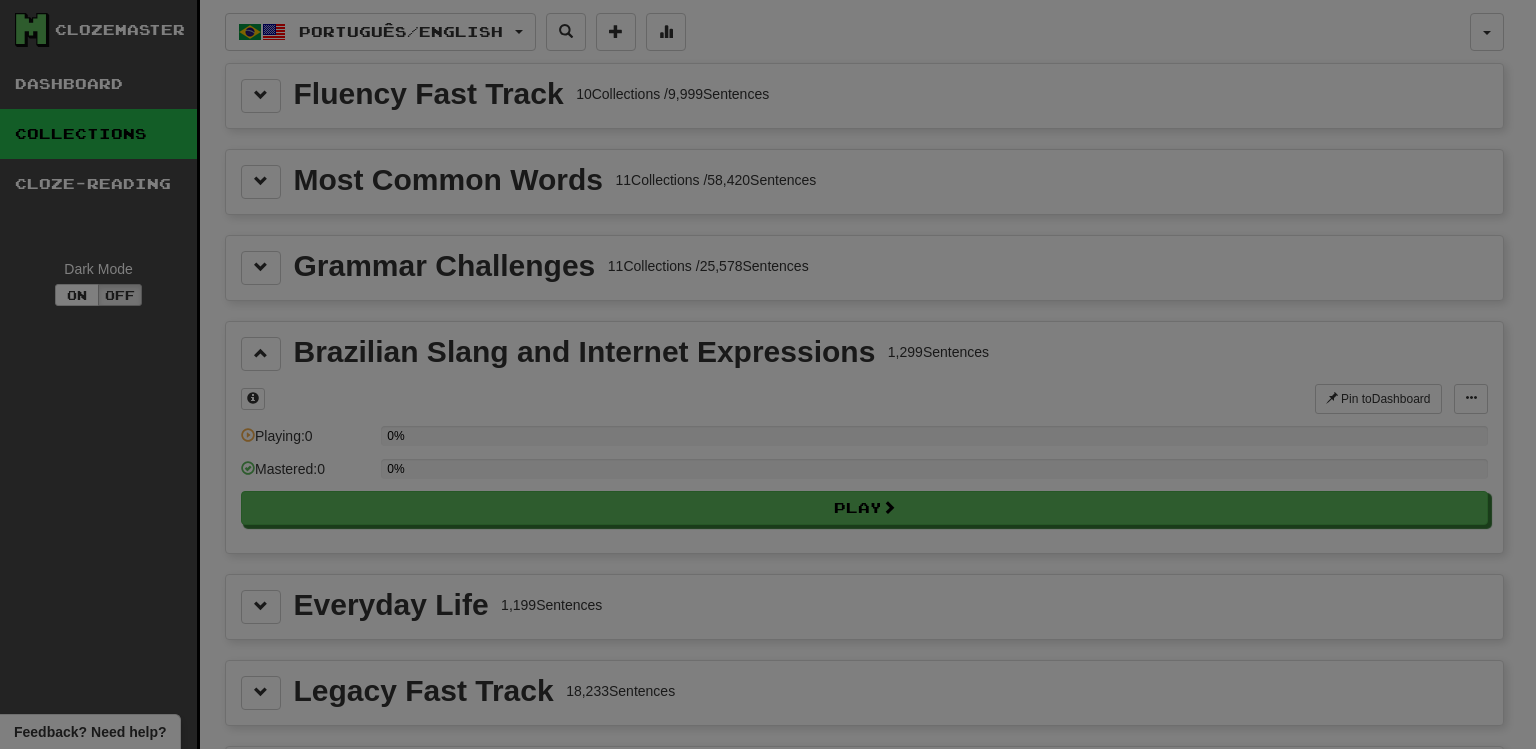 click at bounding box center (768, 374) 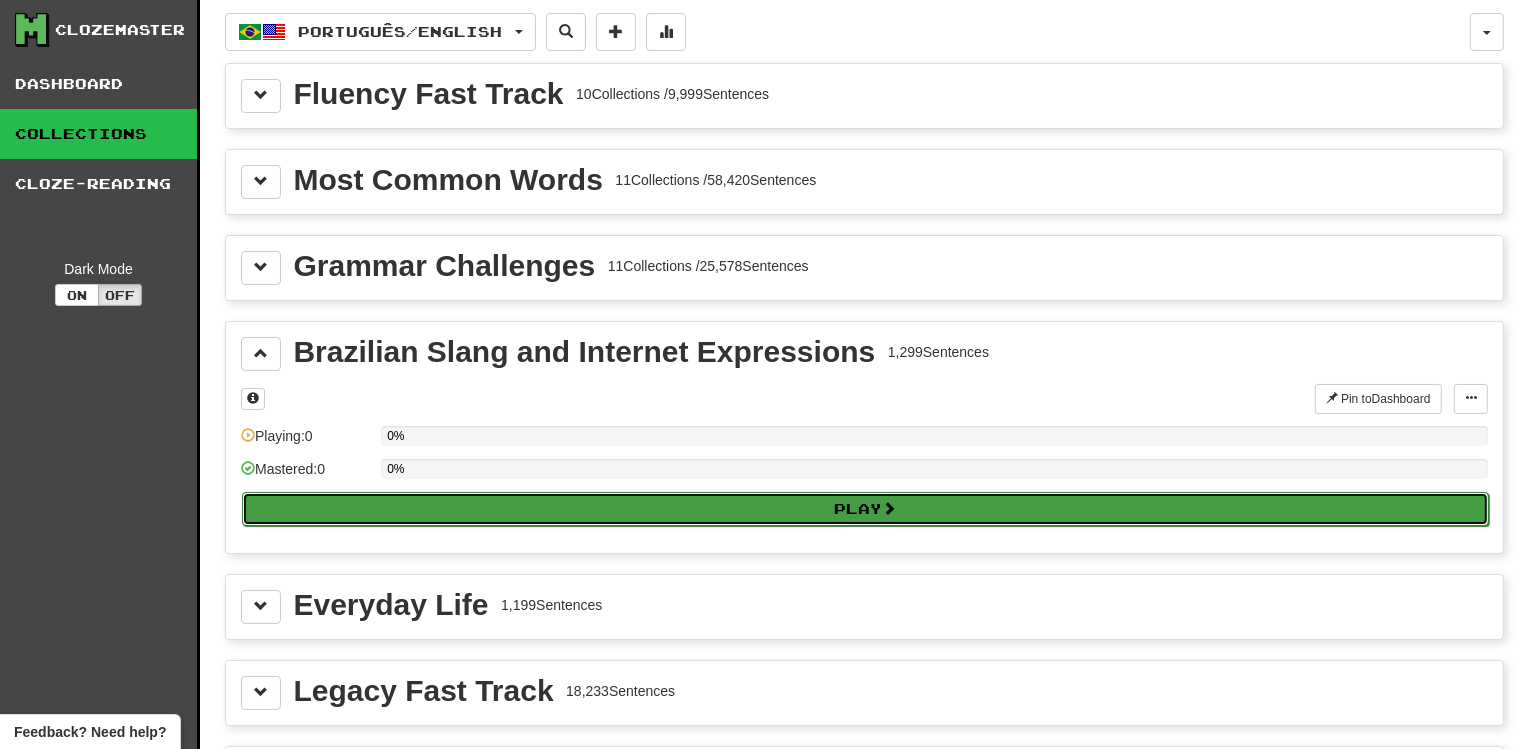 click on "Play" at bounding box center (865, 509) 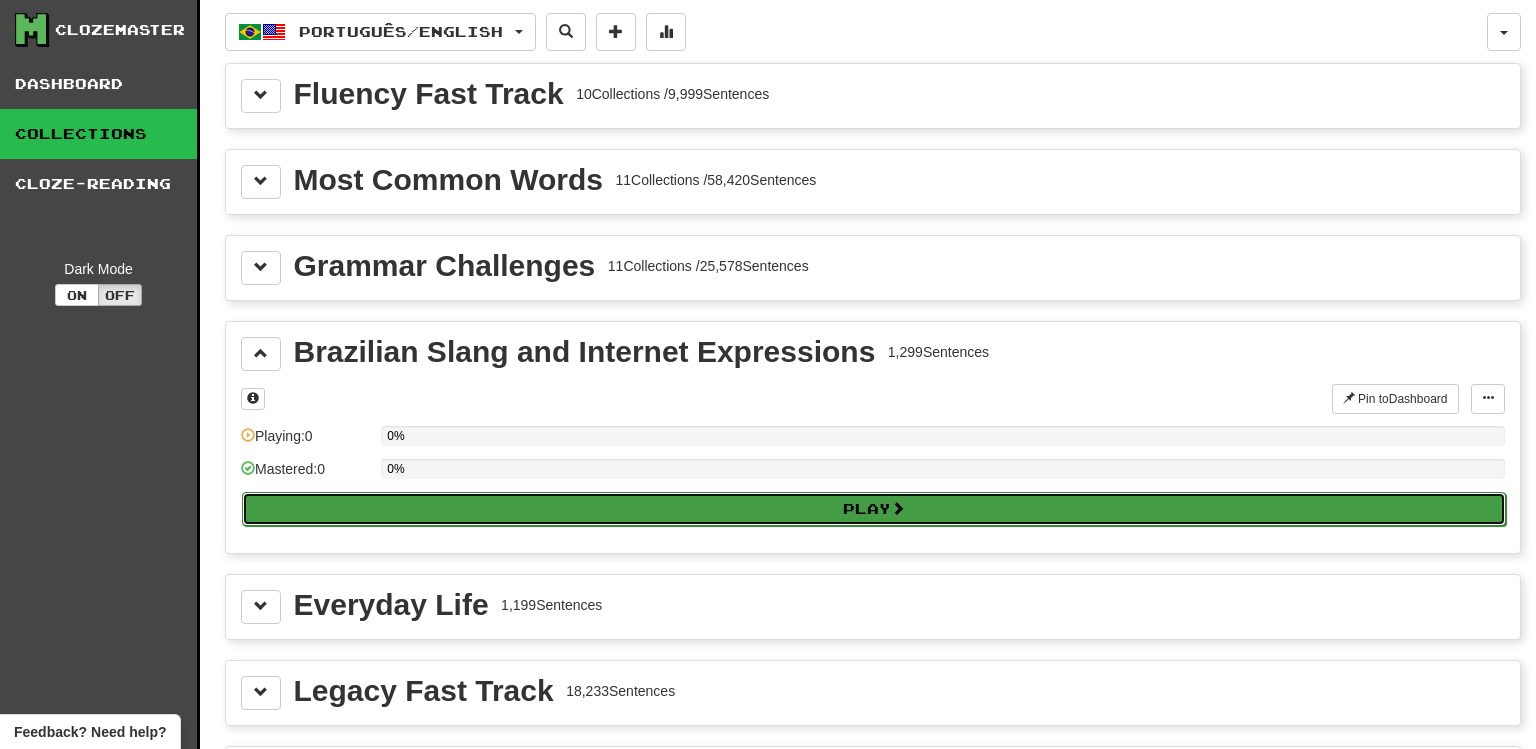 select on "**" 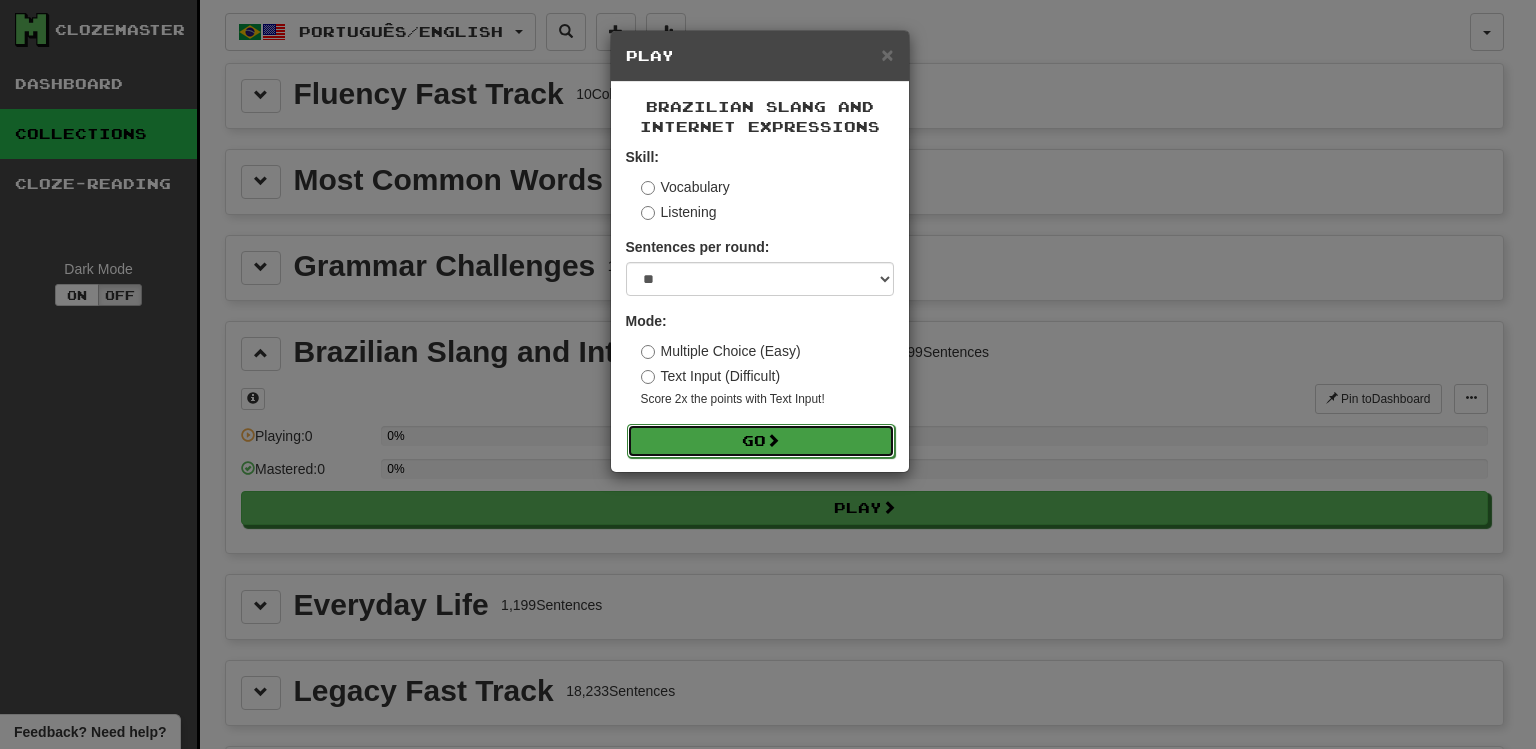 click on "Go" at bounding box center [761, 441] 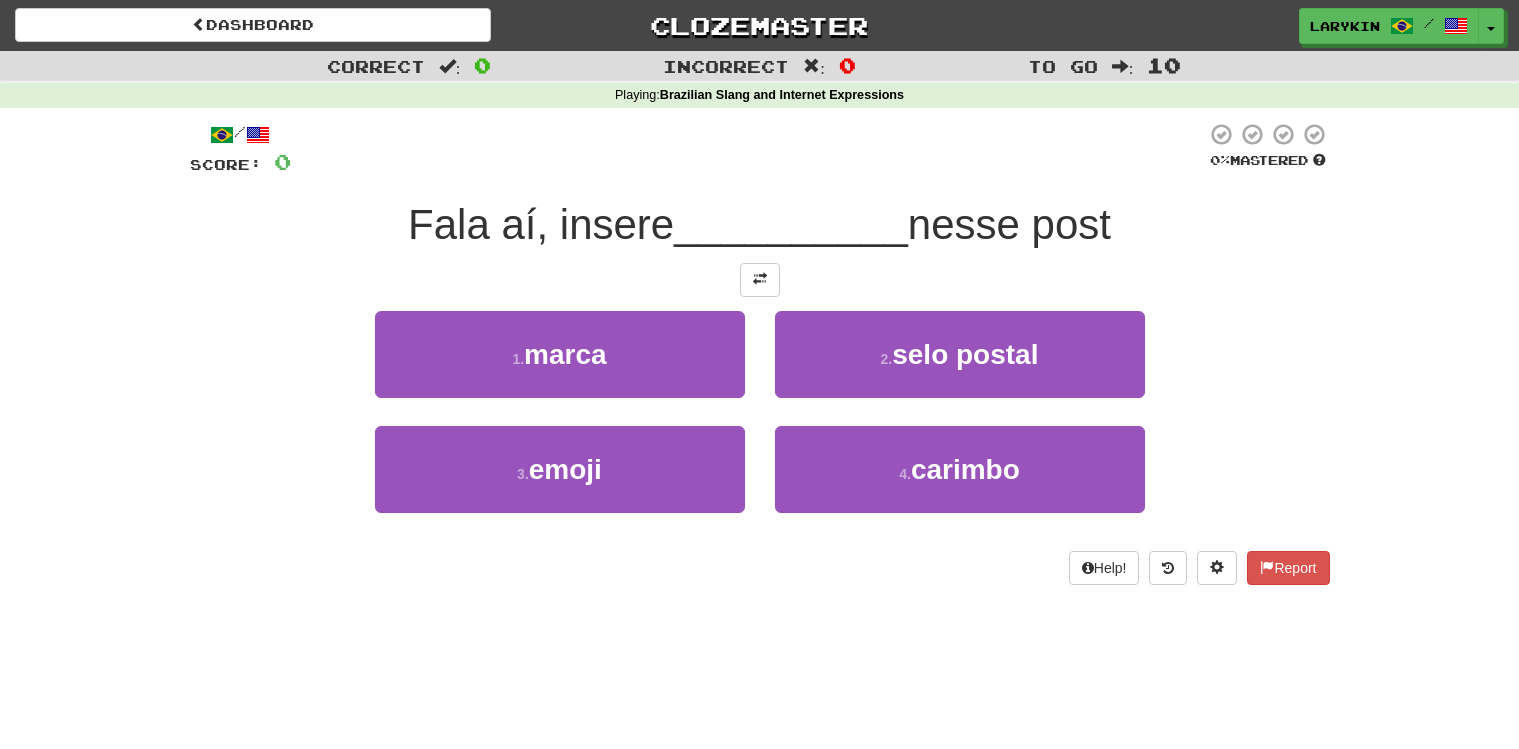 scroll, scrollTop: 0, scrollLeft: 0, axis: both 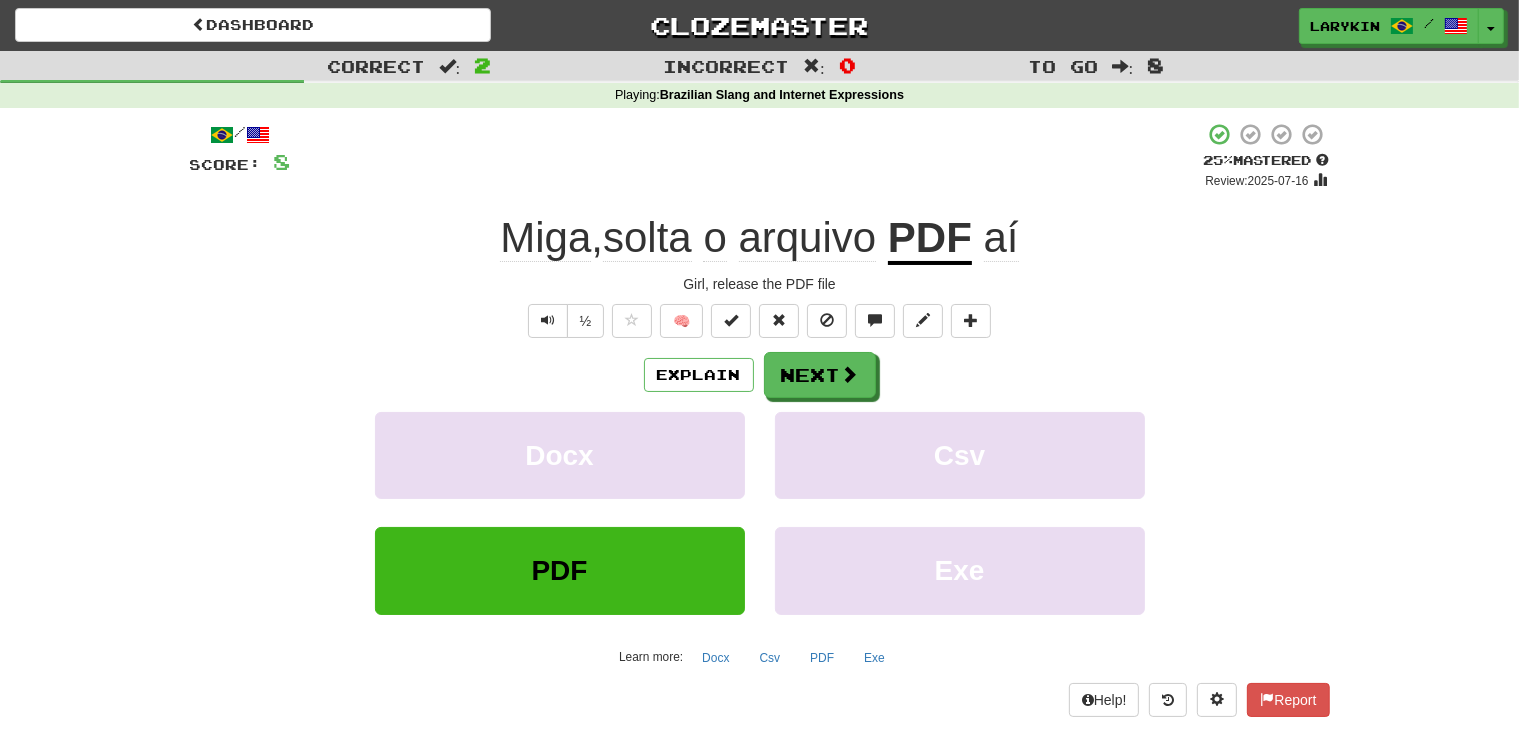 click on "Explain Next" at bounding box center (760, 375) 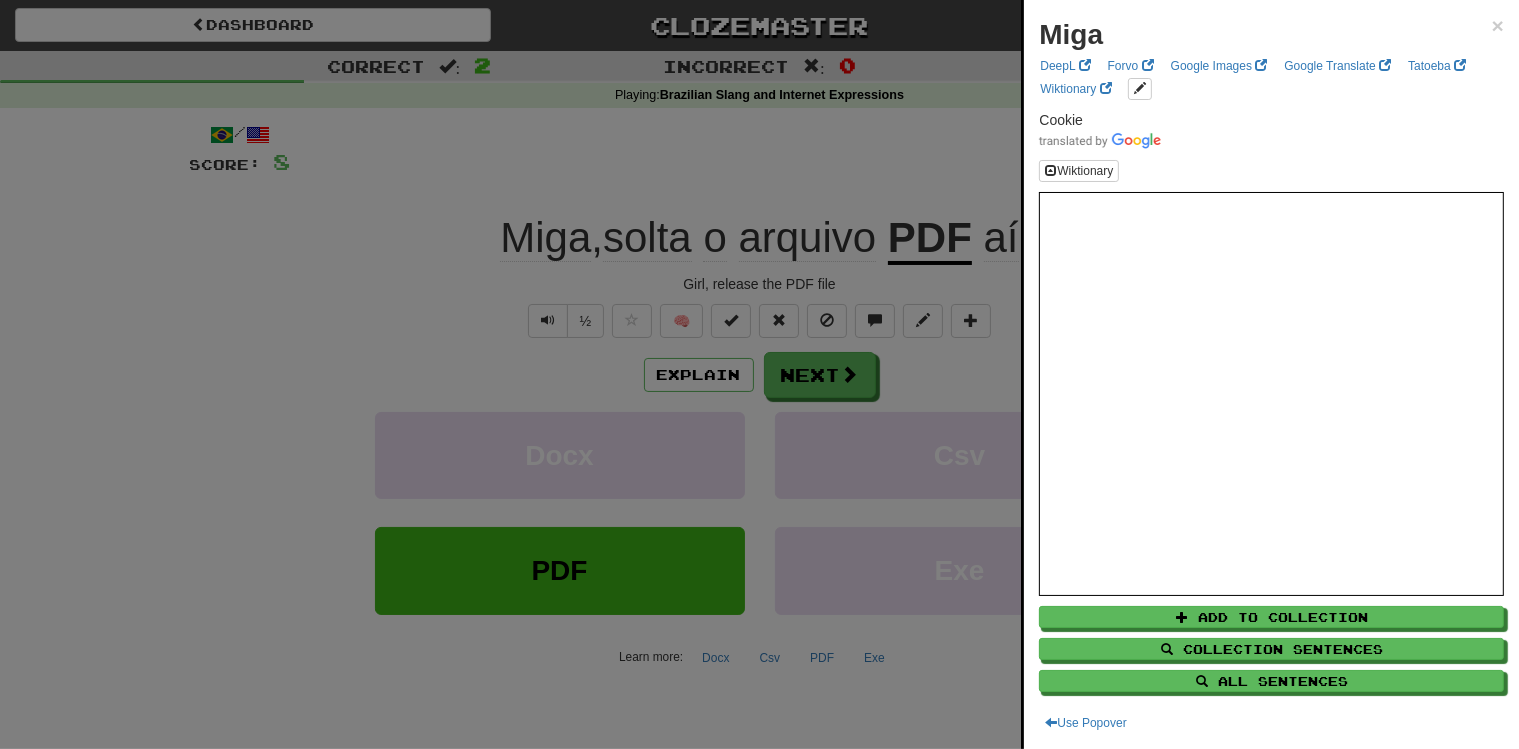 click at bounding box center [759, 374] 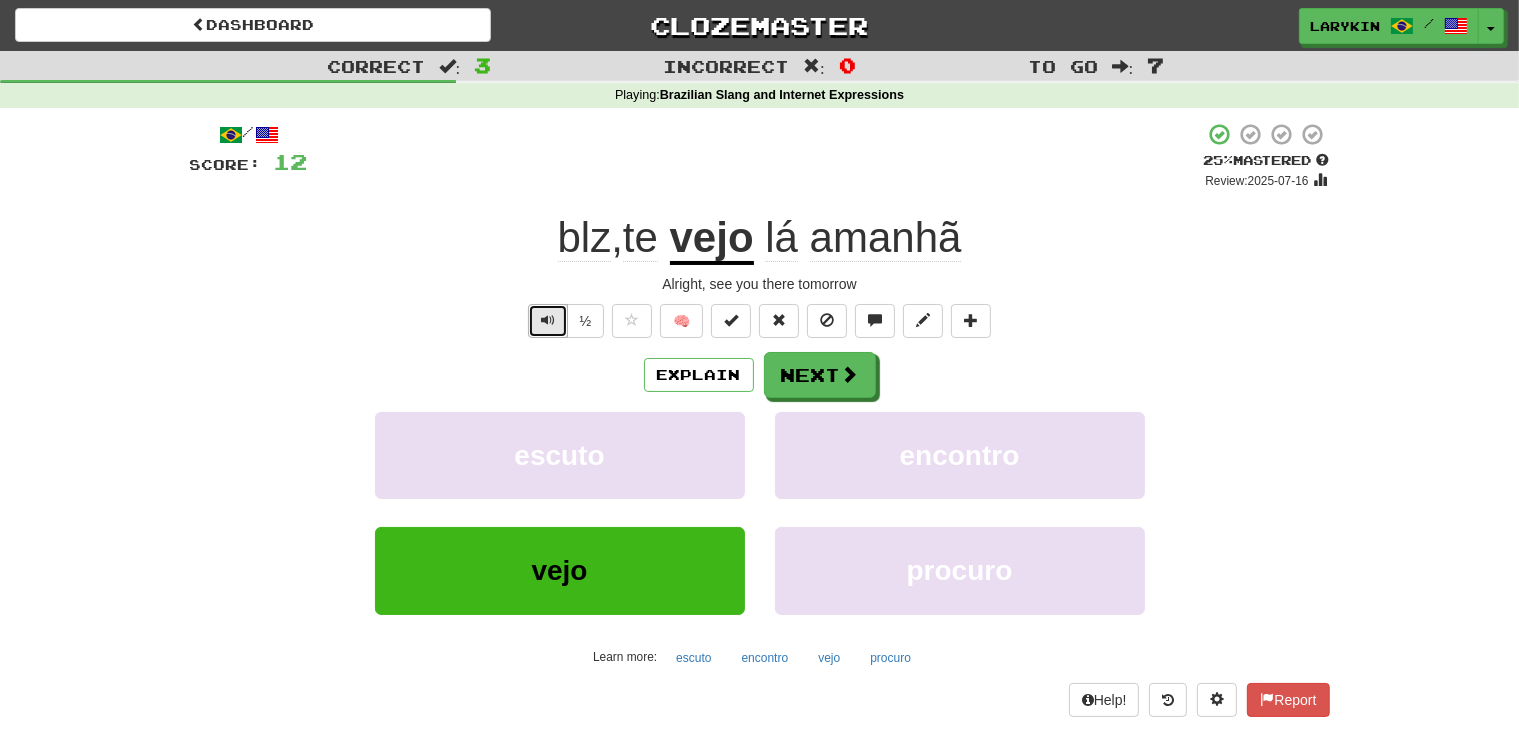 click at bounding box center [548, 320] 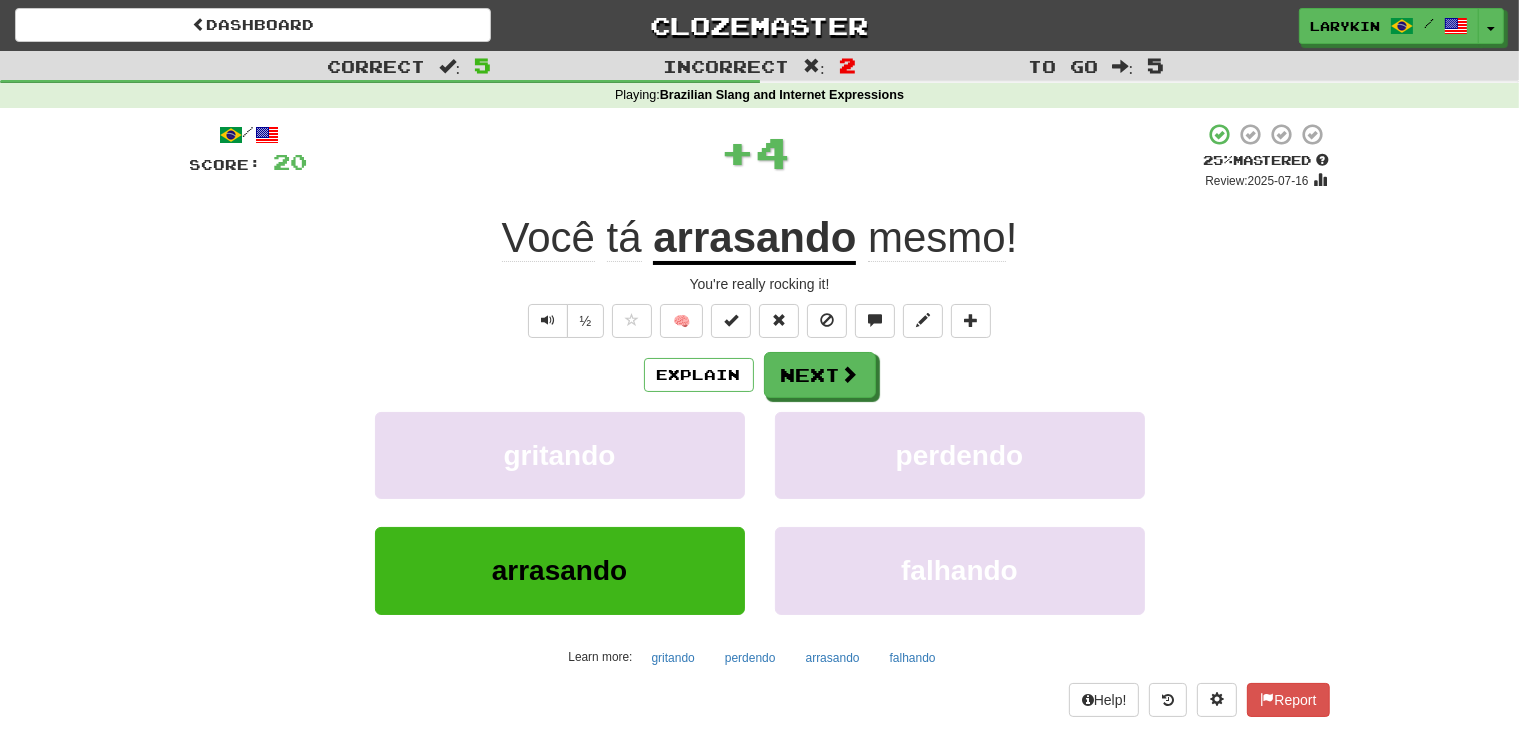 click on "arrasando" at bounding box center [754, 239] 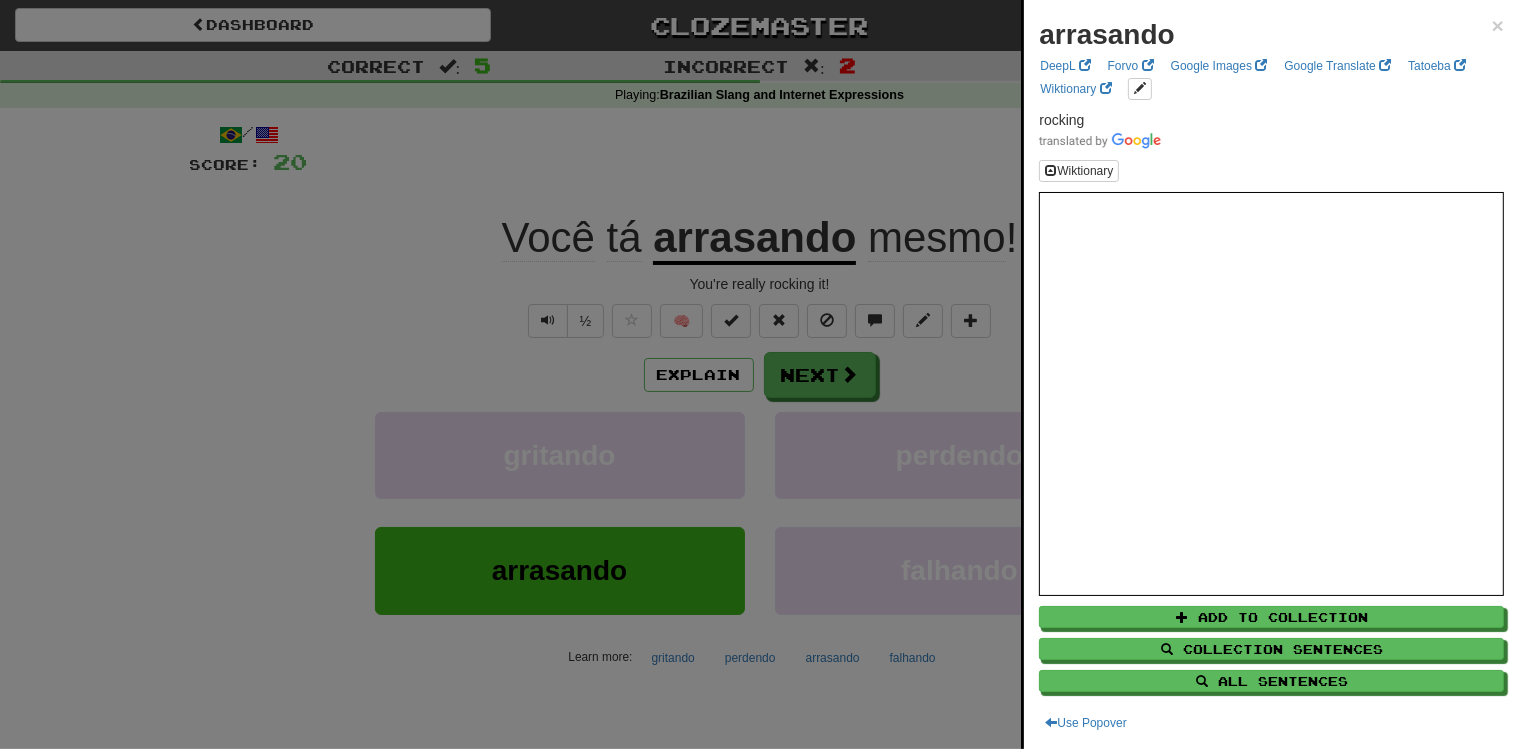 click at bounding box center [759, 374] 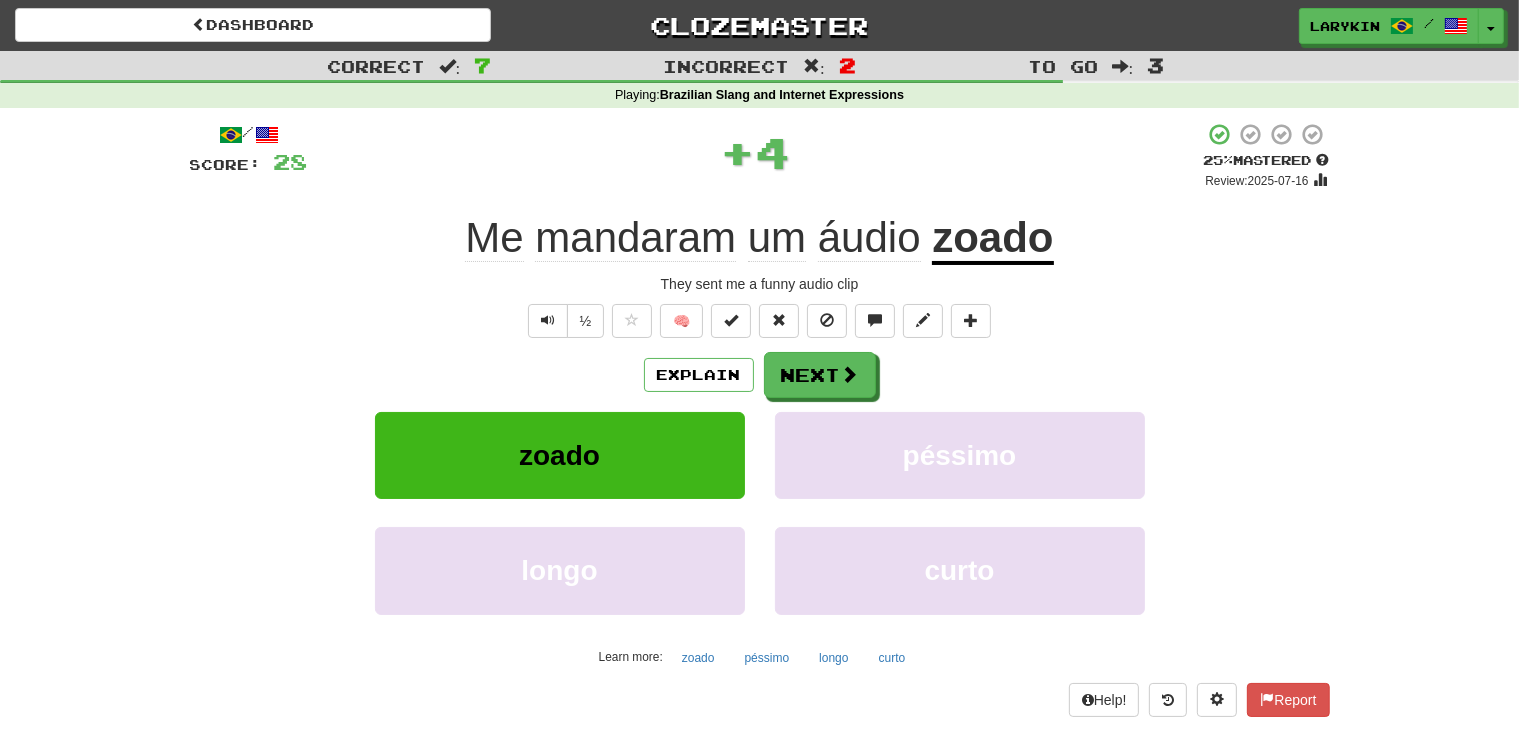 click on "zoado" at bounding box center [992, 239] 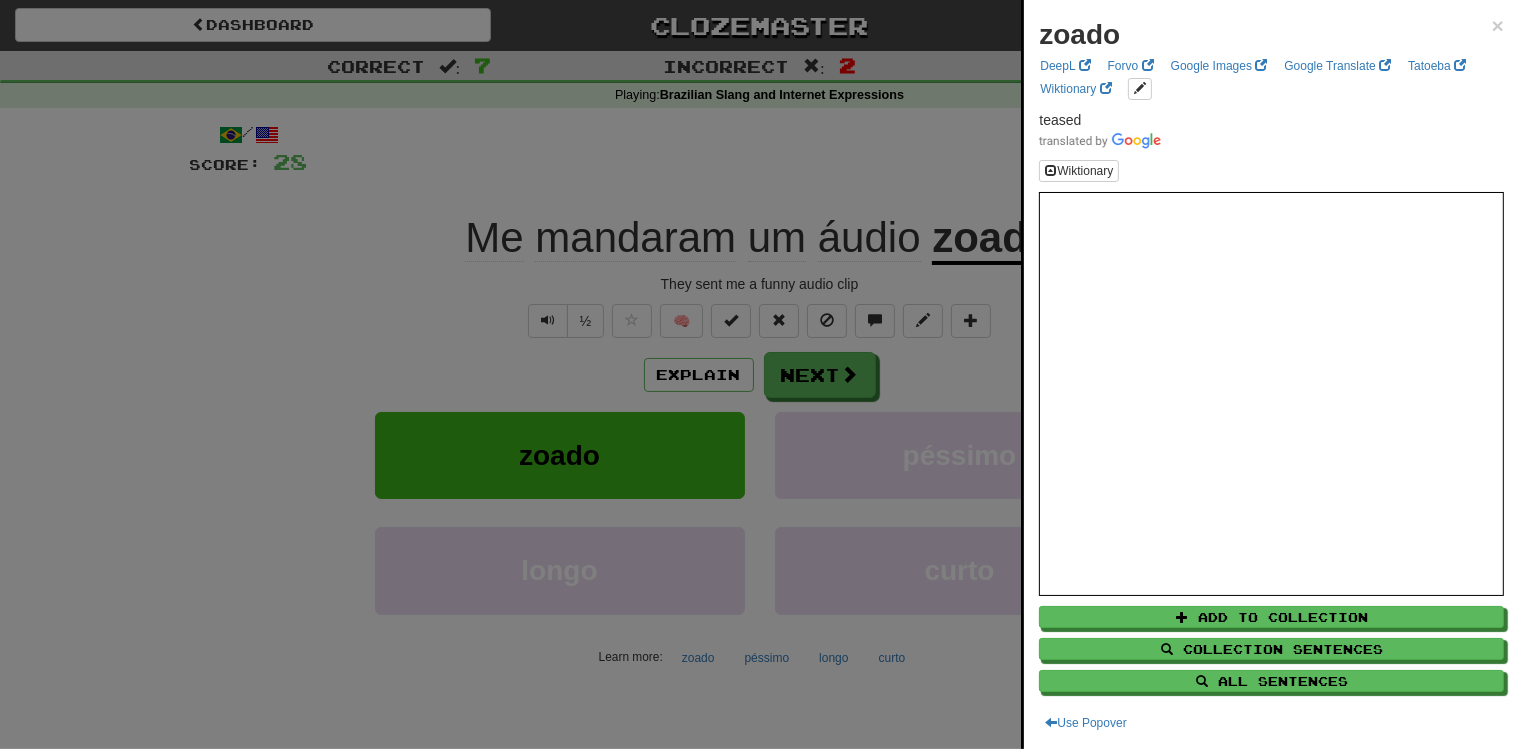 click at bounding box center (759, 374) 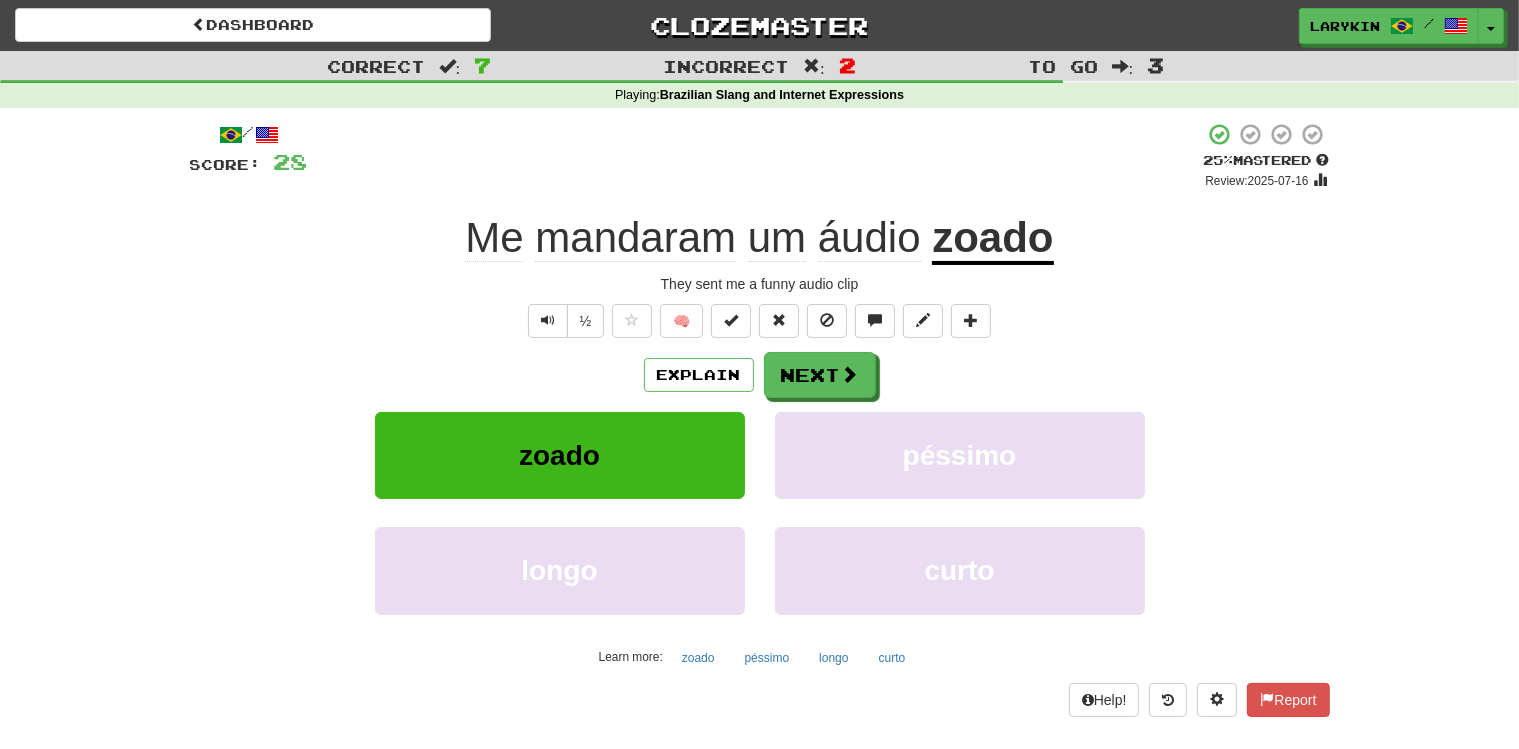 click on "They sent me a funny audio clip" at bounding box center (760, 284) 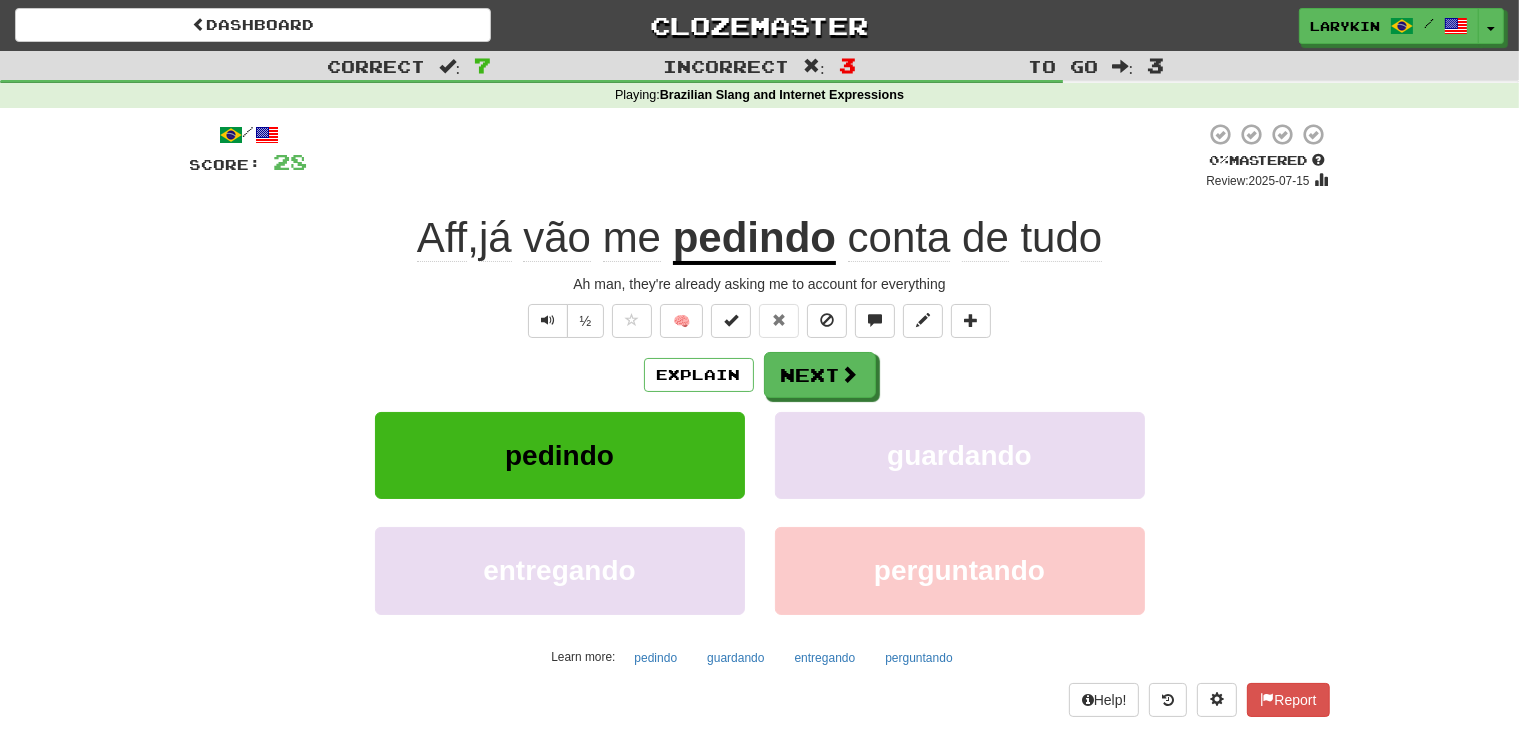 click on "Aff" 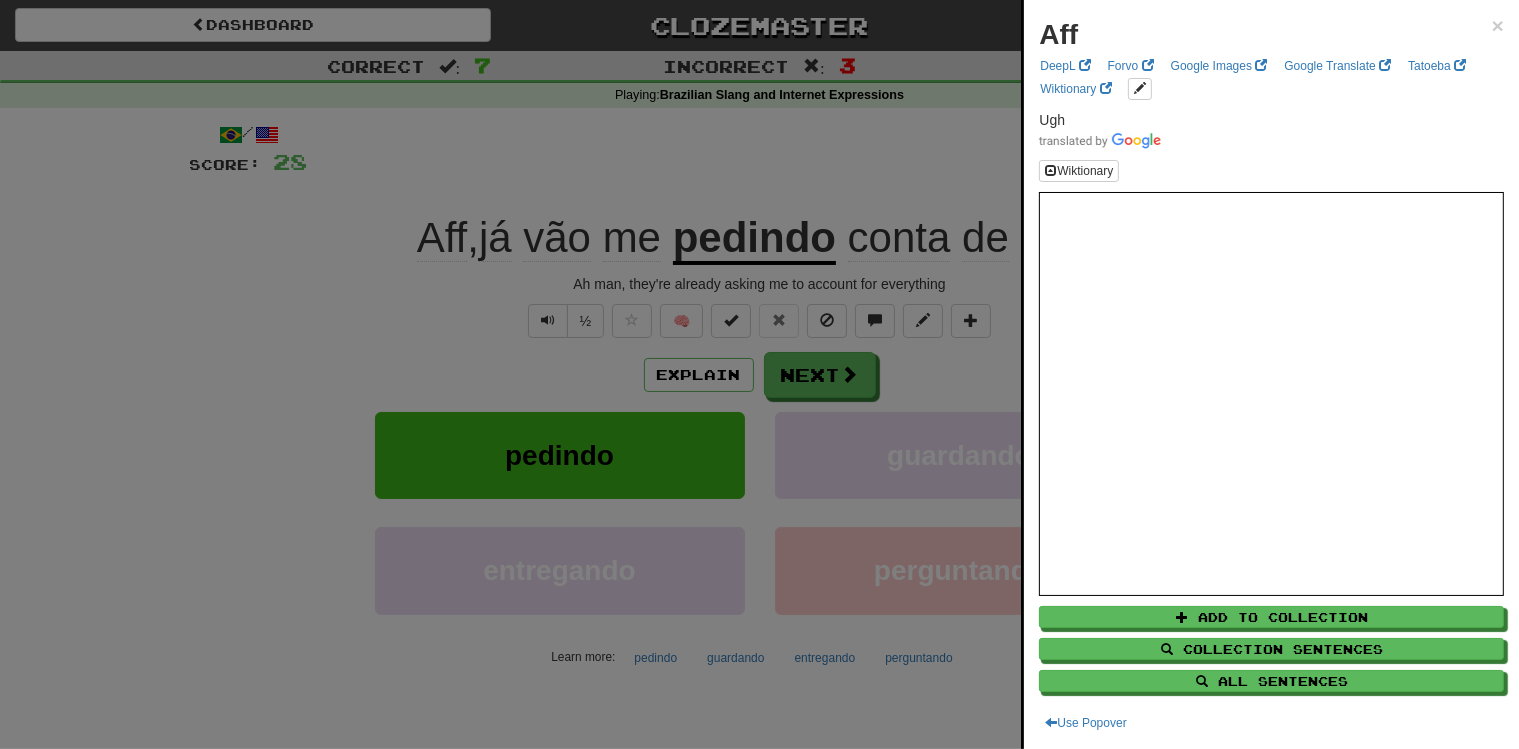 click at bounding box center (759, 374) 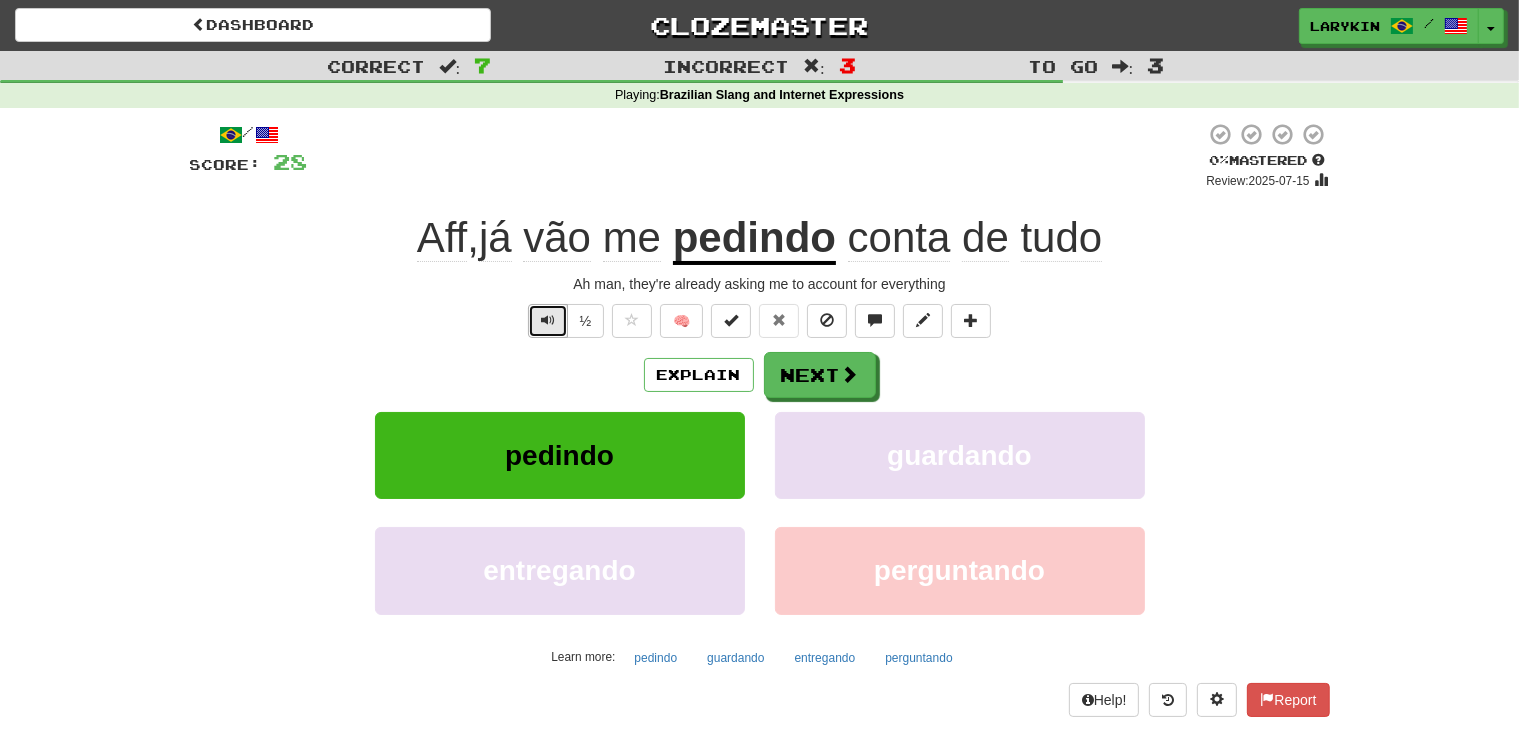 click at bounding box center (548, 320) 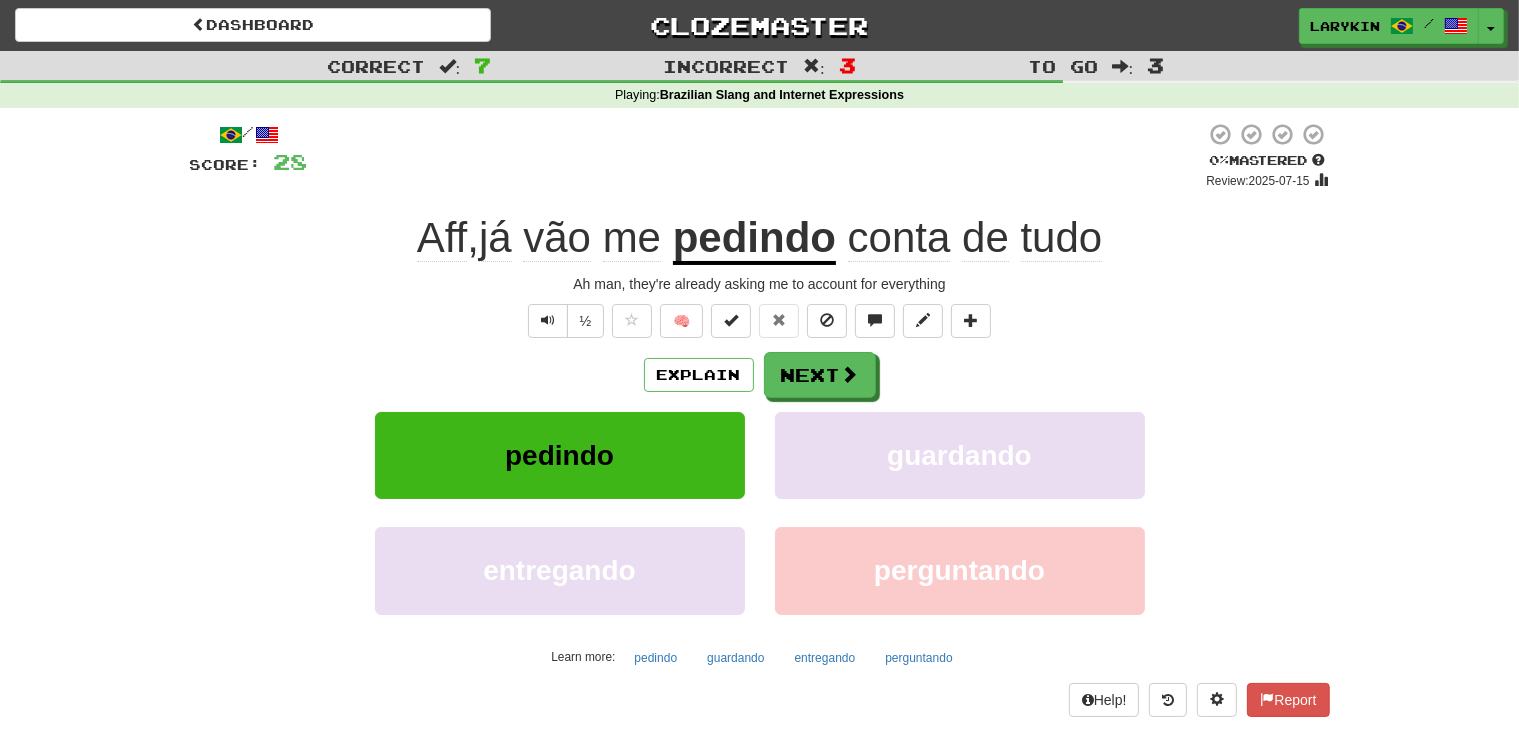 click on "½ 🧠" at bounding box center (760, 321) 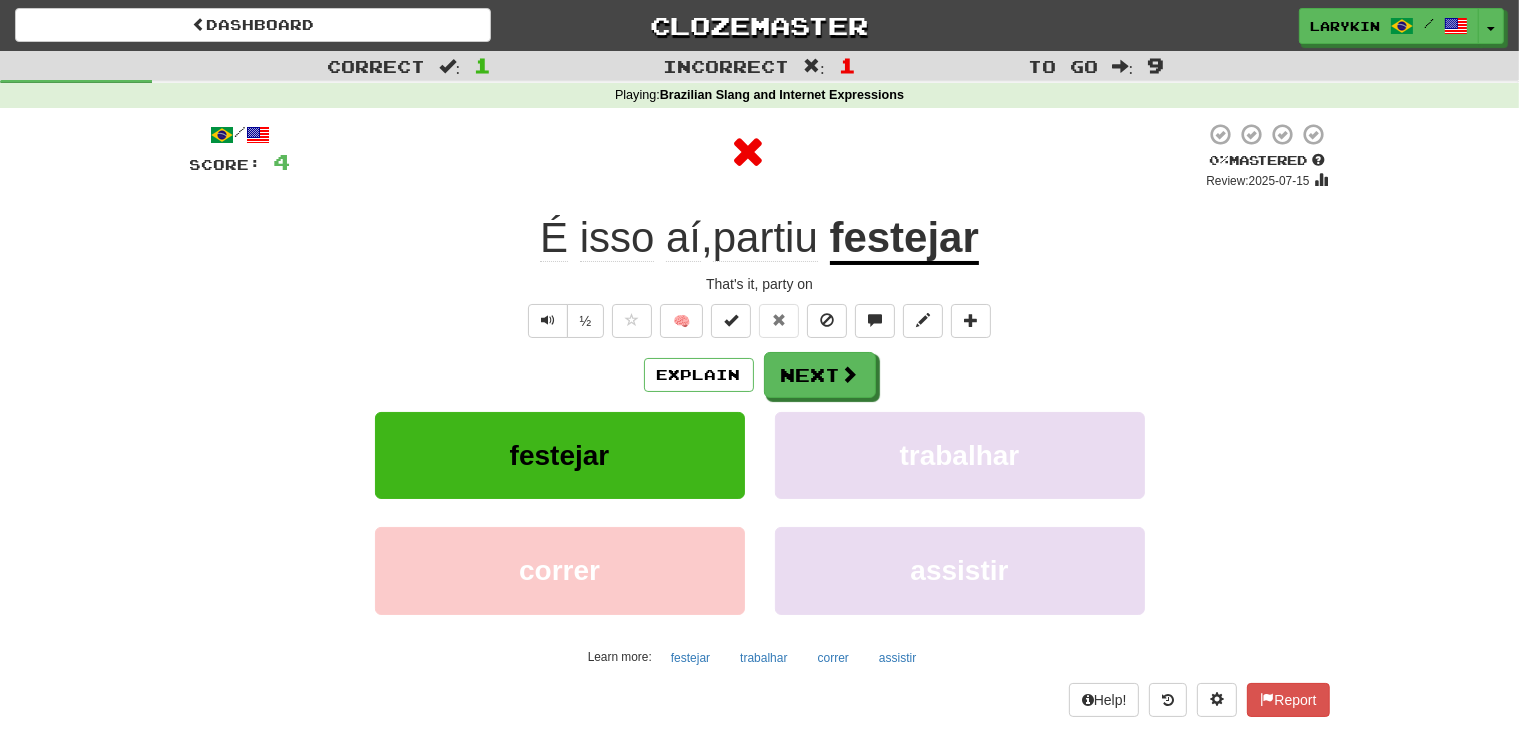 click on "festejar" at bounding box center [904, 239] 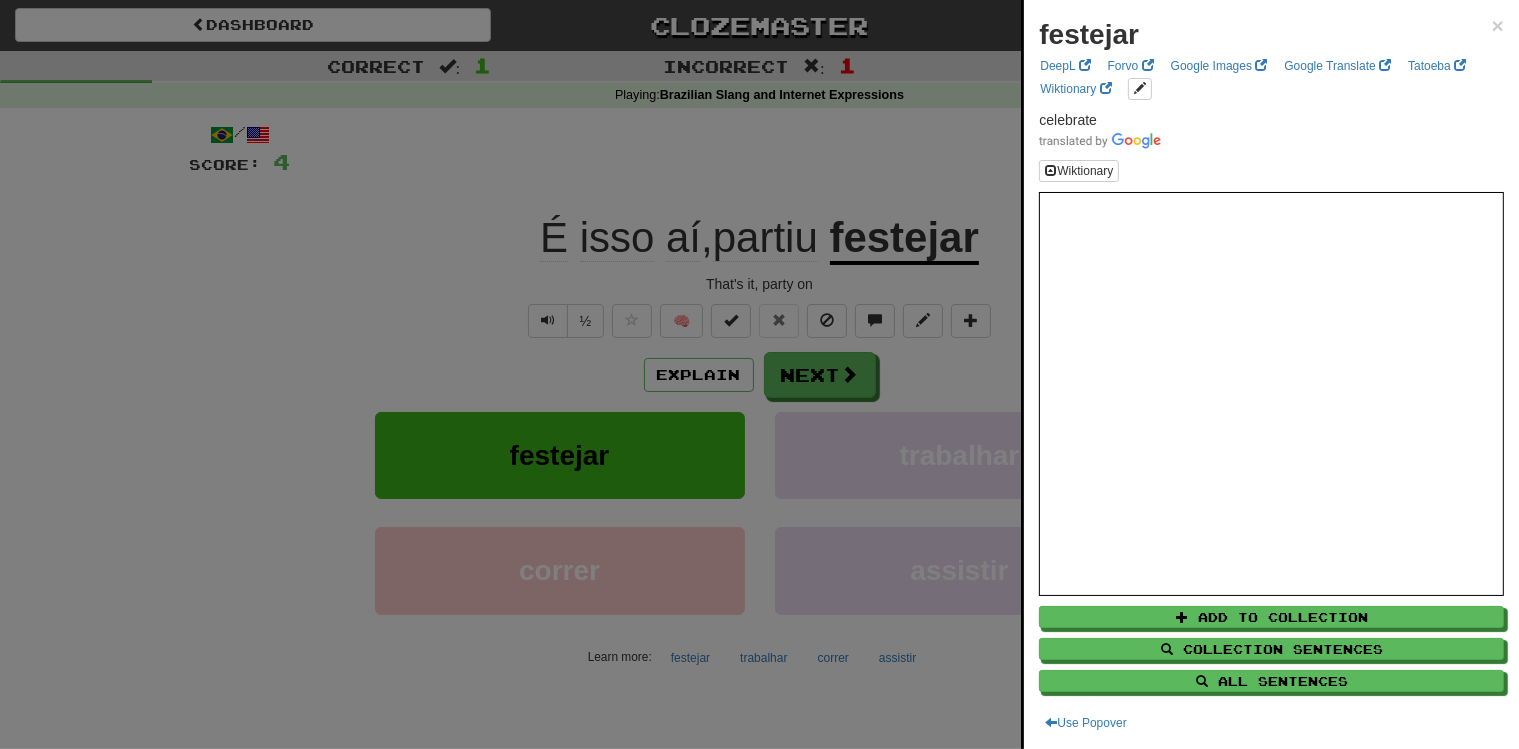 click at bounding box center (759, 374) 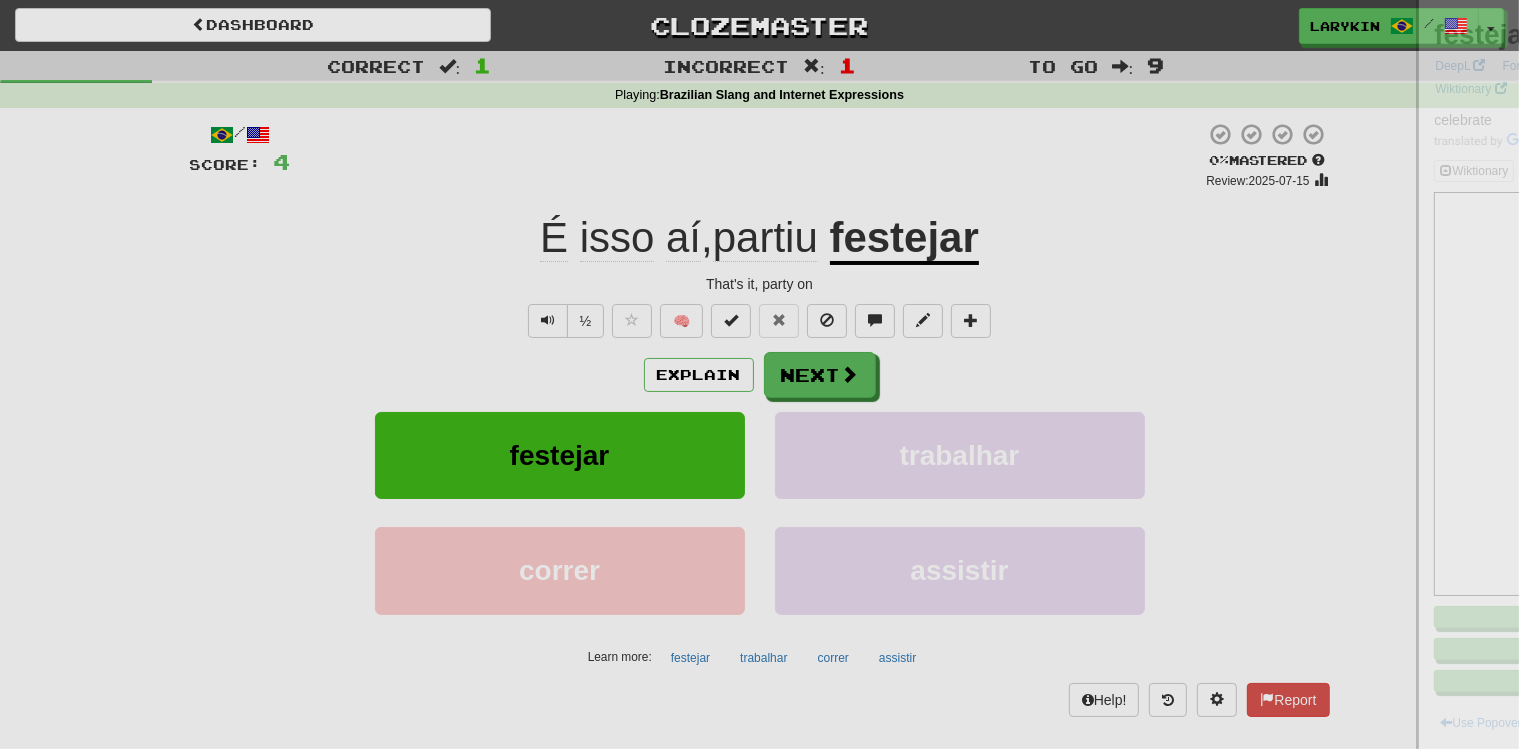 click on "partiu" 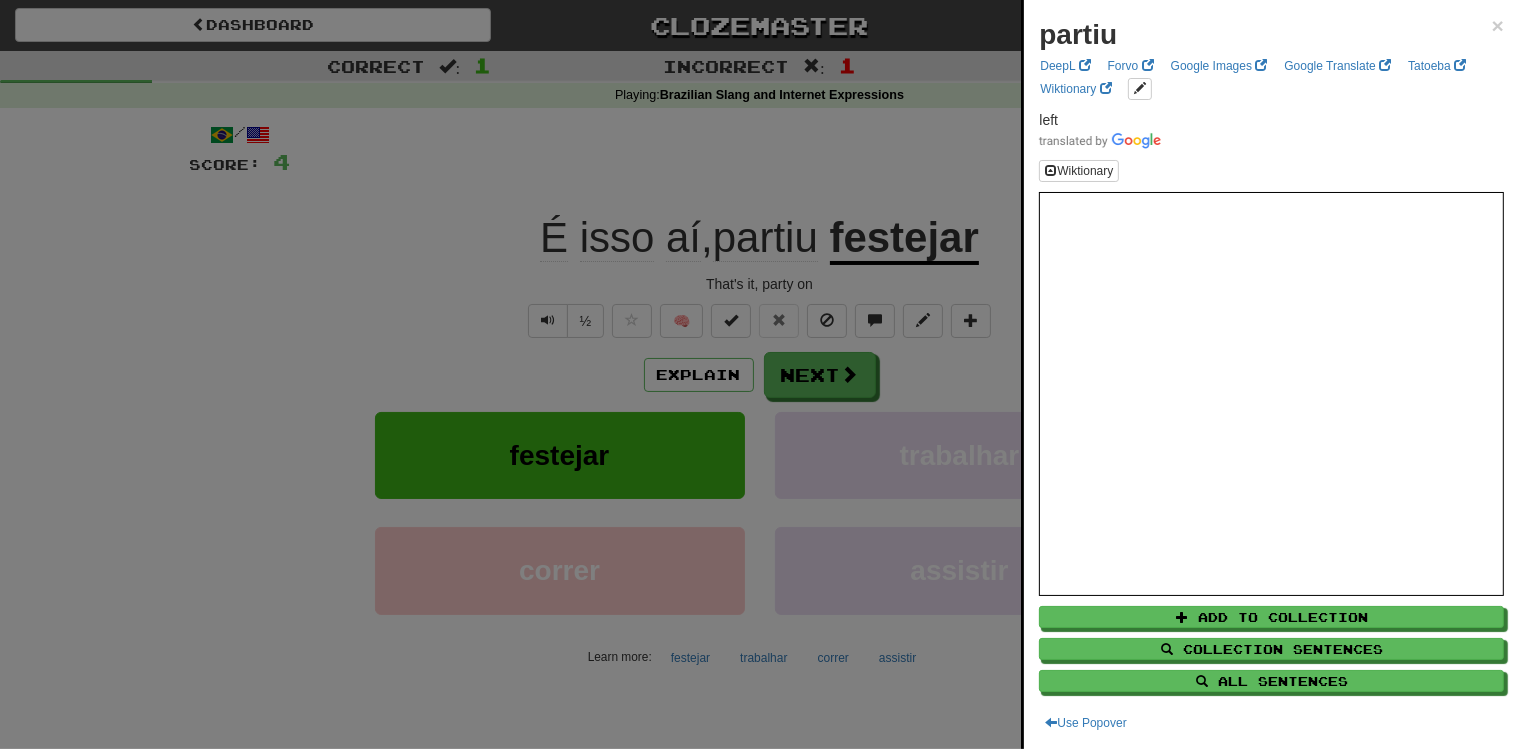 click at bounding box center [759, 374] 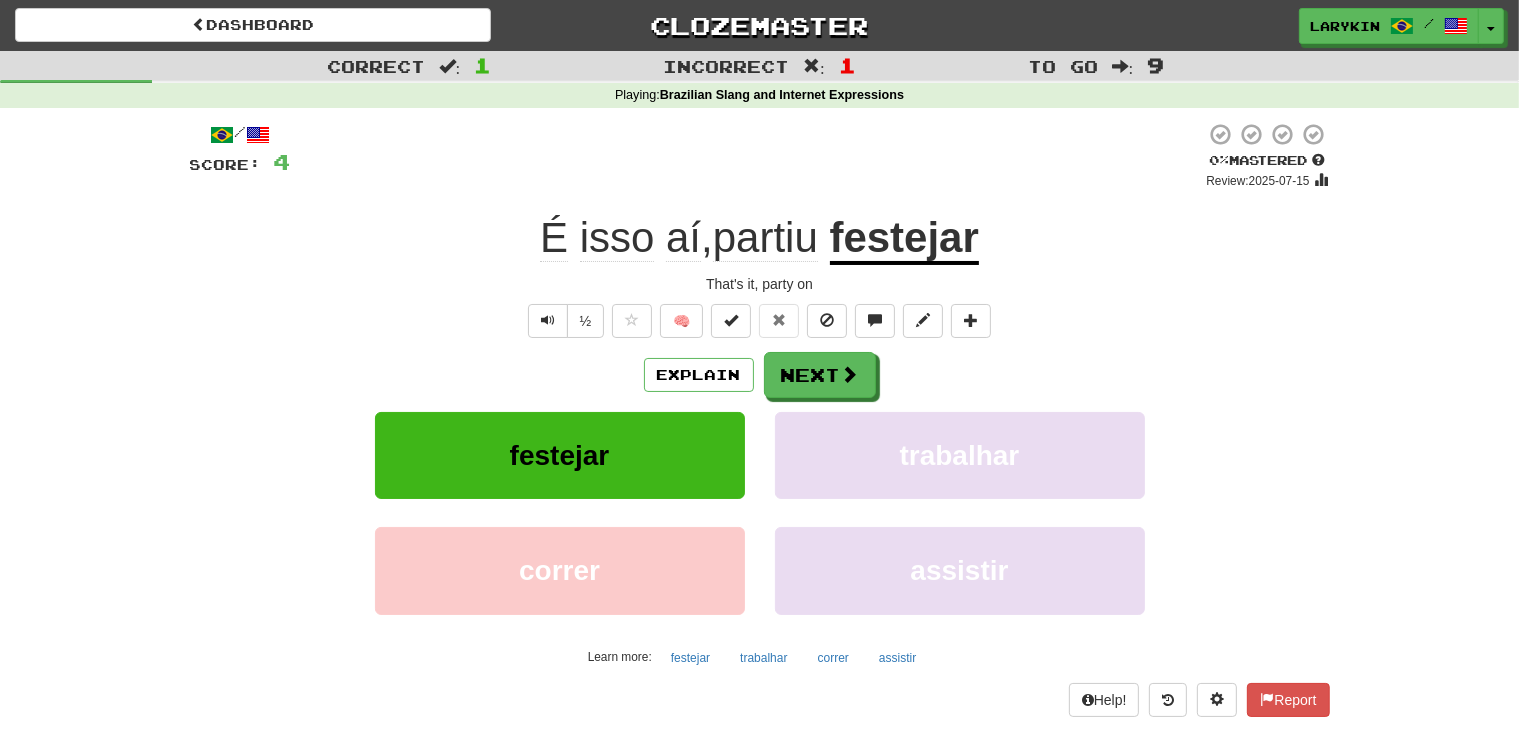 click on "partiu" 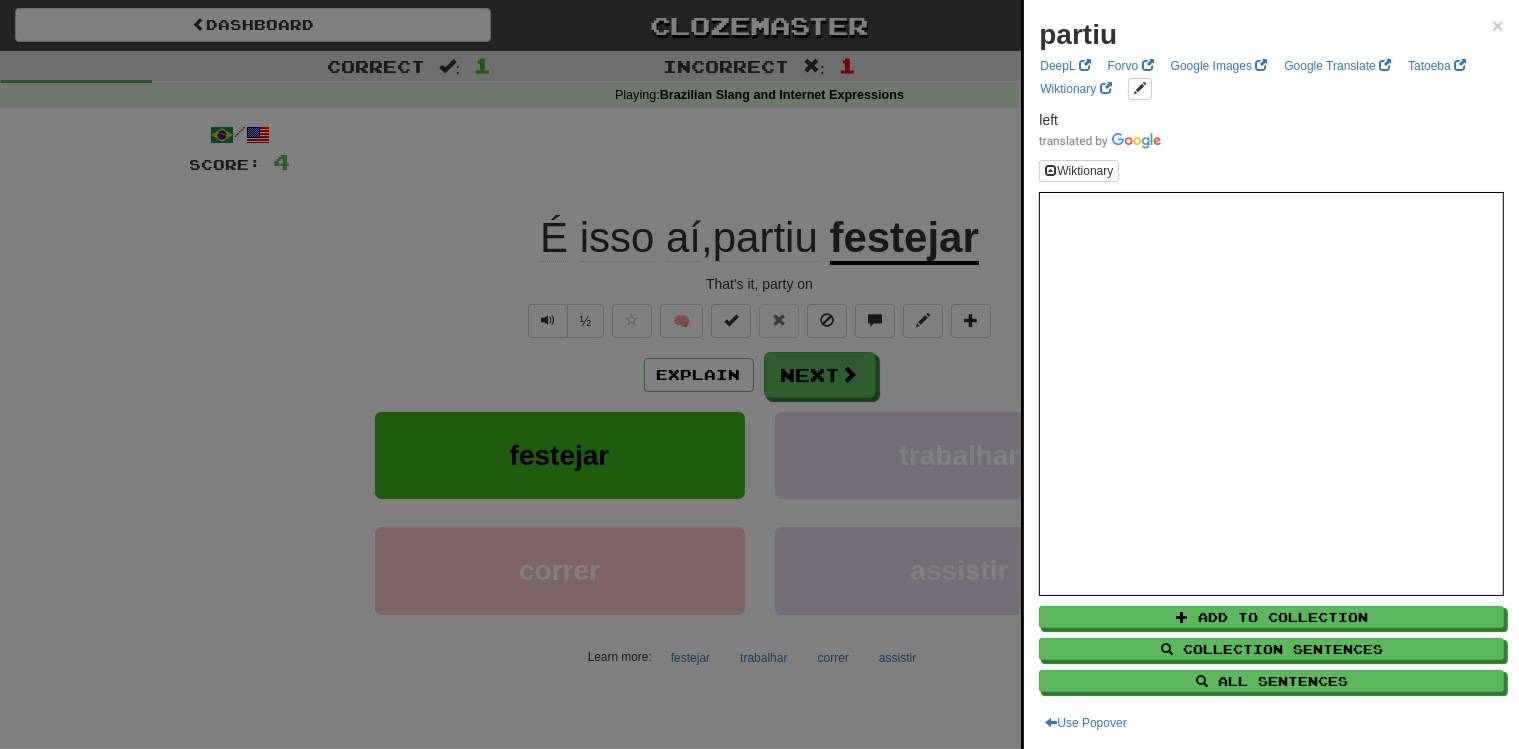 click at bounding box center (759, 374) 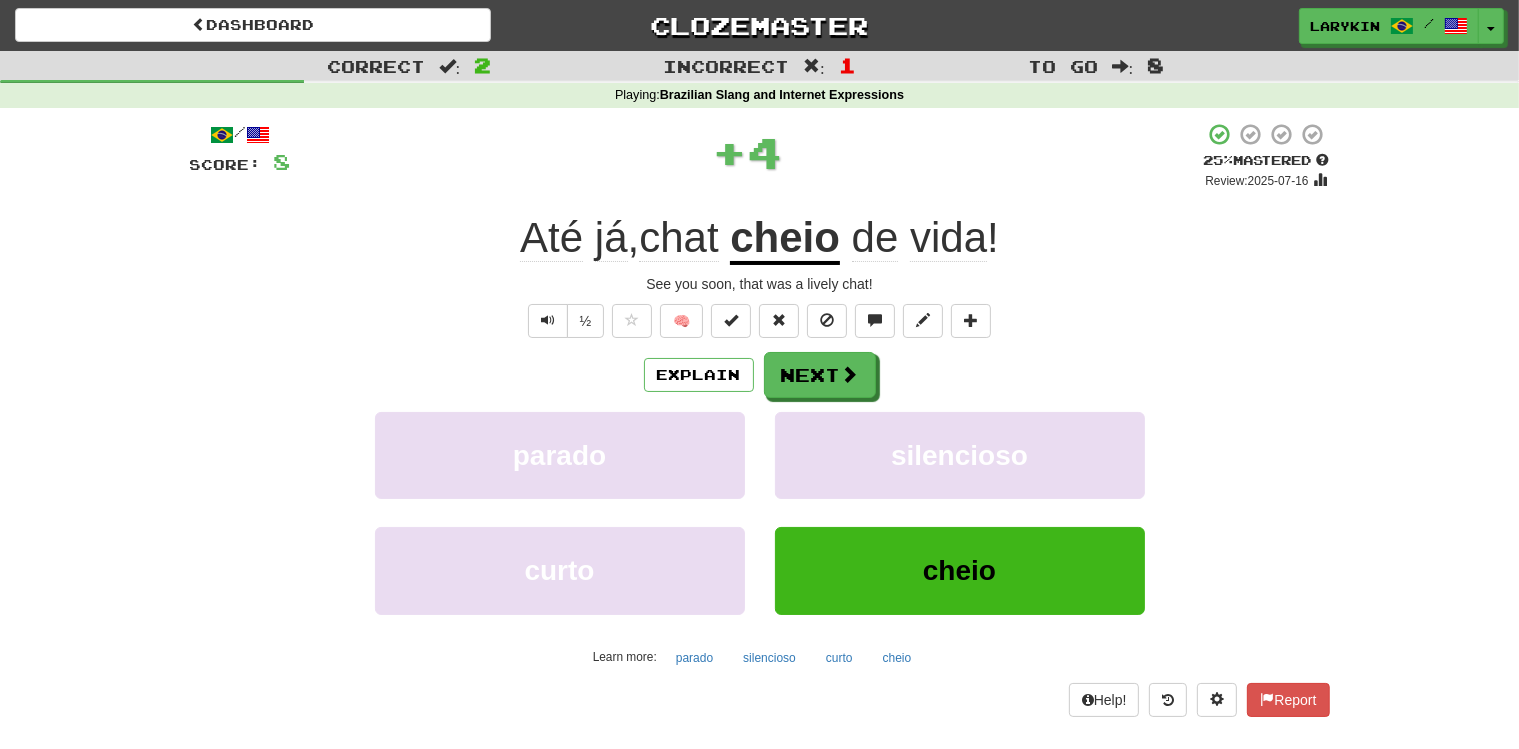 click on "cheio" at bounding box center (785, 239) 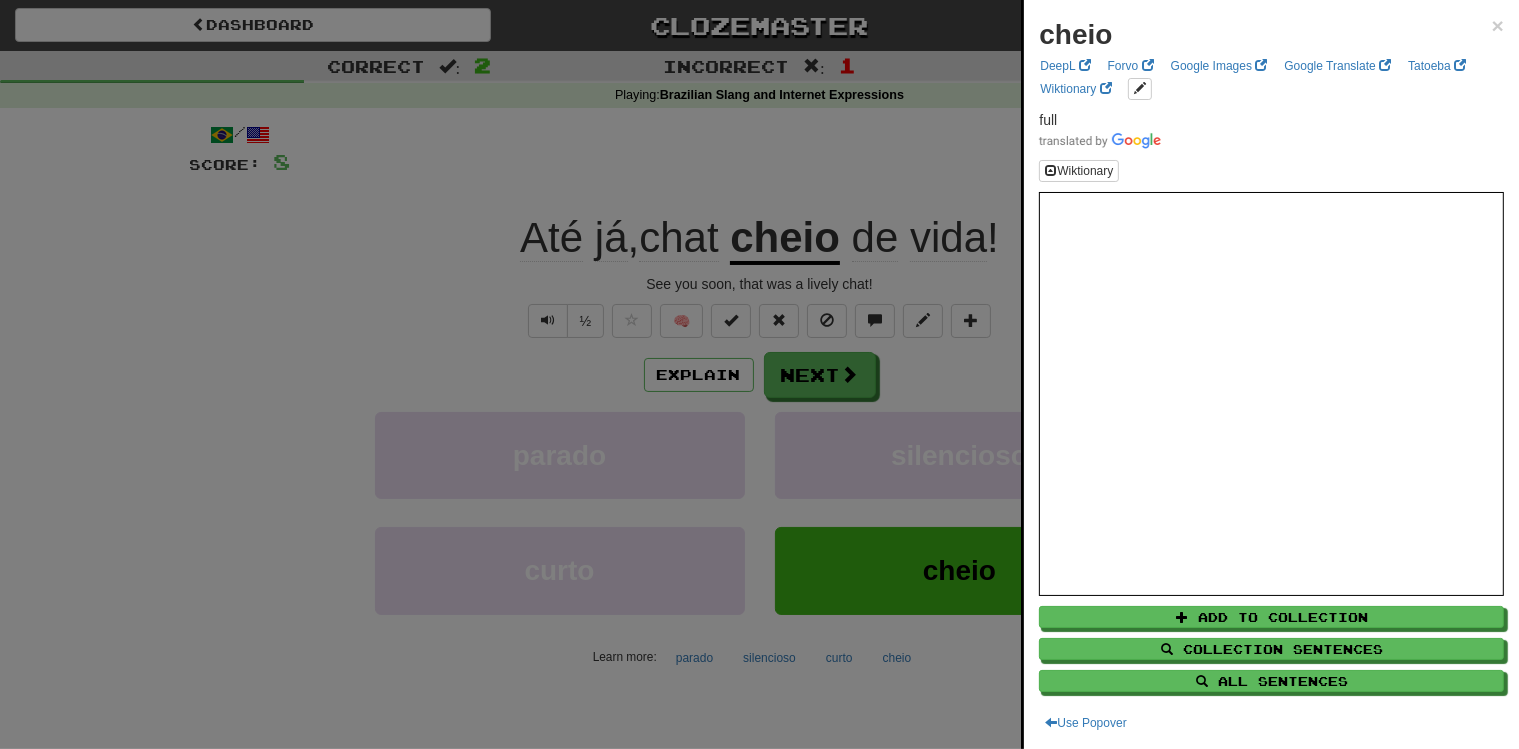 click at bounding box center (759, 374) 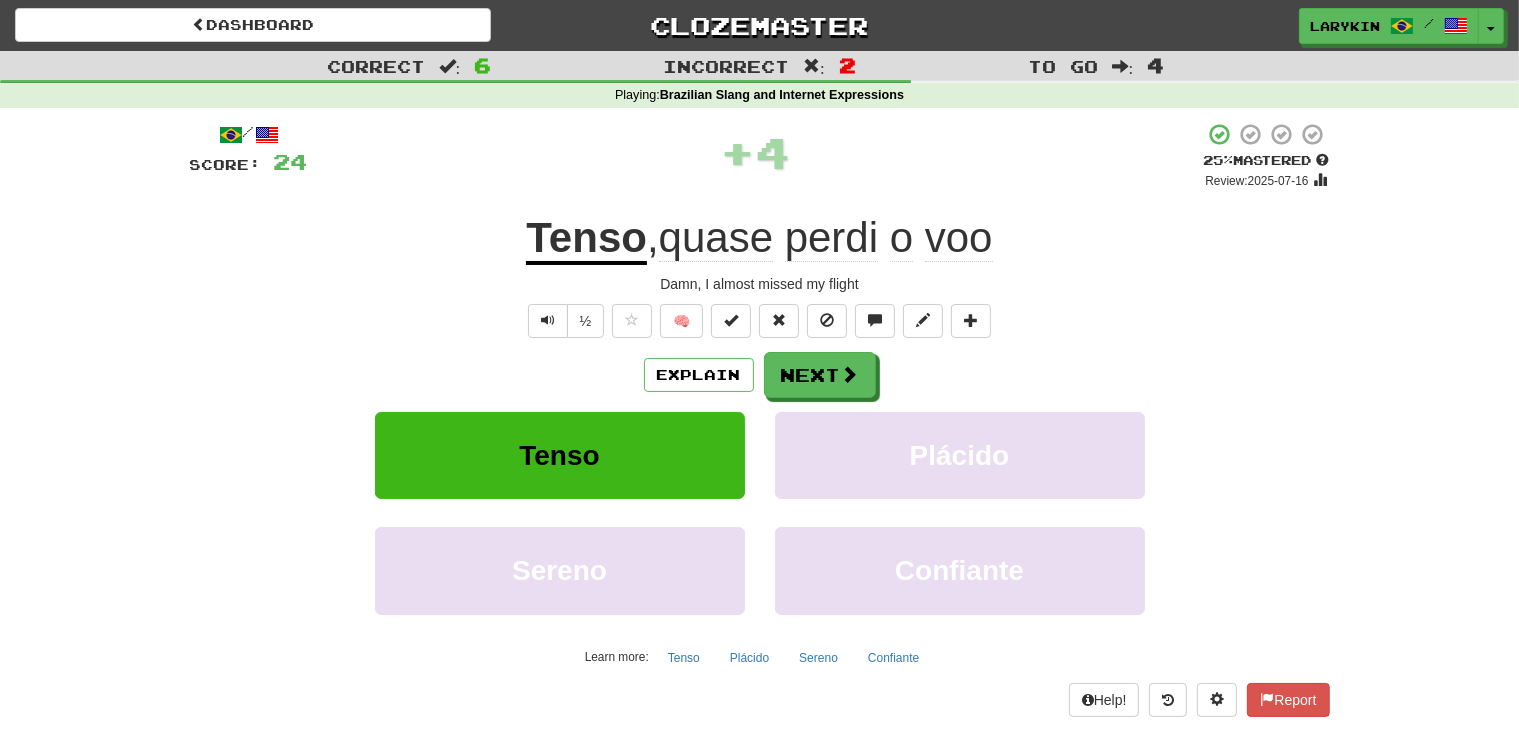click on "Tenso" at bounding box center (586, 239) 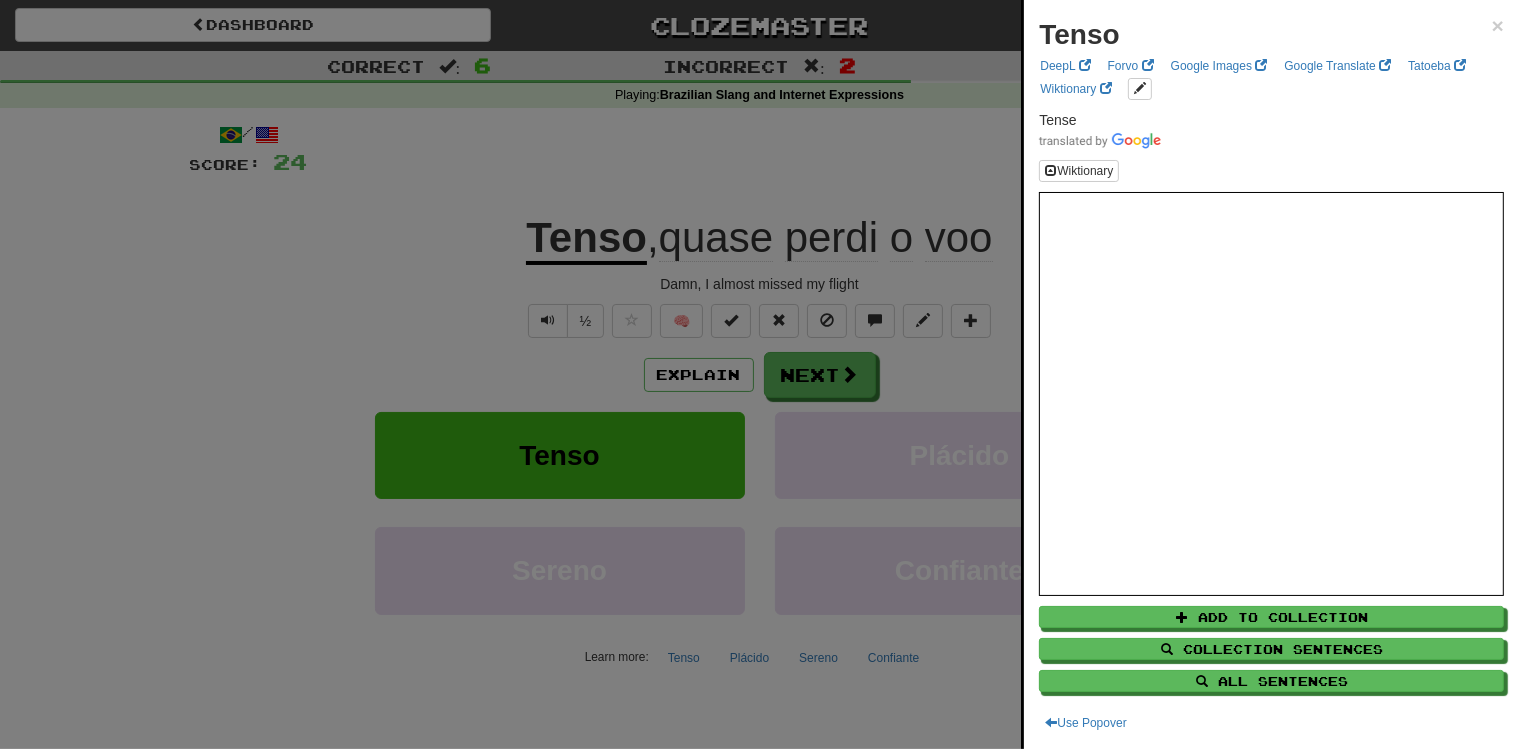 click at bounding box center [759, 374] 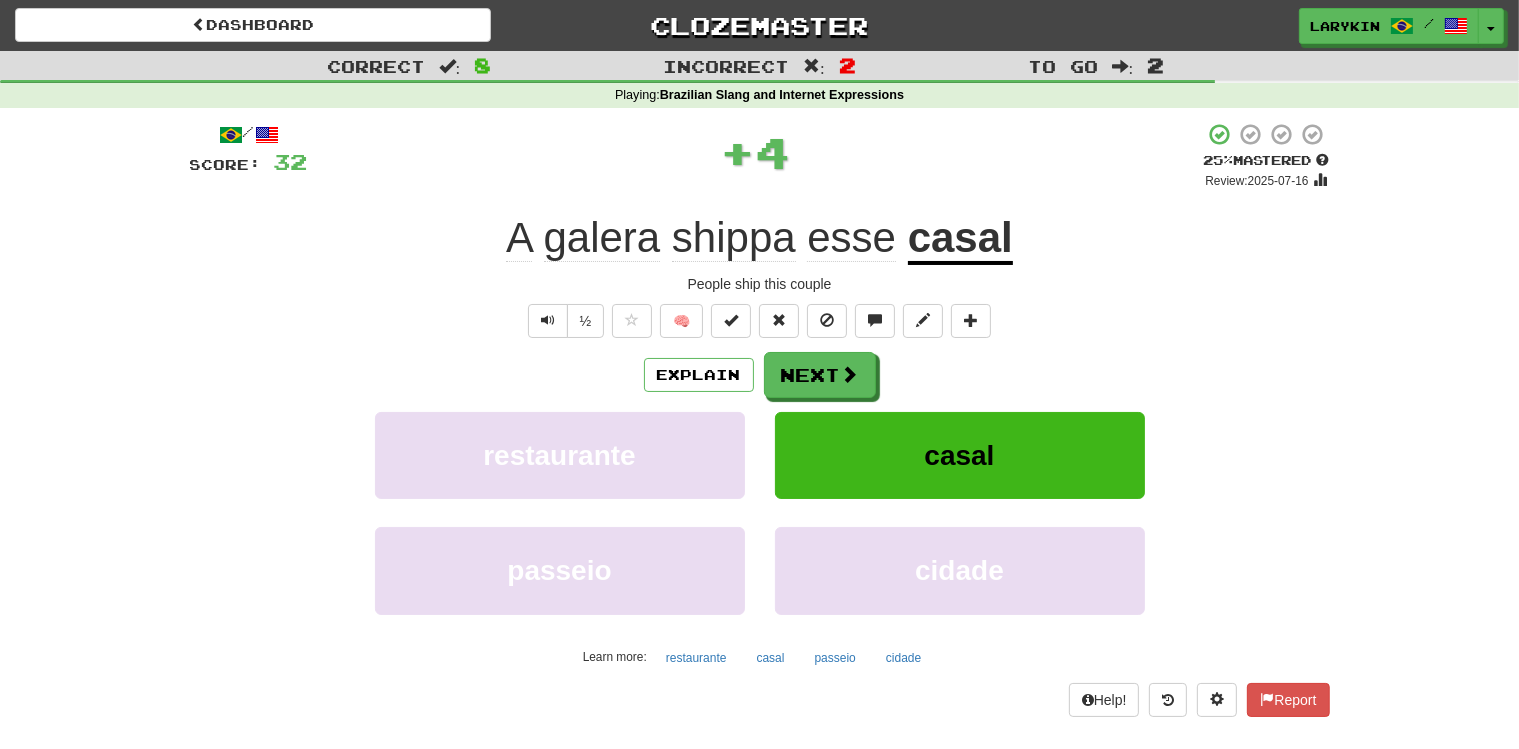 click on "shippa" 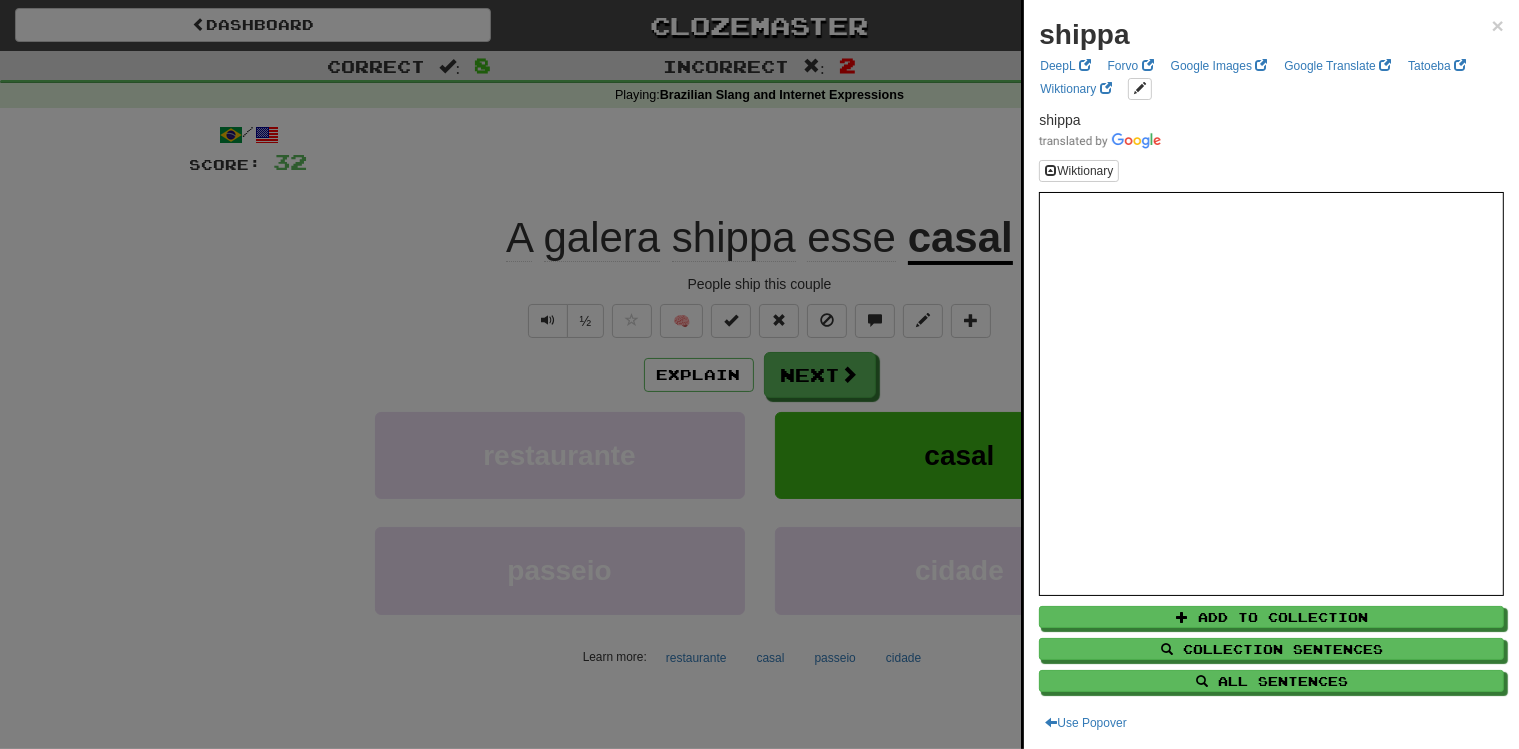 click at bounding box center [759, 374] 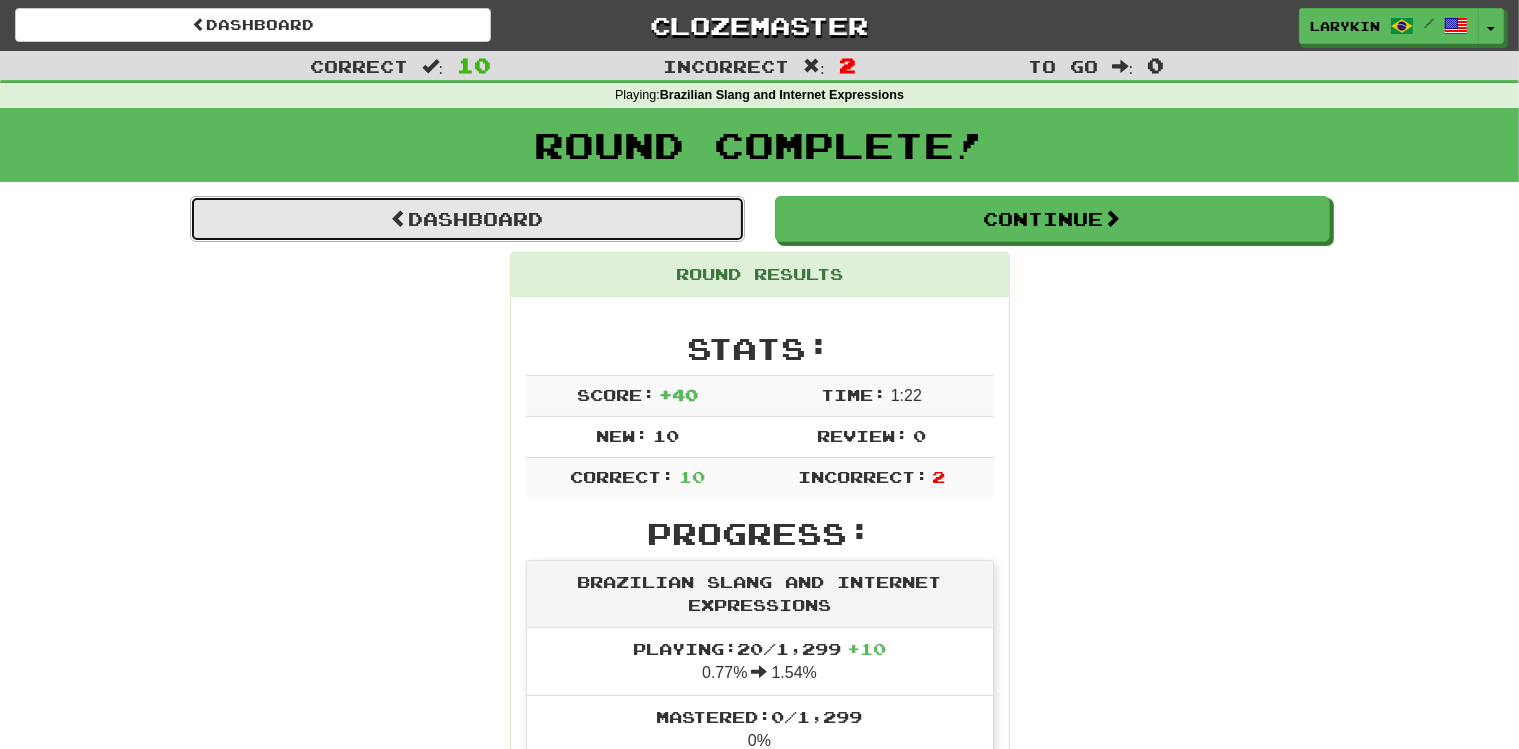 click on "Dashboard" at bounding box center (467, 219) 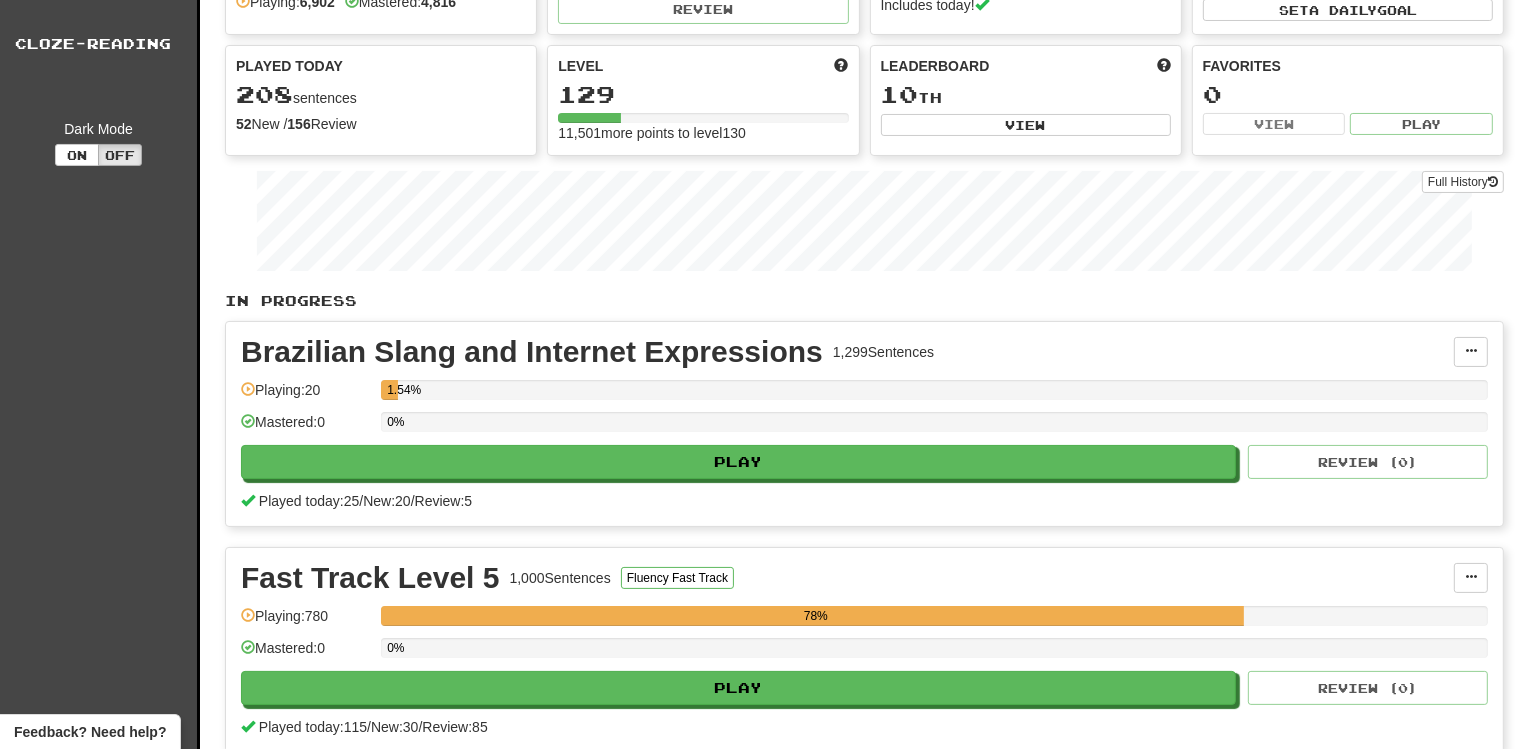 scroll, scrollTop: 0, scrollLeft: 0, axis: both 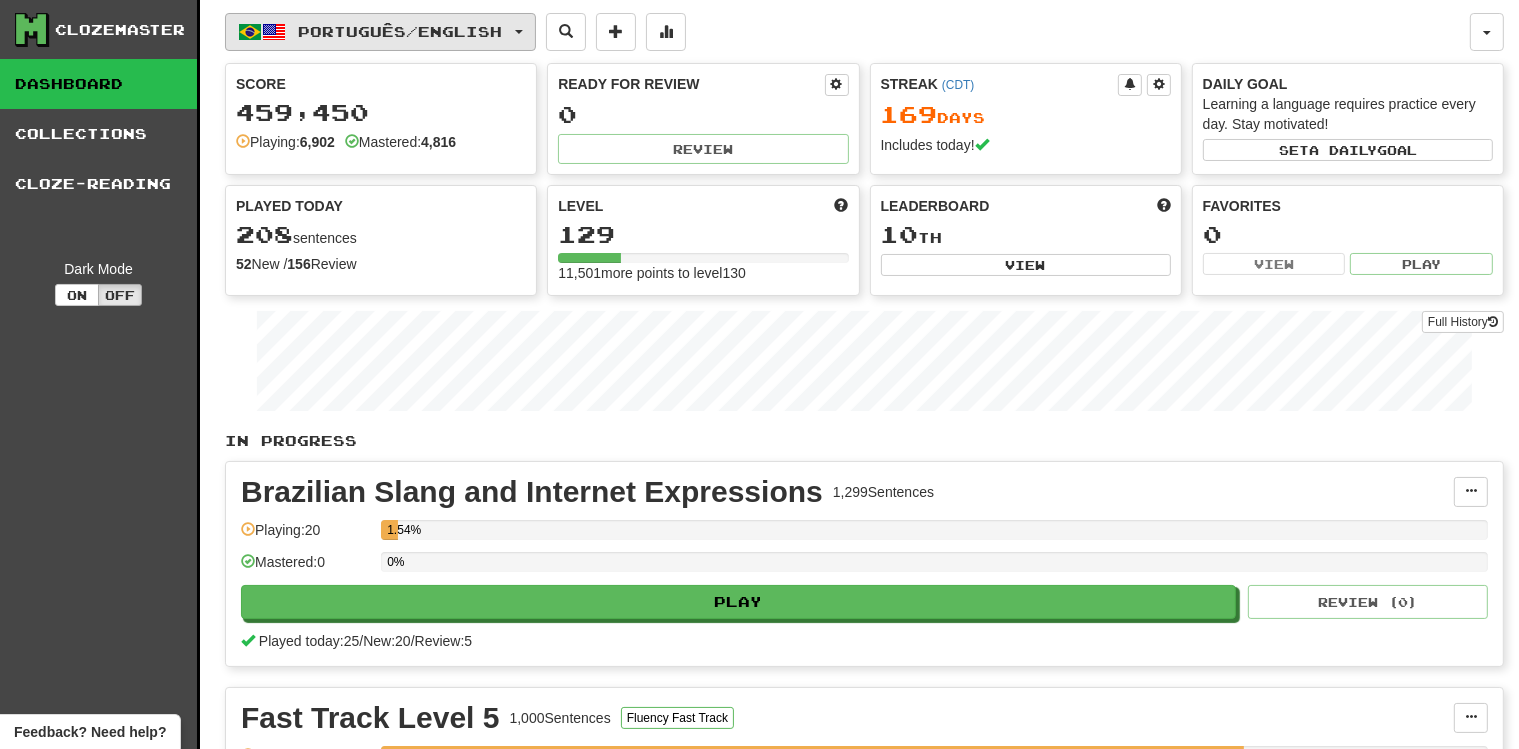 click on "Português  /  English" at bounding box center (401, 31) 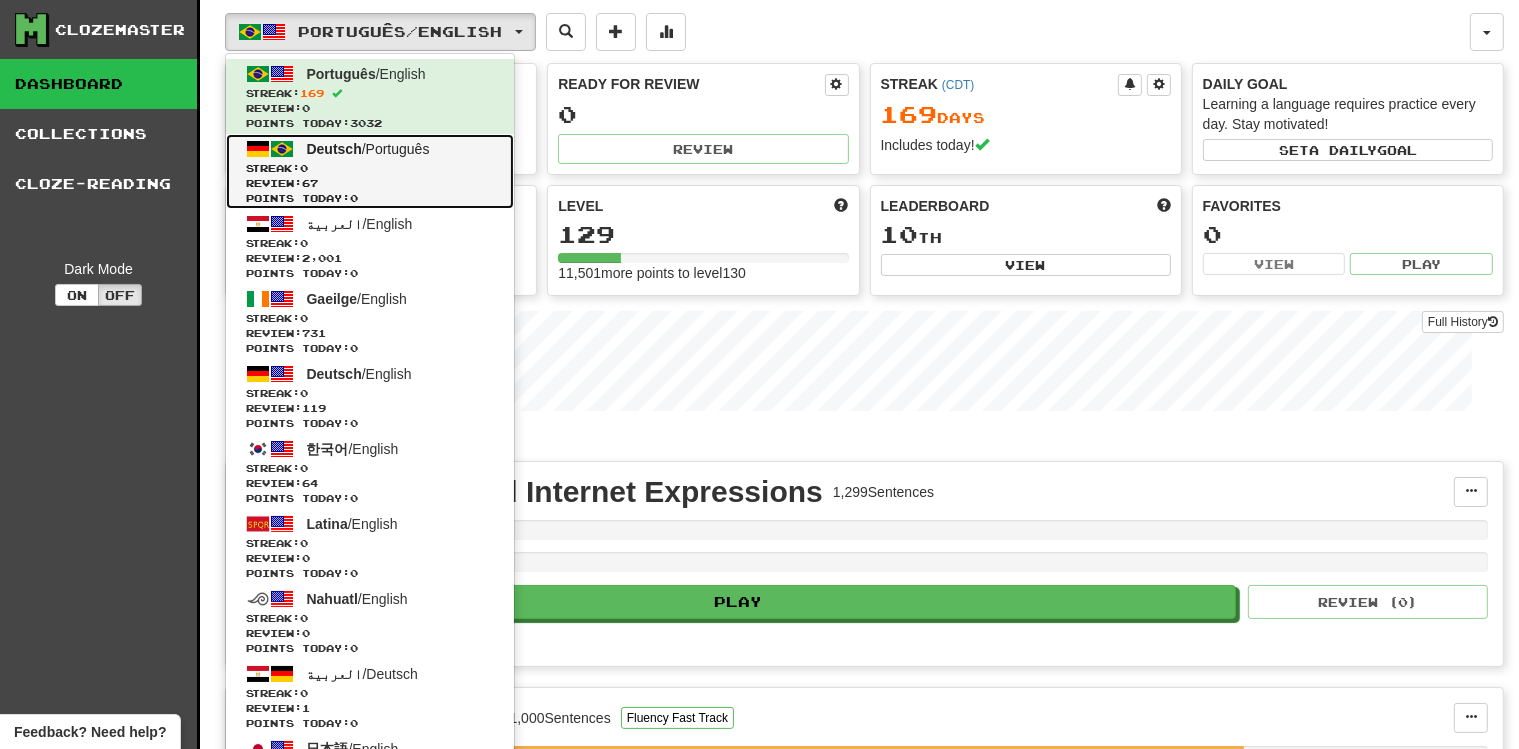 click on "Streak:  0" at bounding box center (370, 168) 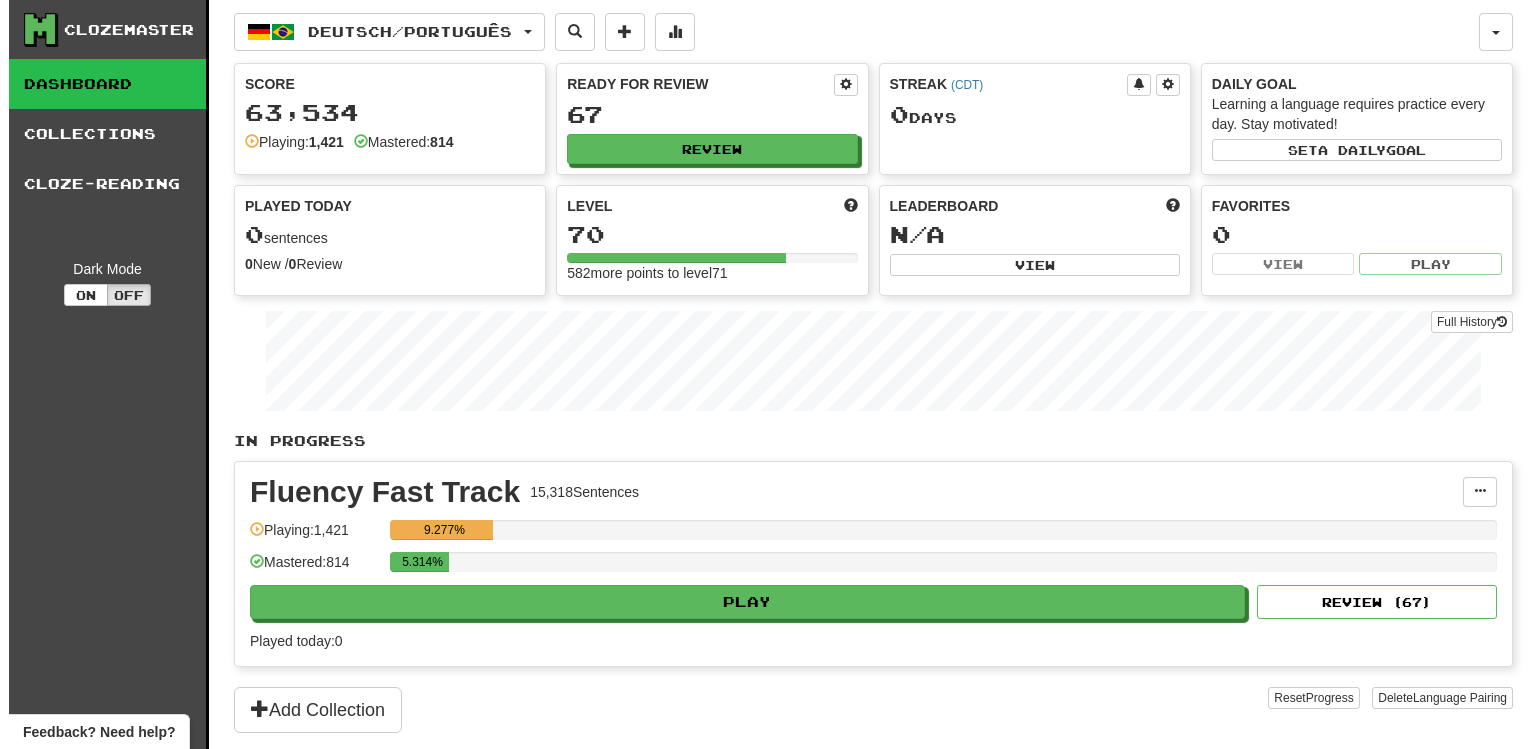 scroll, scrollTop: 0, scrollLeft: 0, axis: both 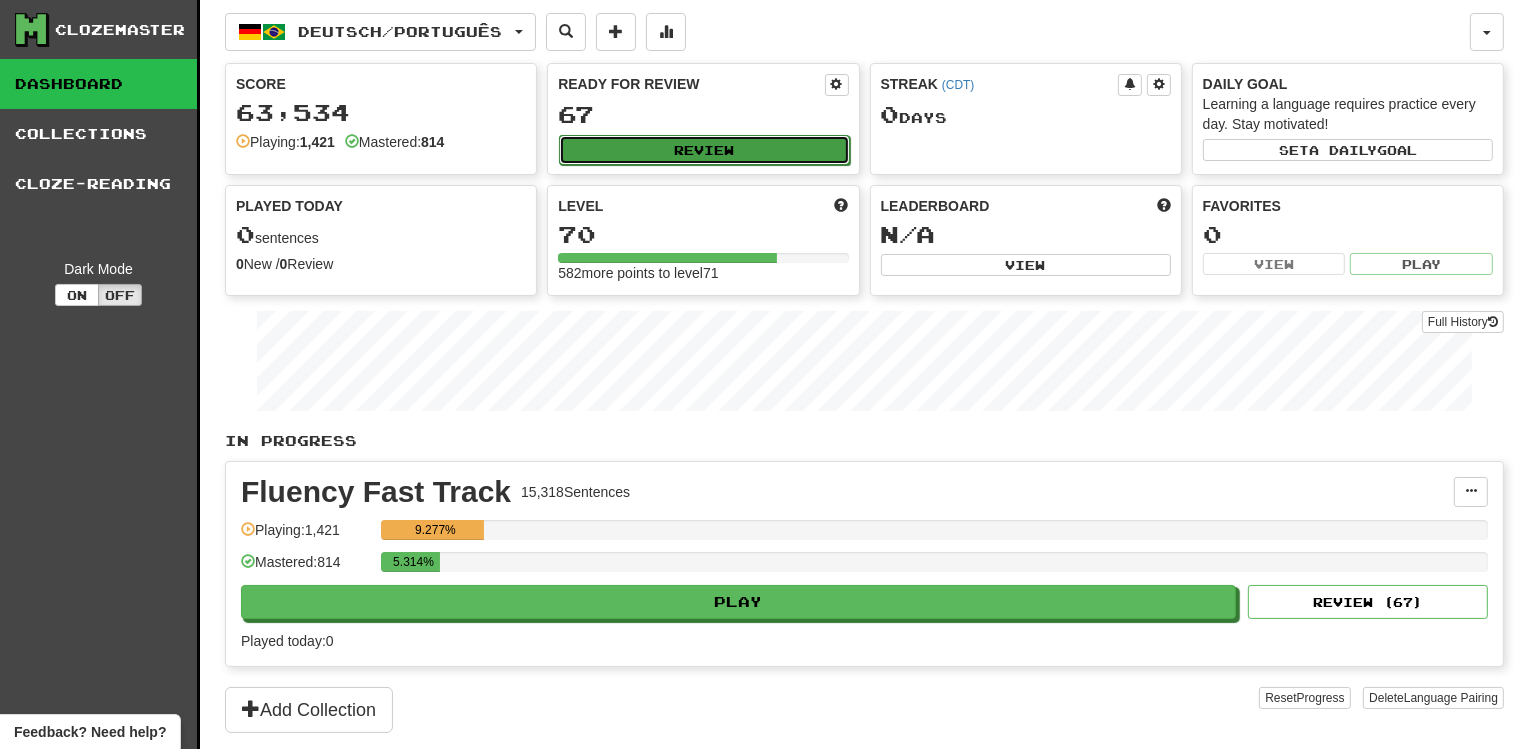 click on "Review" at bounding box center [704, 150] 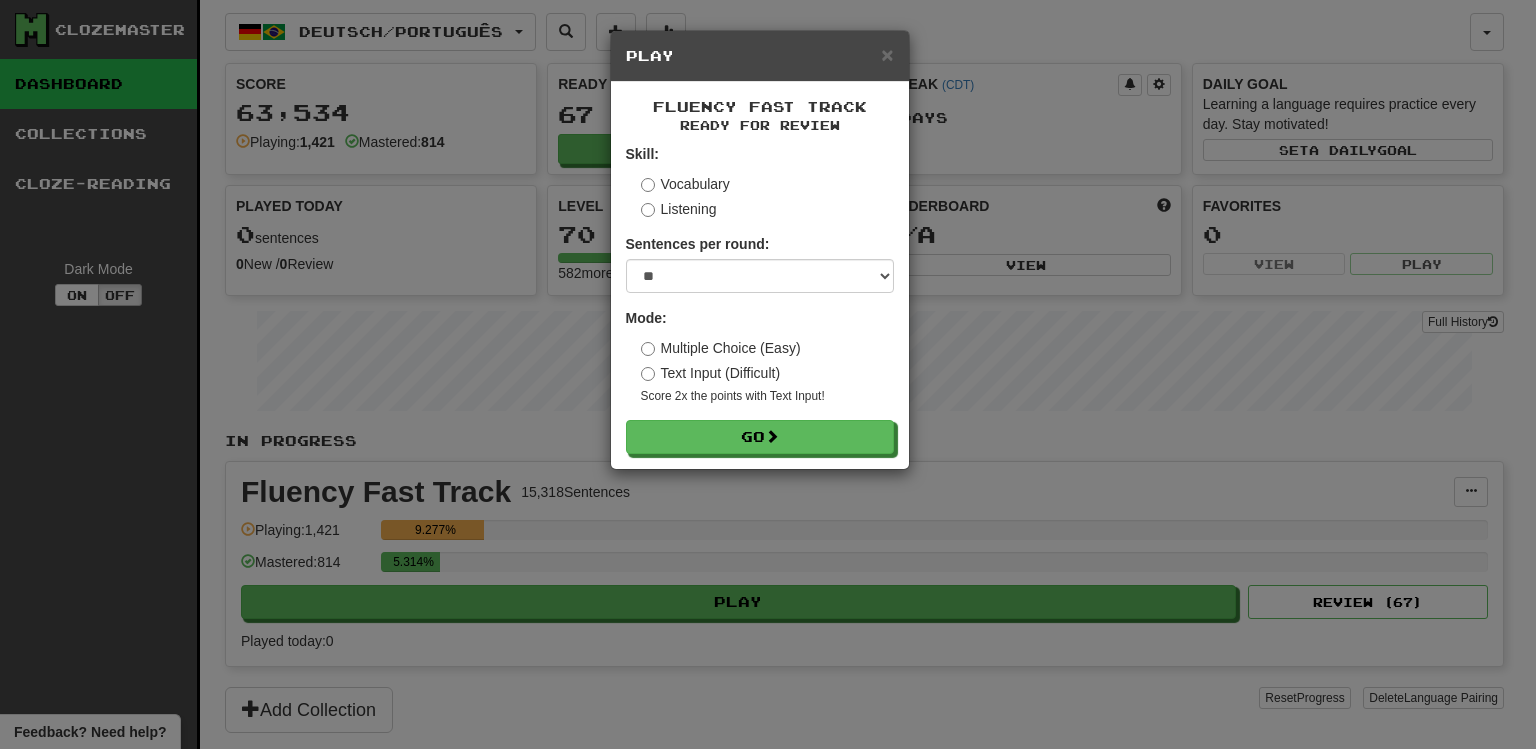 click on "Text Input (Difficult)" at bounding box center [711, 373] 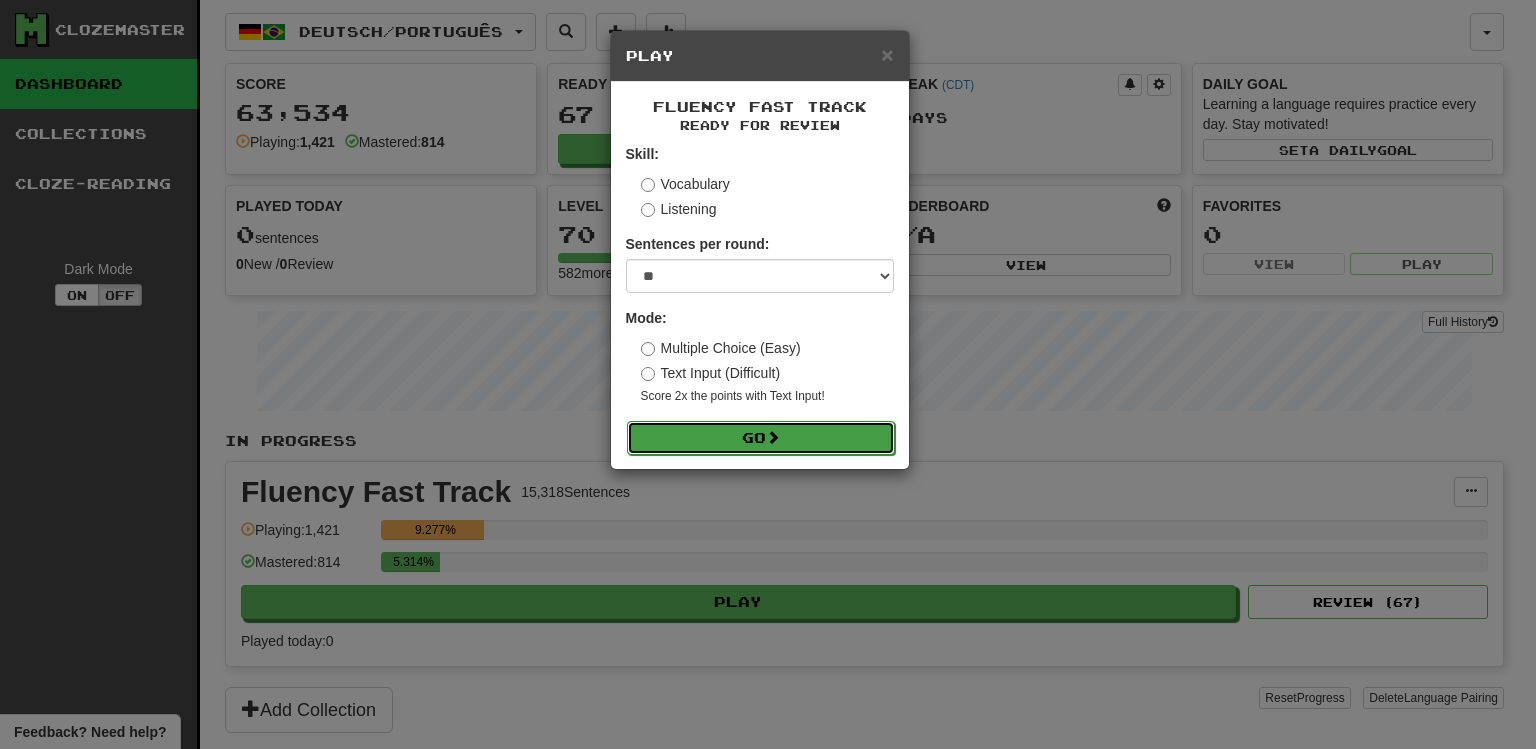 click on "Go" at bounding box center (761, 438) 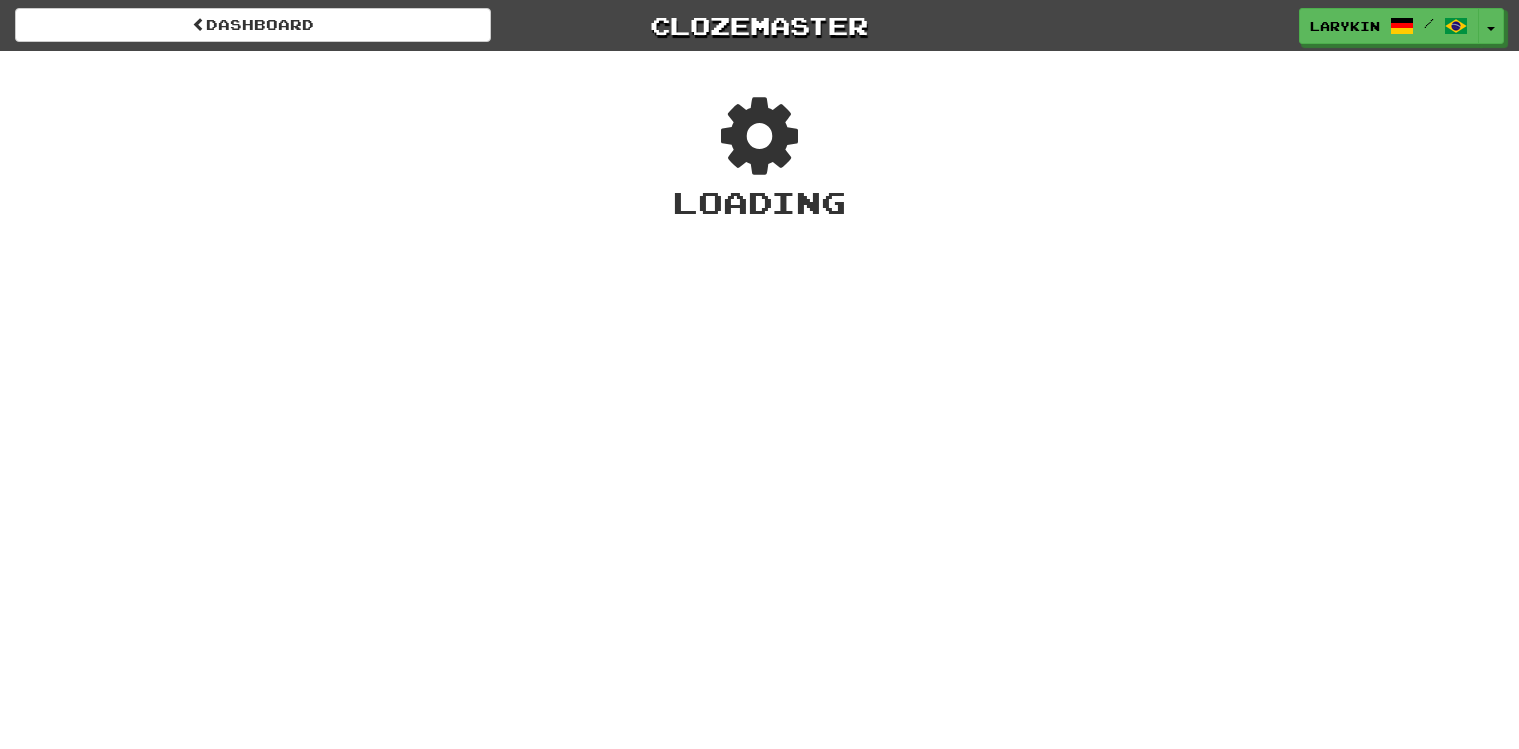 scroll, scrollTop: 0, scrollLeft: 0, axis: both 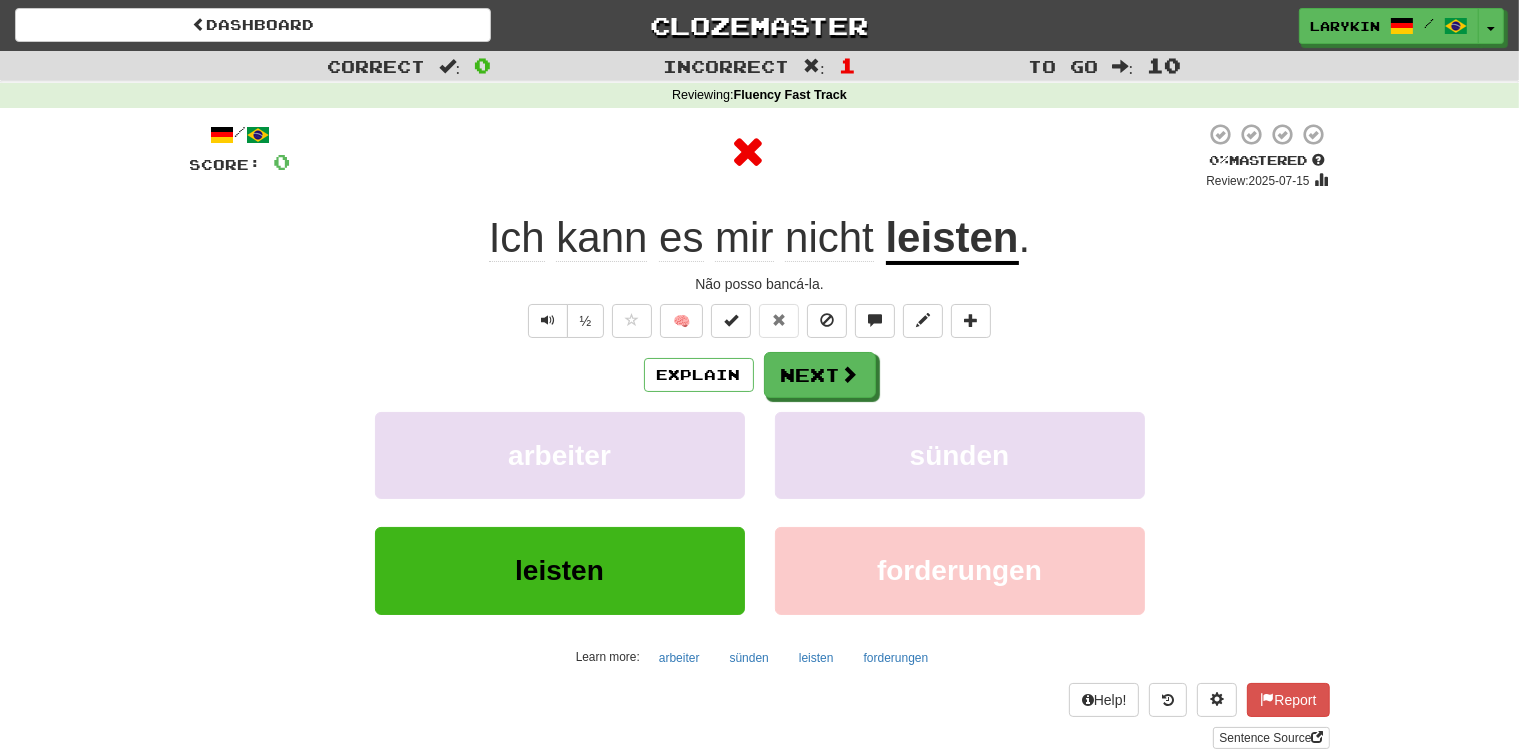click on "leisten" at bounding box center [952, 239] 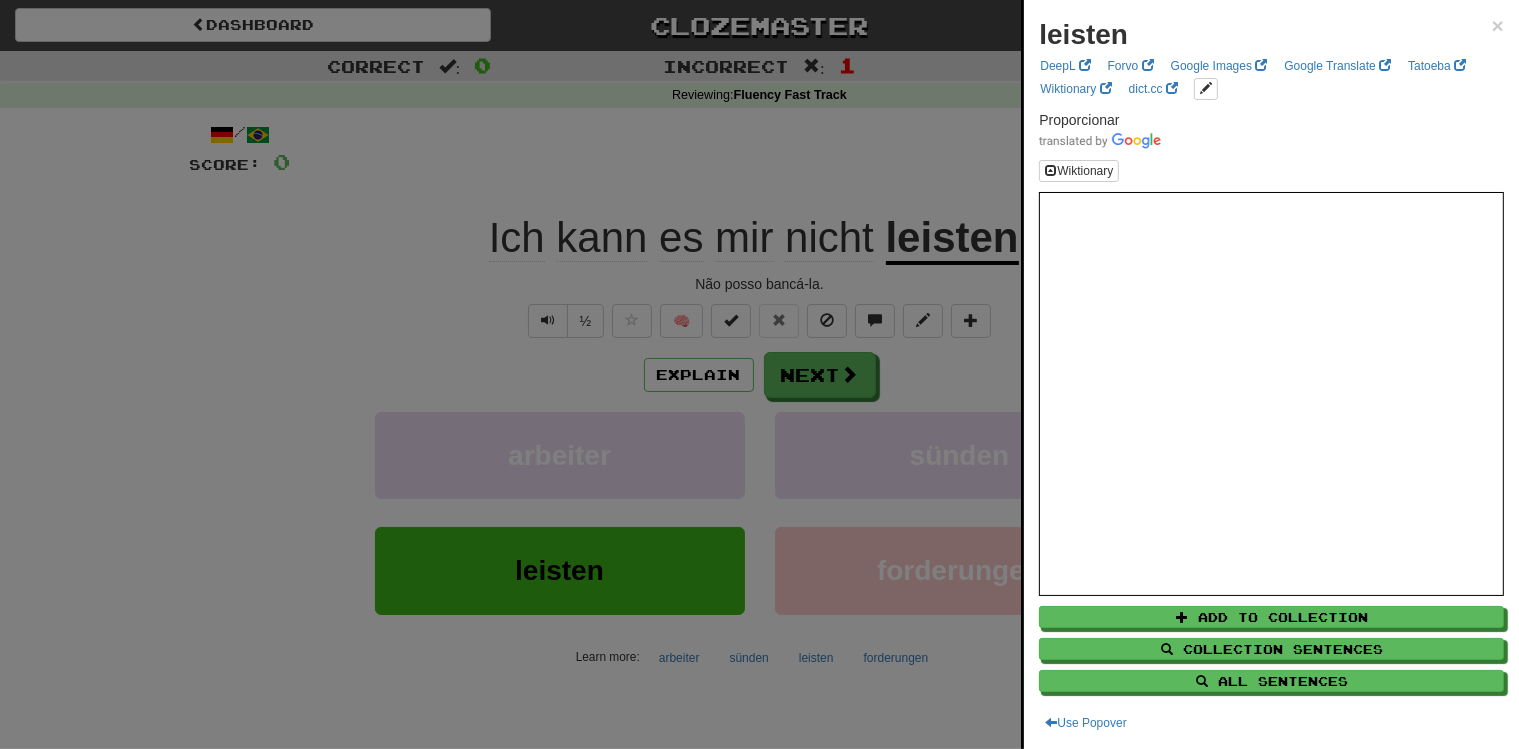click at bounding box center (759, 374) 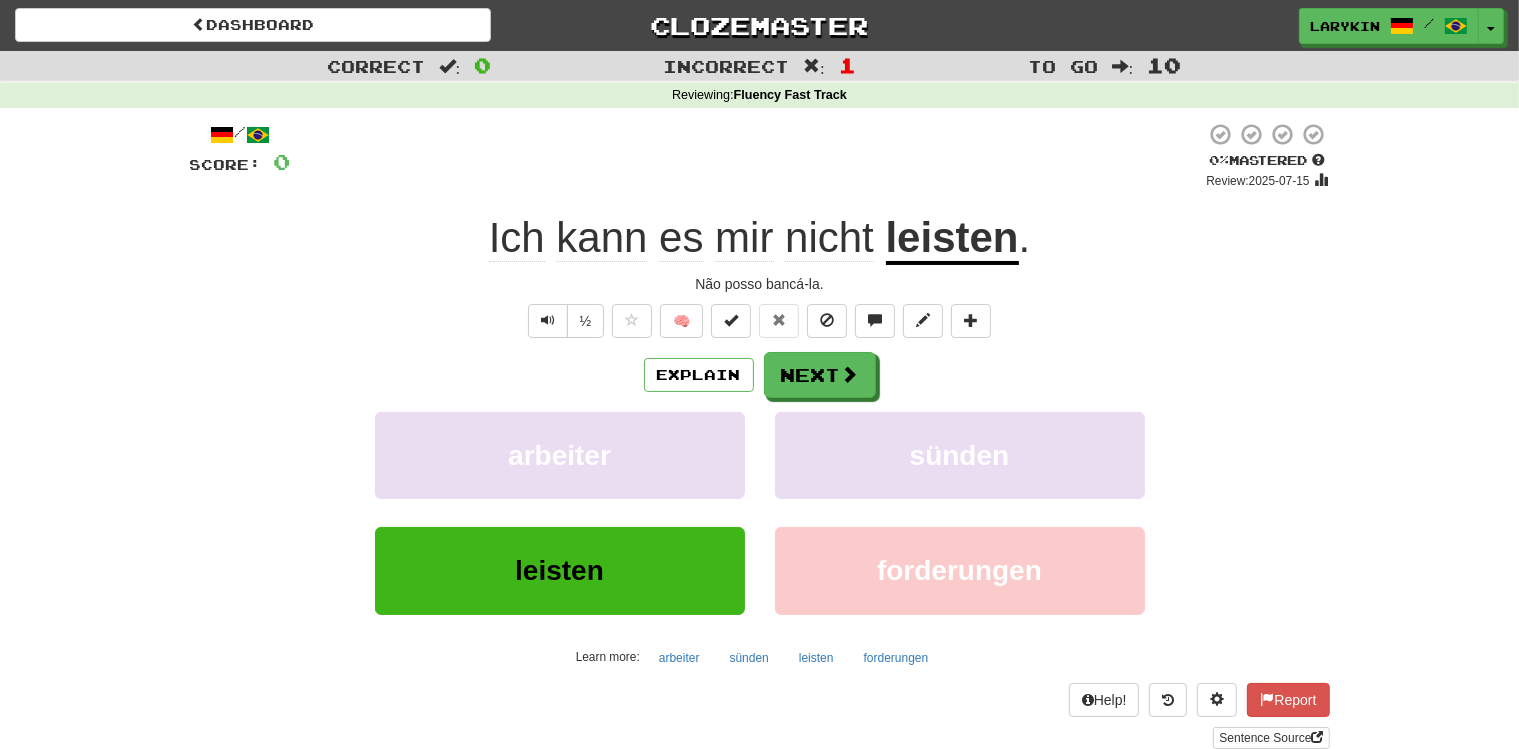click on "Não posso bancá-la." at bounding box center [760, 284] 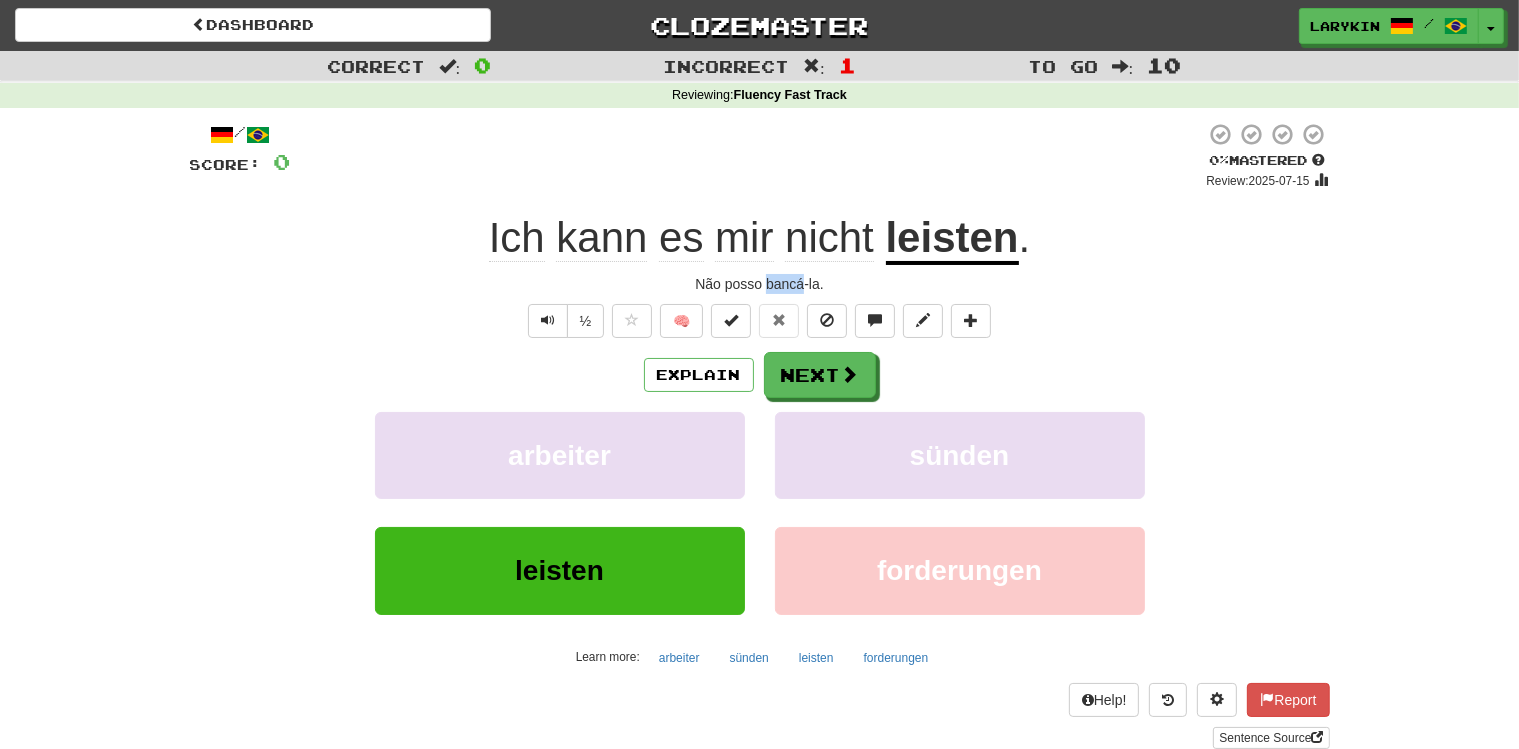 click on "Não posso bancá-la." at bounding box center (760, 284) 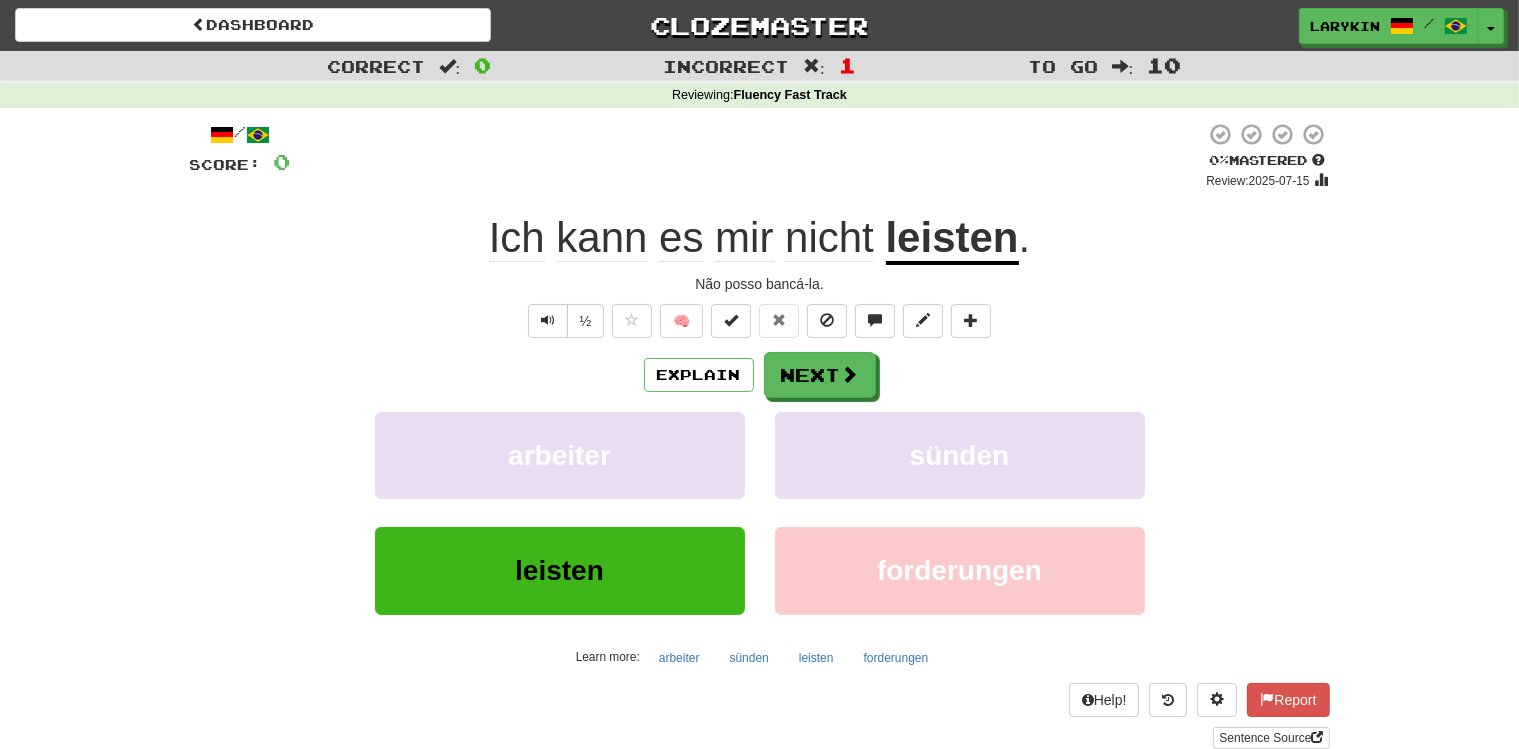 click on "Não posso bancá-la." at bounding box center (760, 284) 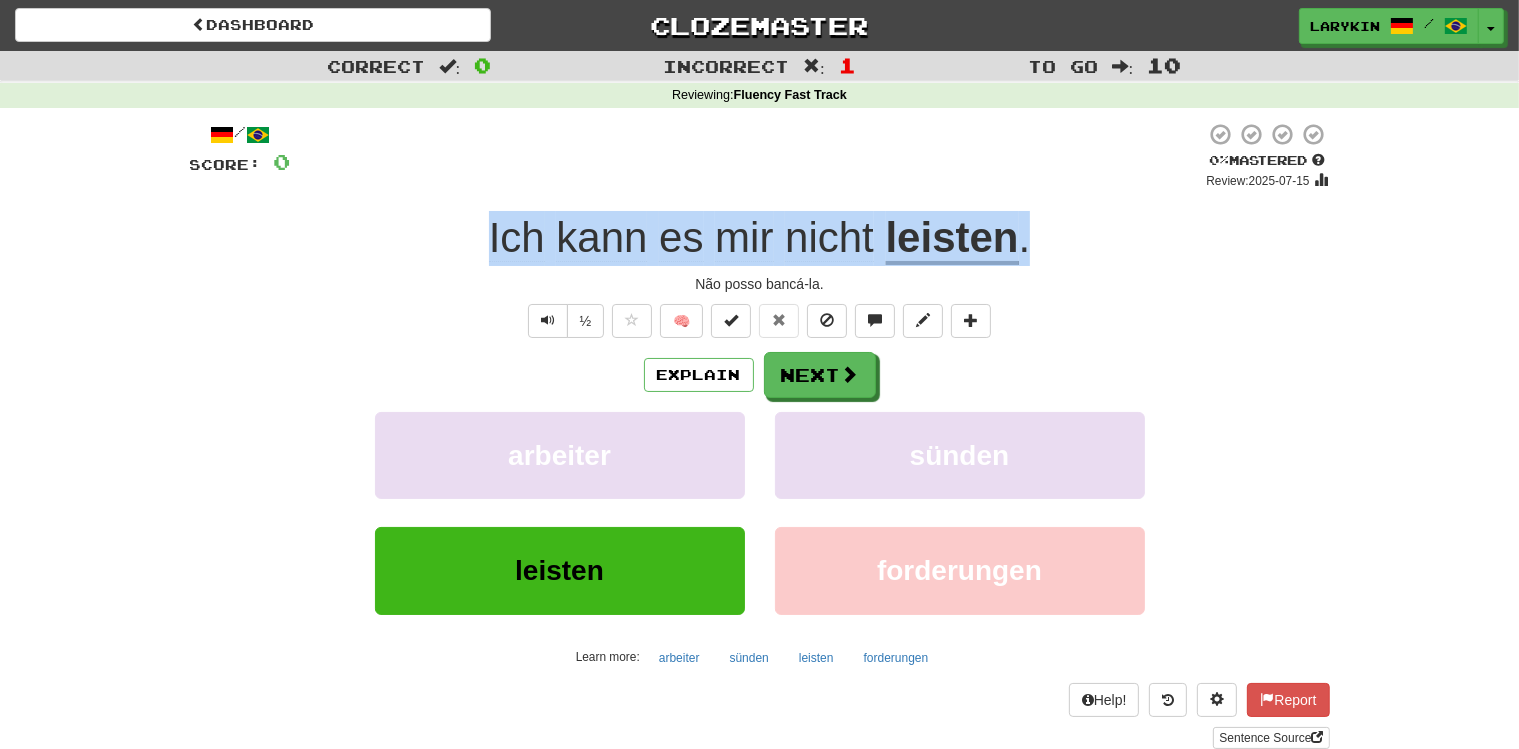 drag, startPoint x: 1077, startPoint y: 231, endPoint x: 412, endPoint y: 234, distance: 665.0068 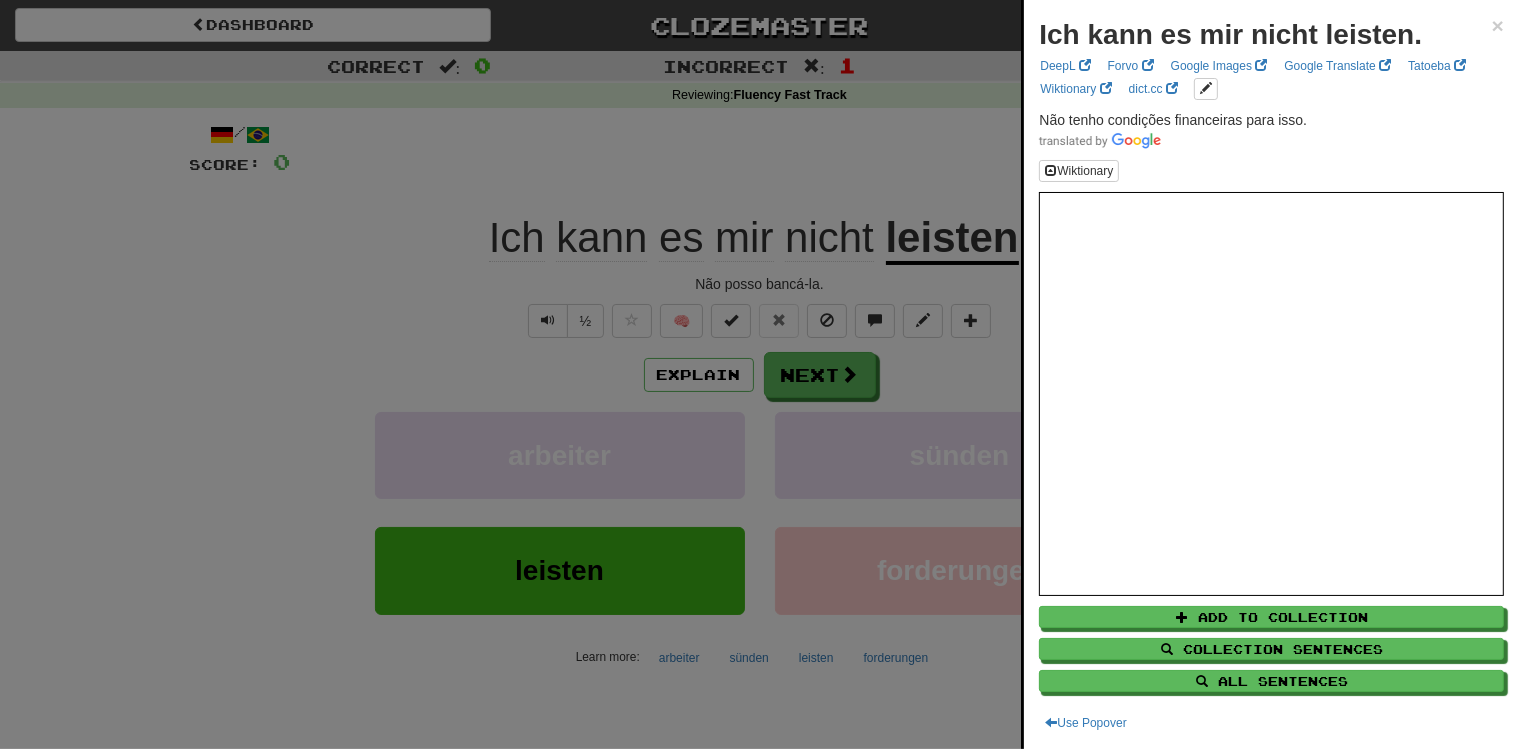 click at bounding box center [759, 374] 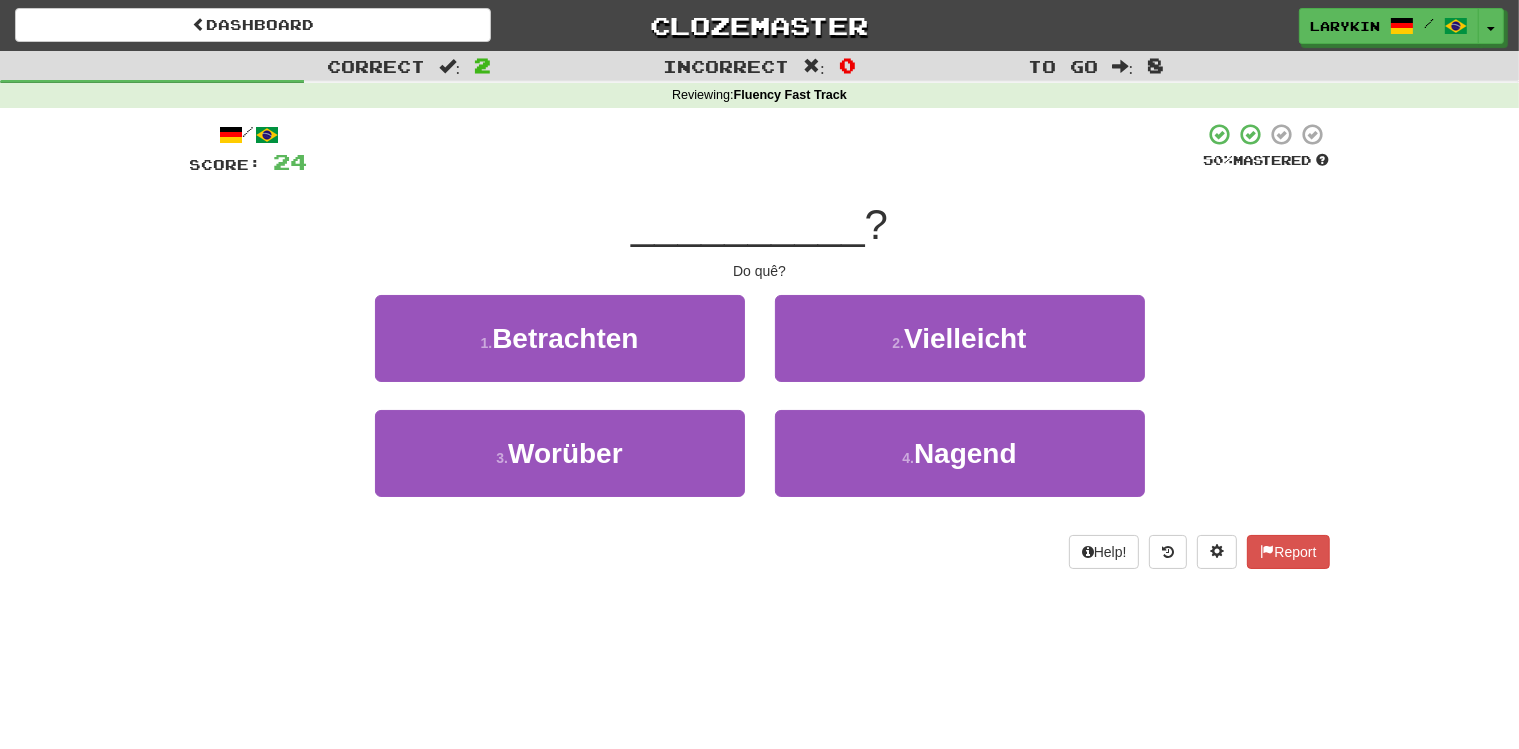 click on "Dashboard
Clozemaster
[USERNAME]
/
Toggle Dropdown
Dashboard
Leaderboard
Activity Feed
Notifications
Profile
Discussions
Português
/
English
Streak:
[NUMBER]
Review:
0
Points Today: [NUMBER]
Deutsch
/
Português
Streak:
0
Review:
67
Points Today: 0
العربية
/
English
Streak:
0
Review:
2,001
Points Today: 0
Gaeilge
/
English
Streak:
0
Review:
731
Points Today: 0
Deutsch
/
English
Streak:
0
Review:
119
Points Today: 0
한국어
/
English
Streak:
0
Review:
64
Points Today: 0
Latina
/
English
Streak:
0
Review:
0
Points Today: 0
Nahuatl
/" at bounding box center (759, 374) 